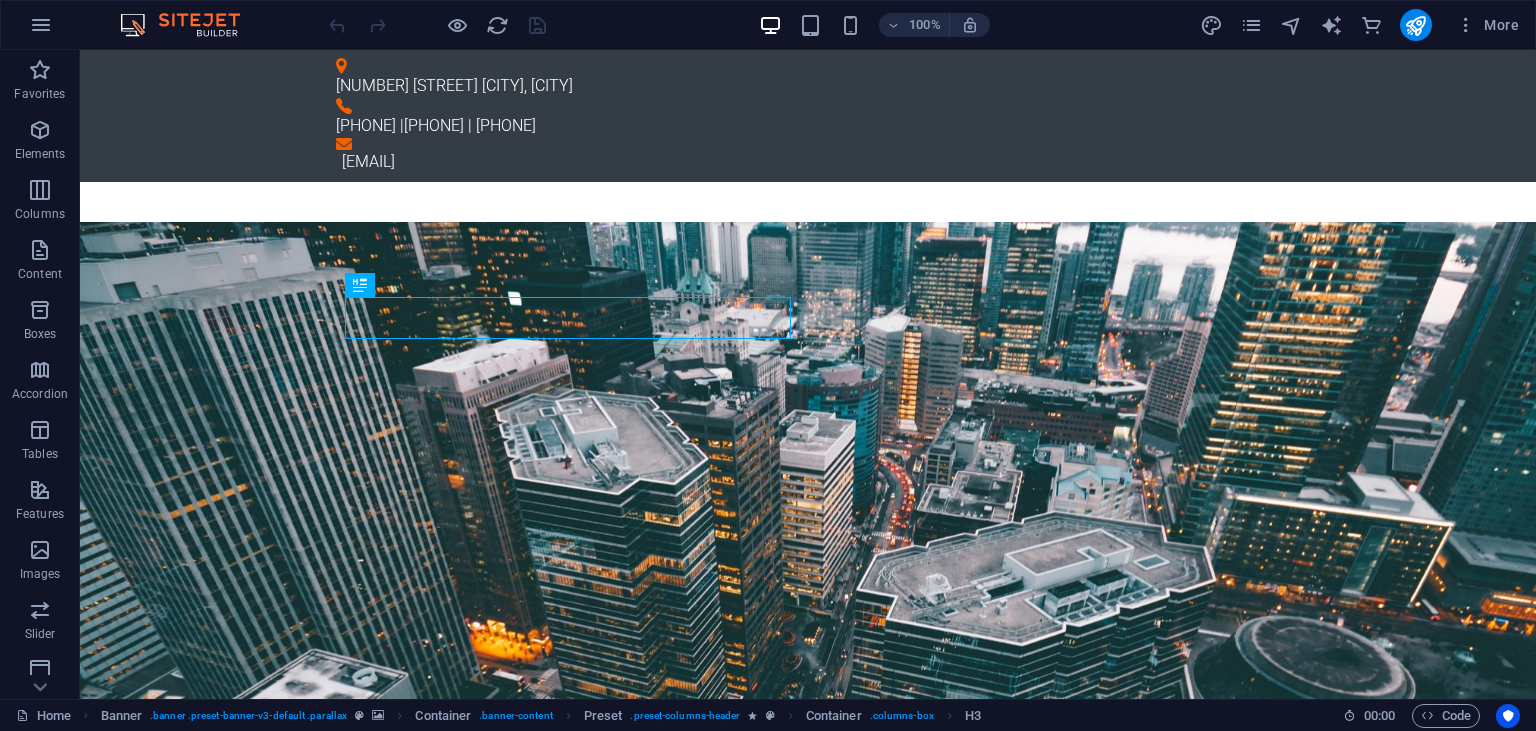 scroll, scrollTop: 141, scrollLeft: 0, axis: vertical 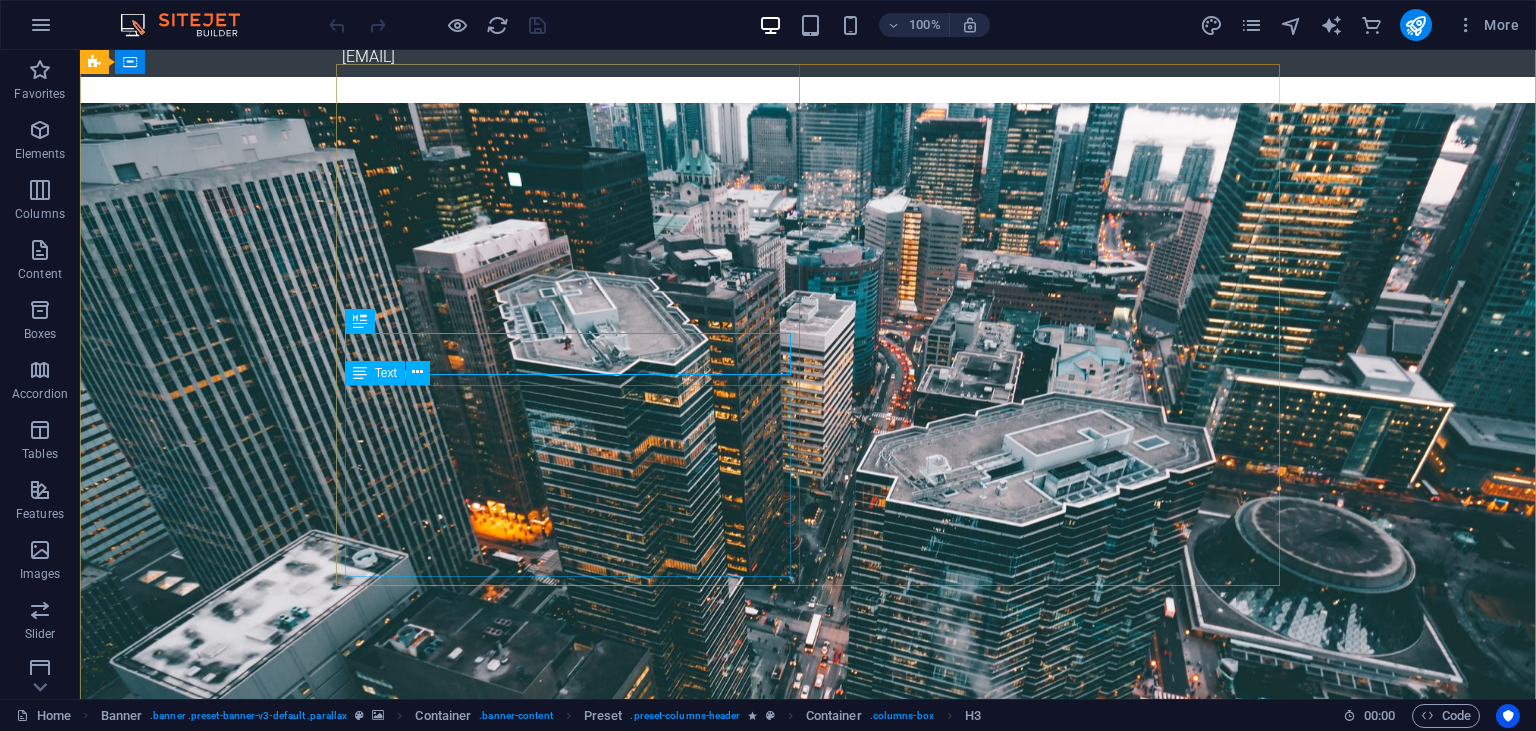 click on "We provide comprehensive IT systems support—whether you're looking to register a domain, build a website, maintain your services, or need expert assistance with Windows or Linux operating systems, we’re your go-to resource for reliable and professional IT solutions. Let’s simplify your IT needs—get in touch with us today to get started!" at bounding box center [808, 1509] 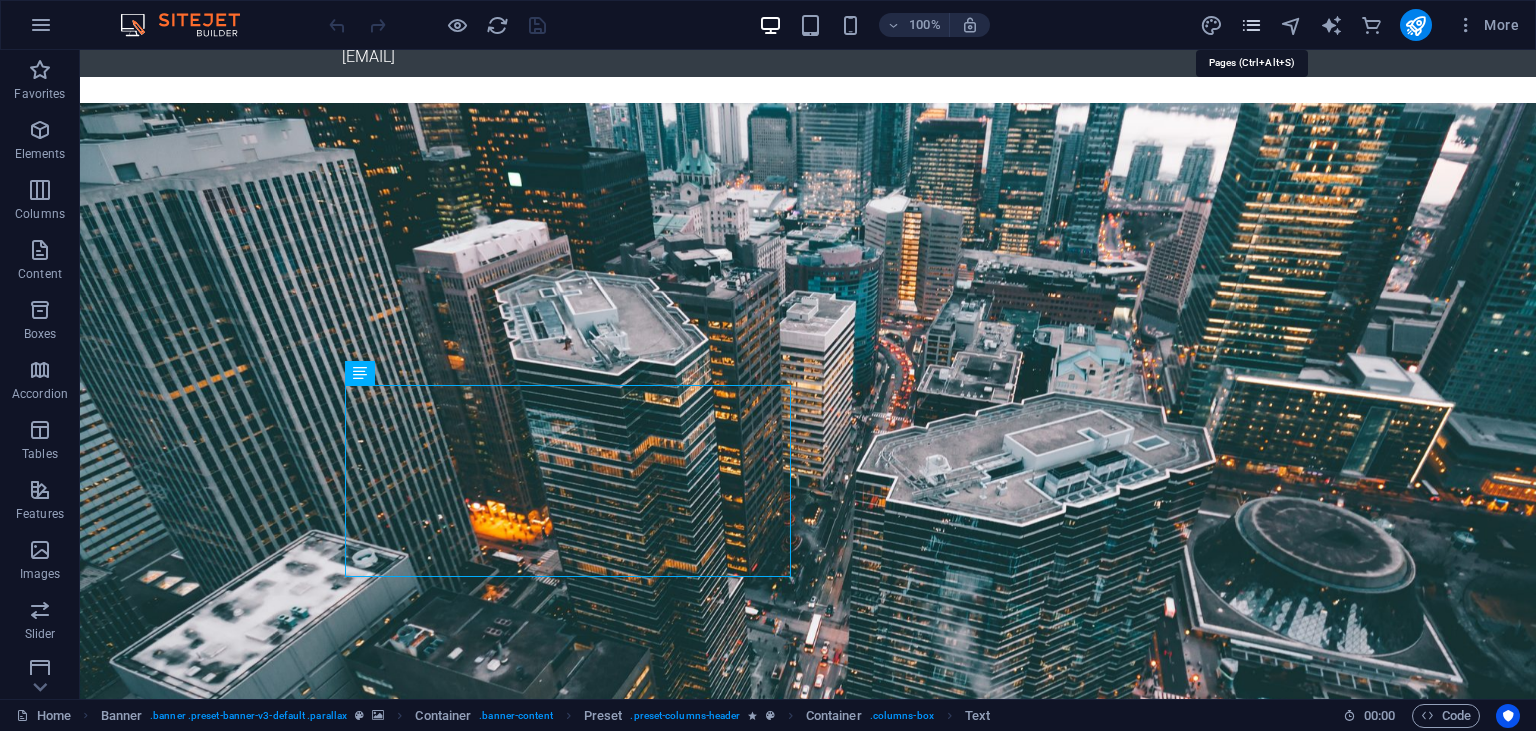 click at bounding box center (1251, 25) 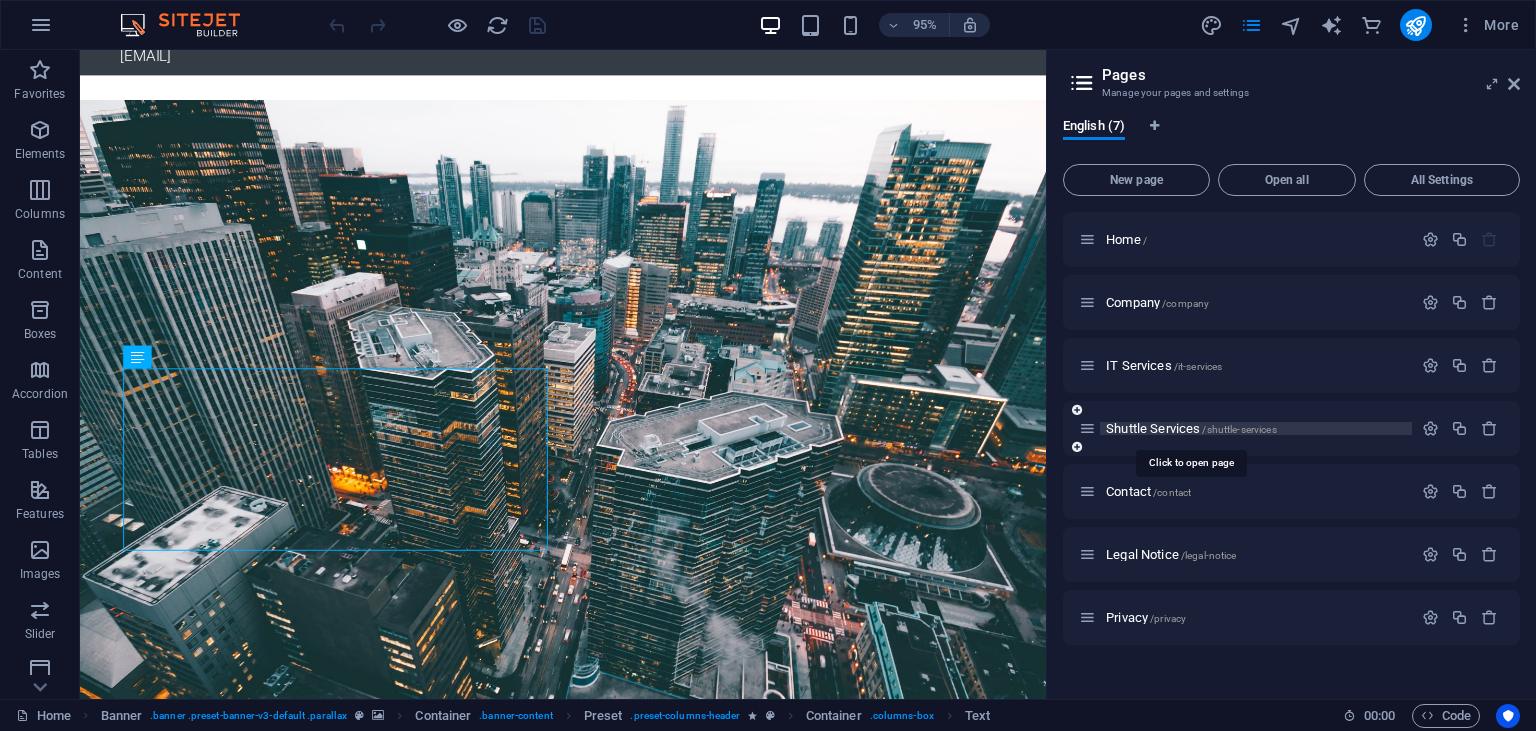 click on "Shuttle Services /shuttle-services" at bounding box center [1191, 428] 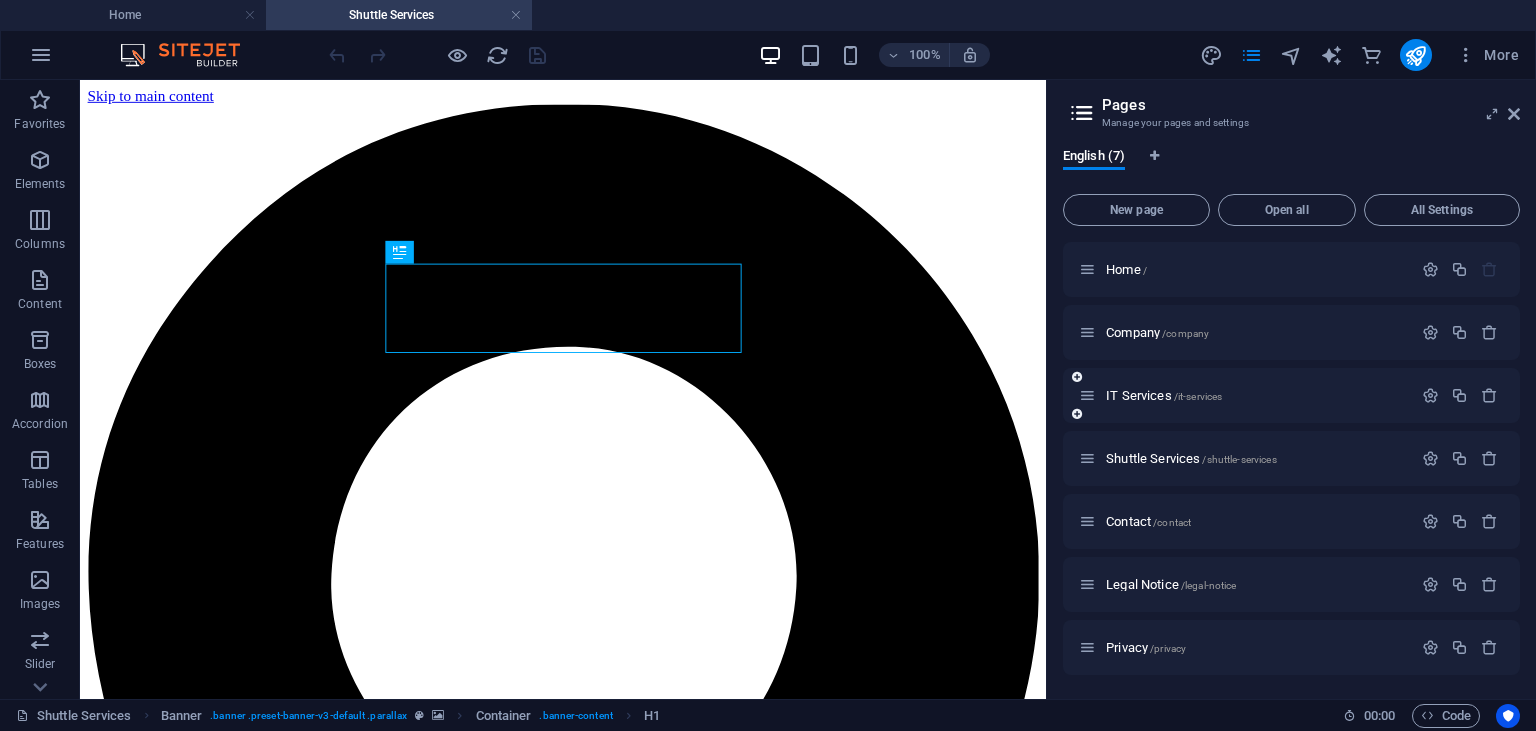 scroll, scrollTop: 0, scrollLeft: 0, axis: both 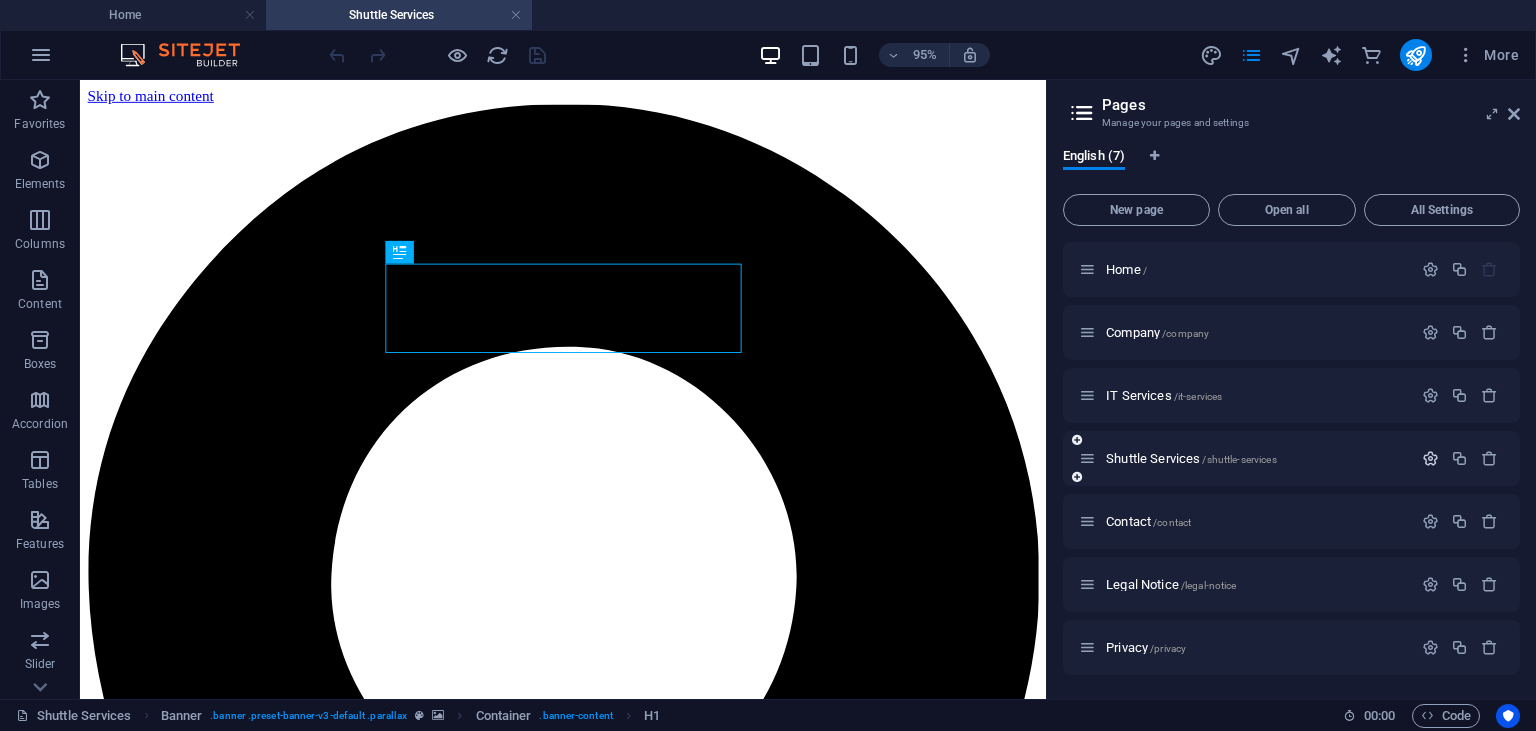 click at bounding box center [1430, 458] 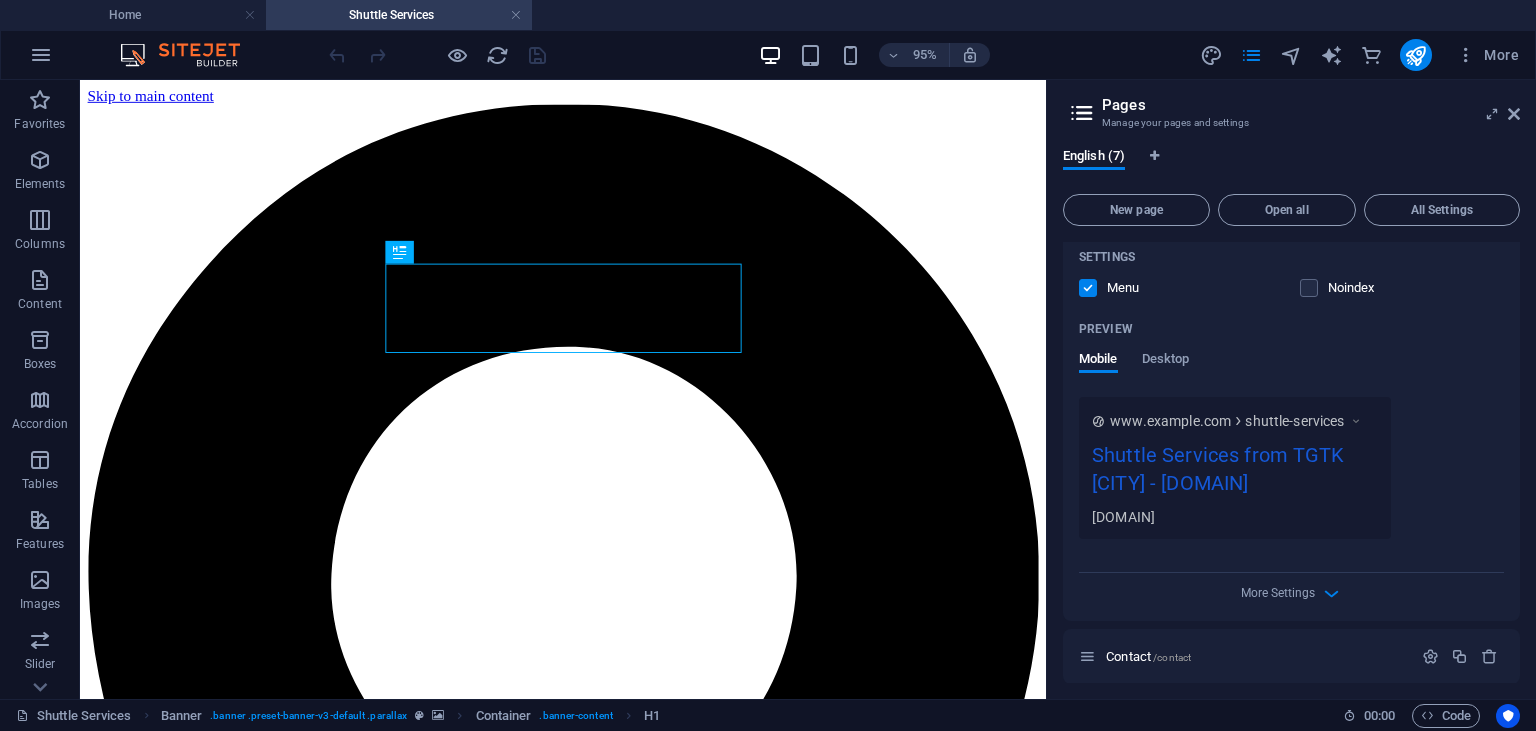 scroll, scrollTop: 773, scrollLeft: 0, axis: vertical 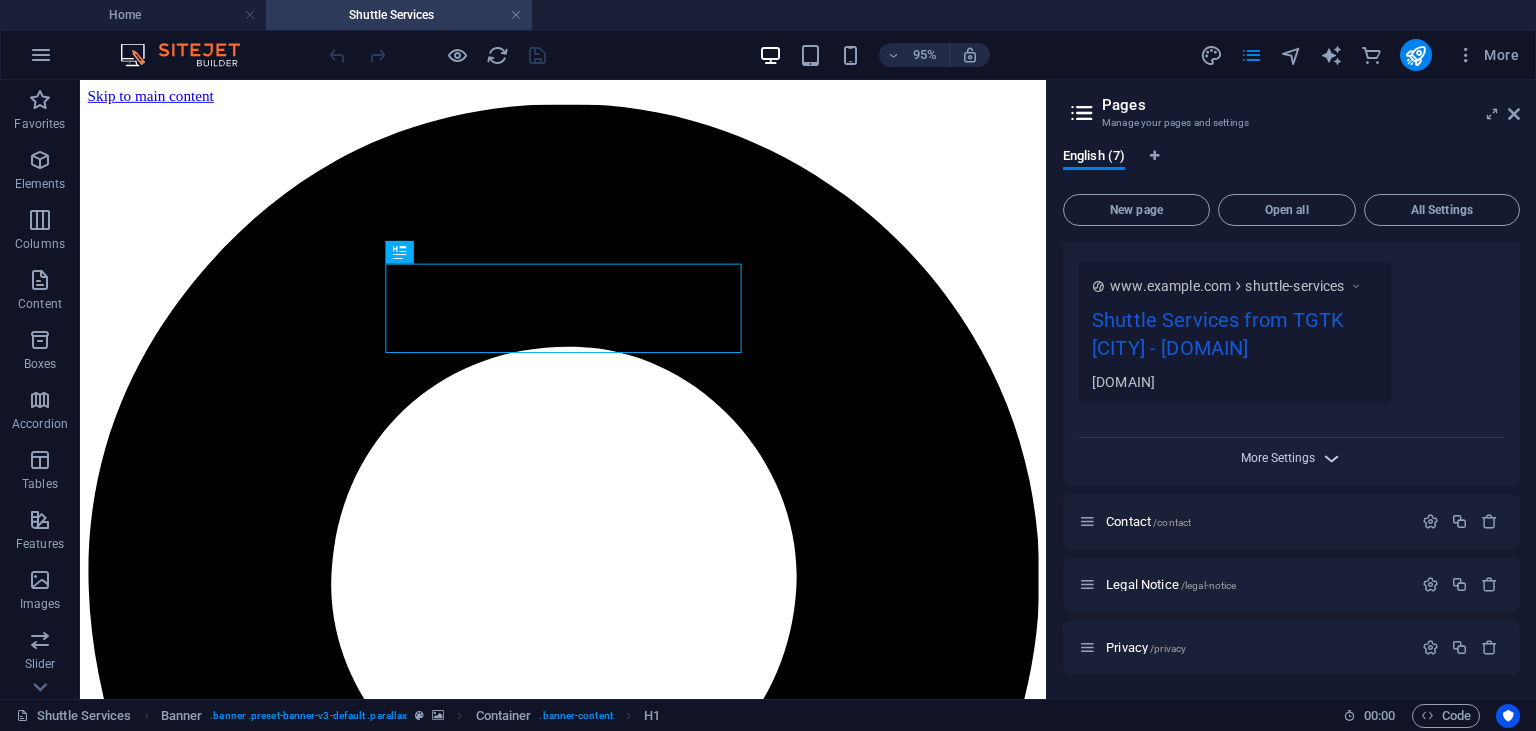 click on "More Settings" at bounding box center (1278, 458) 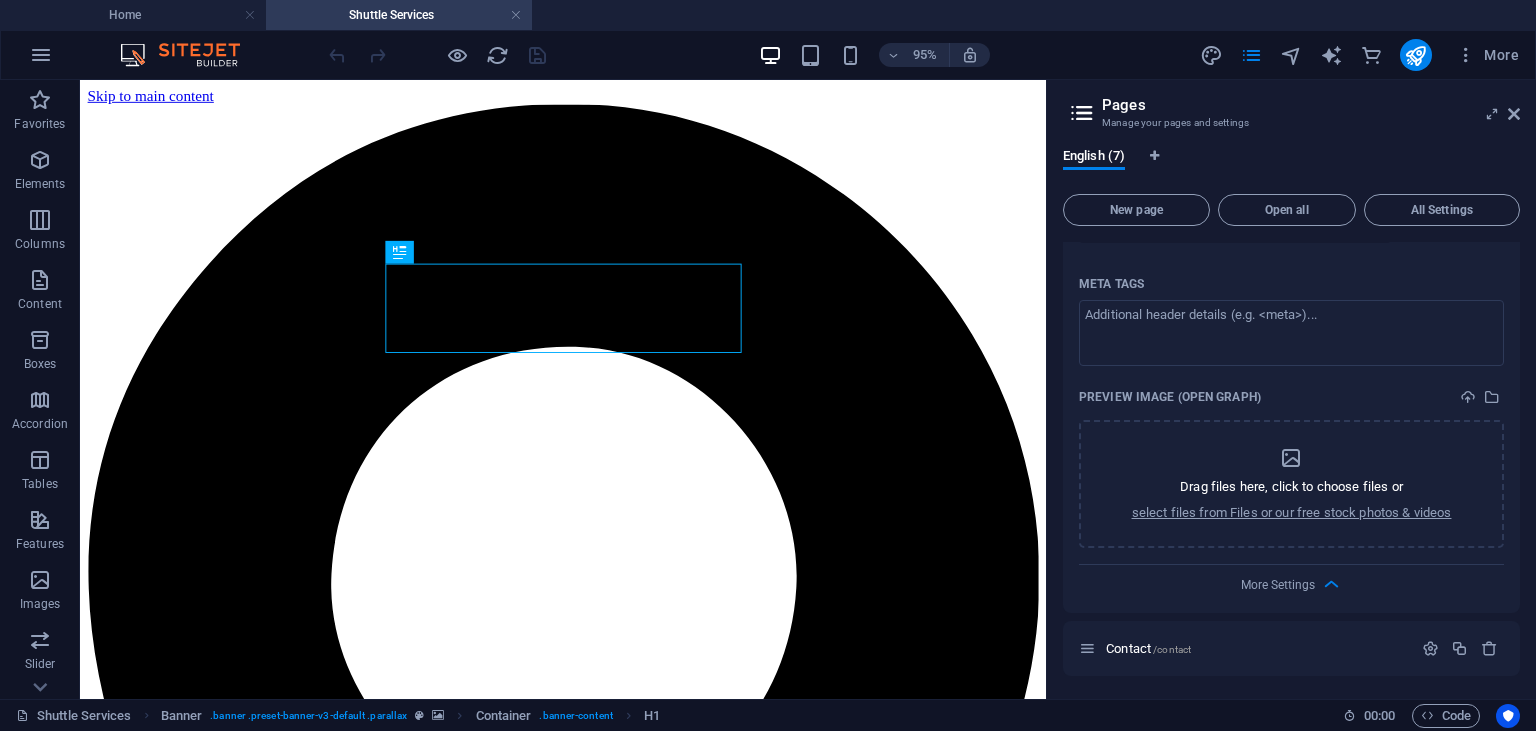 scroll, scrollTop: 864, scrollLeft: 0, axis: vertical 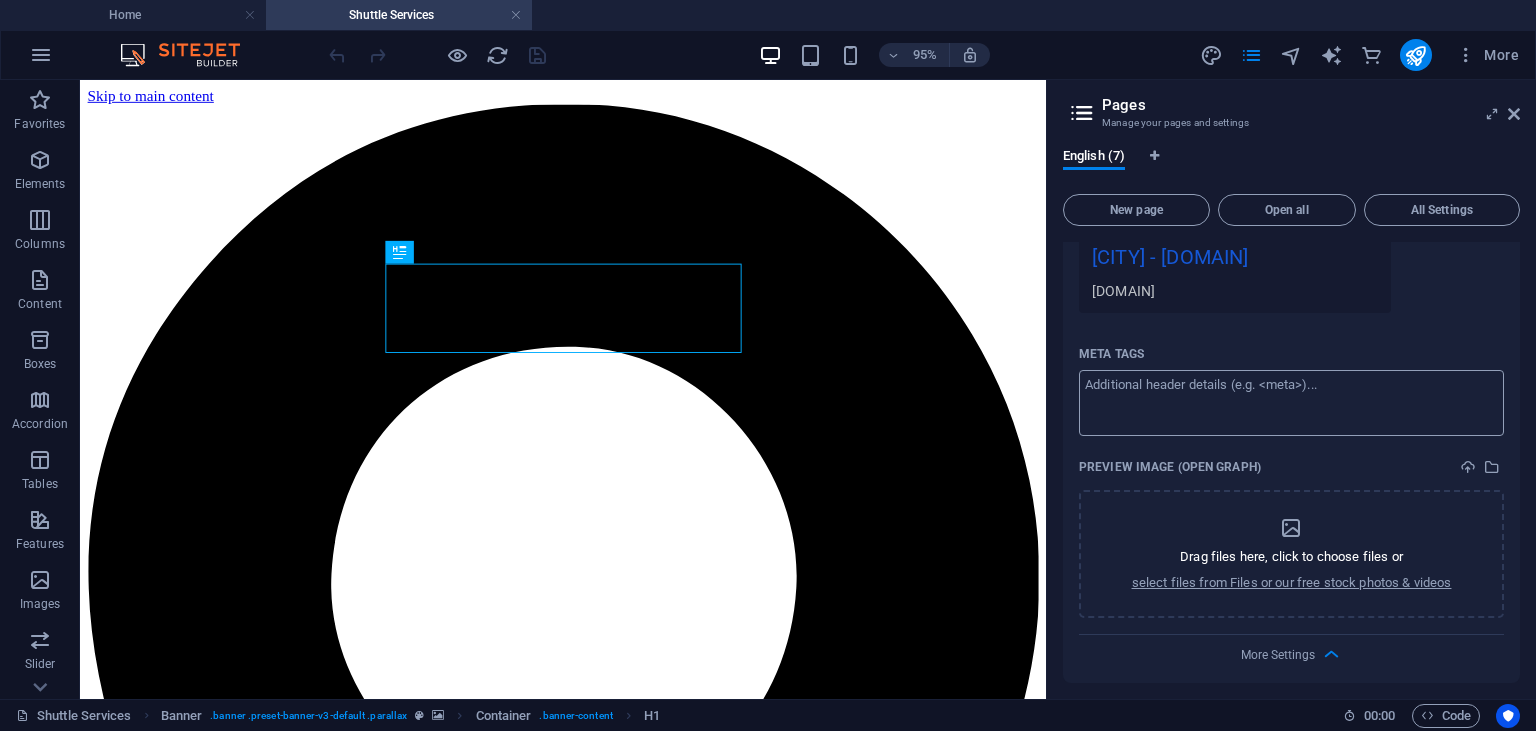 click on "Meta tags ​" at bounding box center [1291, 402] 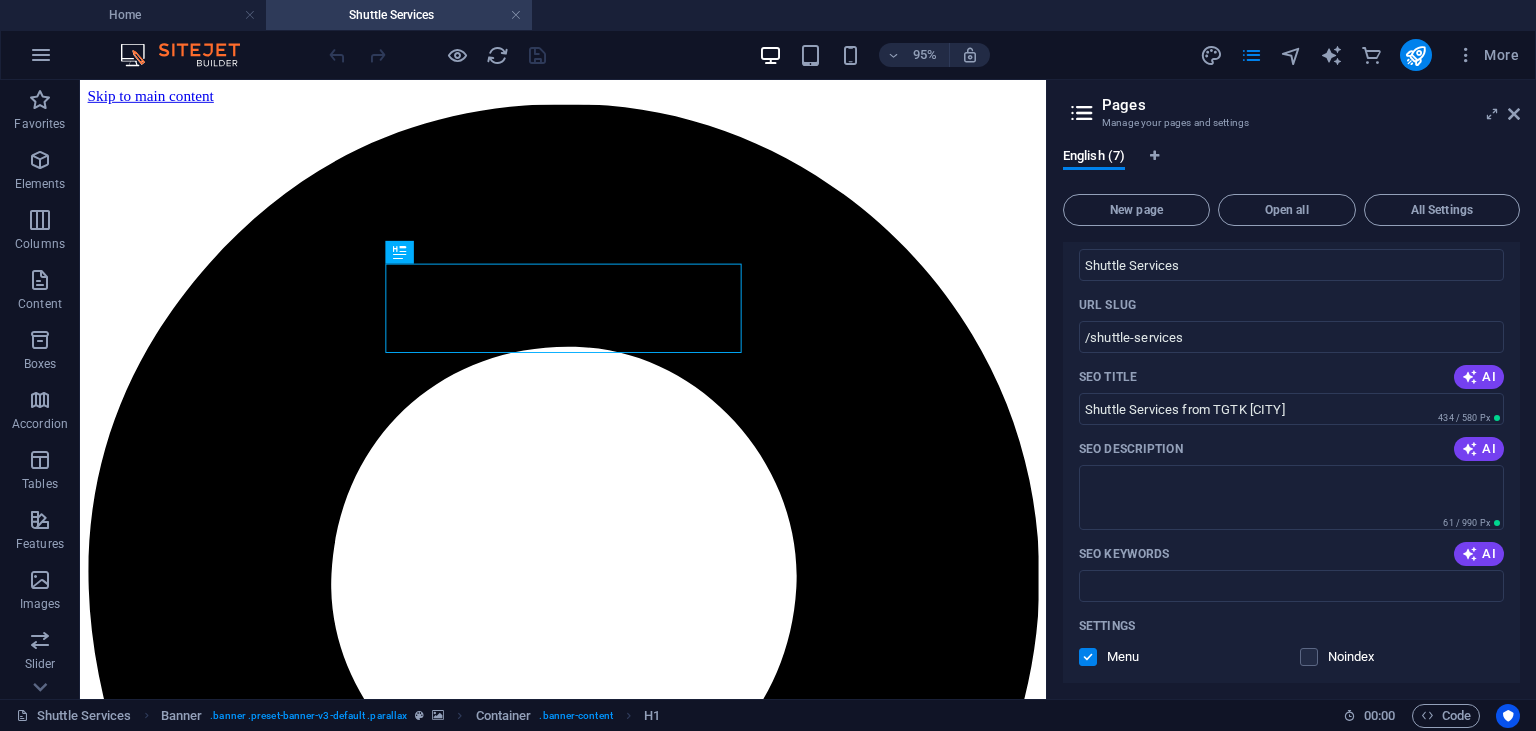scroll, scrollTop: 238, scrollLeft: 0, axis: vertical 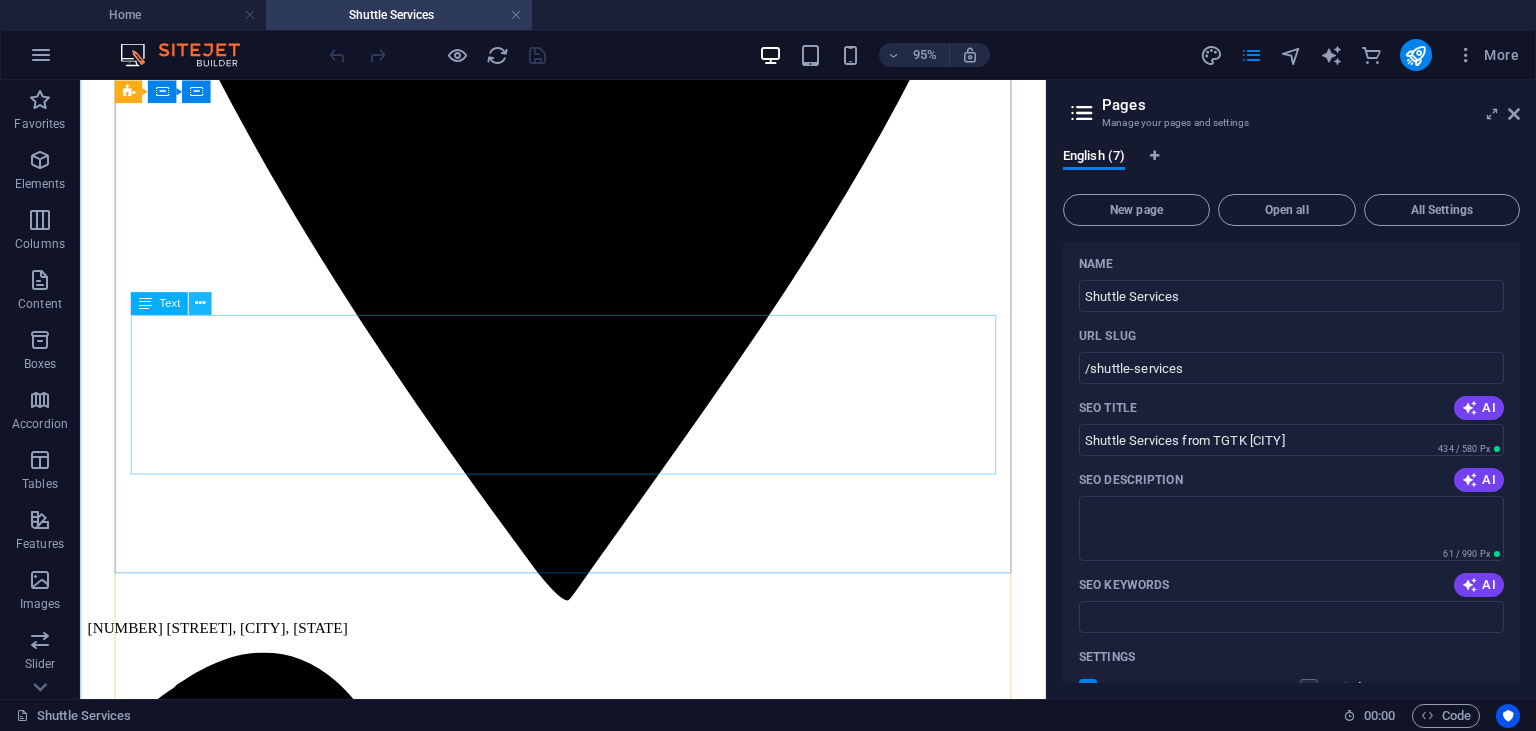 click at bounding box center (200, 303) 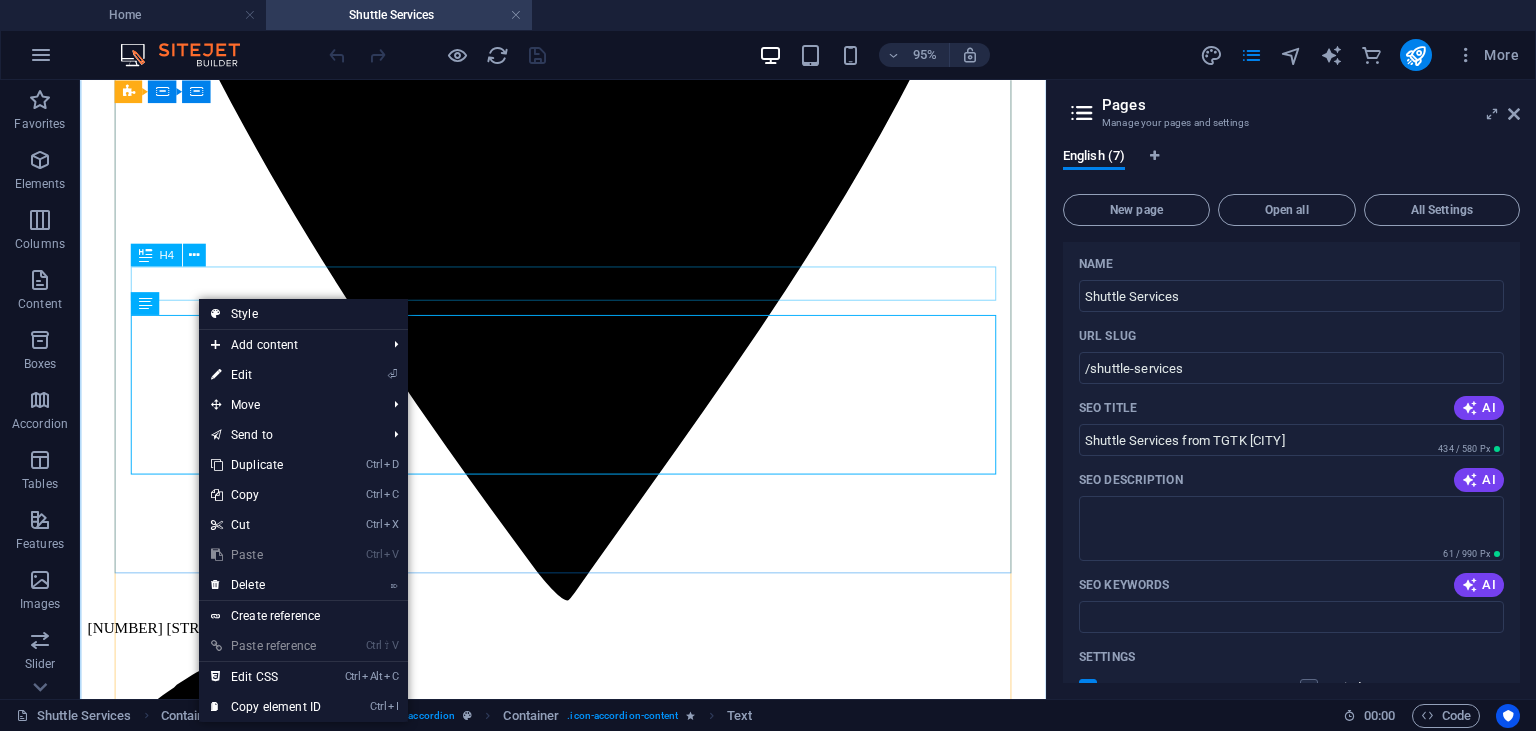 click on "Your profile:" at bounding box center [588, 3762] 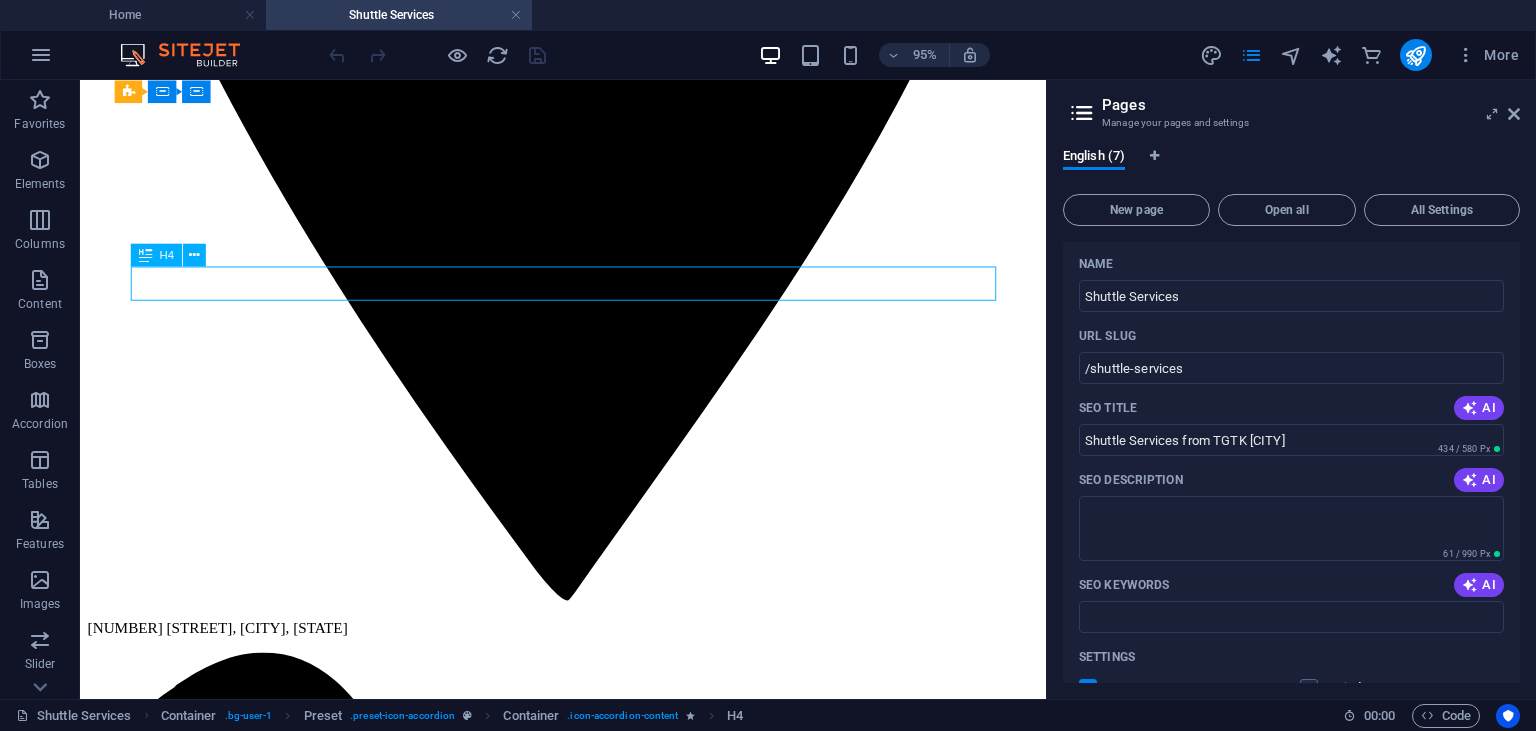 click on "Your profile:" at bounding box center (588, 3762) 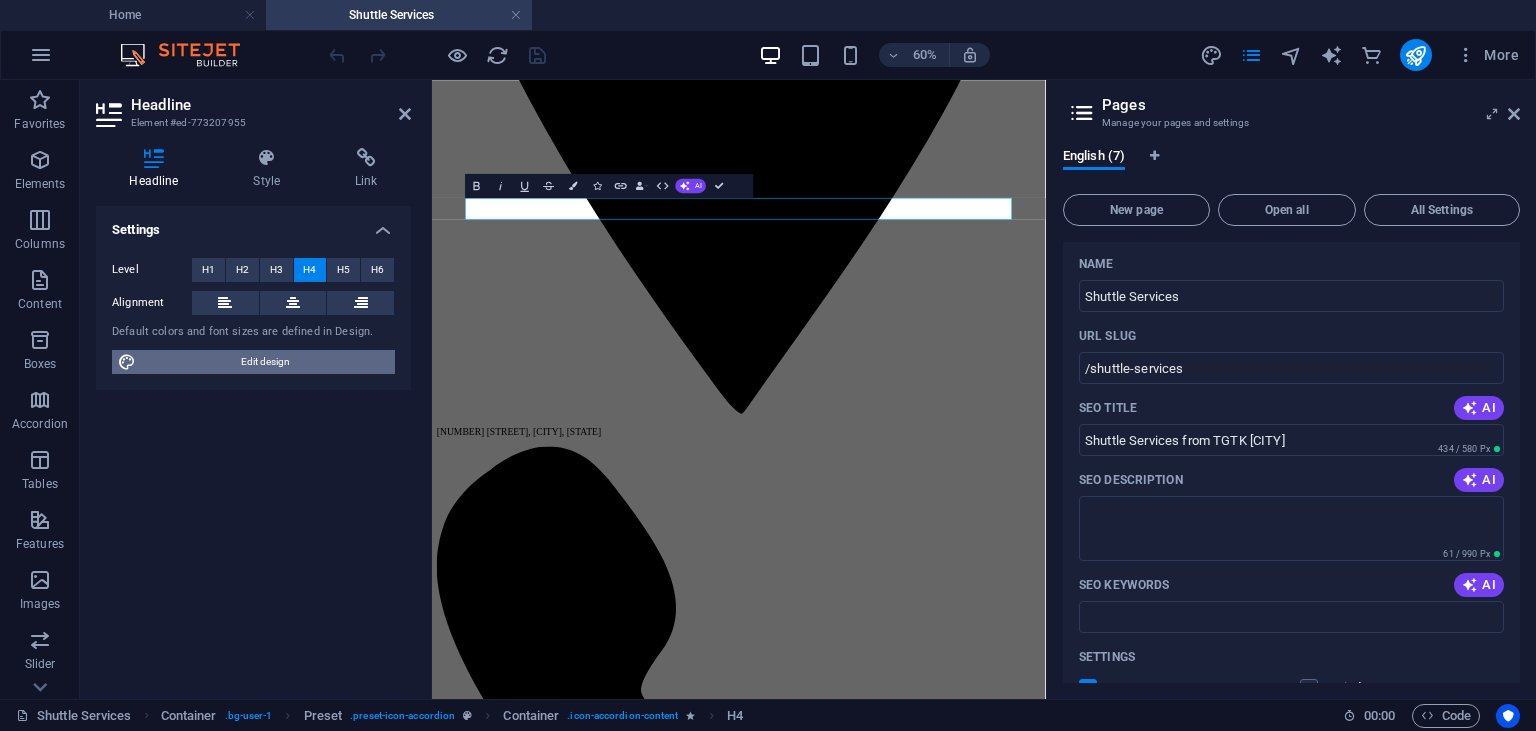 click on "Edit design" at bounding box center [265, 362] 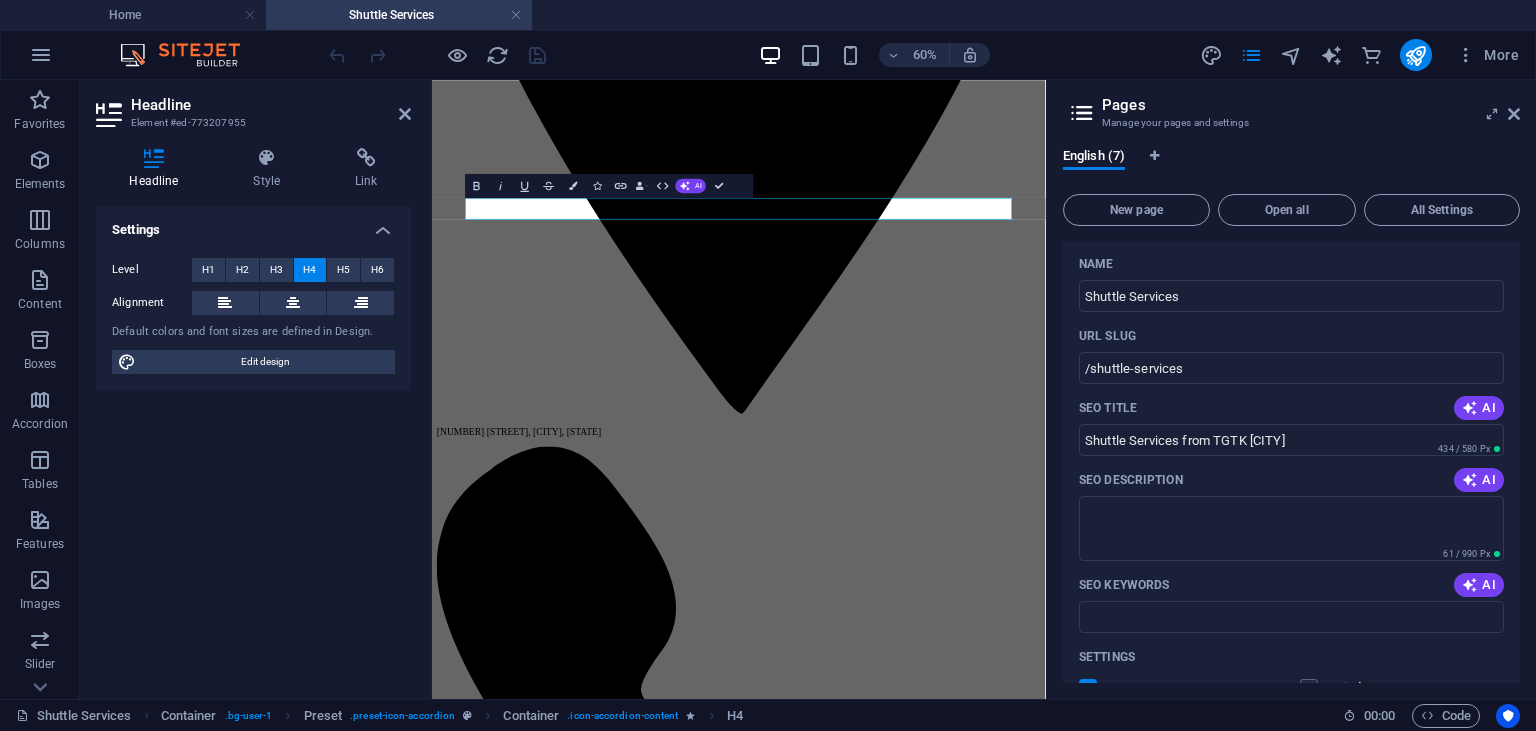 select on "px" 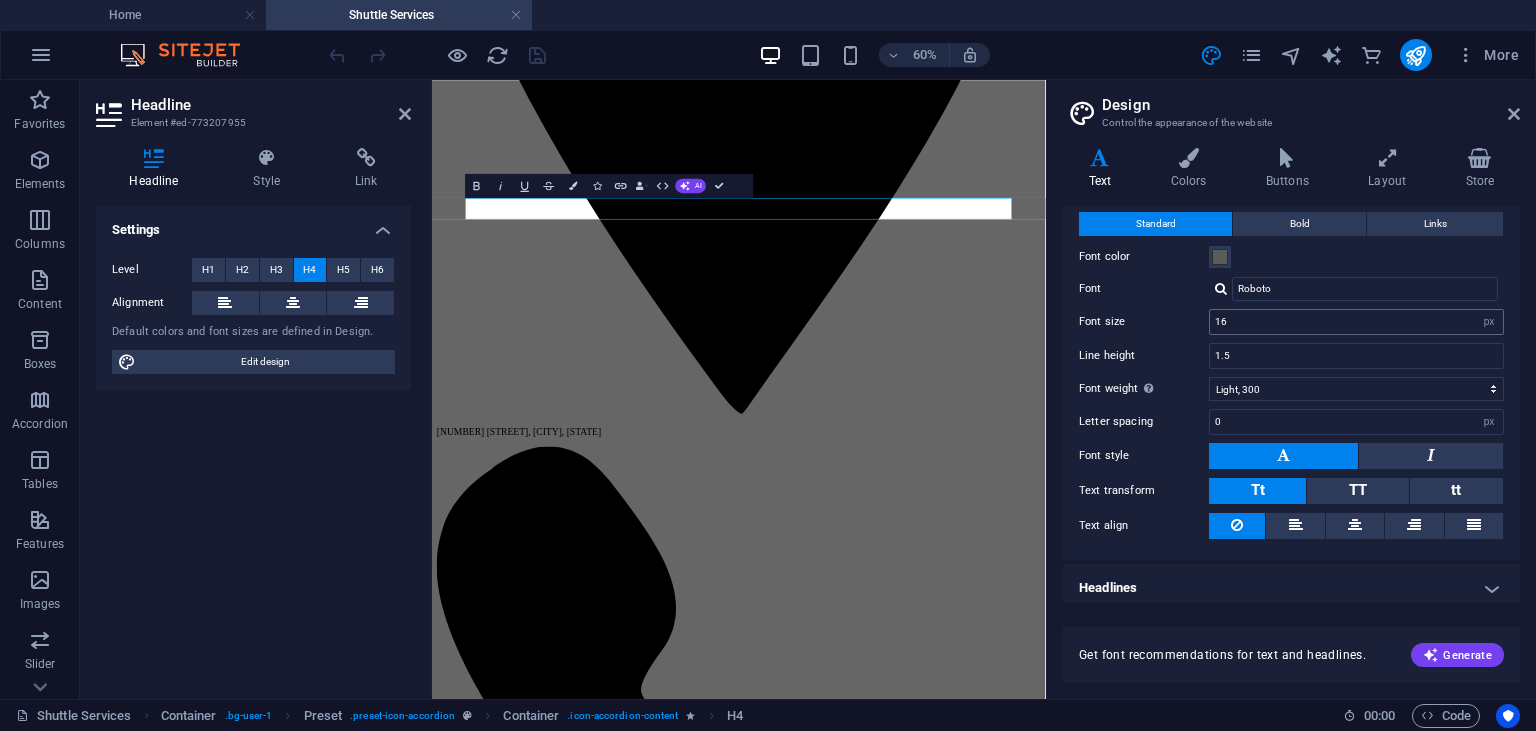 scroll, scrollTop: 55, scrollLeft: 0, axis: vertical 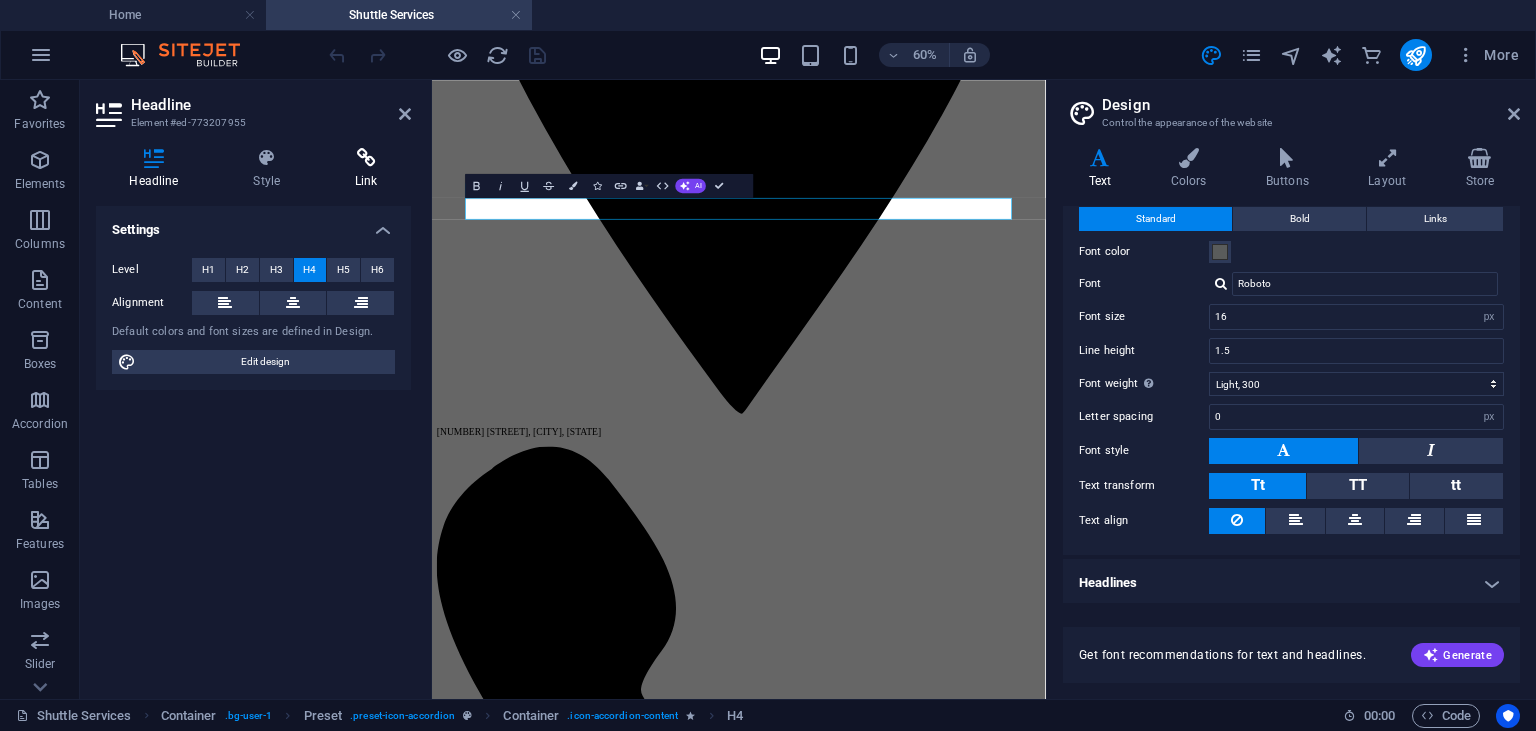 click on "Link" at bounding box center (366, 169) 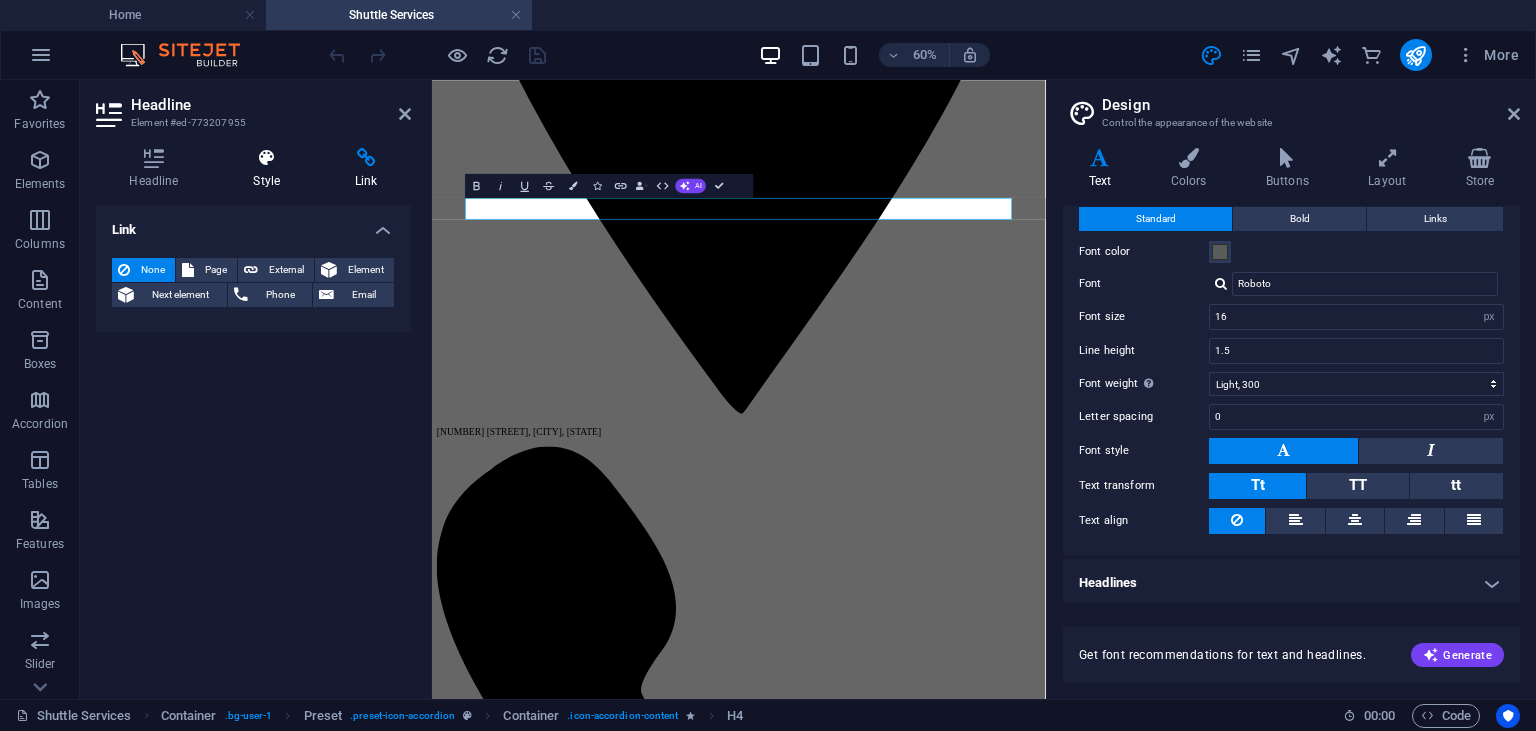 click on "Style" at bounding box center [271, 169] 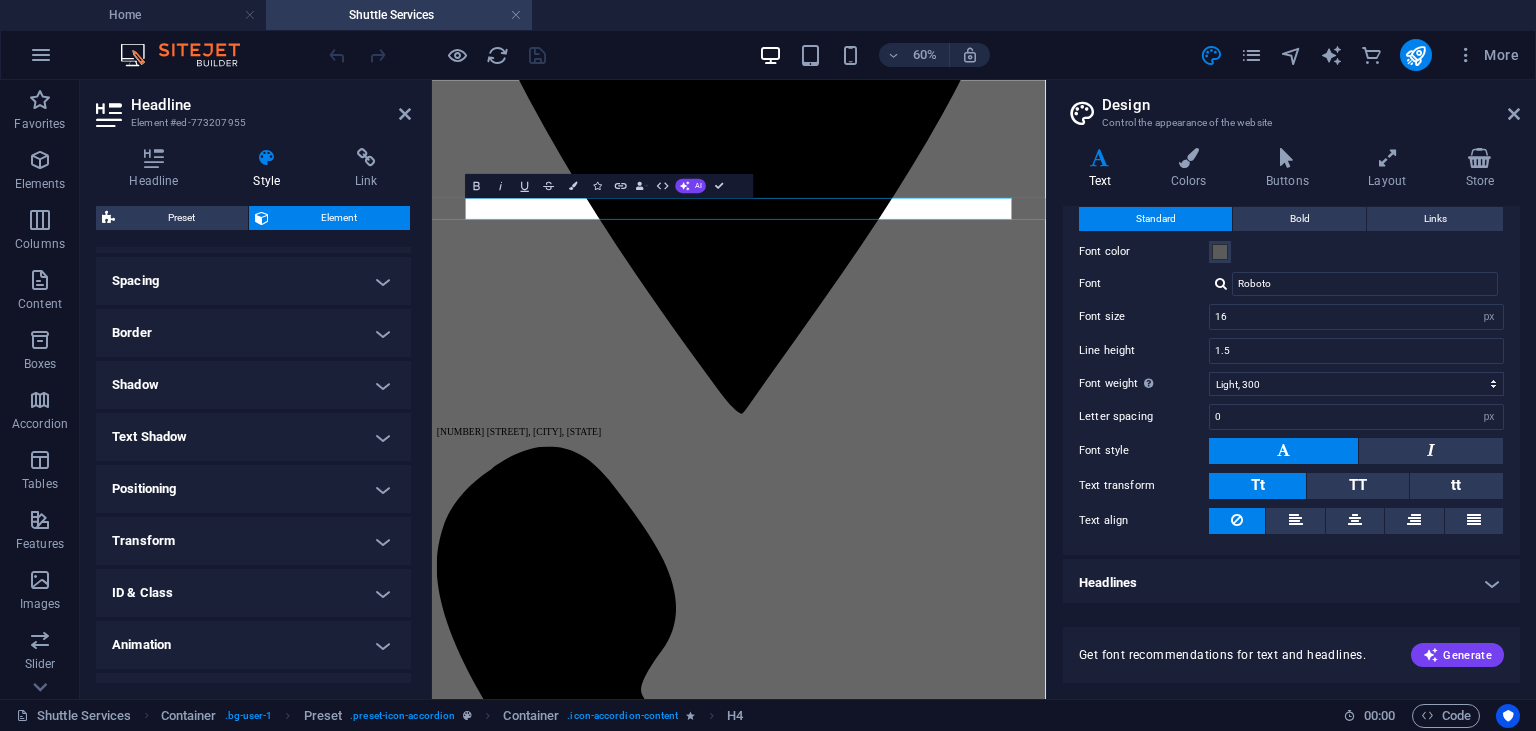 scroll, scrollTop: 409, scrollLeft: 0, axis: vertical 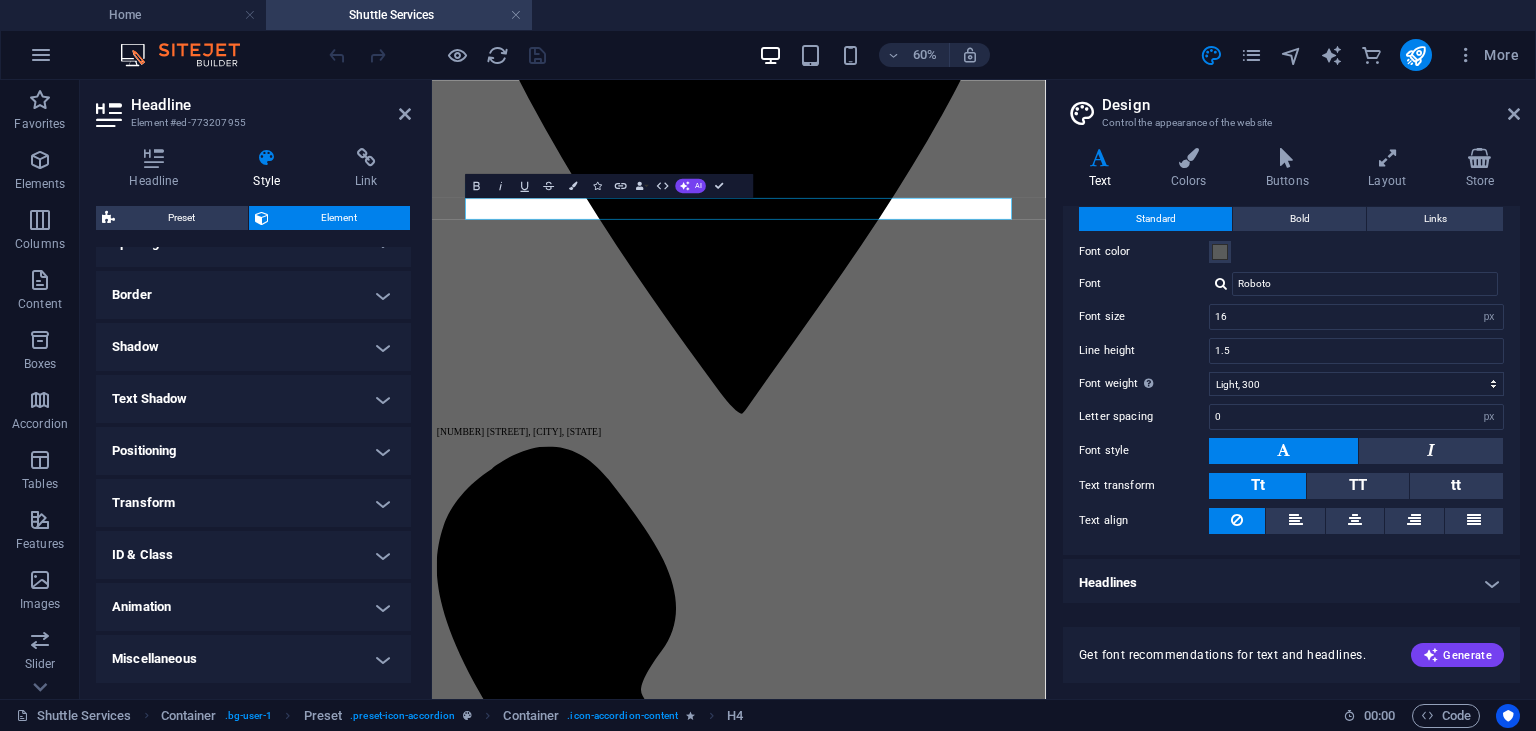 click on "Miscellaneous" at bounding box center (253, 659) 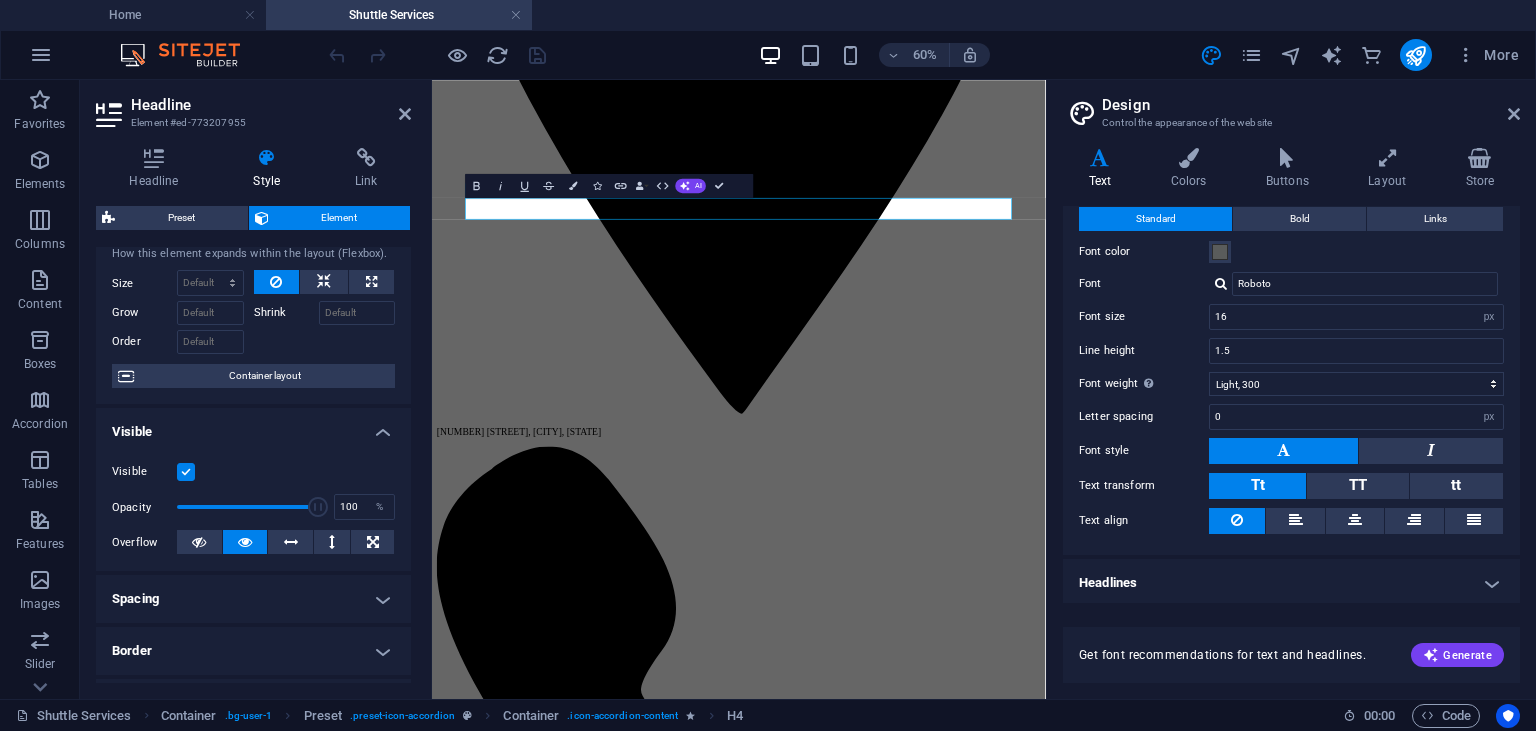 scroll, scrollTop: 0, scrollLeft: 0, axis: both 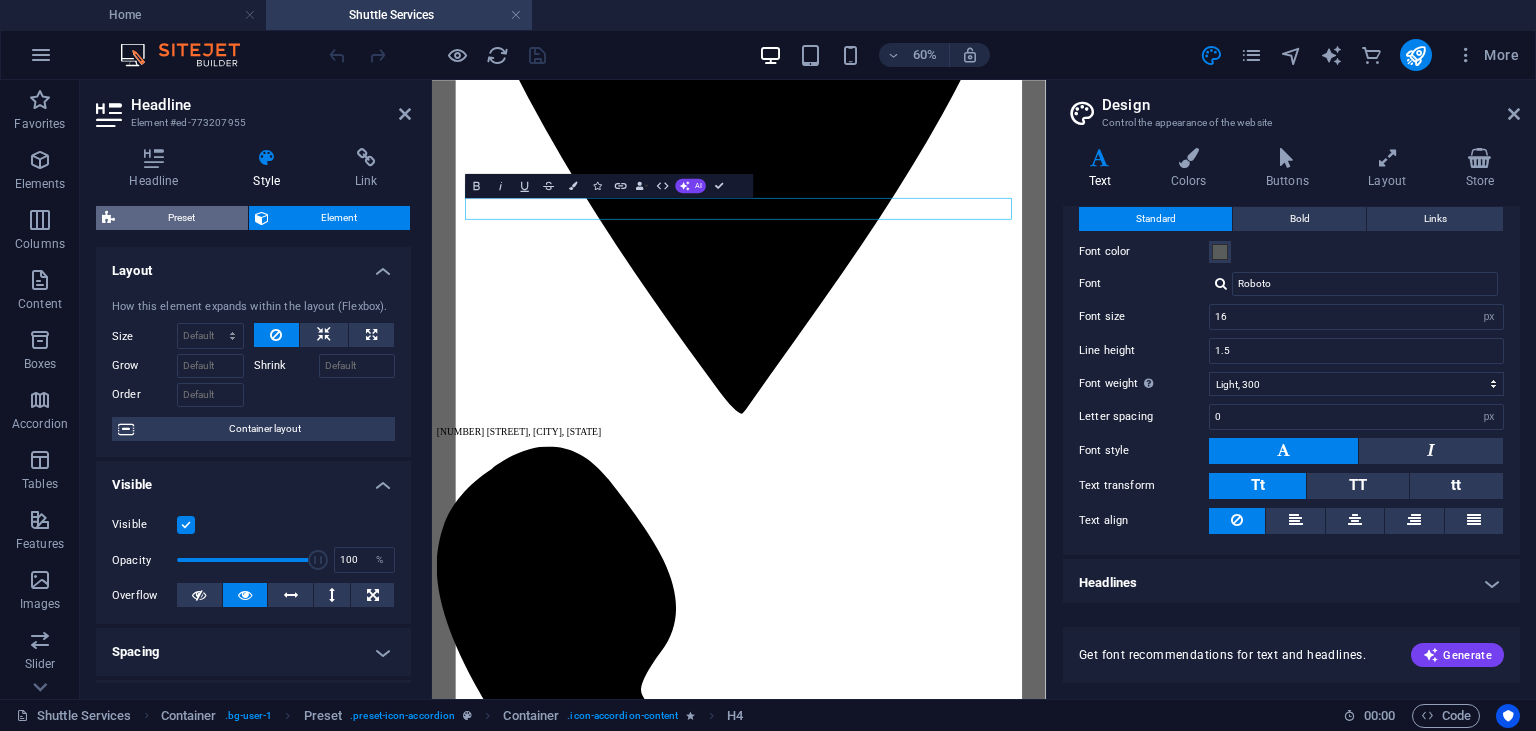 click on "Preset" at bounding box center (181, 218) 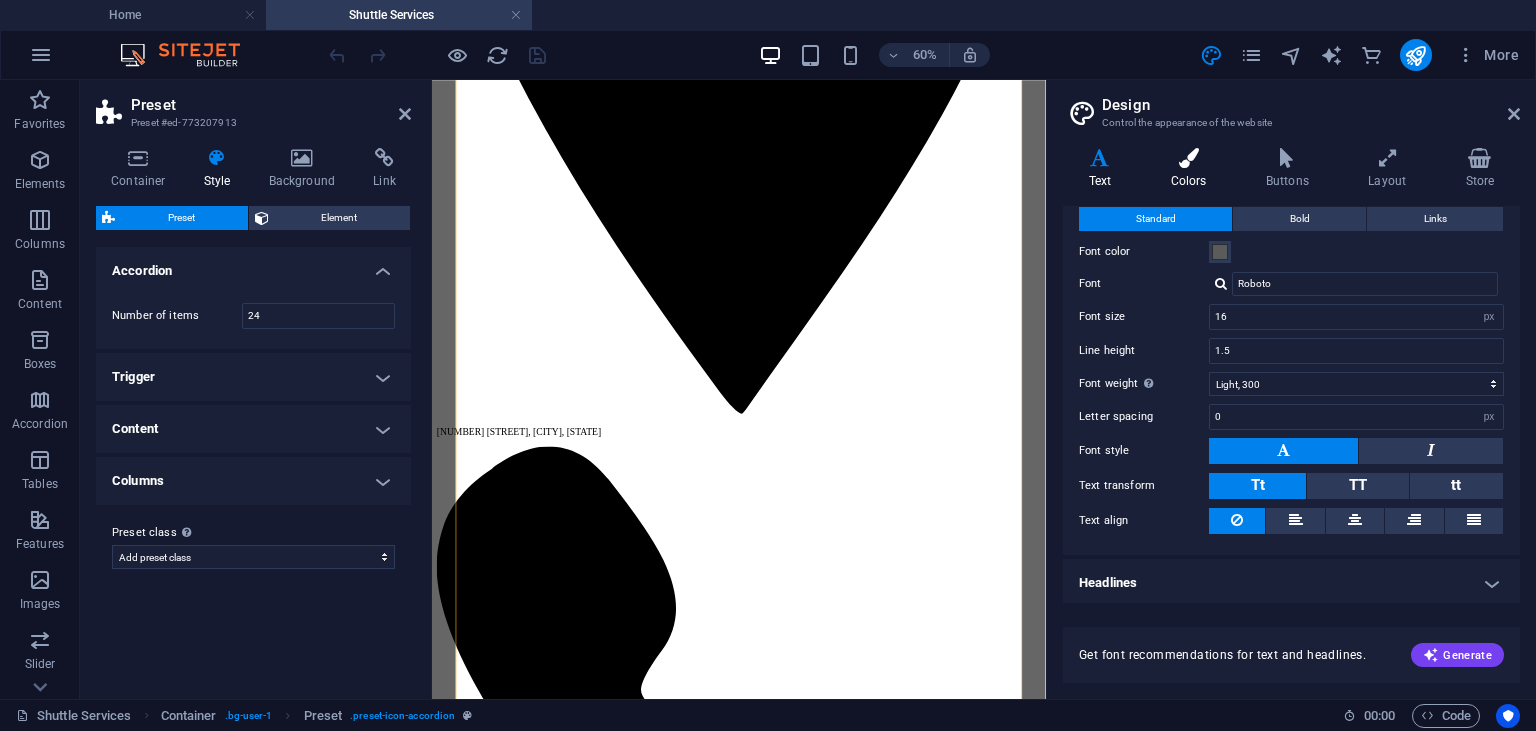 click at bounding box center [1188, 158] 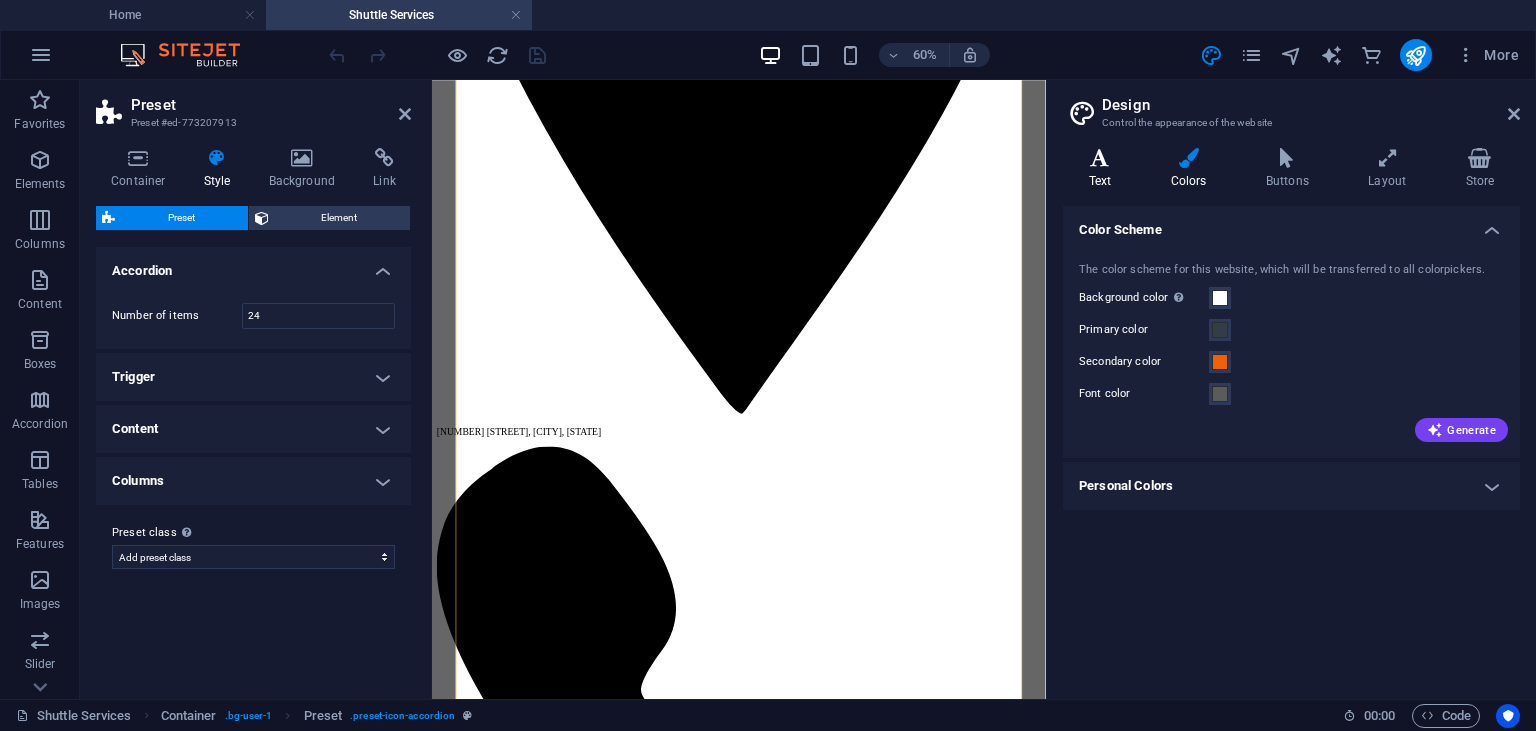 click on "Text" at bounding box center [1104, 169] 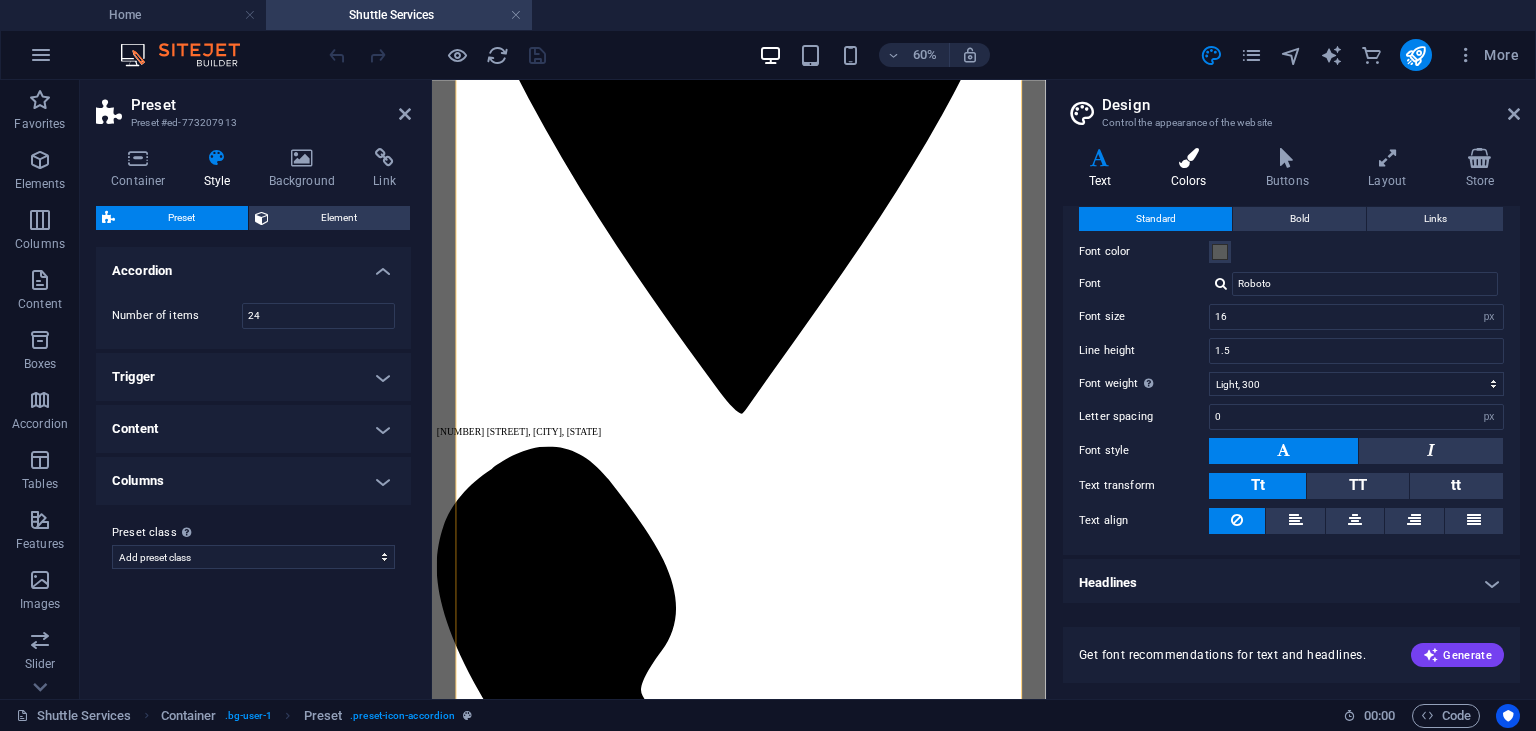 click at bounding box center (1188, 158) 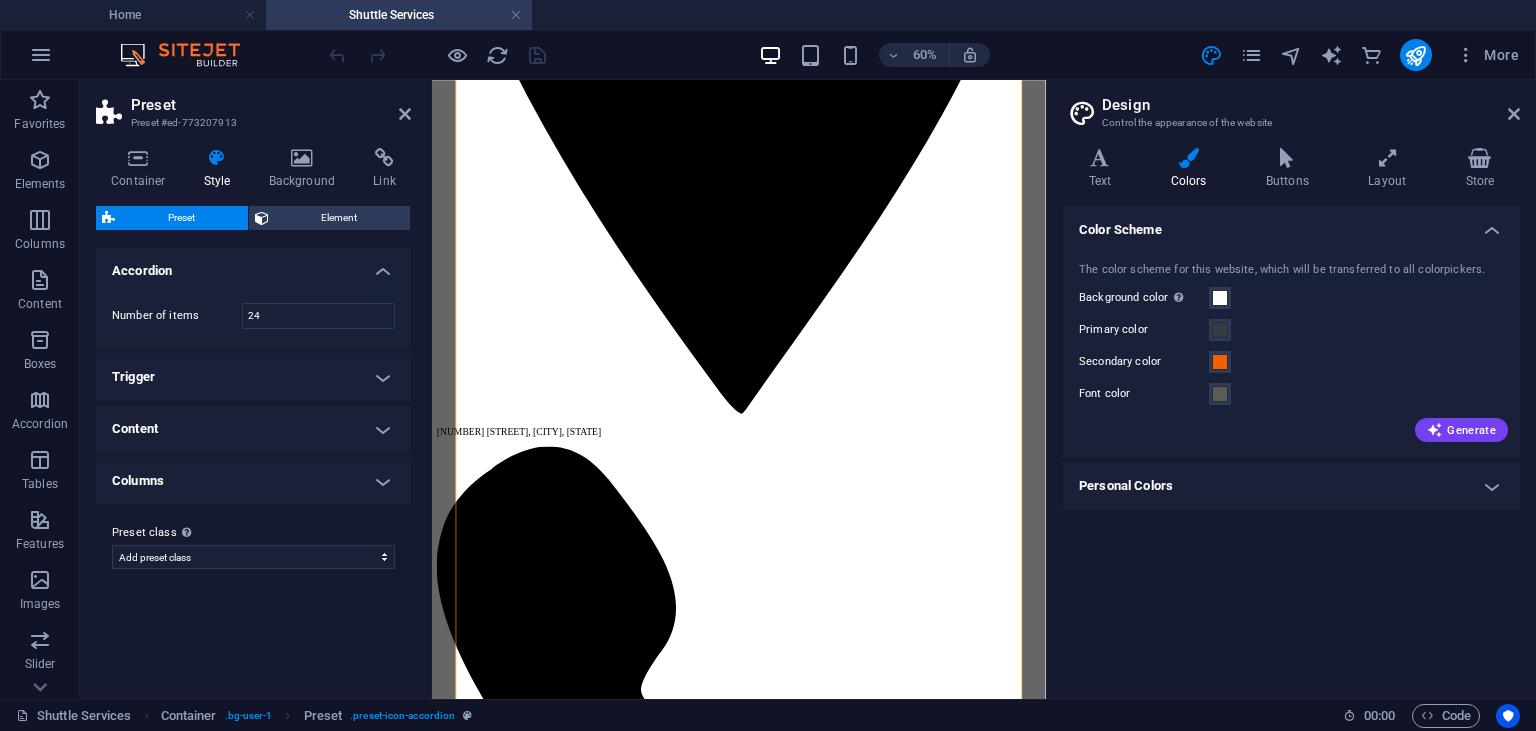 click on "Personal Colors" at bounding box center (1291, 486) 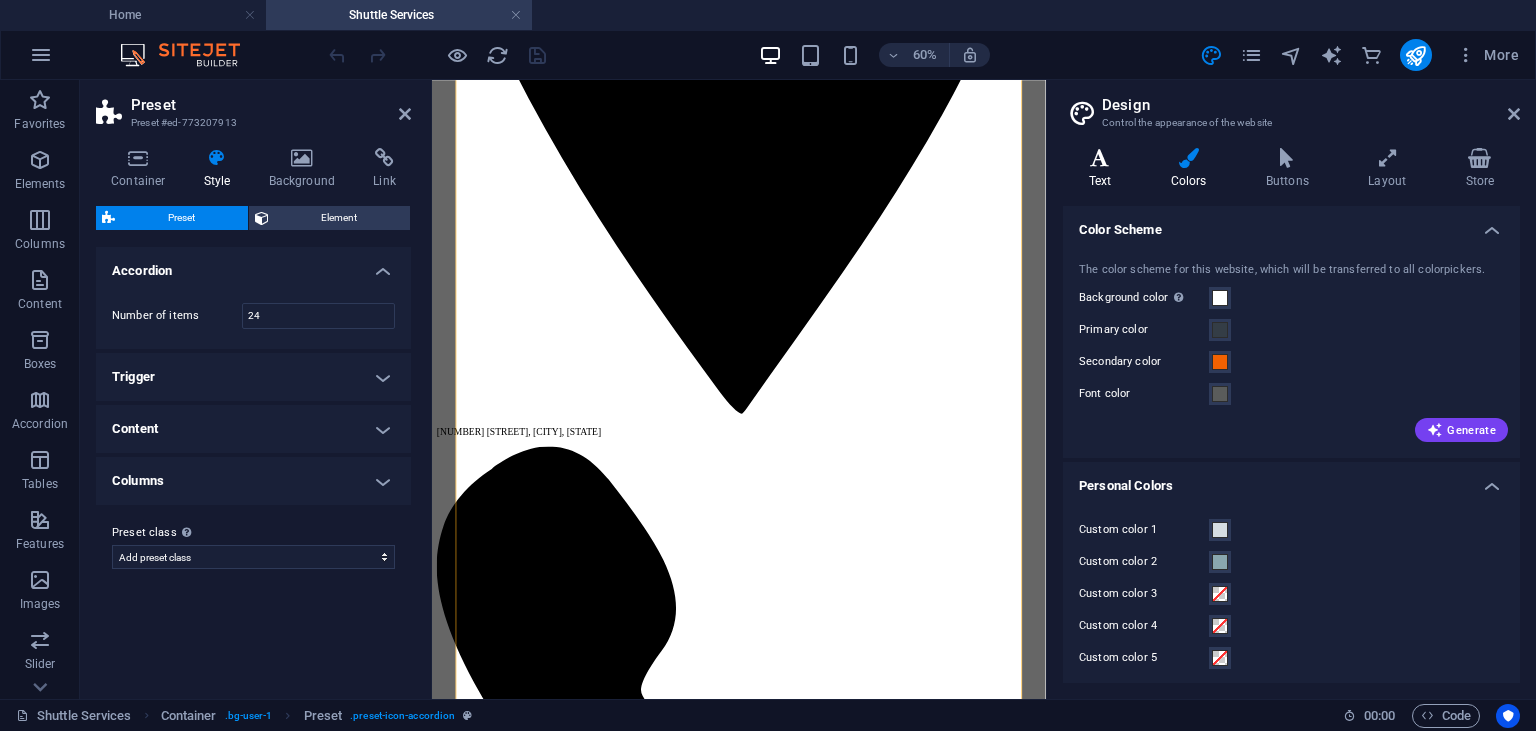 click on "Text" at bounding box center (1104, 169) 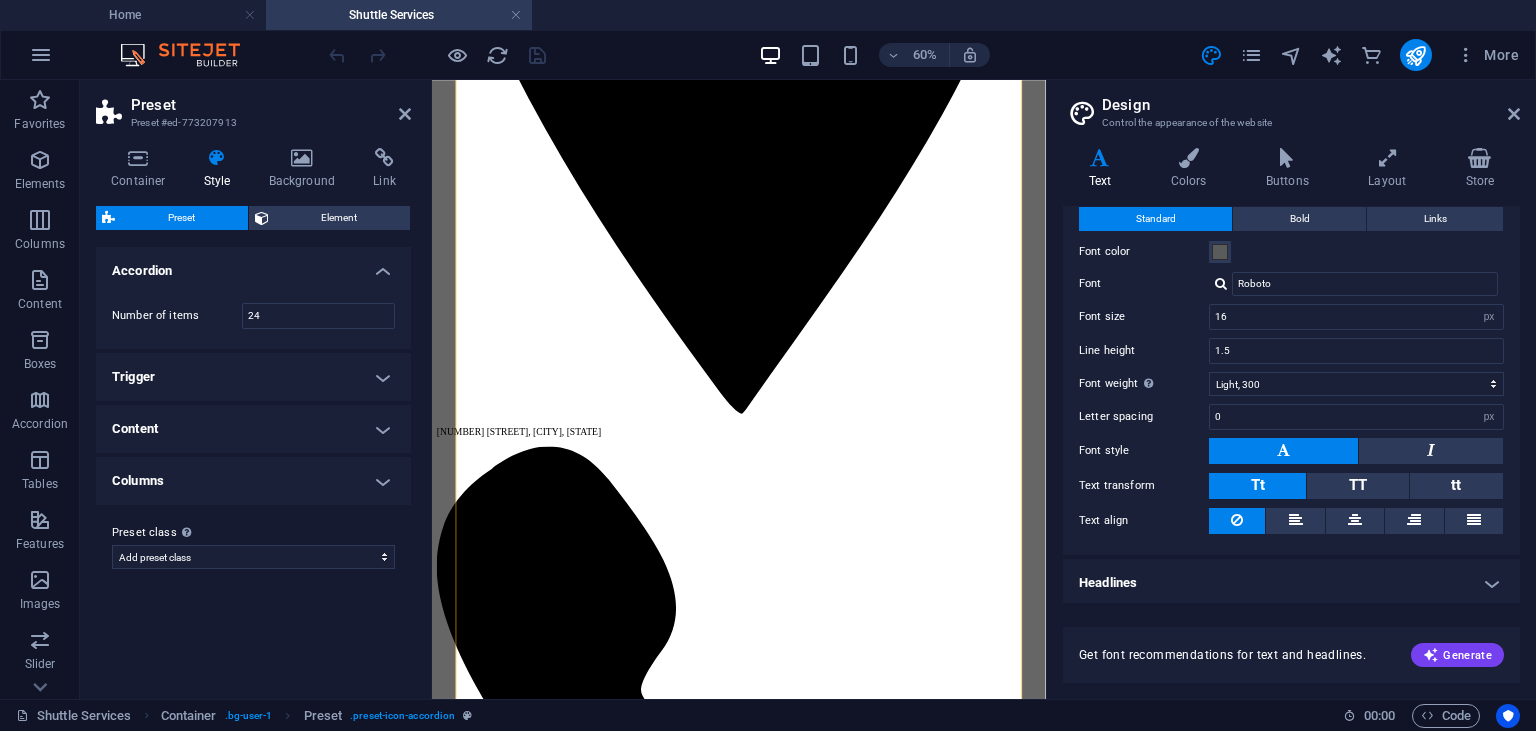 scroll, scrollTop: 55, scrollLeft: 0, axis: vertical 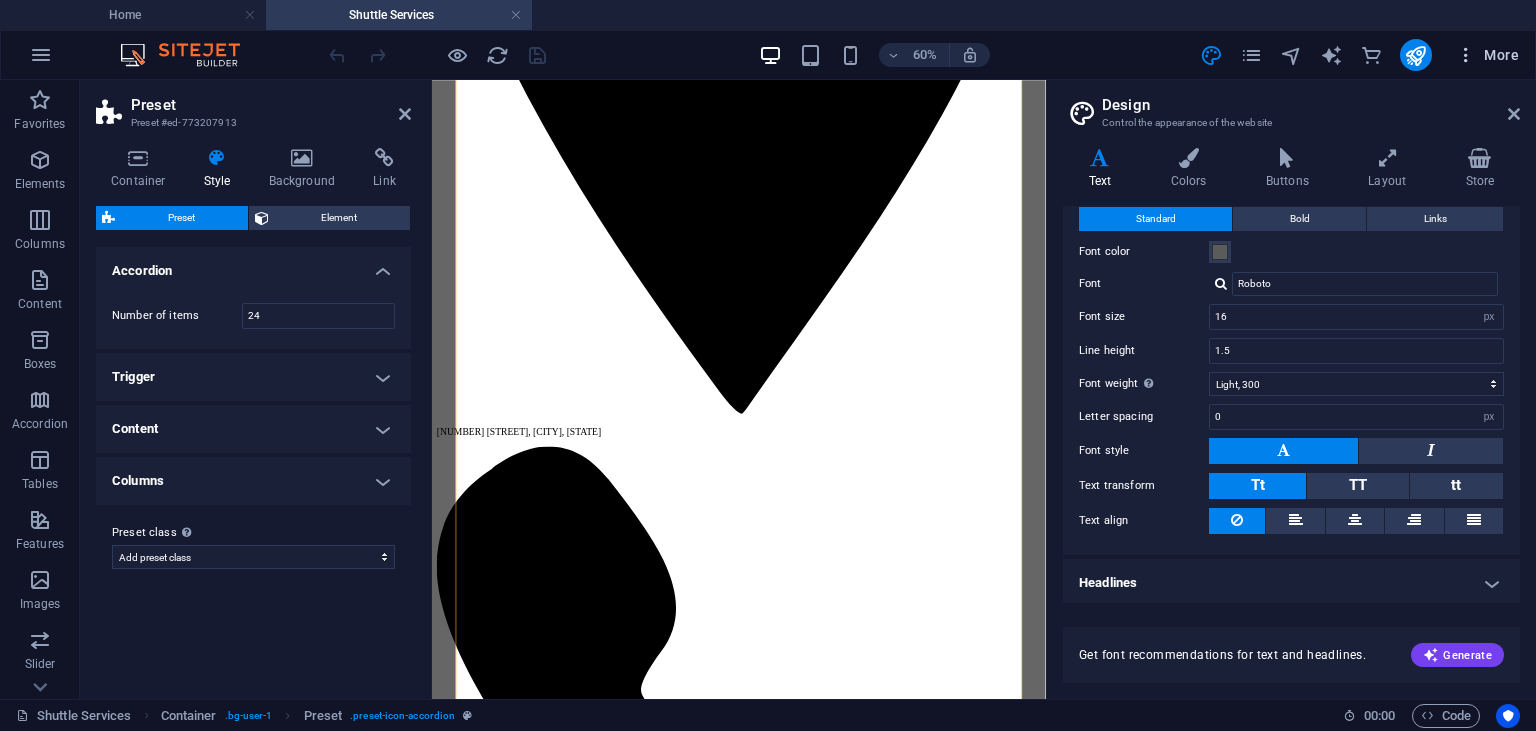 click at bounding box center [1466, 55] 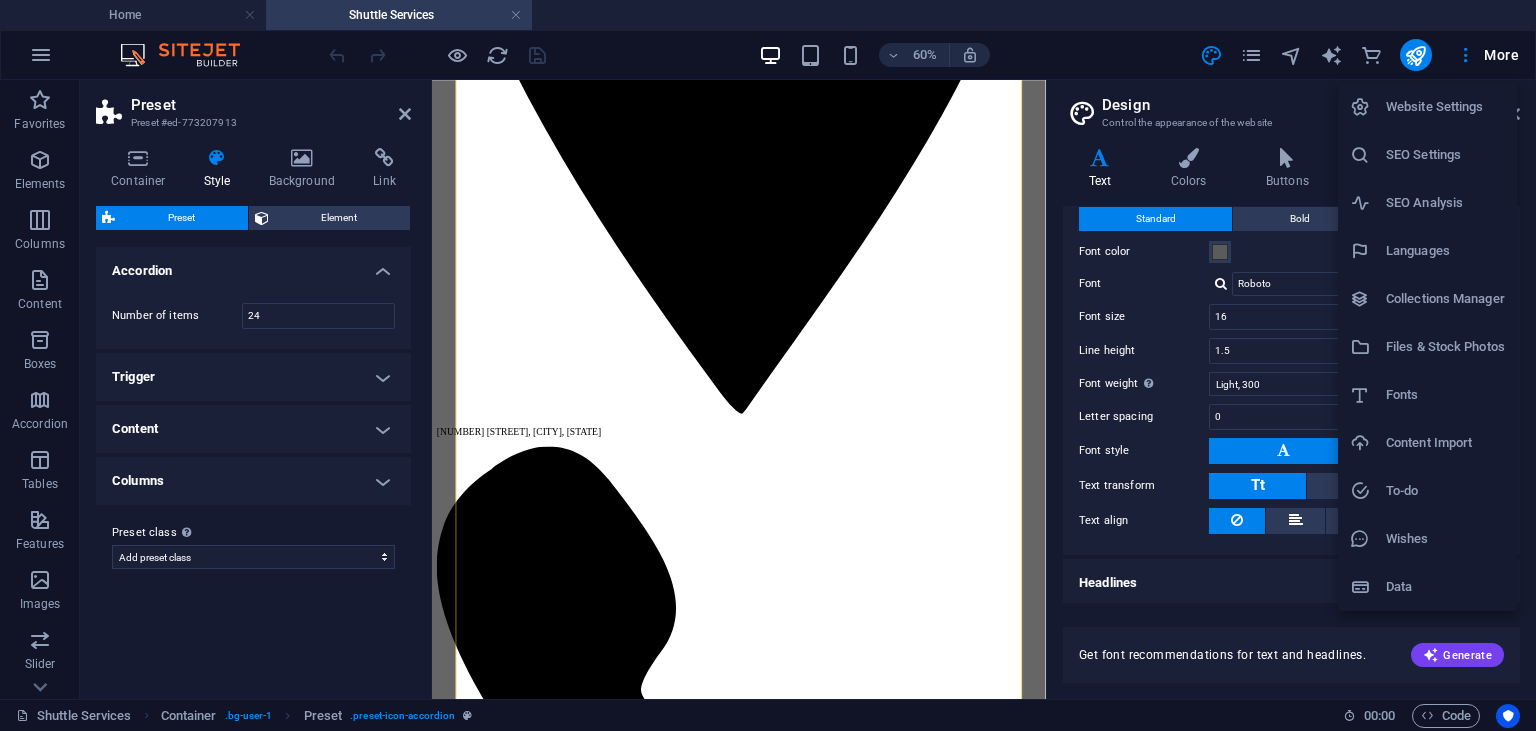 click on "Website Settings" at bounding box center [1427, 107] 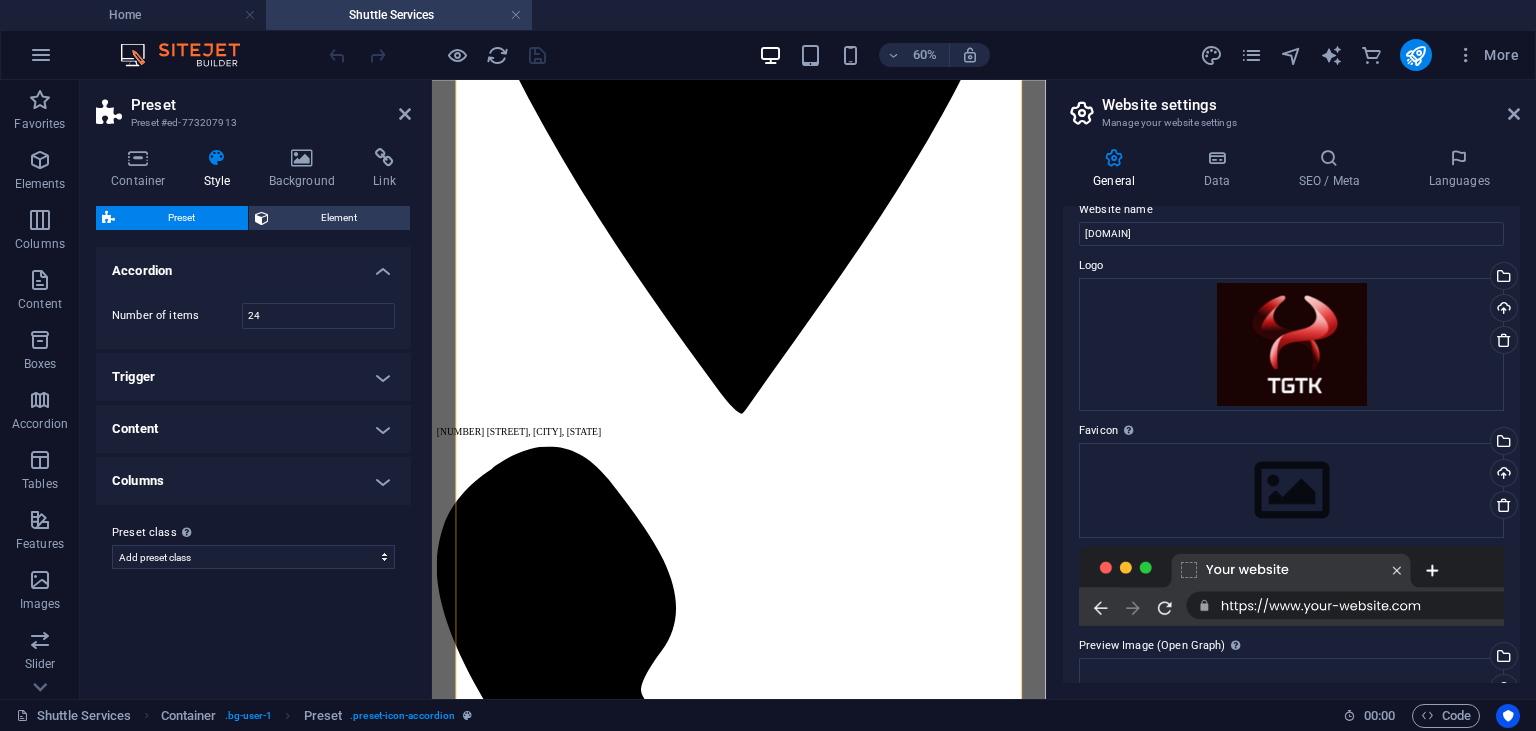scroll, scrollTop: 0, scrollLeft: 0, axis: both 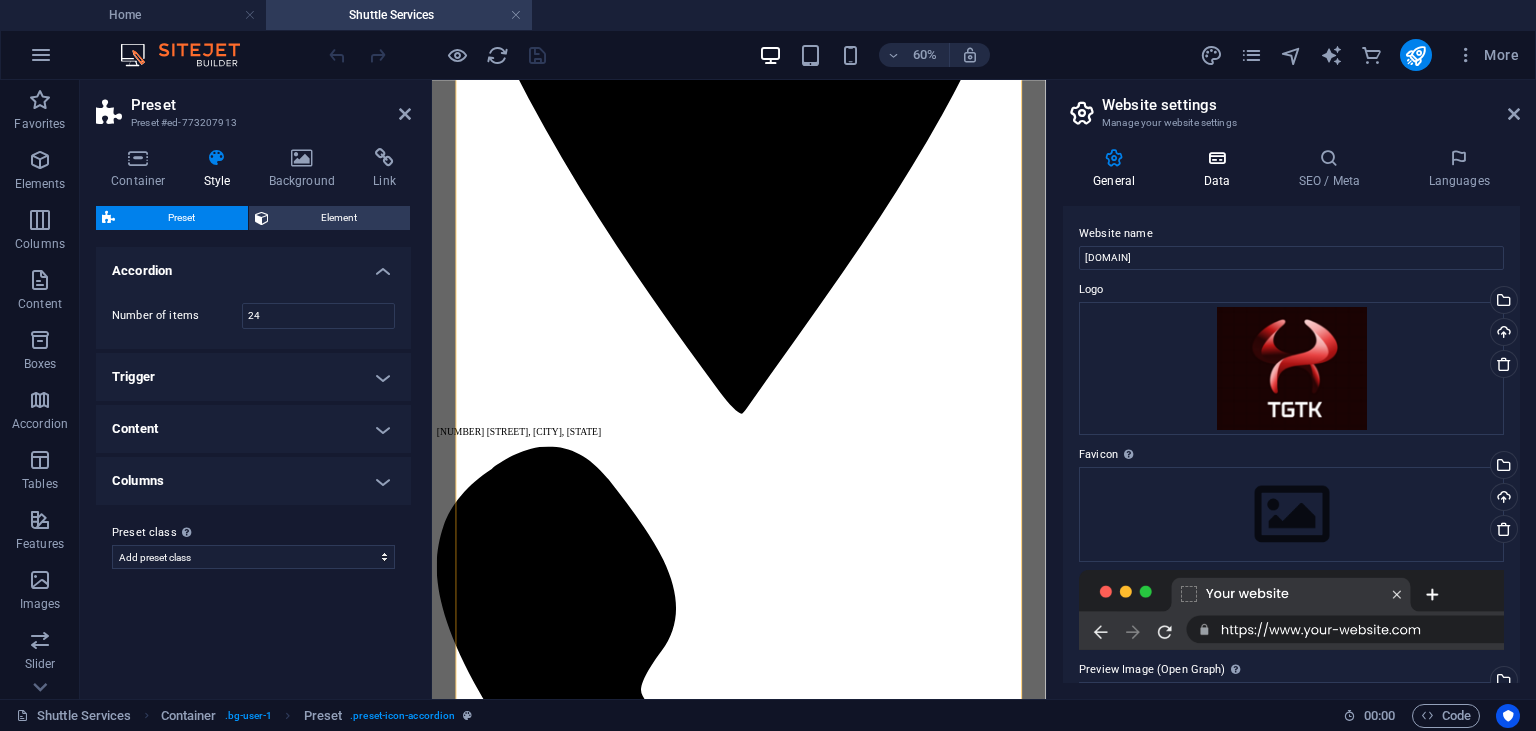 click on "Data" at bounding box center [1220, 169] 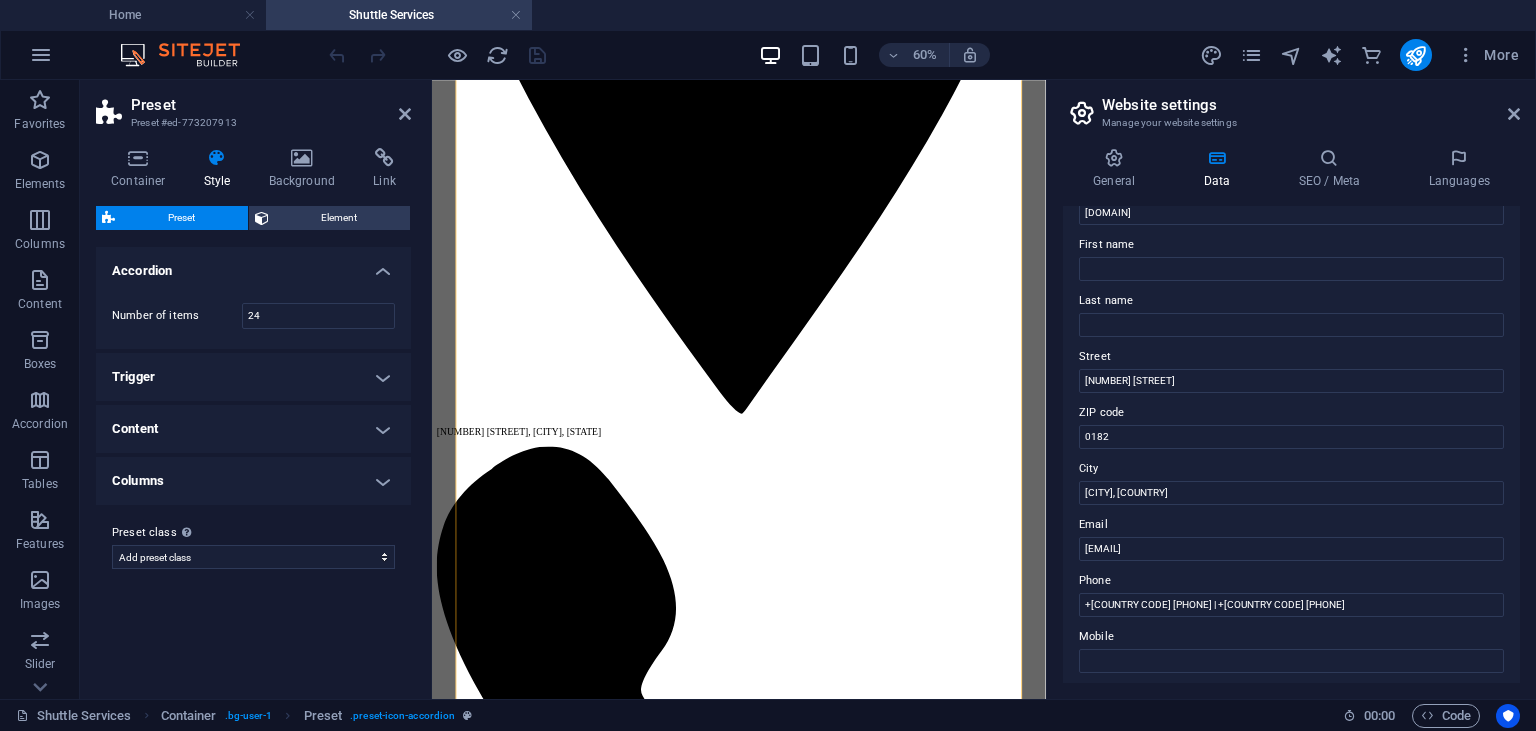 scroll, scrollTop: 0, scrollLeft: 0, axis: both 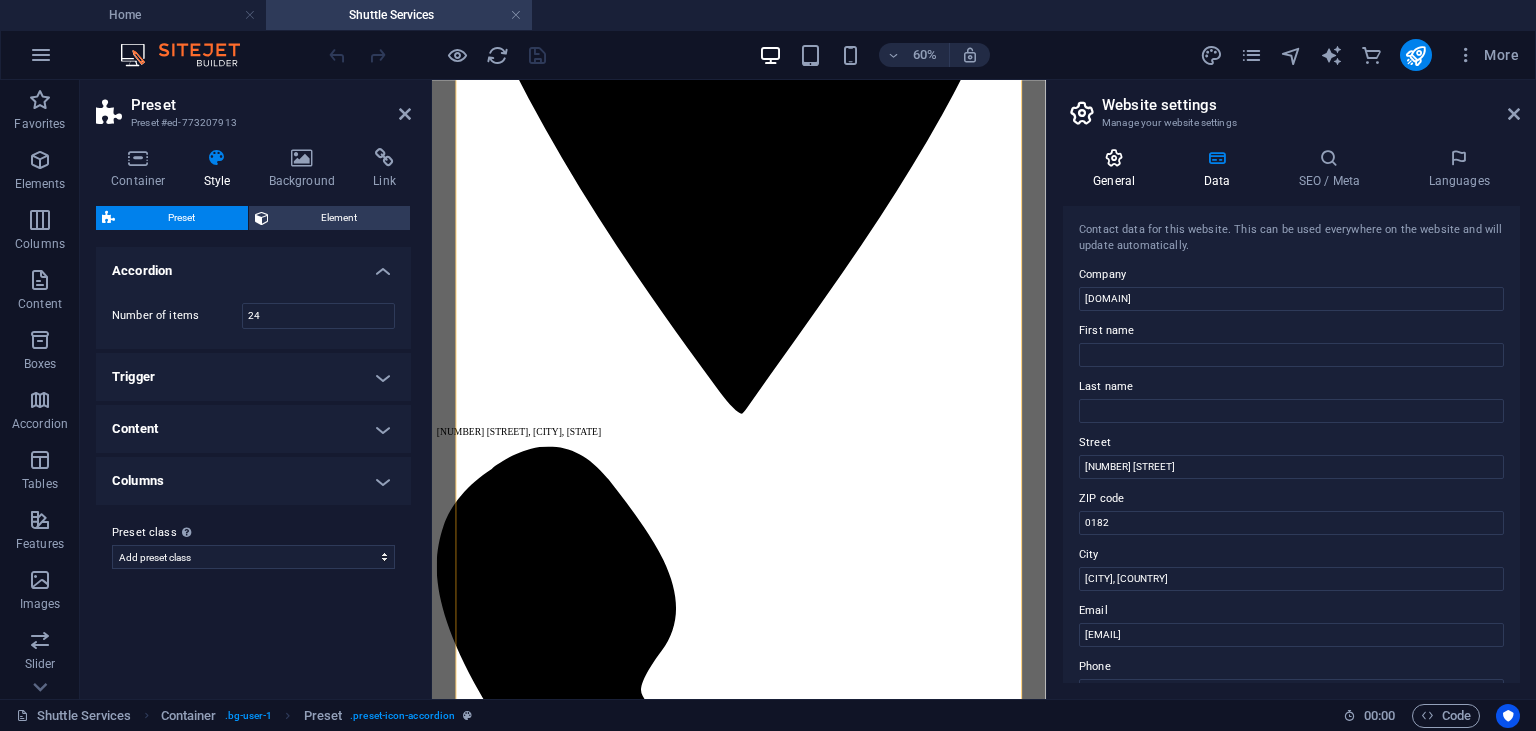 click at bounding box center (1114, 158) 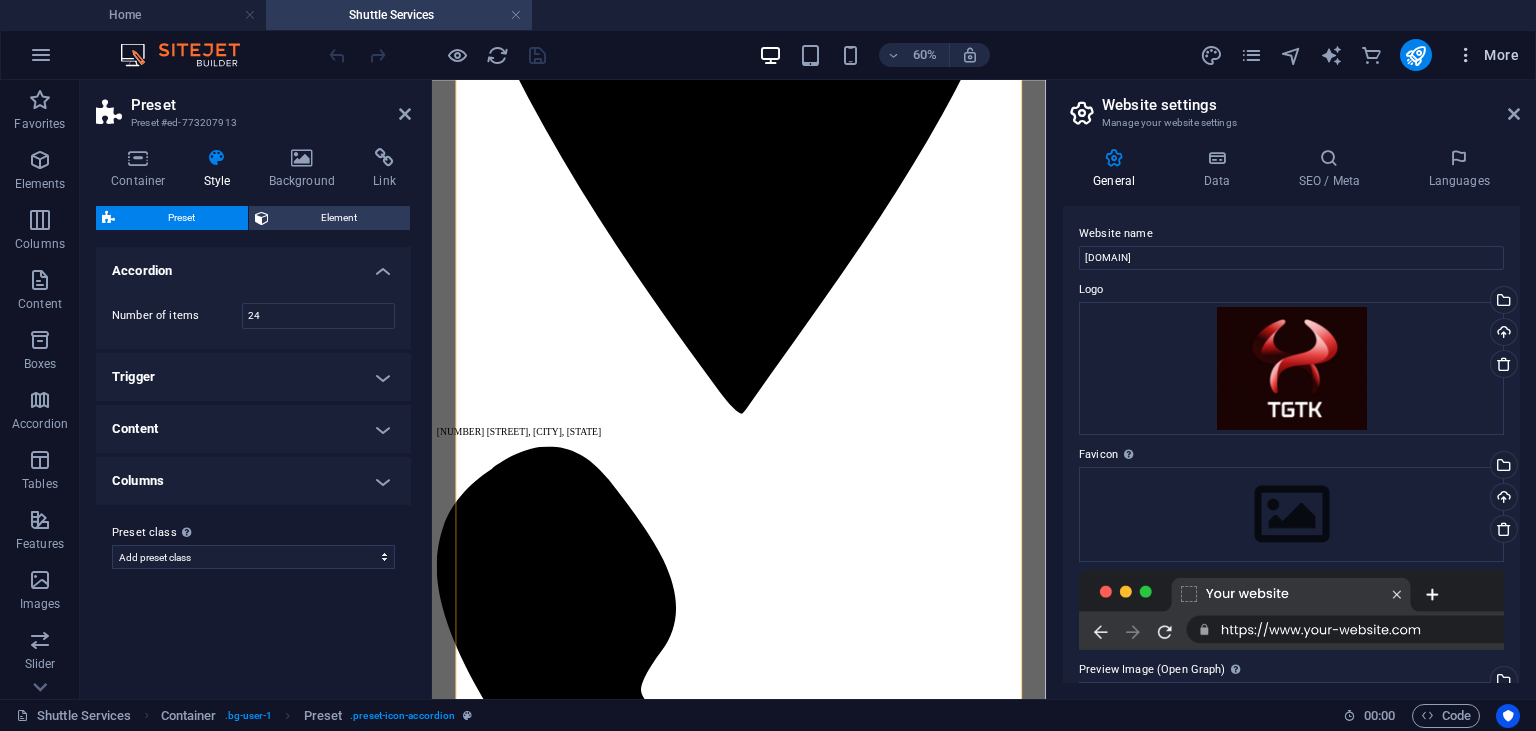 click at bounding box center [1466, 55] 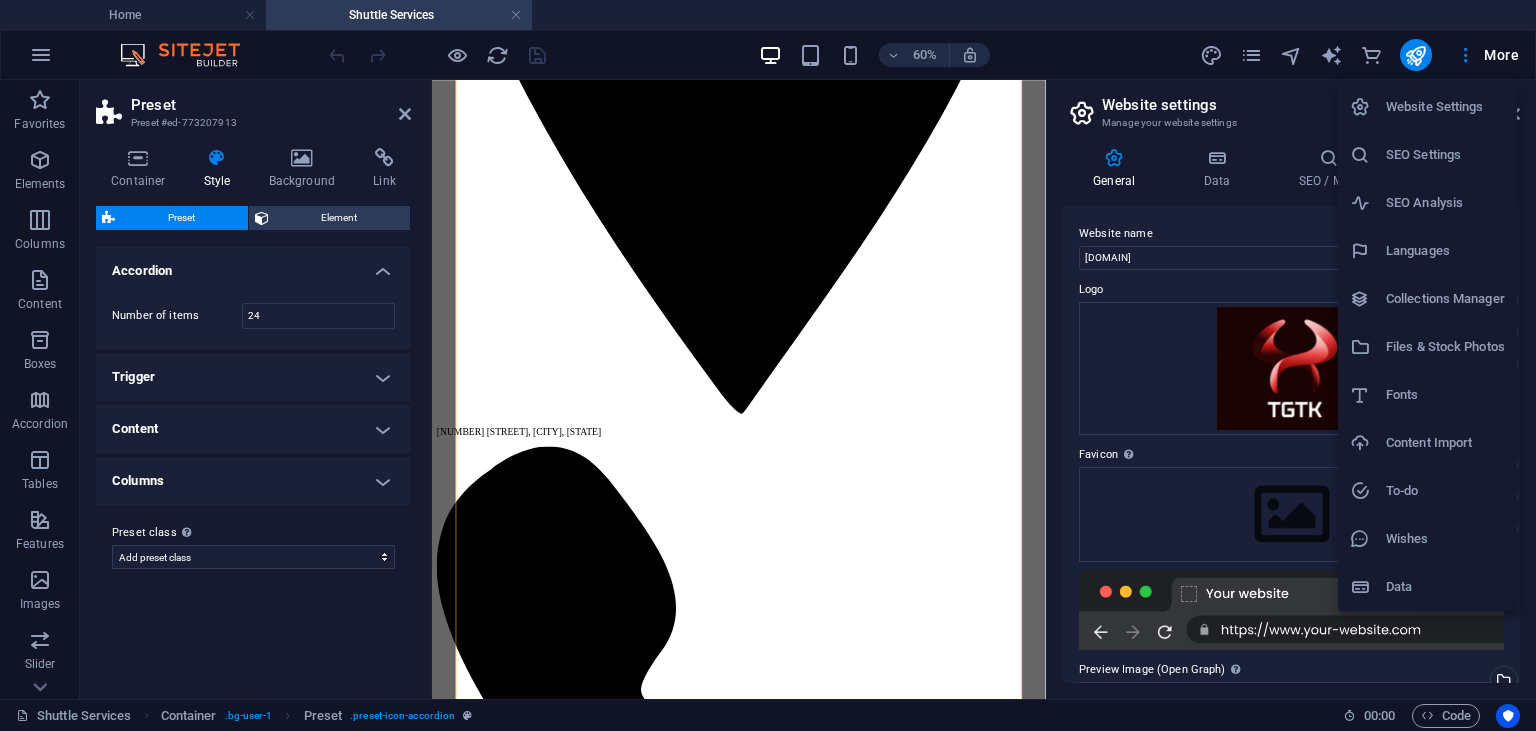 click at bounding box center [768, 365] 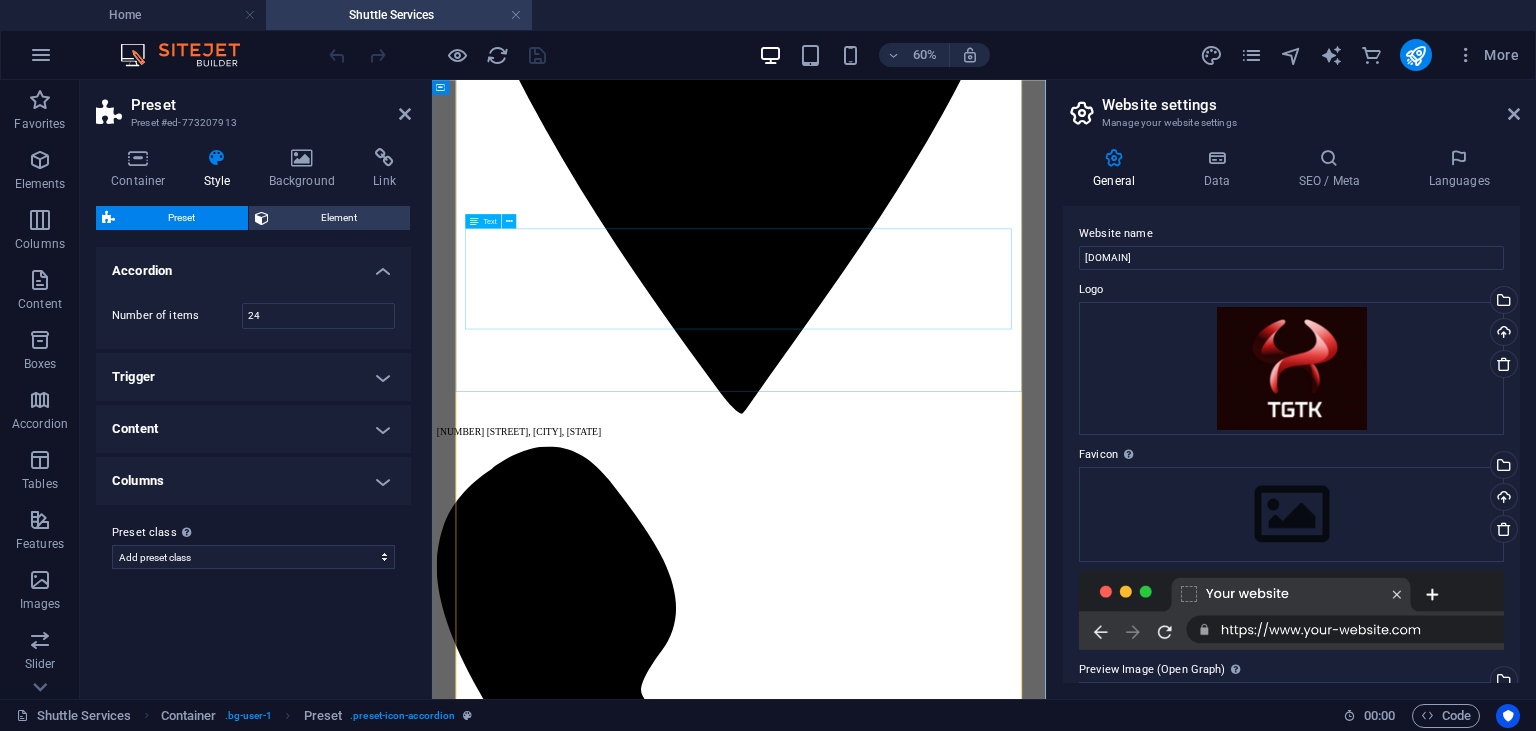 click on "👉 Ready for a Trip Where Everyone Arrives Happy? Get Your Instant Quote or Book Online in 60 Seconds! [Button: Plan Your Getaway] OR 👉 Speak to Our Trip Specialist: [Phone Number]" at bounding box center (943, 4203) 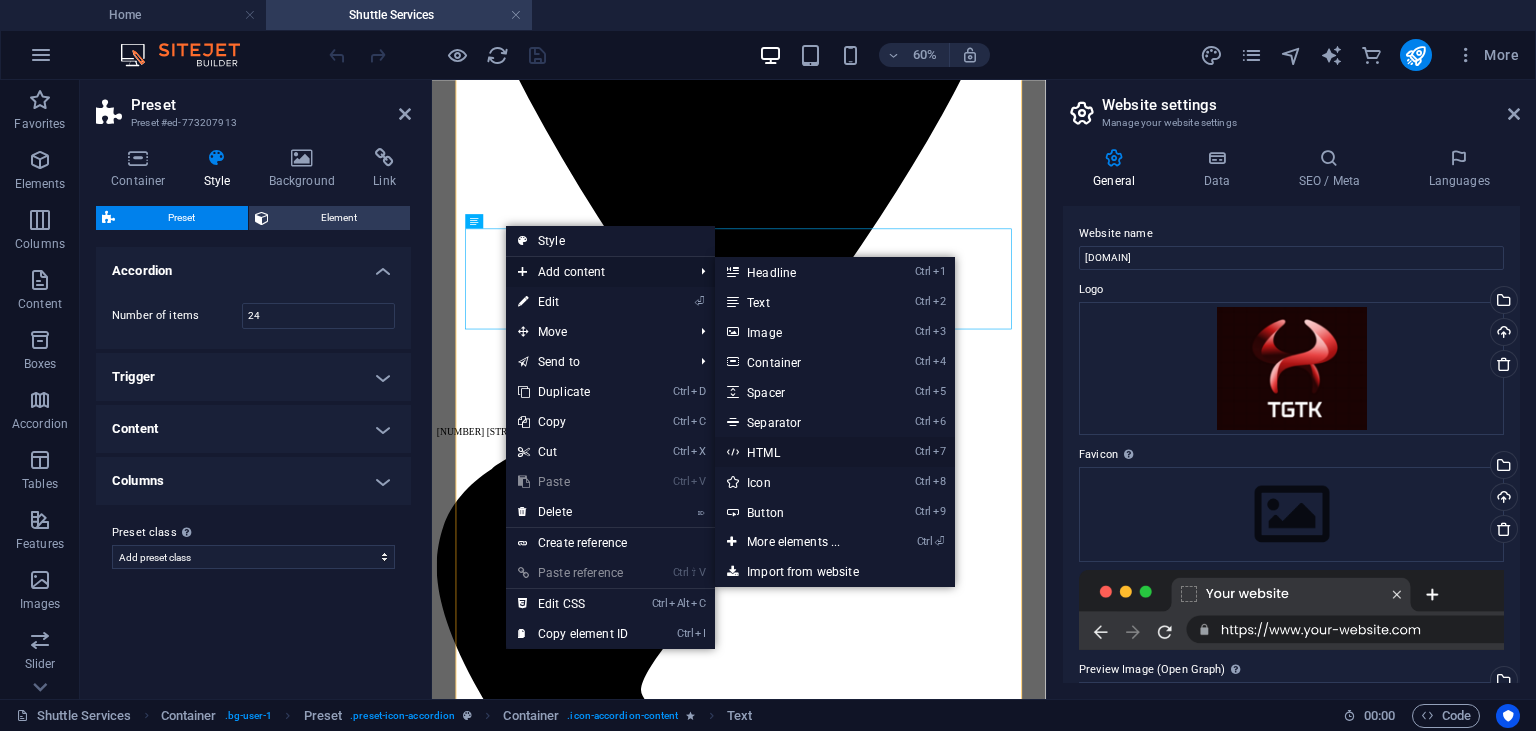 click on "Ctrl 7  HTML" at bounding box center [797, 452] 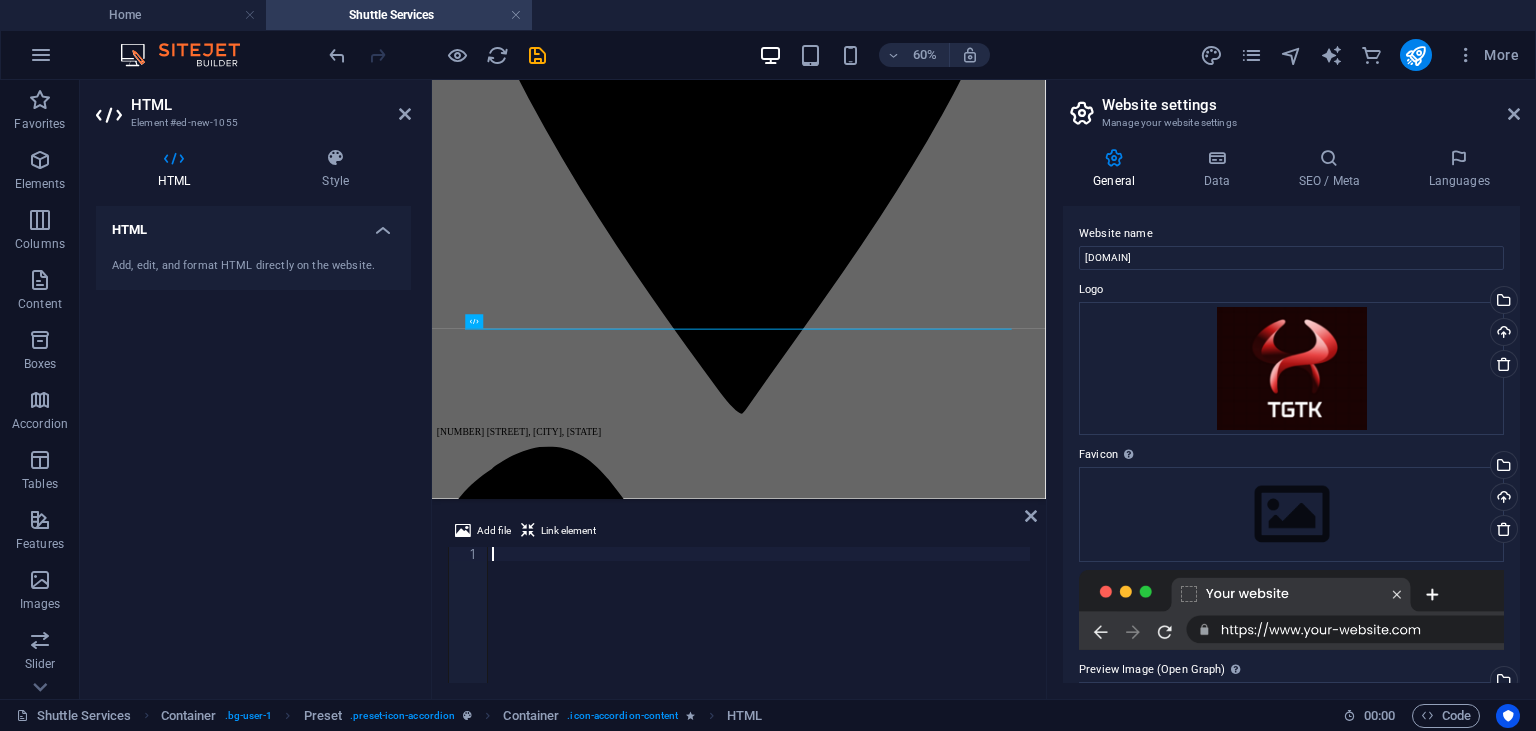 click at bounding box center (759, 629) 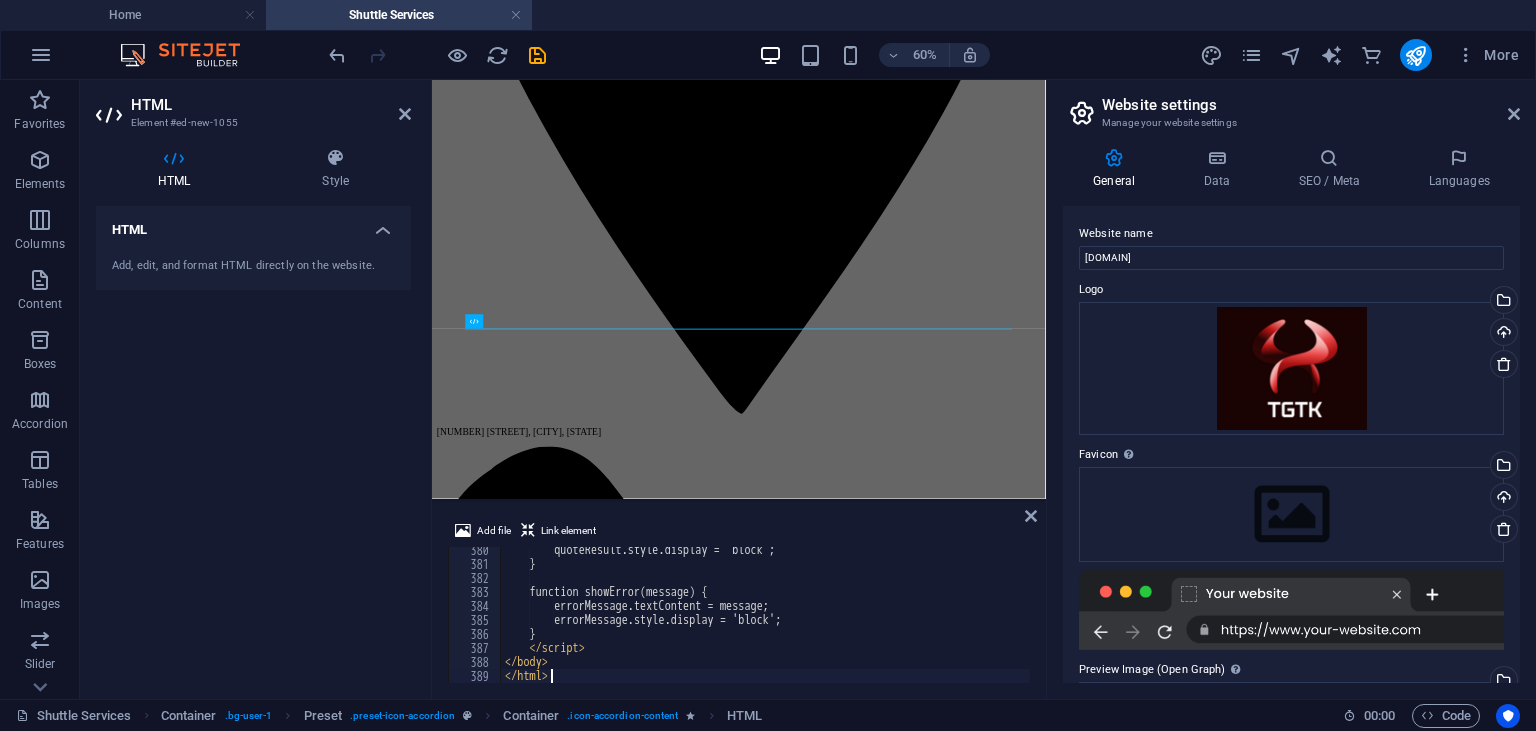 type on "</html>" 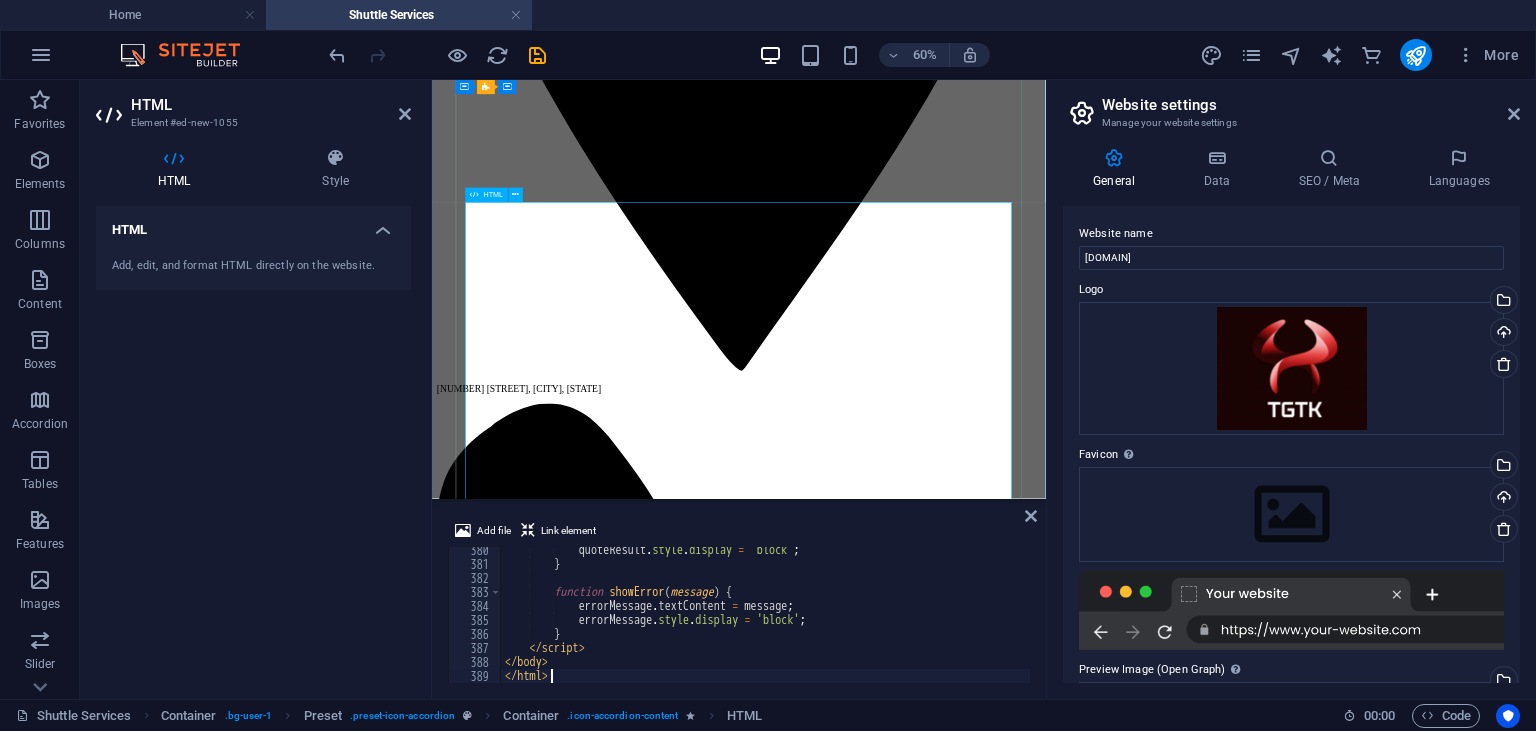 scroll, scrollTop: 950, scrollLeft: 0, axis: vertical 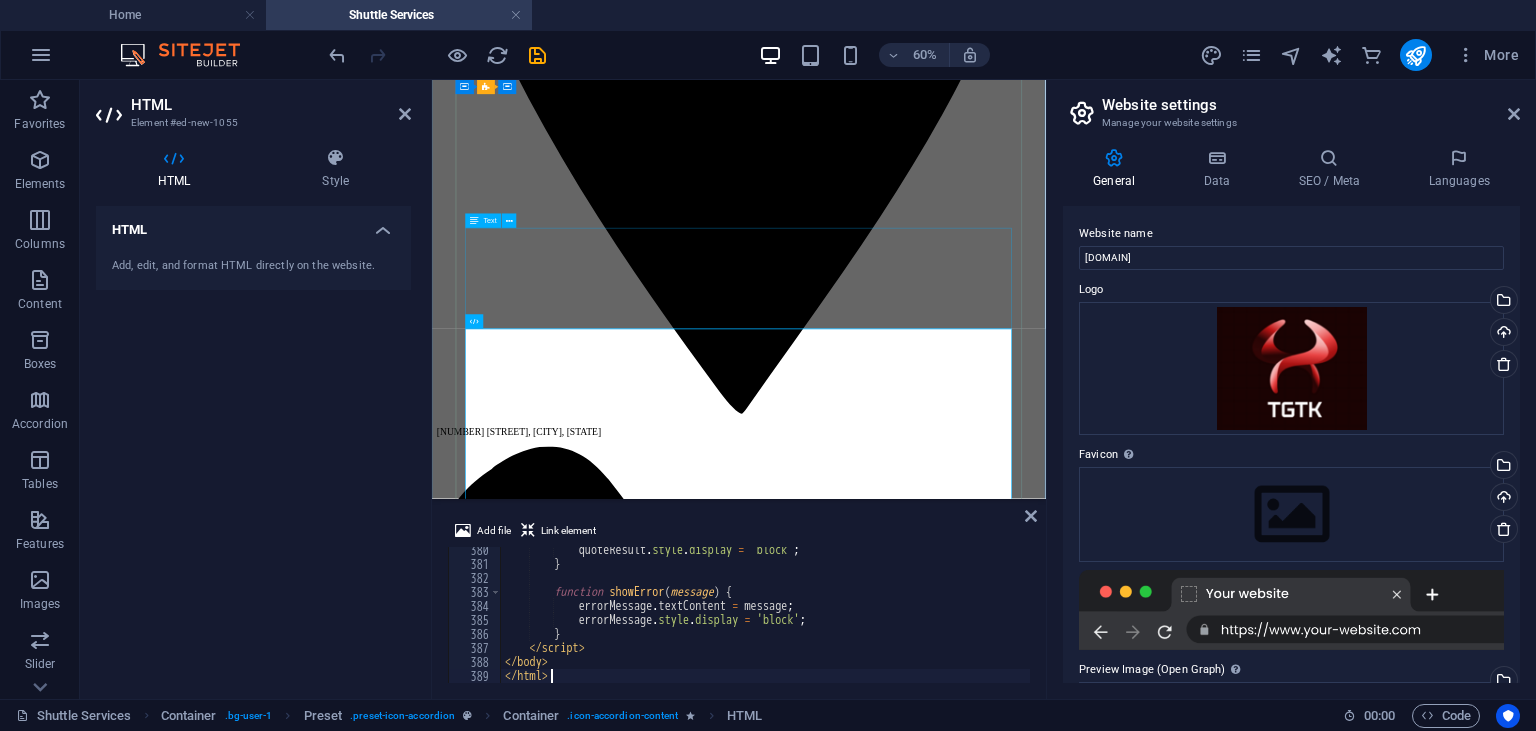 click on "👉 Ready for a Trip Where Everyone Arrives Happy? Get Your Instant Quote or Book Online in 60 Seconds! [Button: Plan Your Getaway] OR 👉 Speak to Our Trip Specialist: [Phone Number]" at bounding box center [943, 3931] 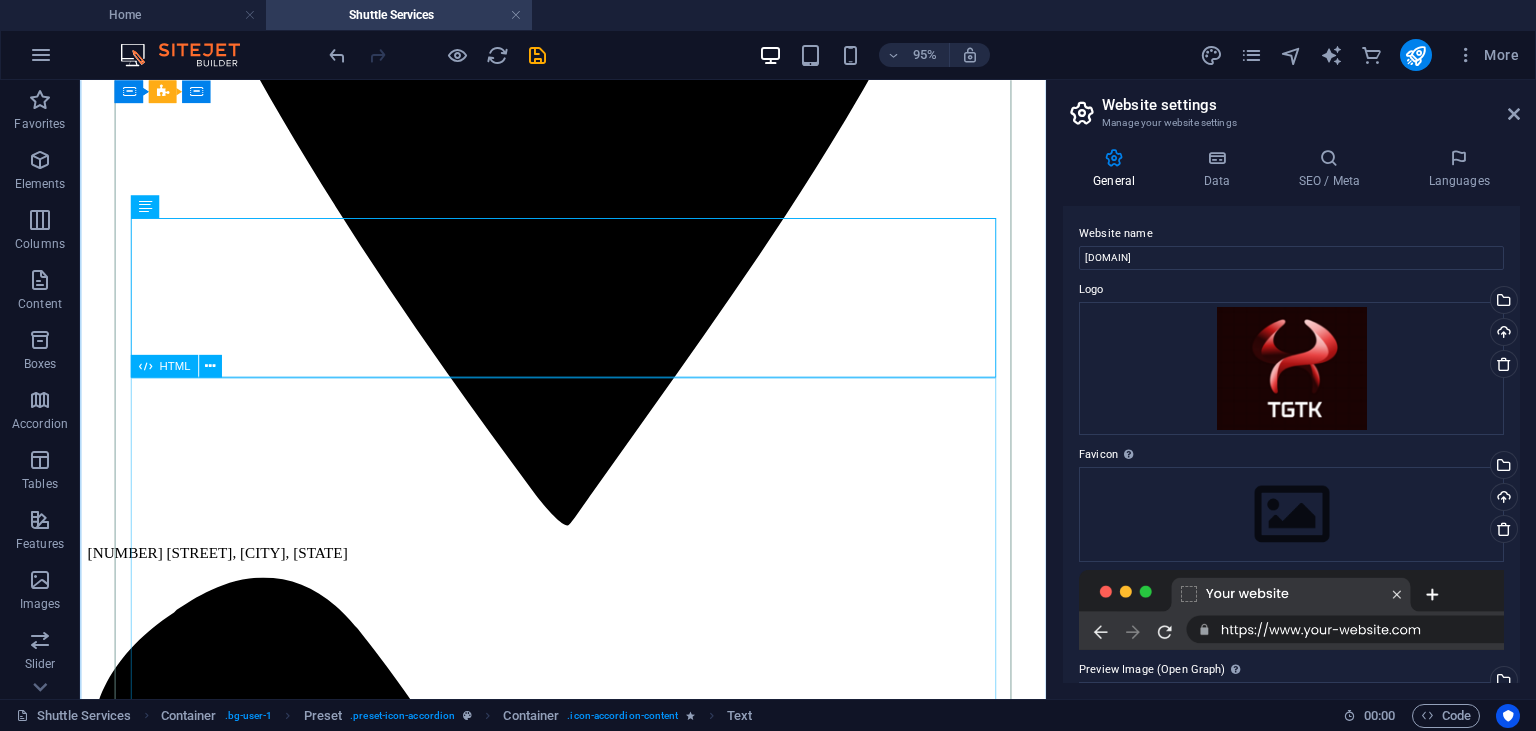 scroll, scrollTop: 1055, scrollLeft: 0, axis: vertical 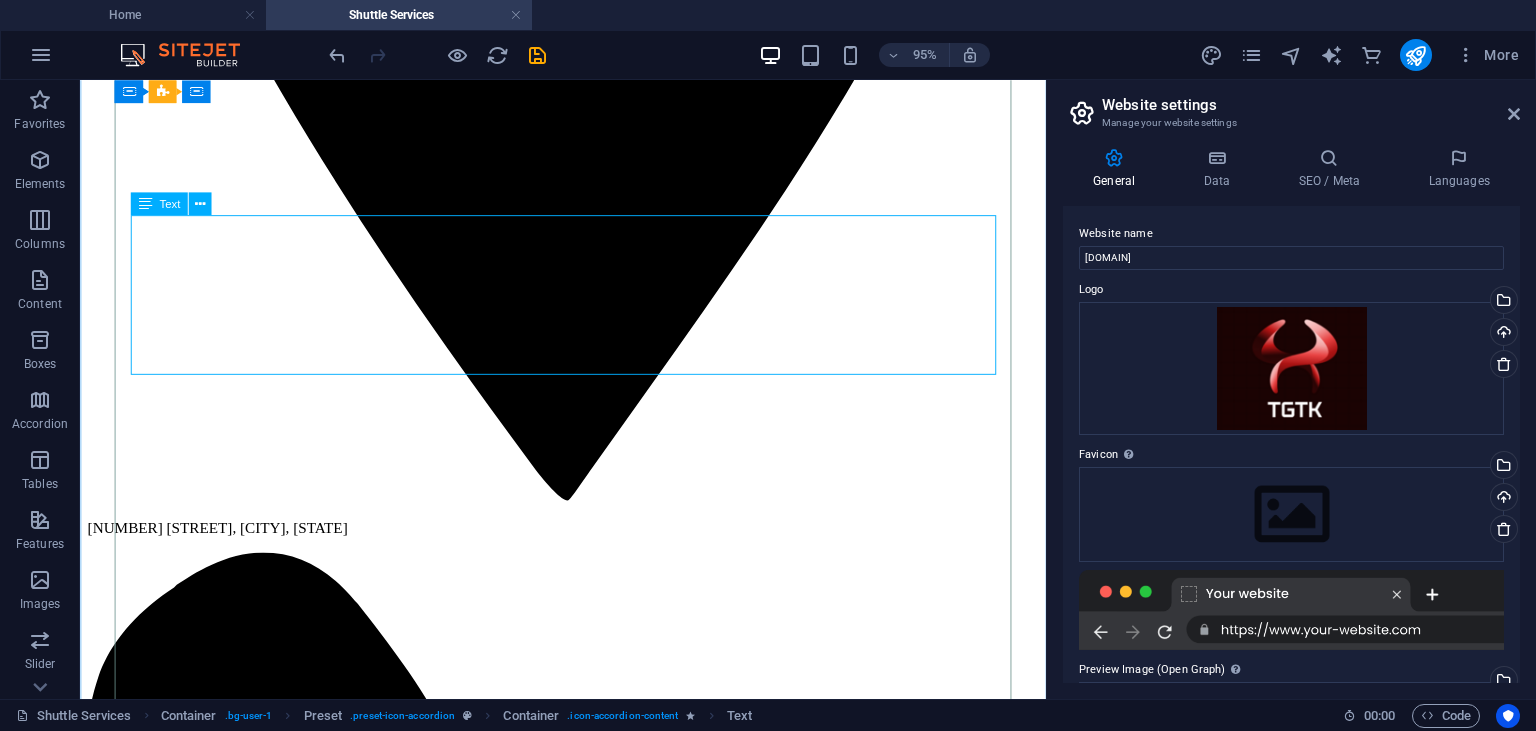 click on "👉 Ready for a Trip Where Everyone Arrives Happy? Get Your Instant Quote or Book Online in 60 Seconds! [Button: Plan Your Getaway] OR 👉 Speak to Our Trip Specialist: [Phone Number]" at bounding box center [588, 3788] 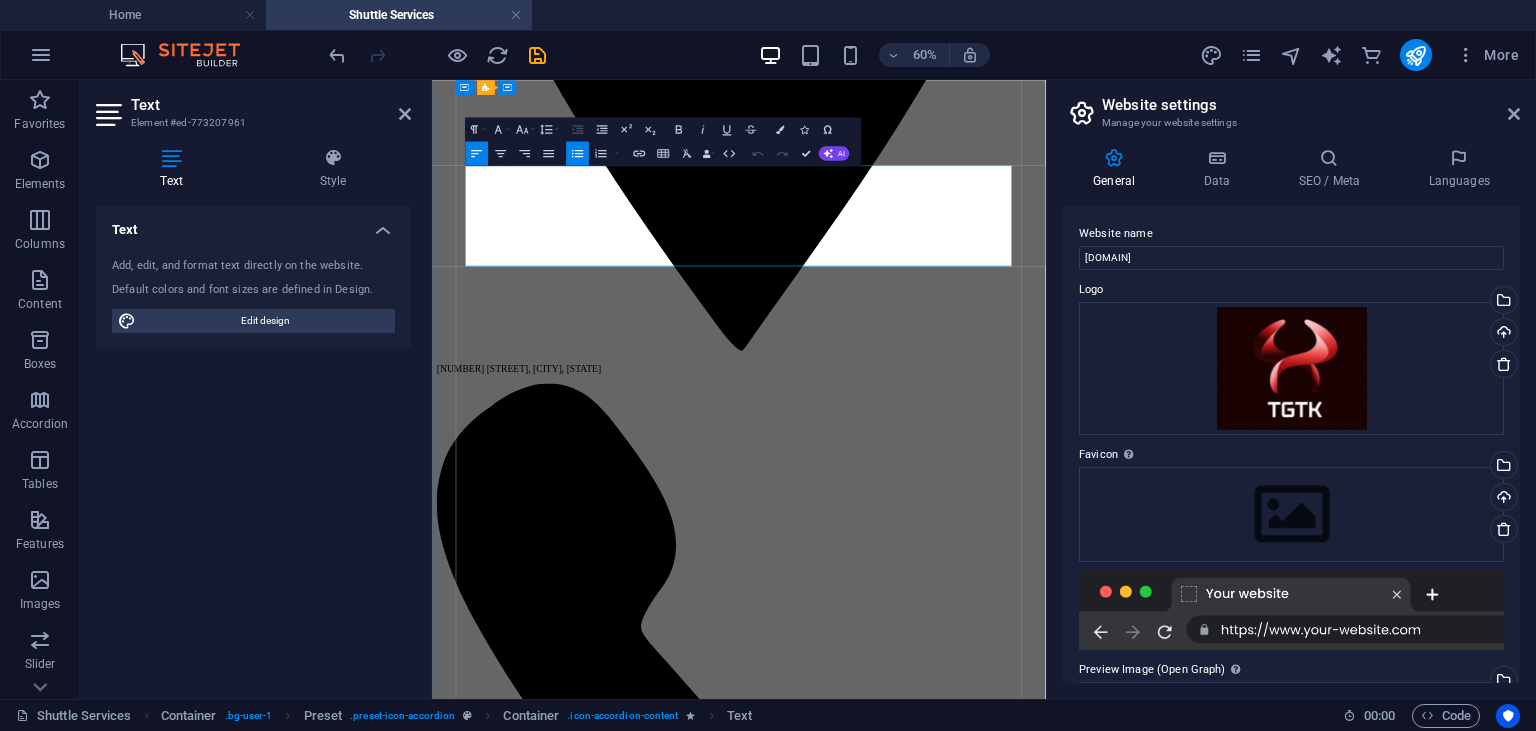 click on "👉 Ready for a Trip Where Everyone Arrives Happy? Get Your Instant Quote or Book Online in 60 Seconds! [Button: Plan Your Getaway] OR 👉 Speak to Our Trip Specialist: [Phone Number]" at bounding box center [963, 4103] 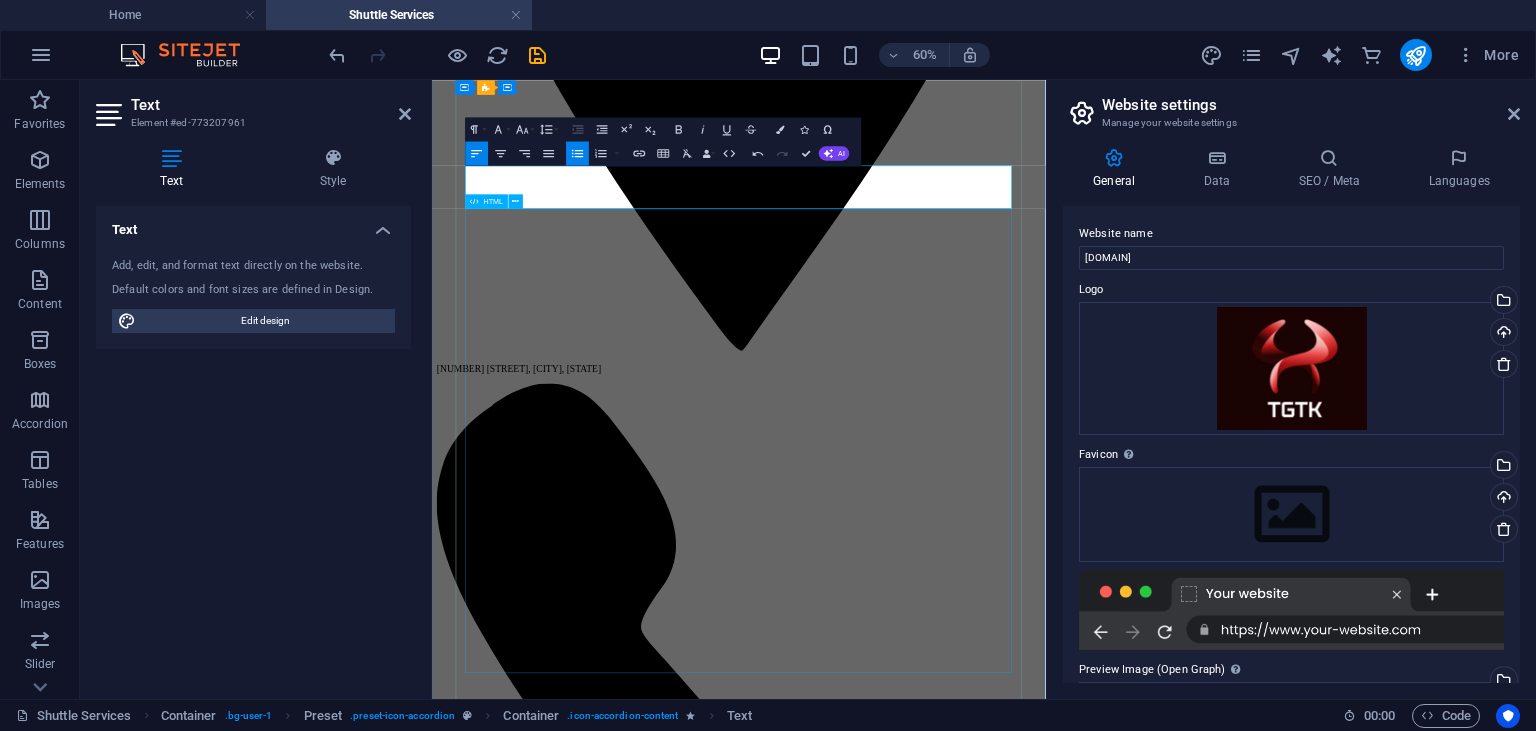 click on "Trip Quotation Calculator
Instant Trip Quotation
Pickup Location:
Destination:
Trip Date:
Vehicle Type:
Select Vehicle
8-Seater (2.0L)
5-Seater Sedan
SUV (4x4)
Luxury Vehicle
Trip Type:
One Way
Round Trip
Calculate Price" at bounding box center (943, 4437) 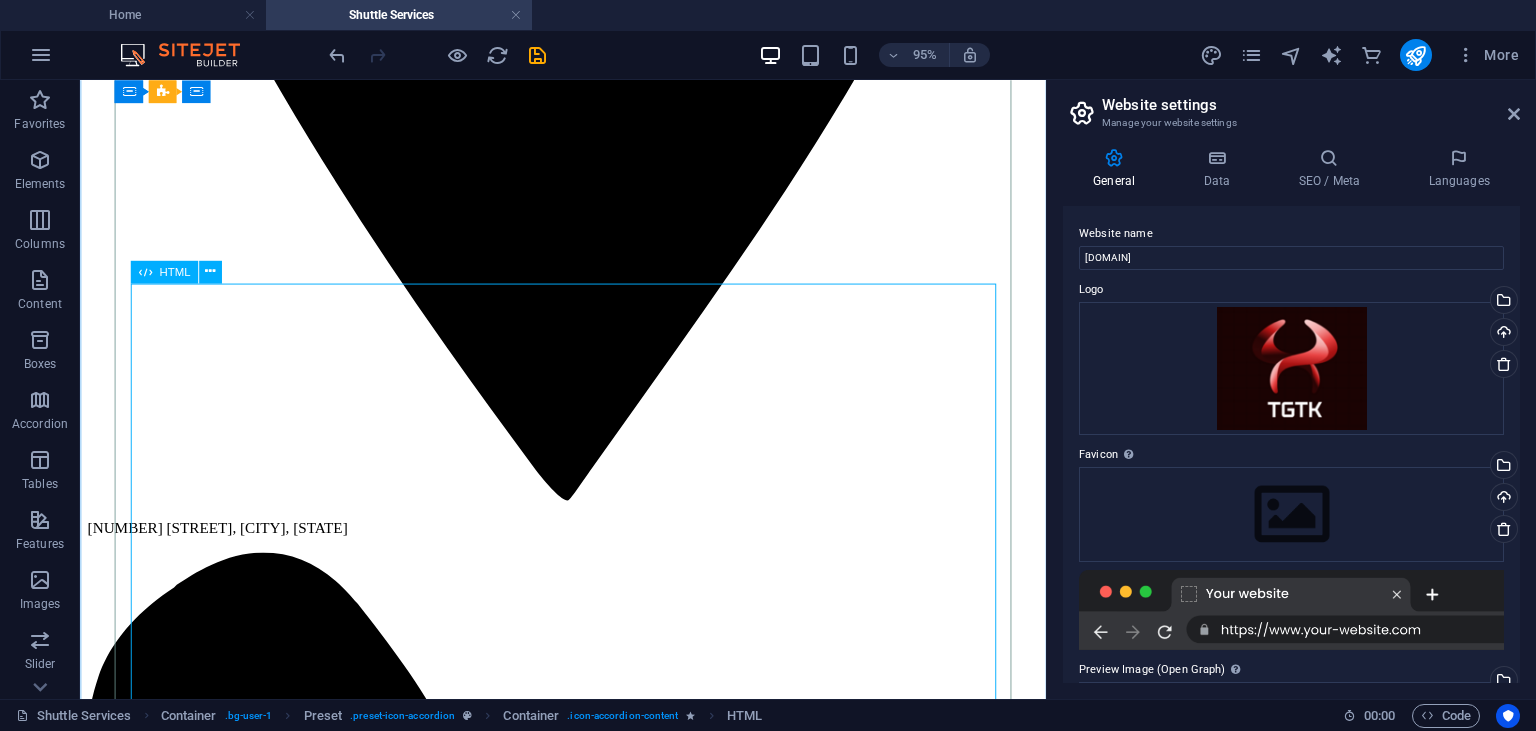 click on "Trip Quotation Calculator
Instant Trip Quotation
Pickup Location:
Destination:
Trip Date:
Vehicle Type:
Select Vehicle
8-Seater (2.0L)
5-Seater Sedan
SUV (4x4)
Luxury Vehicle
Trip Type:
One Way
Round Trip
Calculate Price" at bounding box center [588, 4122] 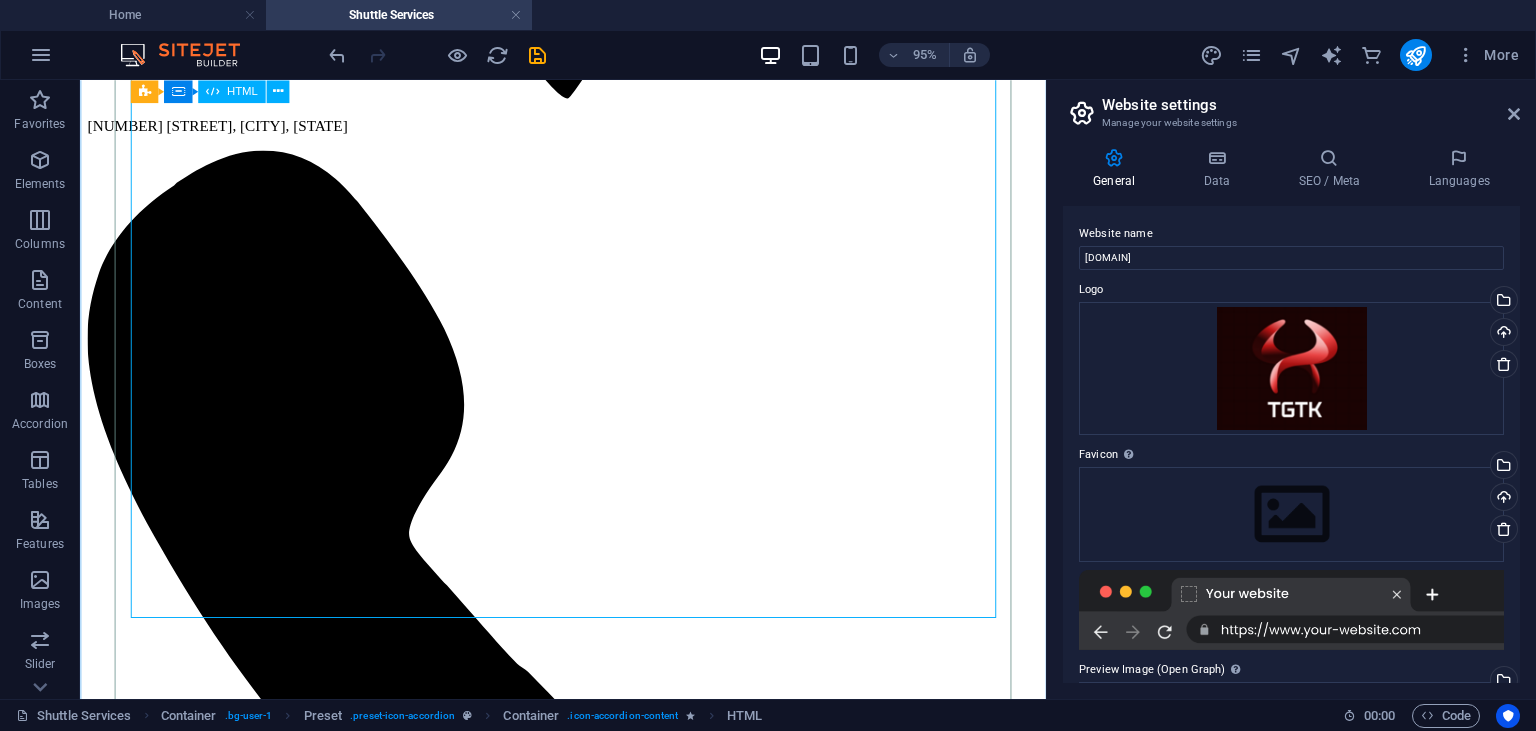 scroll, scrollTop: 1372, scrollLeft: 0, axis: vertical 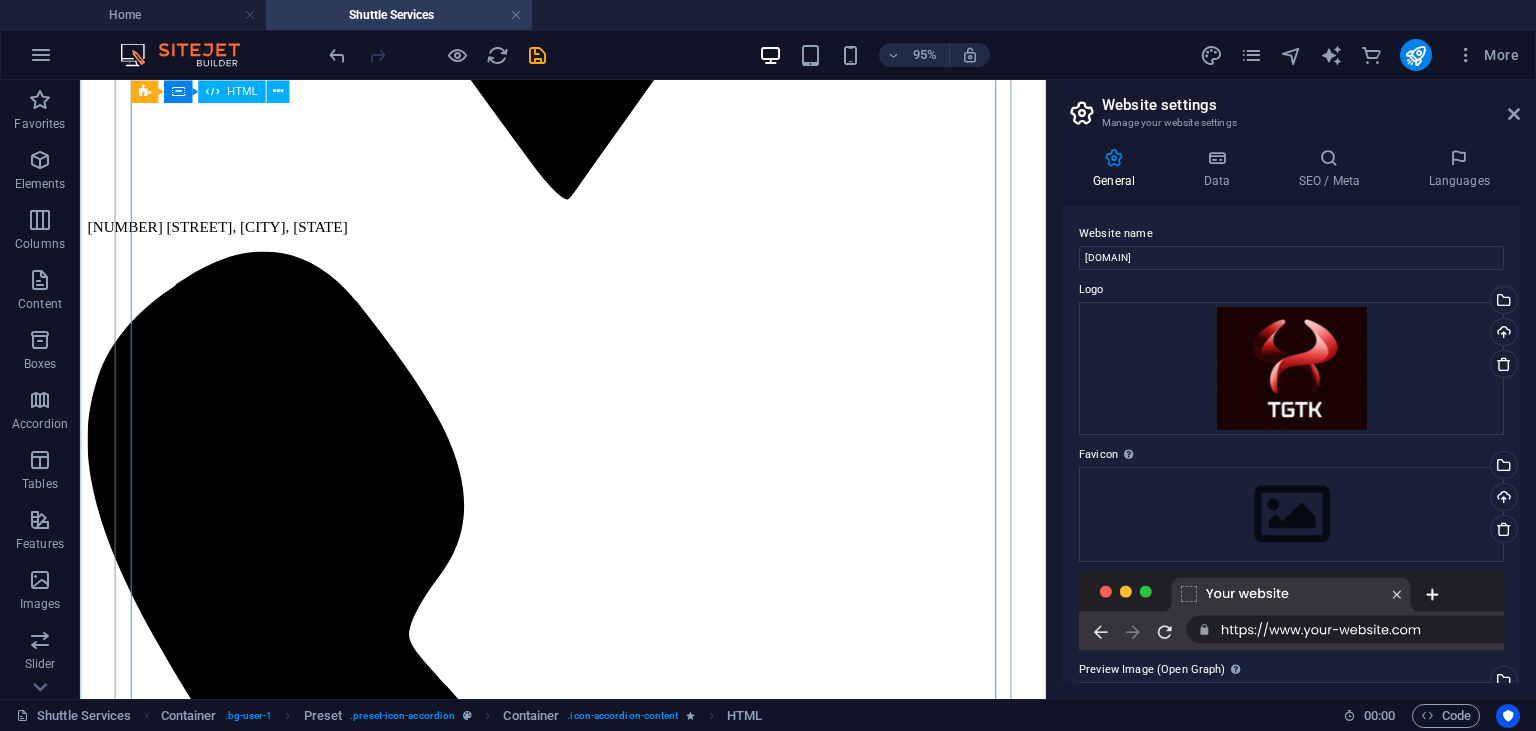 click on "Trip Quotation Calculator
Instant Trip Quotation
Pickup Location:
Destination:
Trip Date:
Vehicle Type:
Select Vehicle
8-Seater (2.0L)
5-Seater Sedan
SUV (4x4)
Luxury Vehicle
Trip Type:
One Way
Round Trip
Calculate Price" at bounding box center [588, 3805] 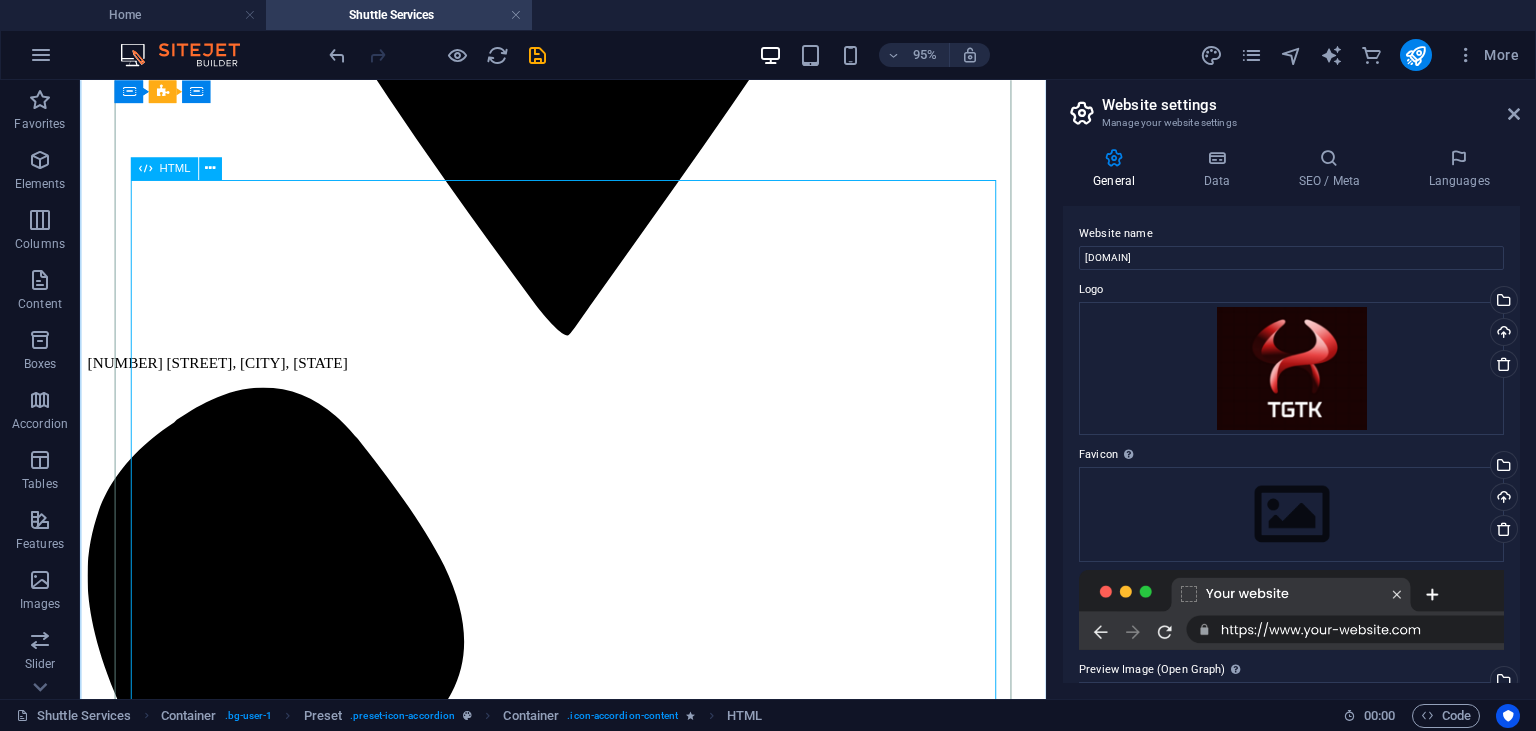 scroll, scrollTop: 1267, scrollLeft: 0, axis: vertical 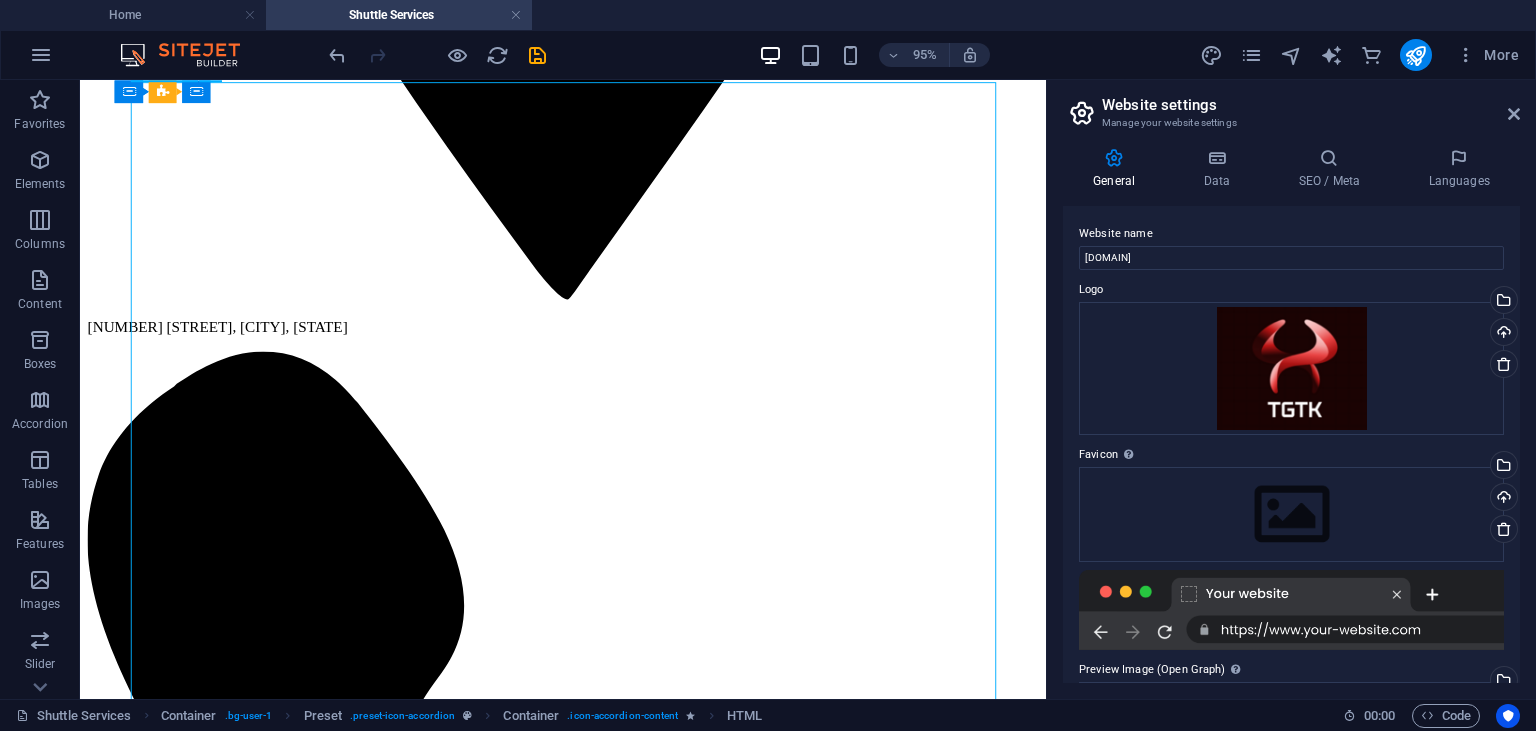 drag, startPoint x: 421, startPoint y: 261, endPoint x: 603, endPoint y: 276, distance: 182.61708 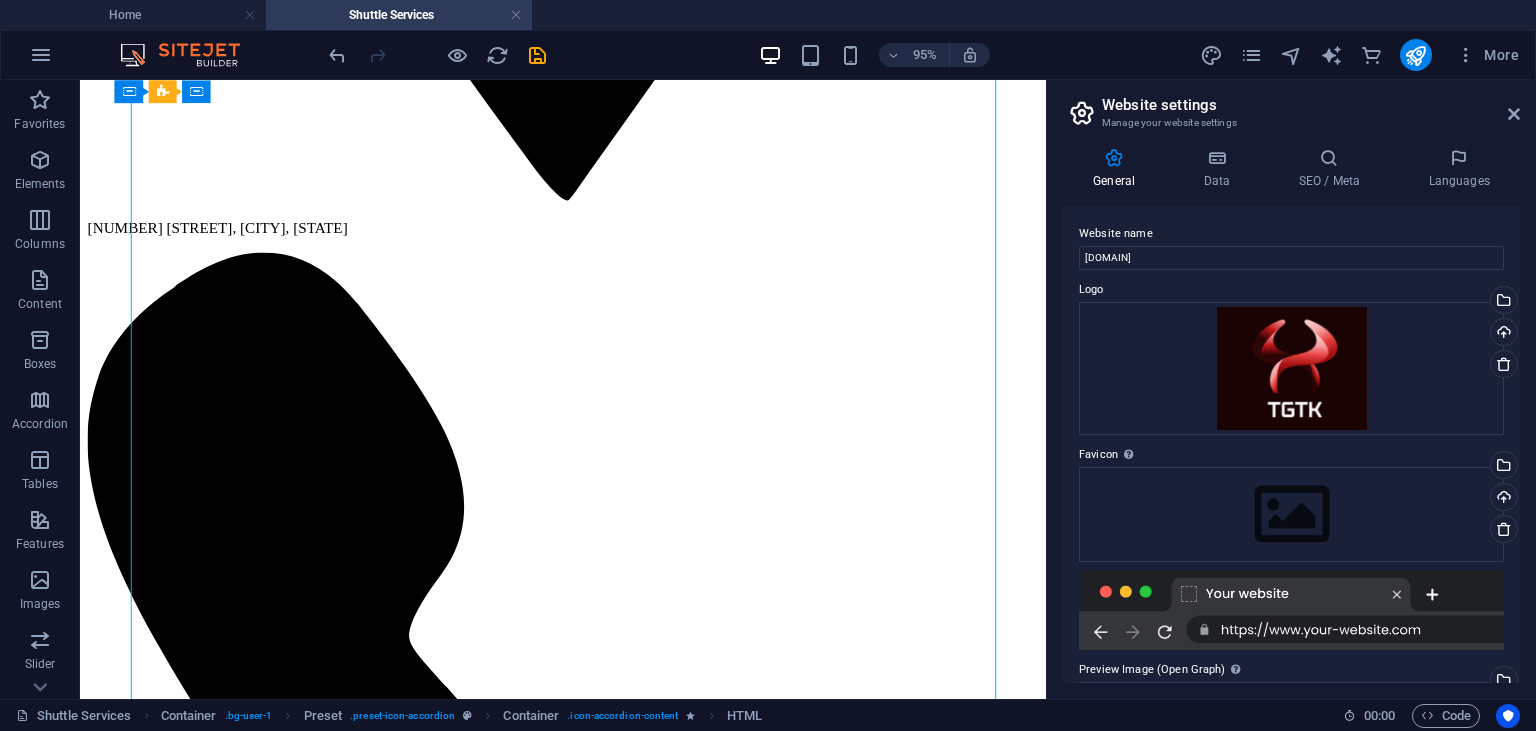 scroll, scrollTop: 1372, scrollLeft: 0, axis: vertical 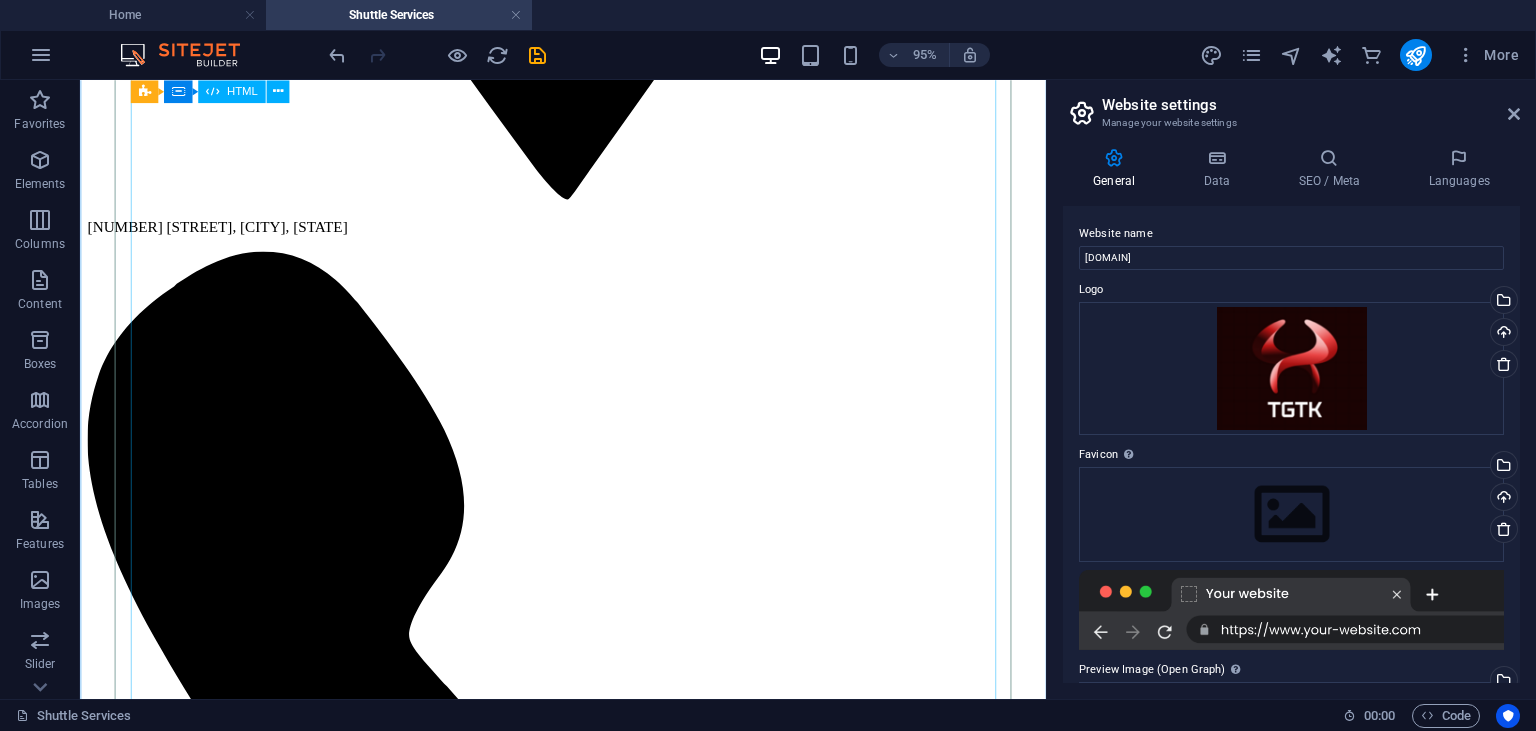 click on "Trip Quotation Calculator
Instant Trip Quotation
Pickup Location:
Destination:
Trip Date:
Vehicle Type:
Select Vehicle
8-Seater (2.0L)
5-Seater Sedan
SUV (4x4)
Luxury Vehicle
Trip Type:
One Way
Round Trip
Calculate Price" at bounding box center [588, 3805] 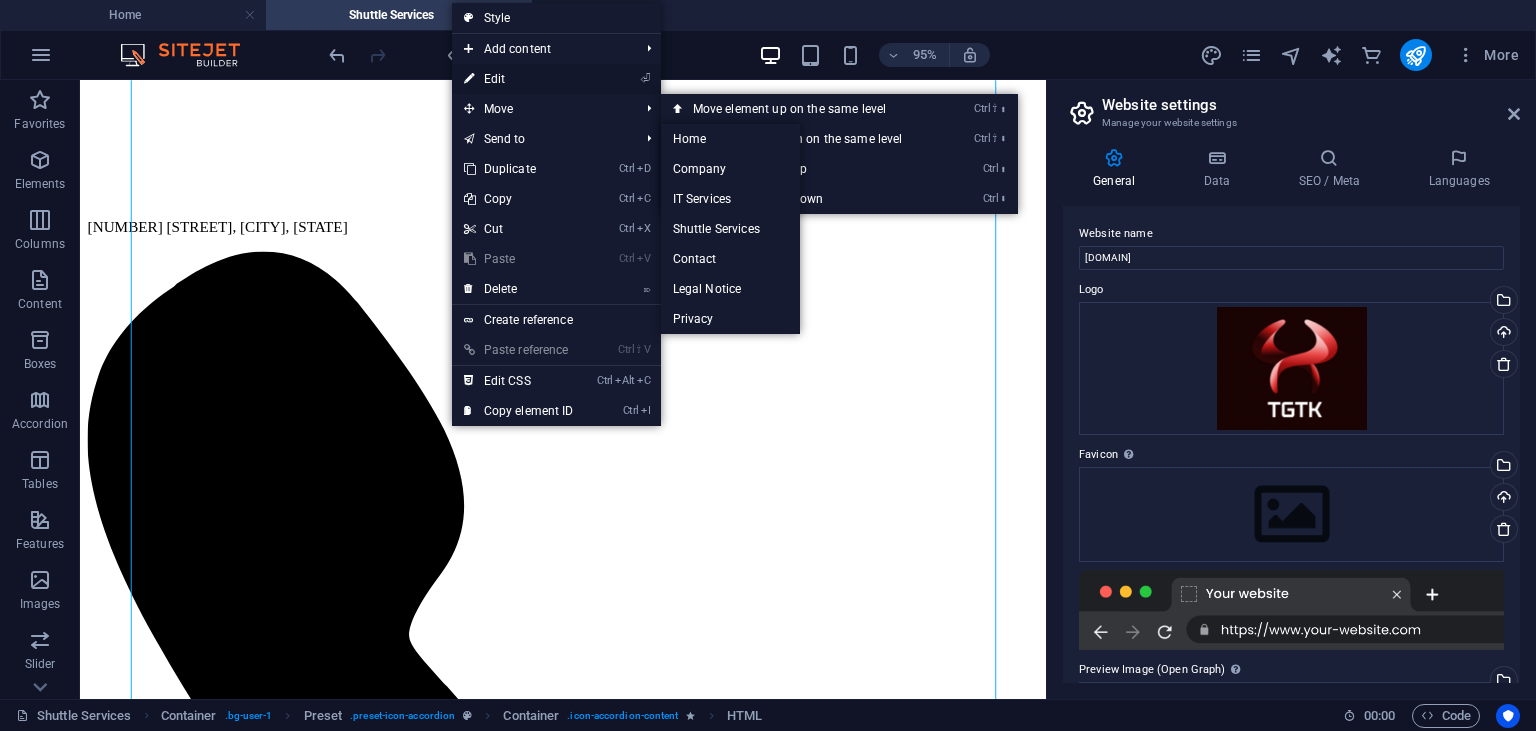 click on "⏎  Edit" at bounding box center (519, 79) 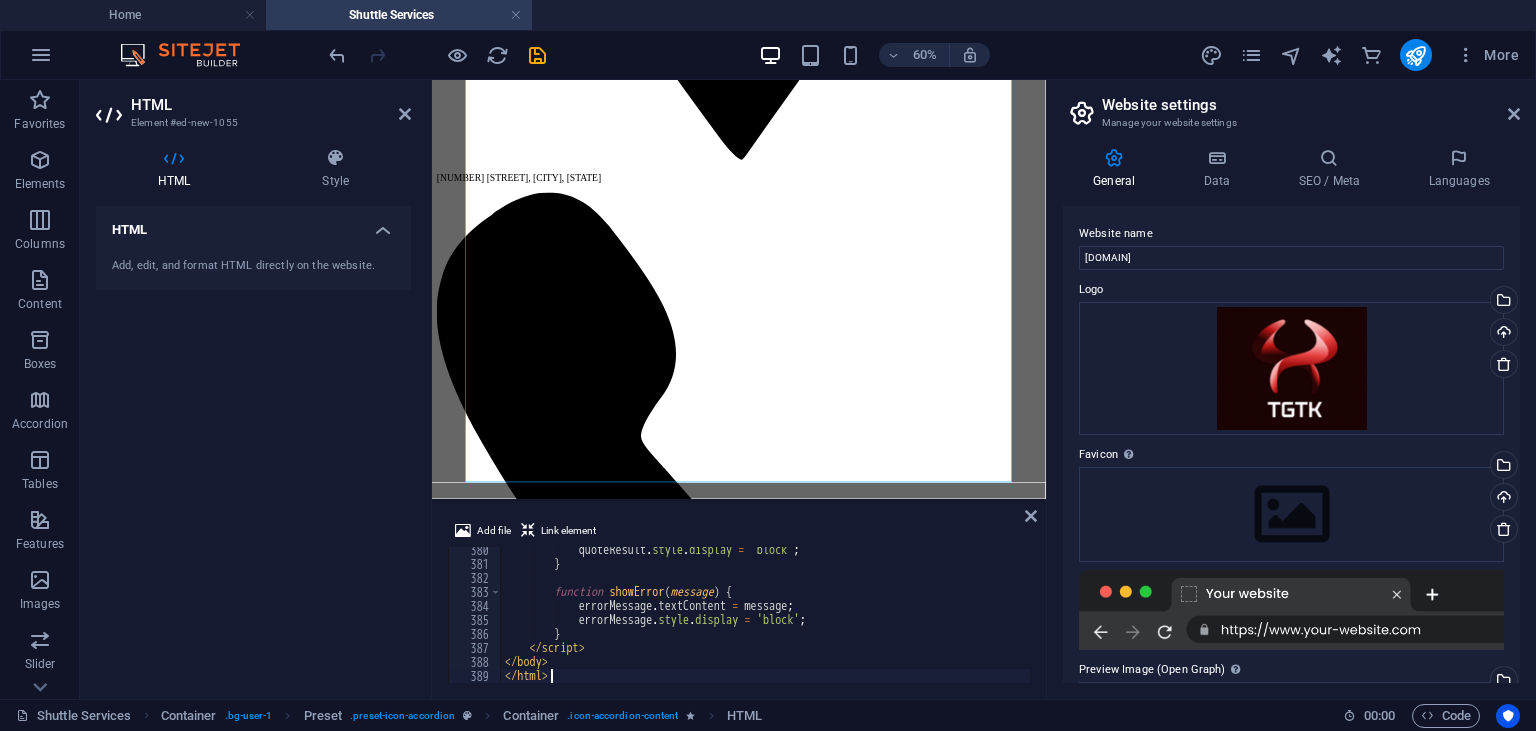 click on "quoteResult . style . display   =   'block' ;           }                     function   showError ( message )   {                errorMessage . textContent   =   message ;                errorMessage . style . display   =   'block' ;           }      </ script > </ body > </ html >" at bounding box center [1171, 625] 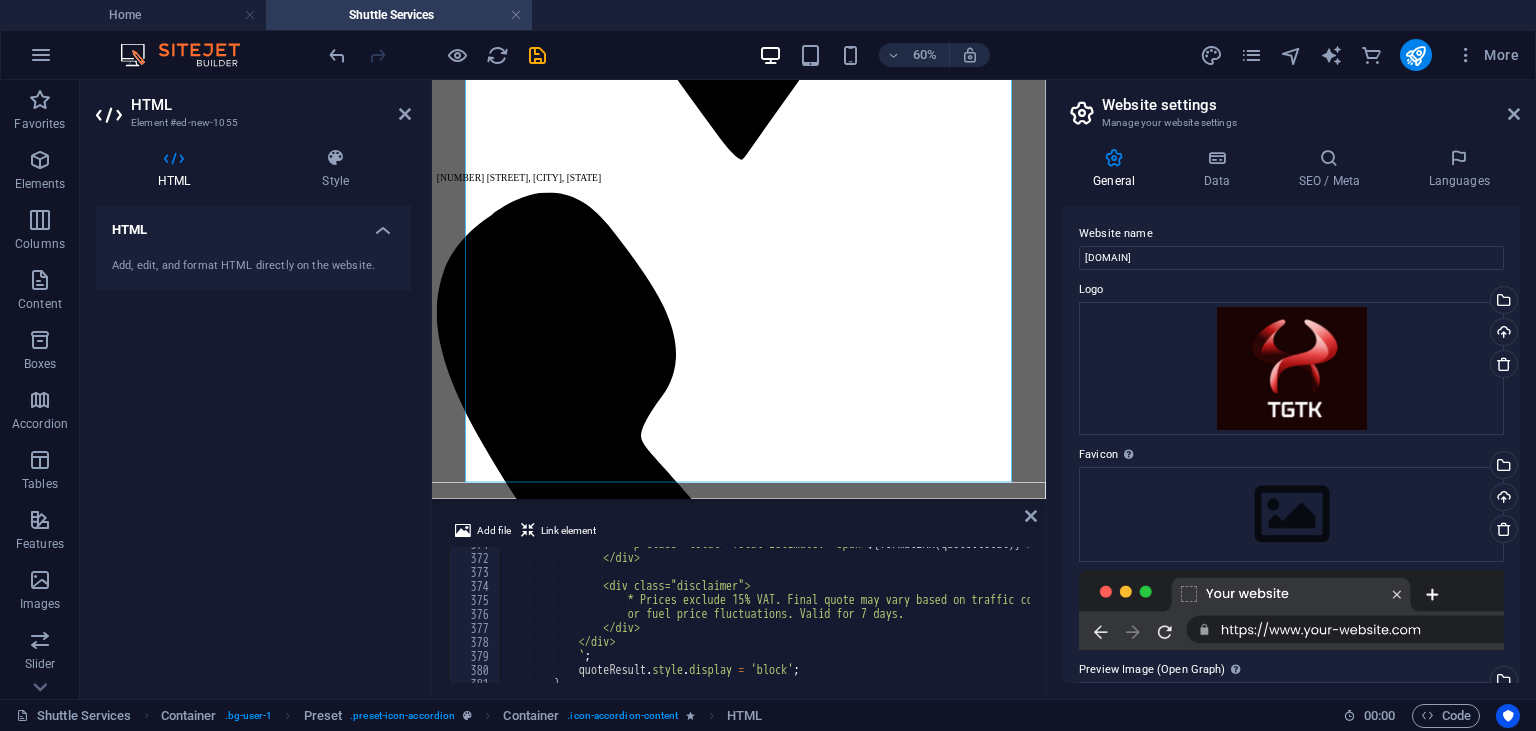 scroll, scrollTop: 5310, scrollLeft: 0, axis: vertical 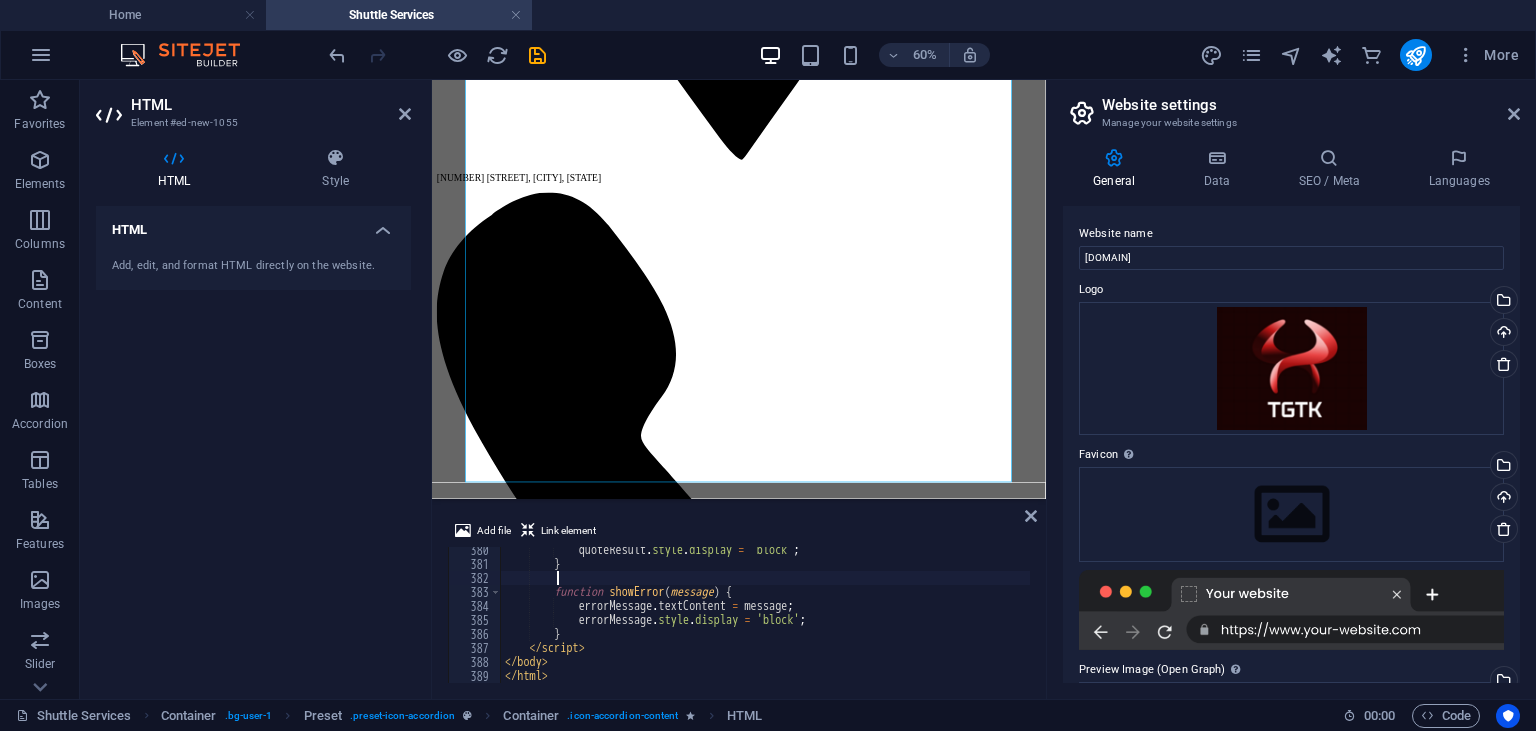 click on "quoteResult . style . display   =   'block' ;           }                     function   showError ( message )   {                errorMessage . textContent   =   message ;                errorMessage . style . display   =   'block' ;           }      </ script > </ body > </ html >" at bounding box center [1171, 625] 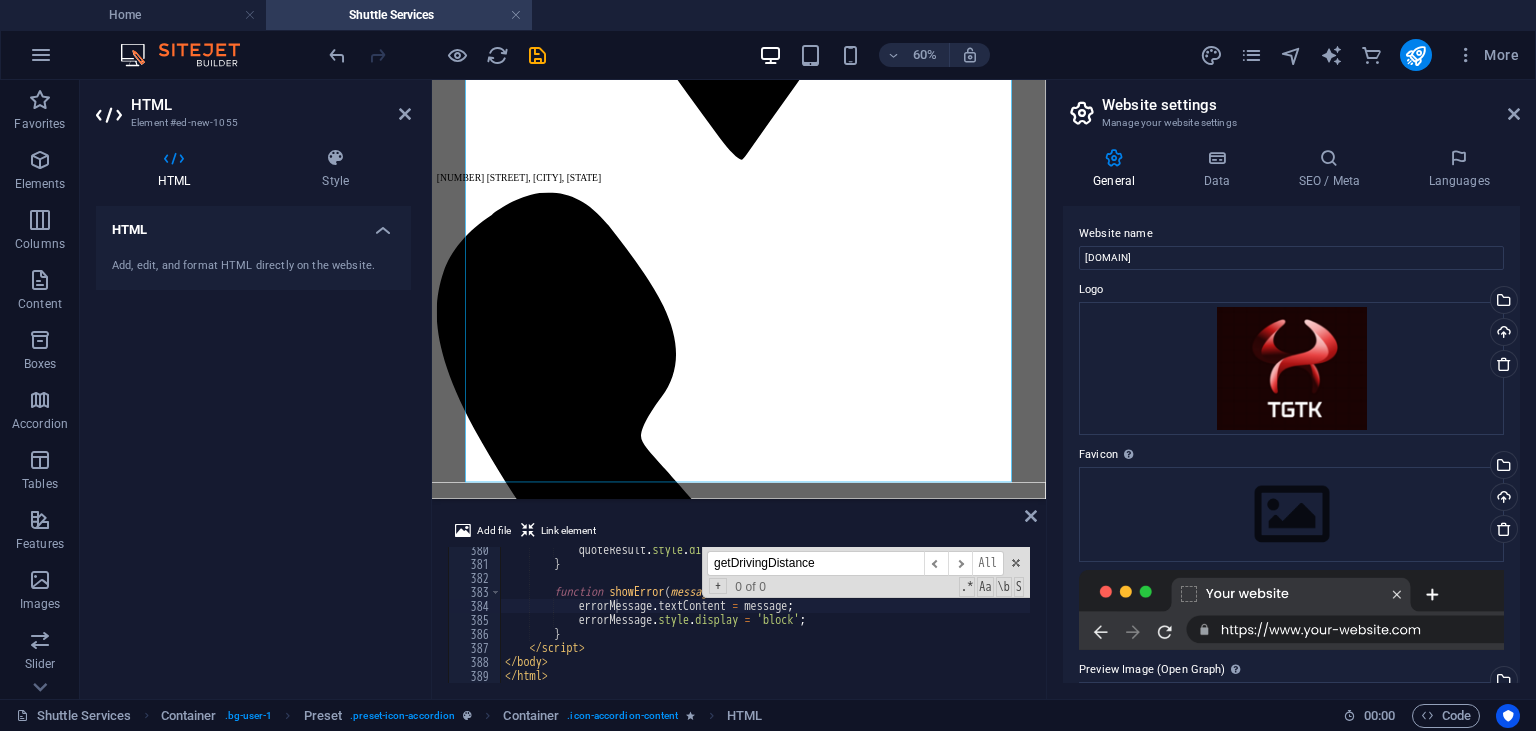 scroll, scrollTop: 3824, scrollLeft: 0, axis: vertical 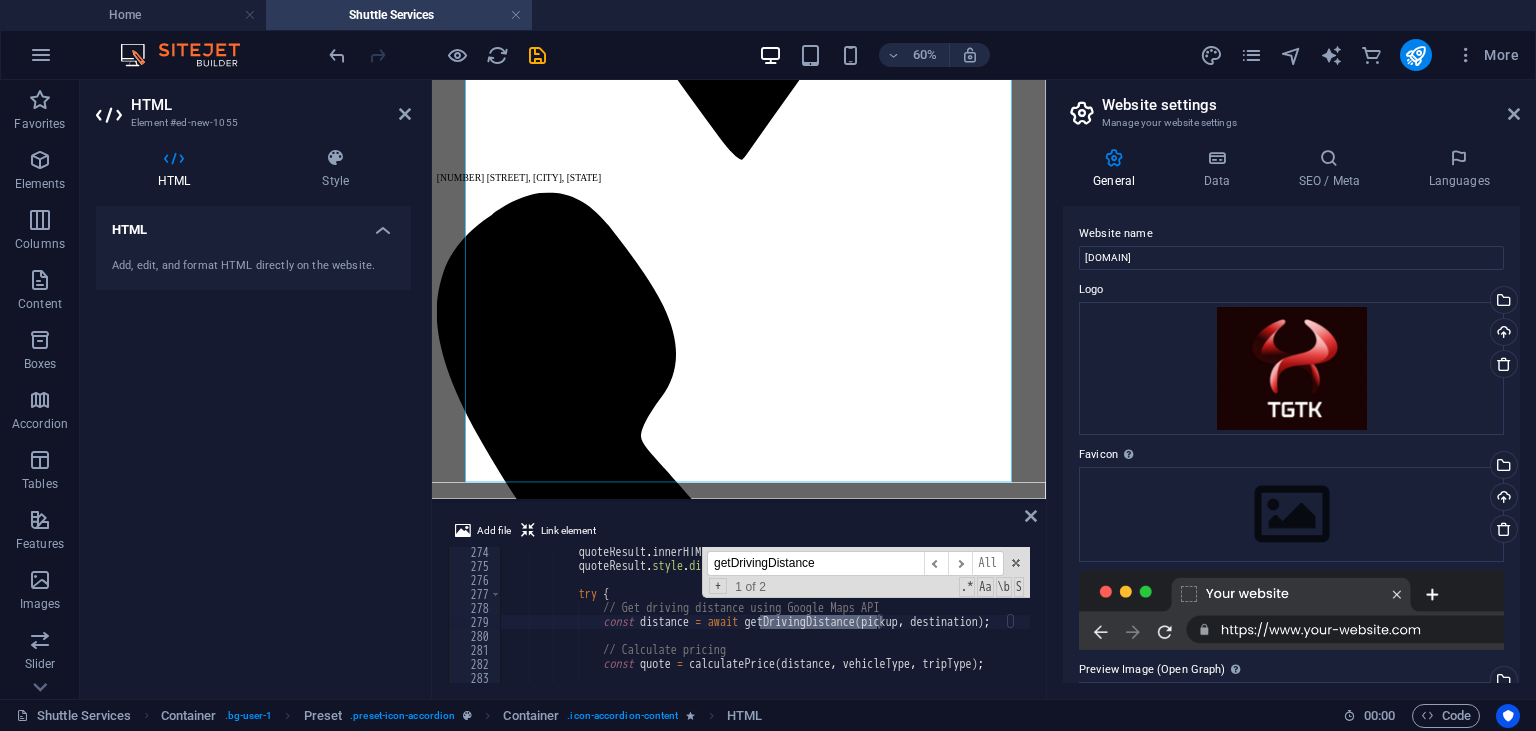 type on "getDrivingDistance" 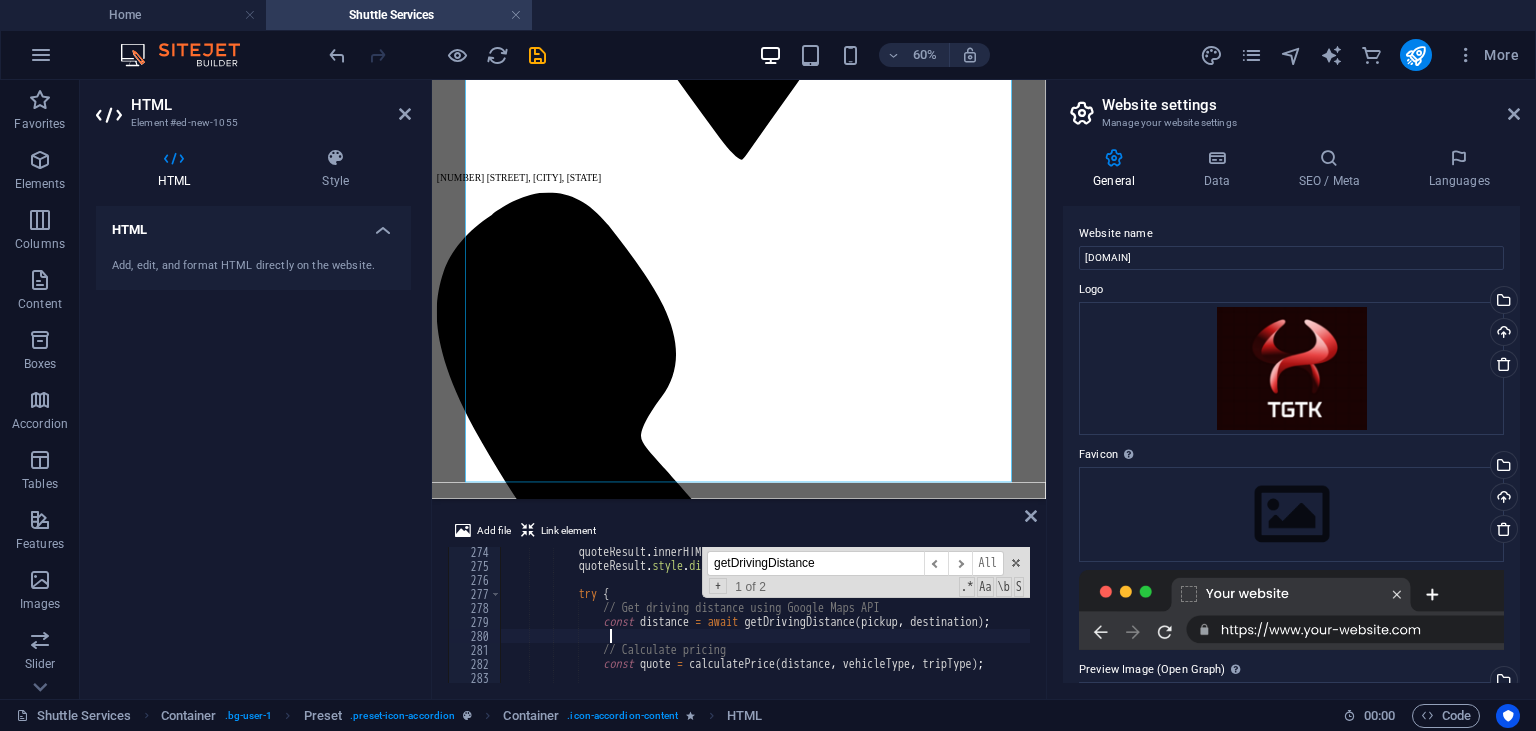 click on "getDrivingDistance" at bounding box center [815, 563] 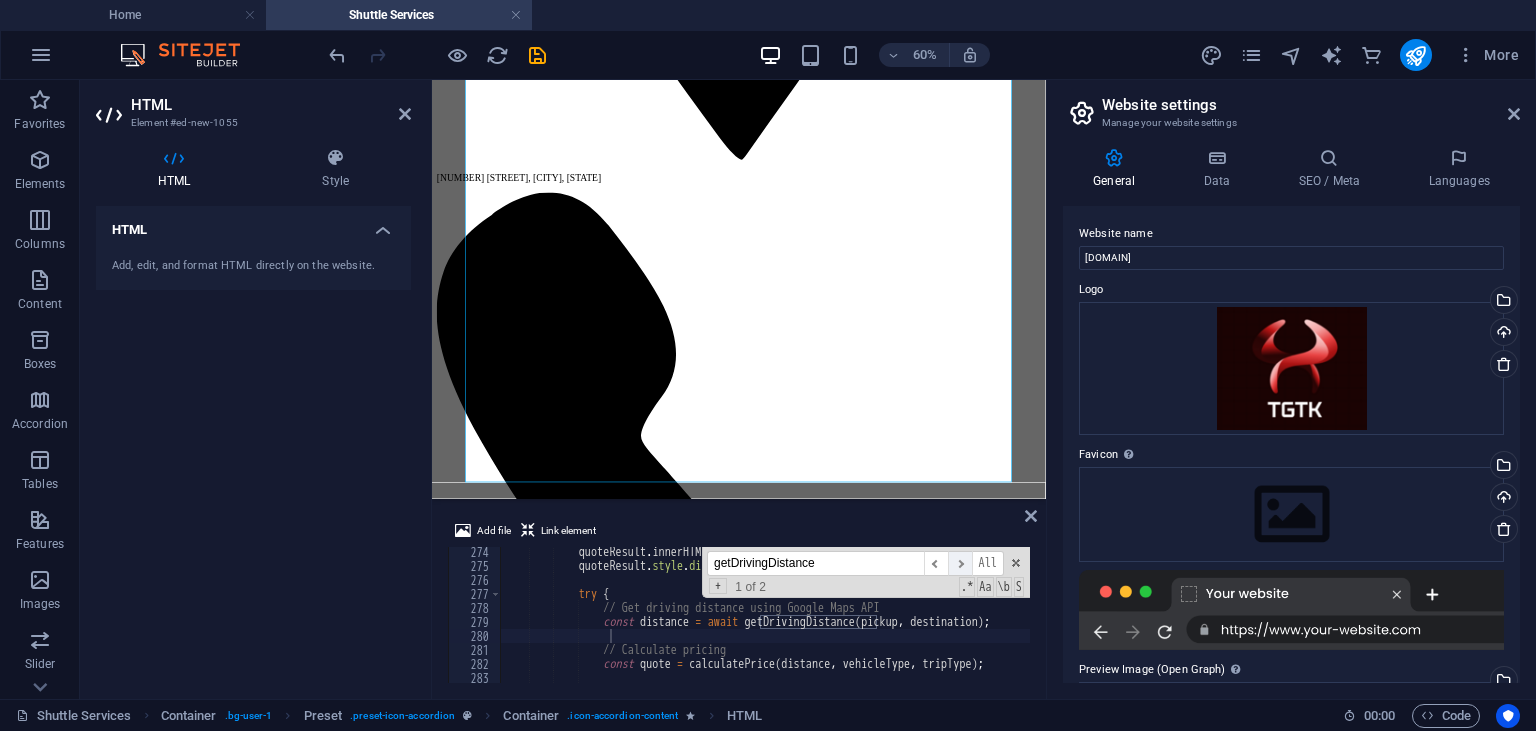 click on "​" at bounding box center [960, 563] 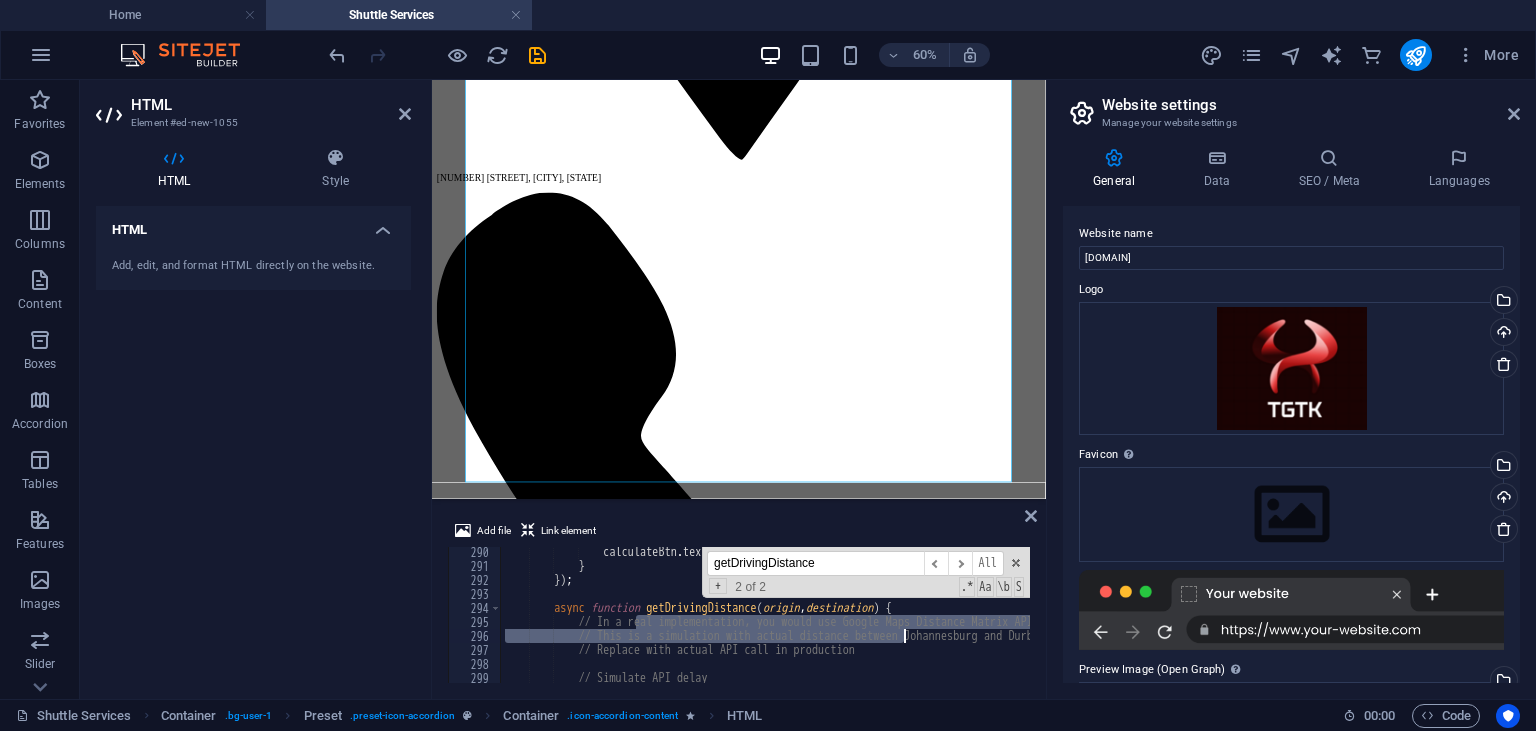 drag, startPoint x: 639, startPoint y: 627, endPoint x: 904, endPoint y: 635, distance: 265.12073 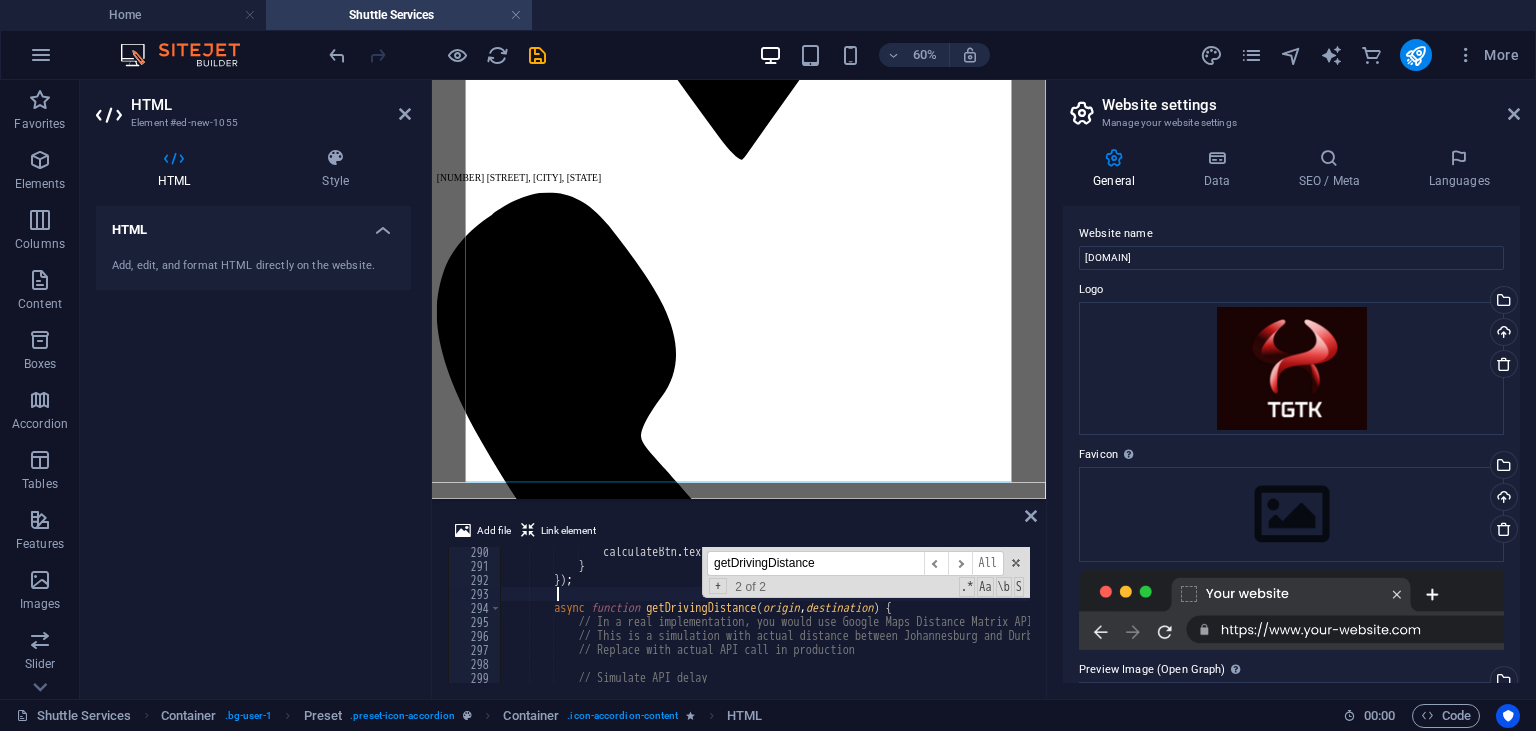 scroll, scrollTop: 4048, scrollLeft: 0, axis: vertical 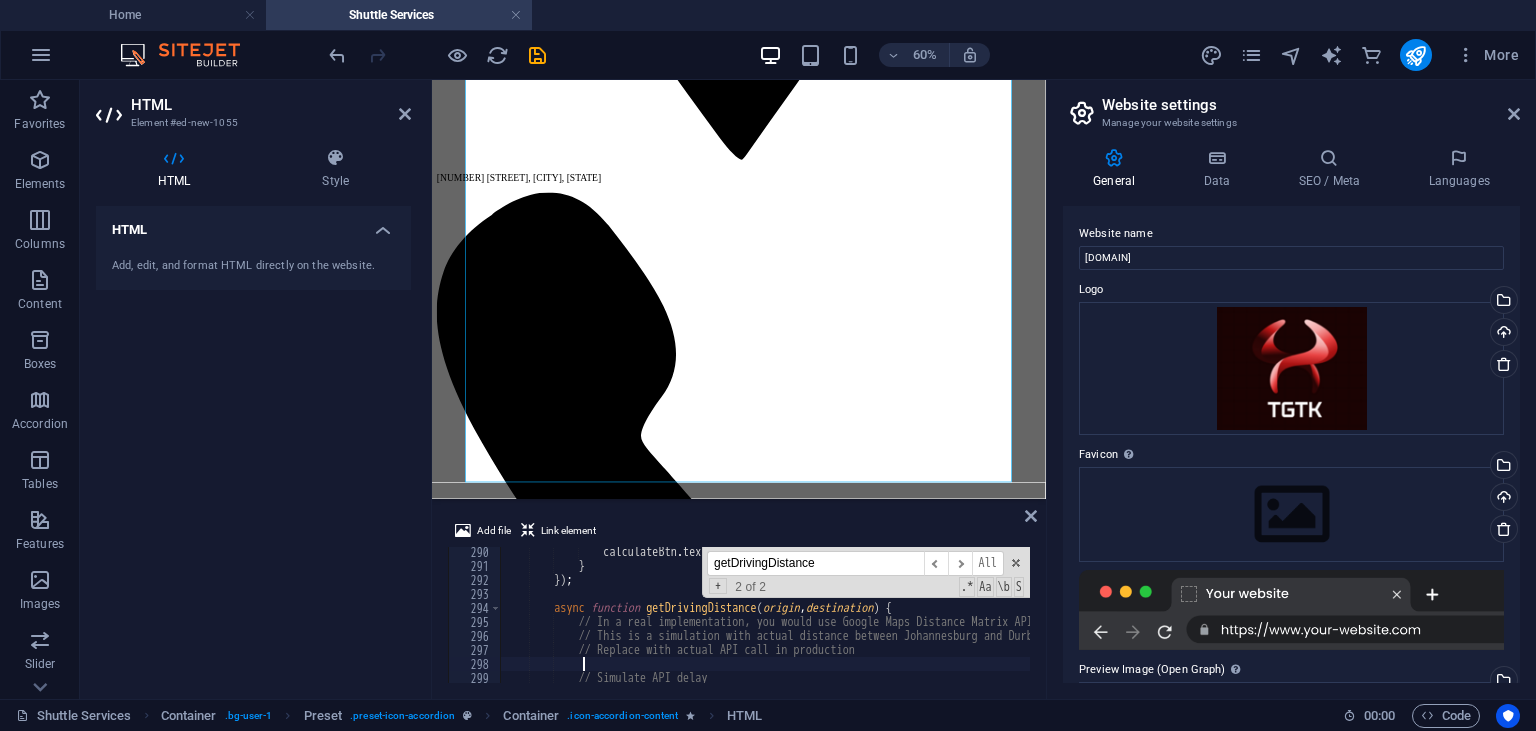 paste on "getDrivingDistance" 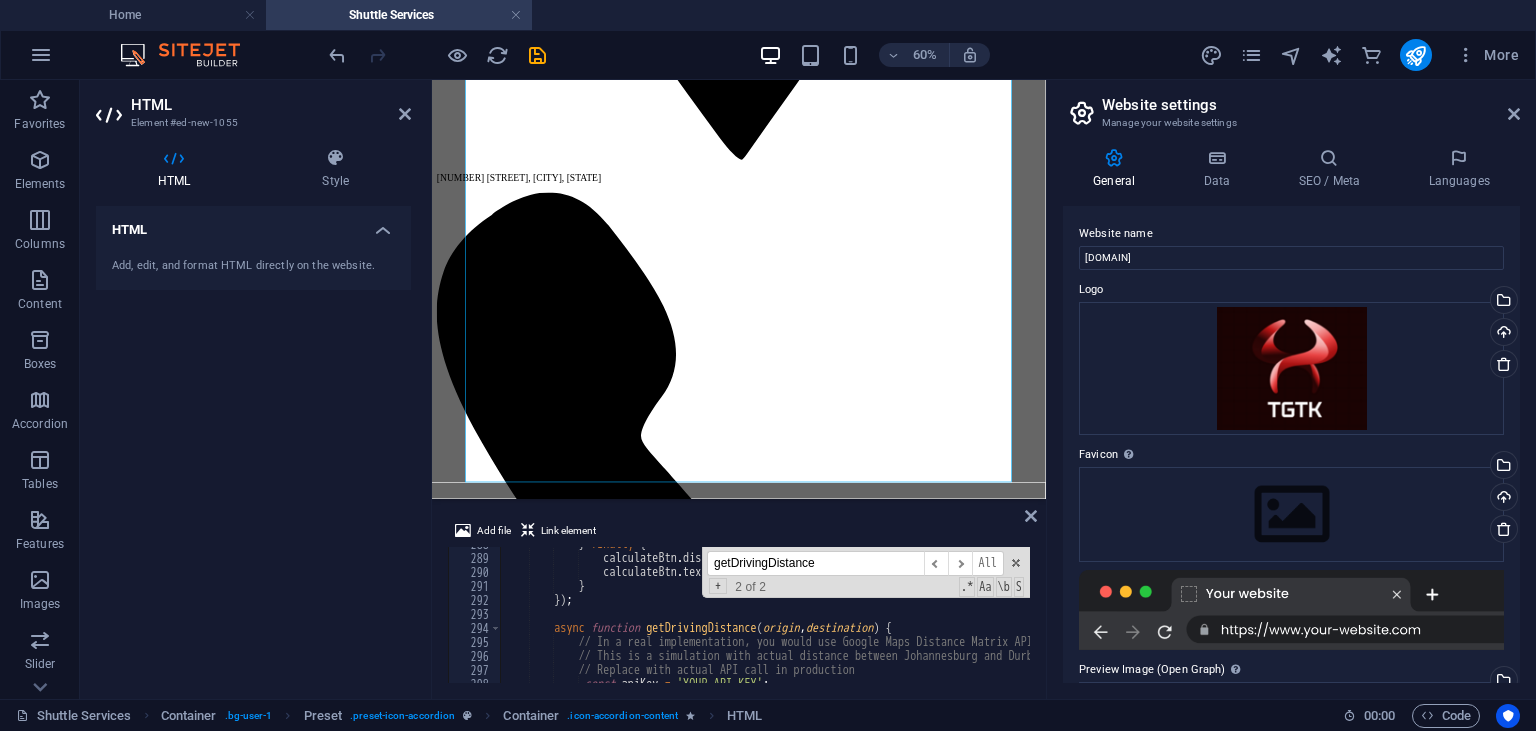 scroll, scrollTop: 4148, scrollLeft: 0, axis: vertical 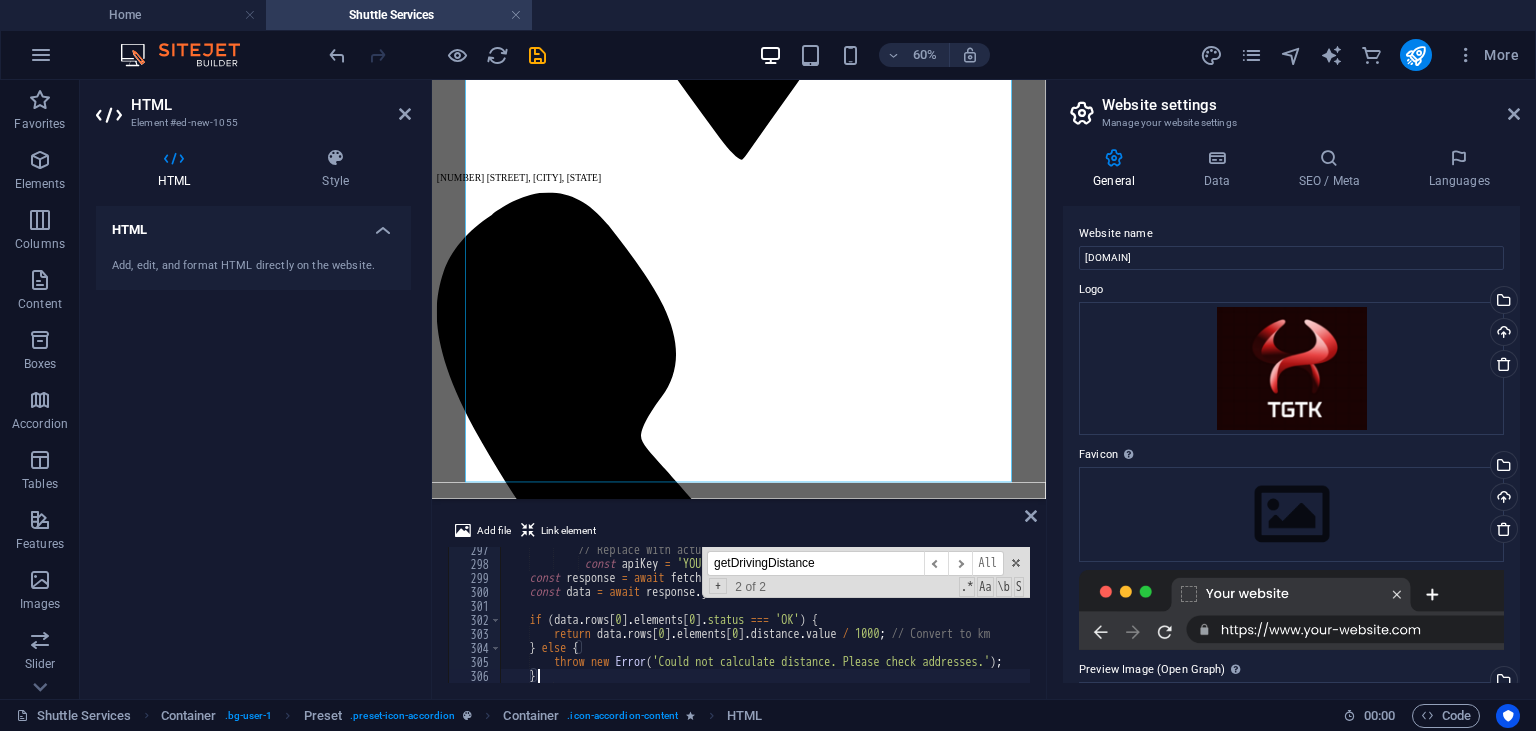 click on "// Replace with actual API call in production                  const   apiKey   =   'YOUR_API_KEY' ;      const   response   =   await   fetch ( ` https://maps.googleapis.com/maps/api/distancematrix/json?origins= ${ encodeURIComponent ( origin ) } &destinations= ${ encodeURIComponent ( destination ) } &key= ${ apiKey } ` ) ;      const   data   =   await   response . json ( ) ;           if   ( data . rows [ 0 ] . elements [ 0 ] . status   ===   'OK' )   {           return   data . rows [ 0 ] . elements [ 0 ] . distance . value   /   1000 ;   // Convert to km      }   else   {           throw   new   Error ( 'Could not calculate distance. Please check addresses.' ) ;      }                // Simulate API delay" at bounding box center (1171, 625) 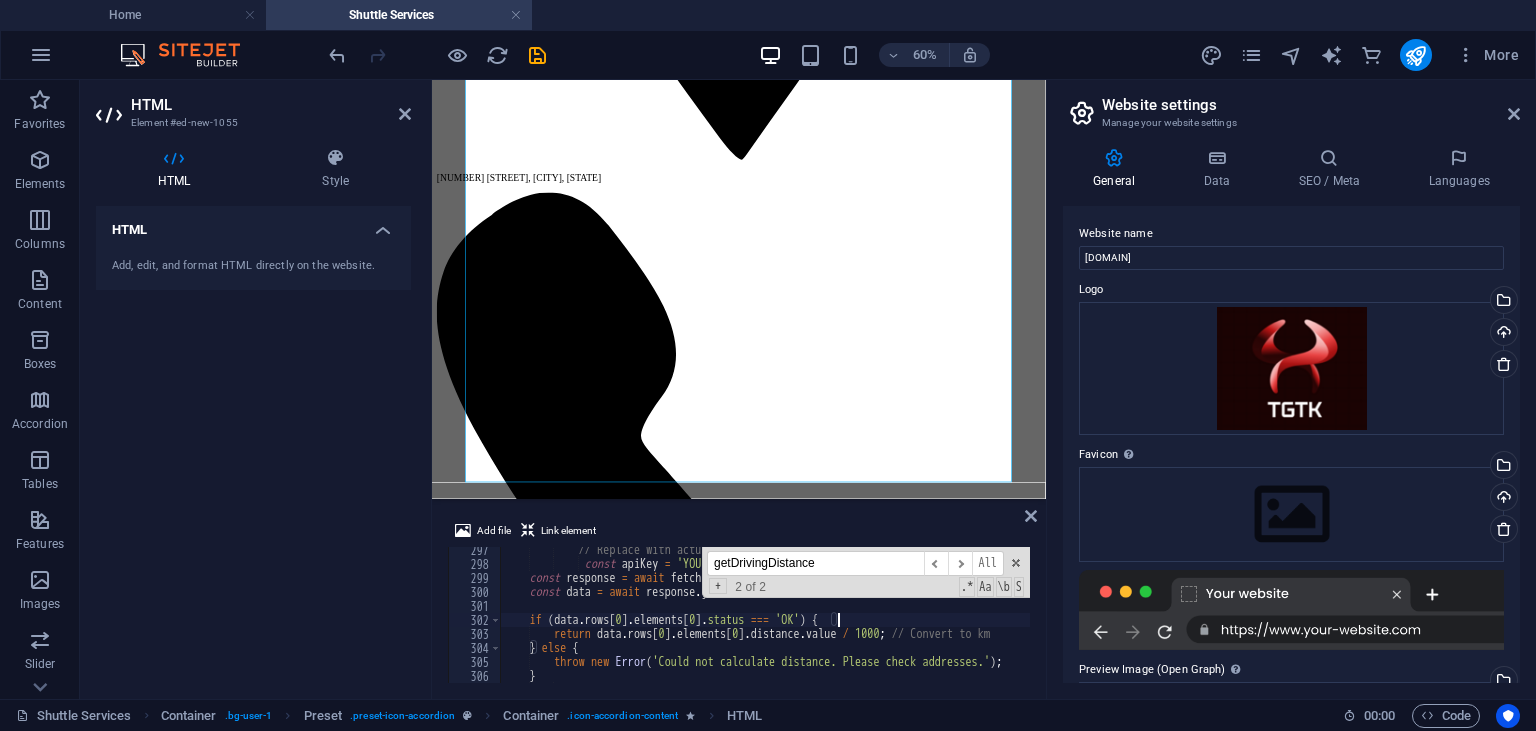 click on "// Replace with actual API call in production                  const   apiKey   =   'YOUR_API_KEY' ;      const   response   =   await   fetch ( ` https://maps.googleapis.com/maps/api/distancematrix/json?origins= ${ encodeURIComponent ( origin ) } &destinations= ${ encodeURIComponent ( destination ) } &key= ${ apiKey } ` ) ;      const   data   =   await   response . json ( ) ;           if   ( data . rows [ 0 ] . elements [ 0 ] . status   ===   'OK' )   {           return   data . rows [ 0 ] . elements [ 0 ] . distance . value   /   1000 ;   // Convert to km      }   else   {           throw   new   Error ( 'Could not calculate distance. Please check addresses.' ) ;      }                // Simulate API delay" at bounding box center (1171, 625) 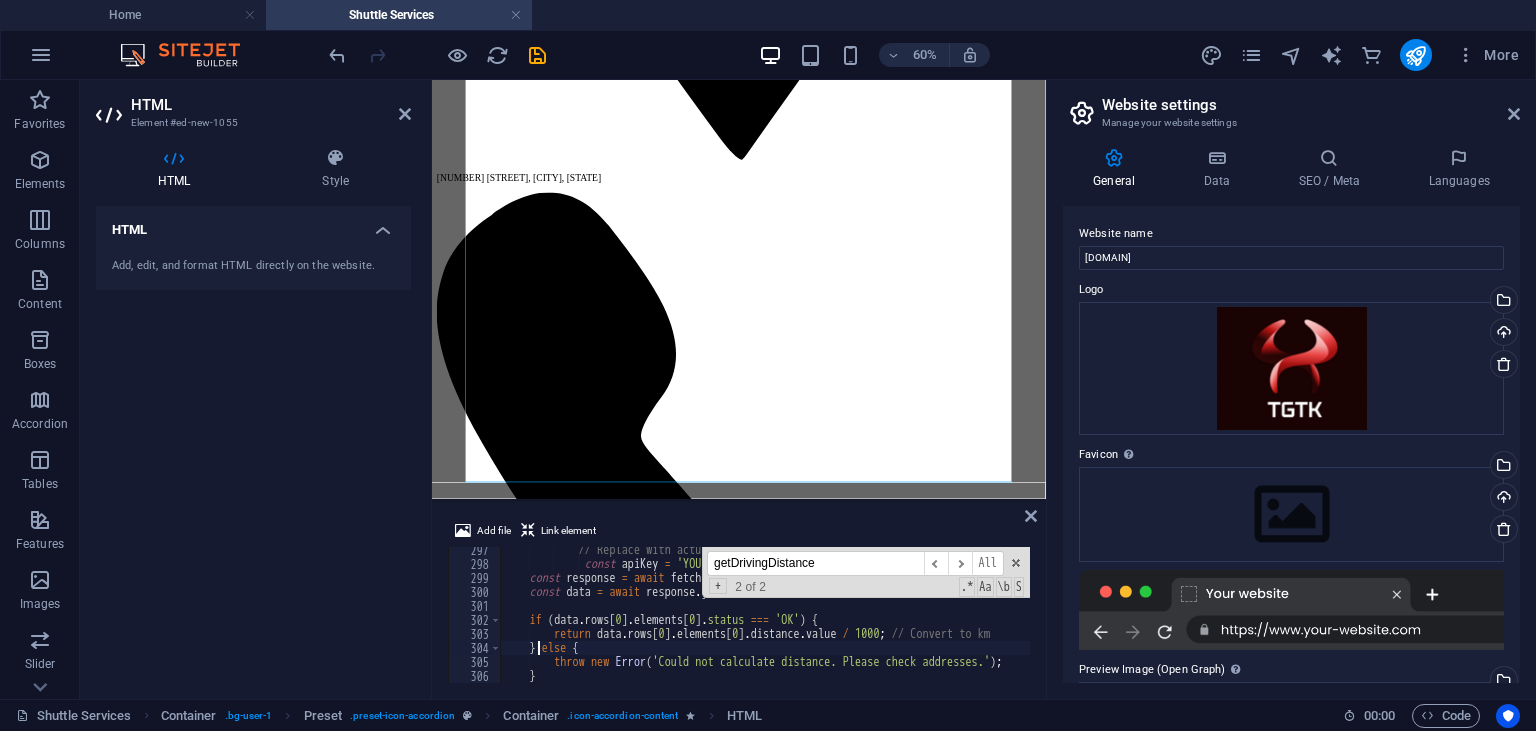 click on "// Replace with actual API call in production                  const   apiKey   =   'YOUR_API_KEY' ;      const   response   =   await   fetch ( ` https://maps.googleapis.com/maps/api/distancematrix/json?origins= ${ encodeURIComponent ( origin ) } &destinations= ${ encodeURIComponent ( destination ) } &key= ${ apiKey } ` ) ;      const   data   =   await   response . json ( ) ;           if   ( data . rows [ 0 ] . elements [ 0 ] . status   ===   'OK' )   {           return   data . rows [ 0 ] . elements [ 0 ] . distance . value   /   1000 ;   // Convert to km      }   else   {           throw   new   Error ( 'Could not calculate distance. Please check addresses.' ) ;      }                // Simulate API delay" at bounding box center (1171, 625) 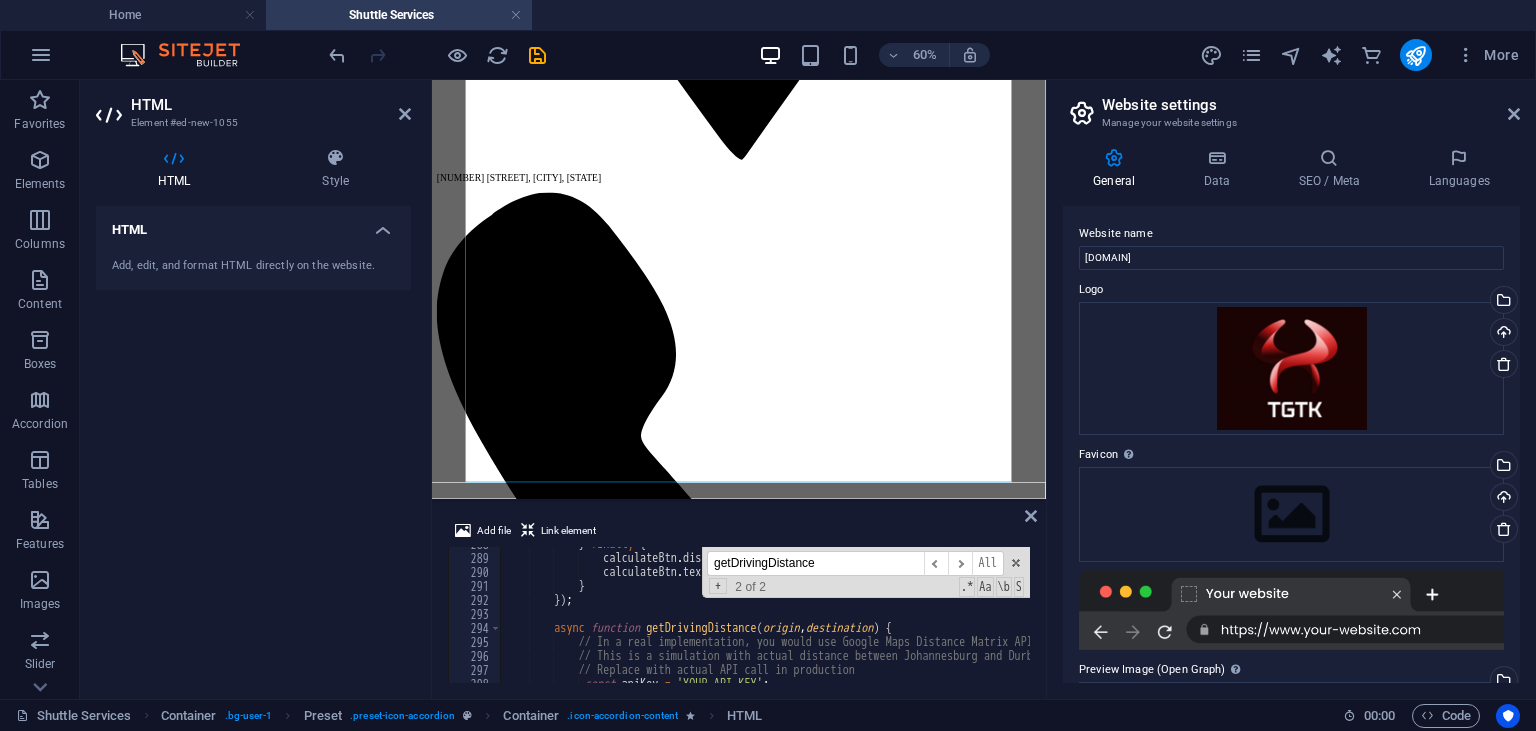 scroll, scrollTop: 4028, scrollLeft: 0, axis: vertical 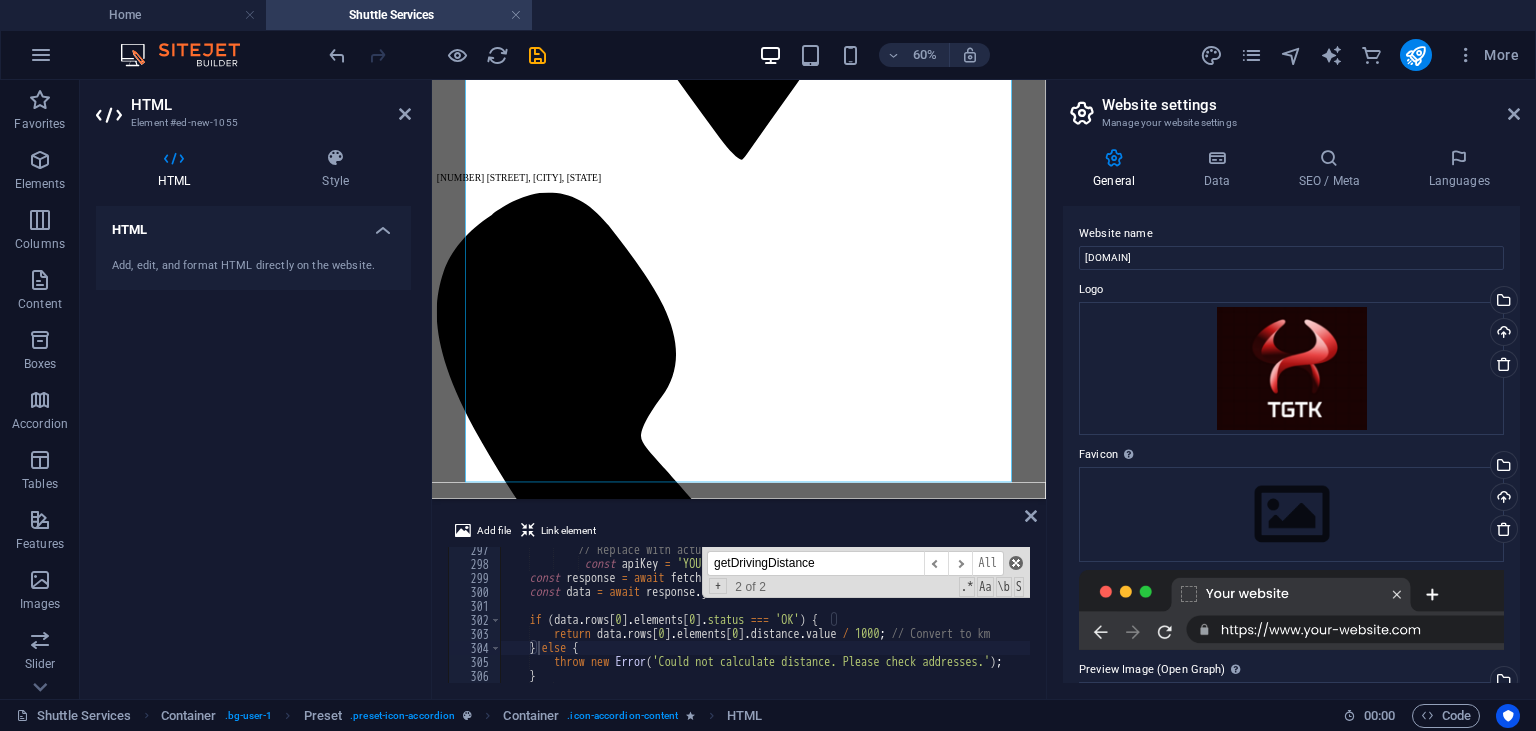 click at bounding box center [1016, 563] 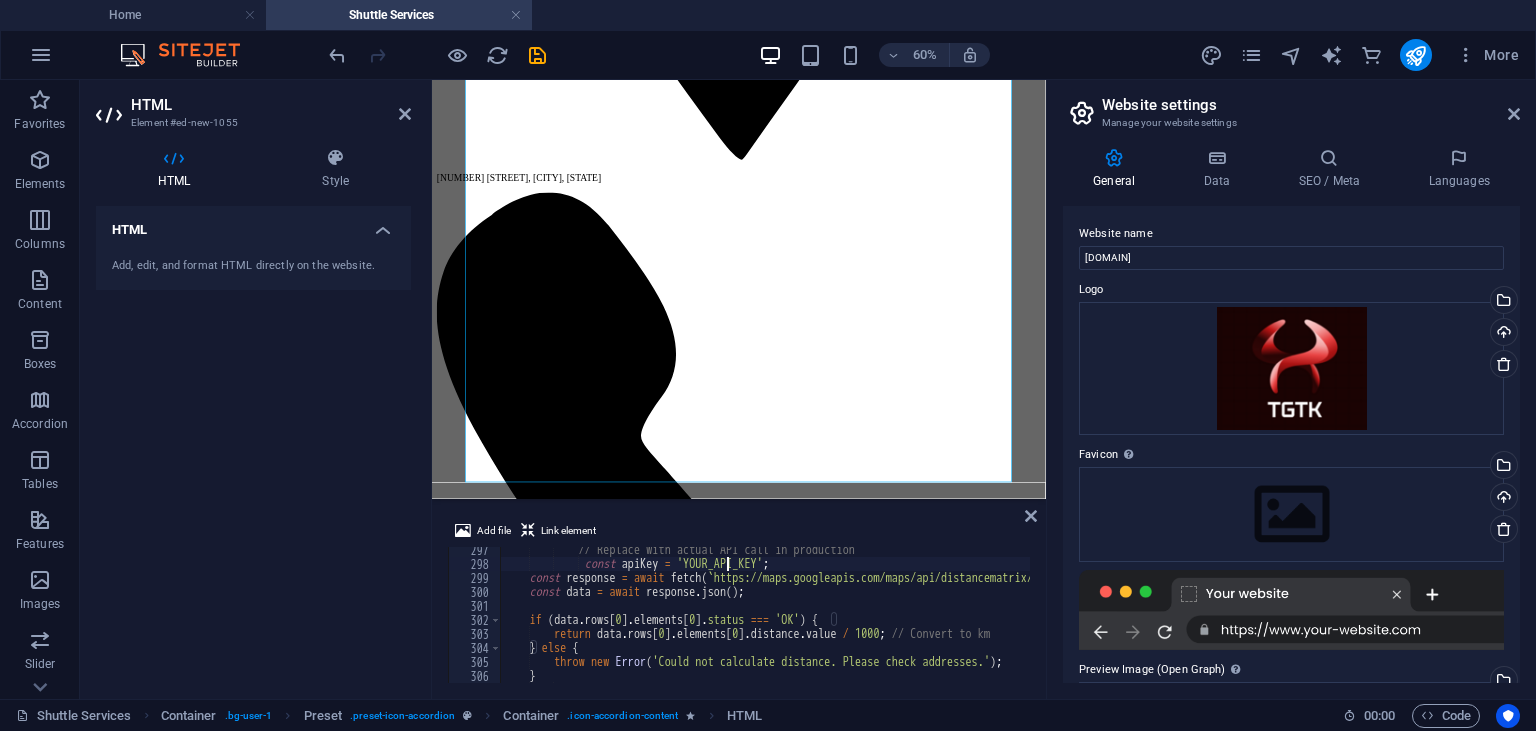 click on "// Replace with actual API call in production                  const   apiKey   =   'YOUR_API_KEY' ;      const   response   =   await   fetch ( ` https://maps.googleapis.com/maps/api/distancematrix/json?origins= ${ encodeURIComponent ( origin ) } &destinations= ${ encodeURIComponent ( destination ) } &key= ${ apiKey } ` ) ;      const   data   =   await   response . json ( ) ;           if   ( data . rows [ 0 ] . elements [ 0 ] . status   ===   'OK' )   {           return   data . rows [ 0 ] . elements [ 0 ] . distance . value   /   1000 ;   // Convert to km      }   else   {           throw   new   Error ( 'Could not calculate distance. Please check addresses.' ) ;      }                // Simulate API delay" at bounding box center [1171, 625] 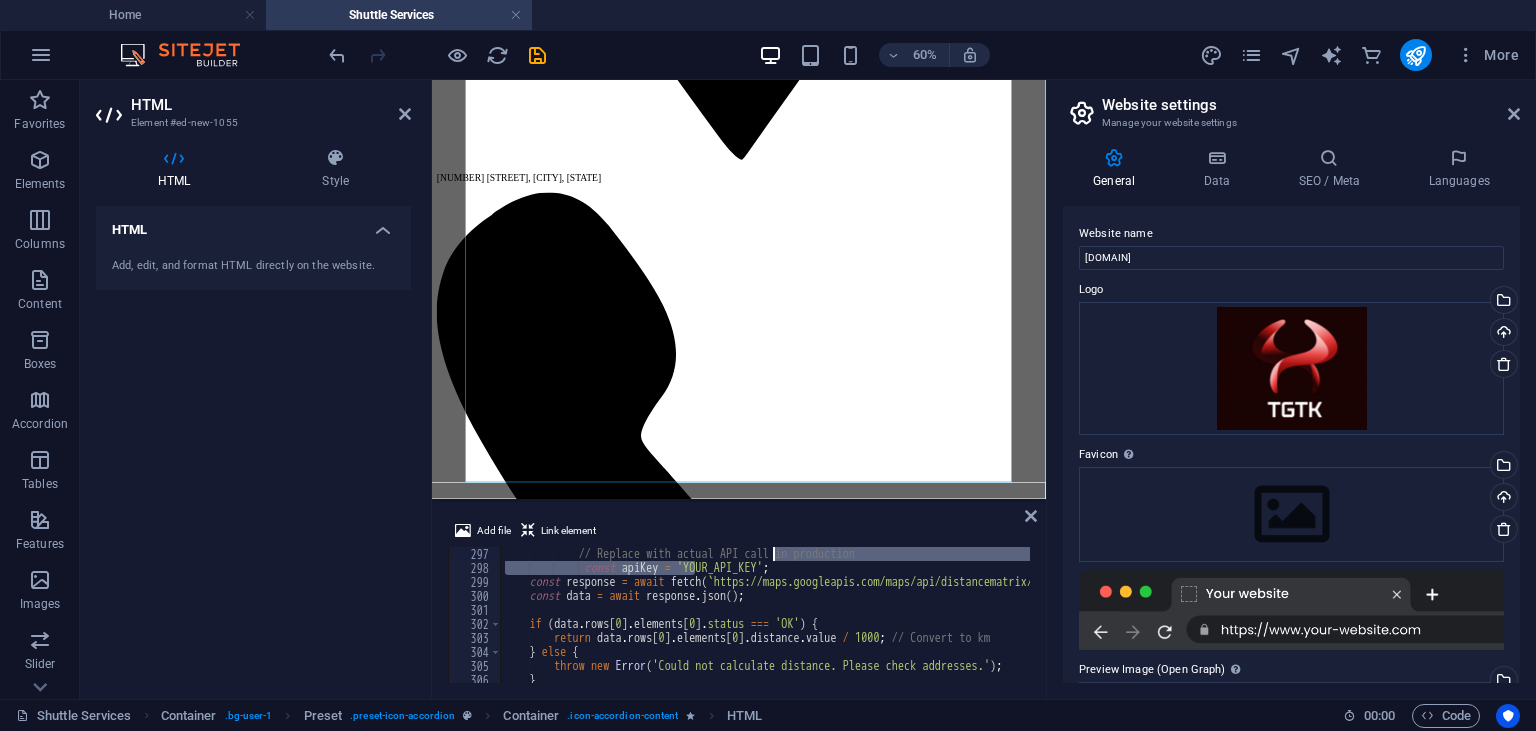 scroll, scrollTop: 4144, scrollLeft: 0, axis: vertical 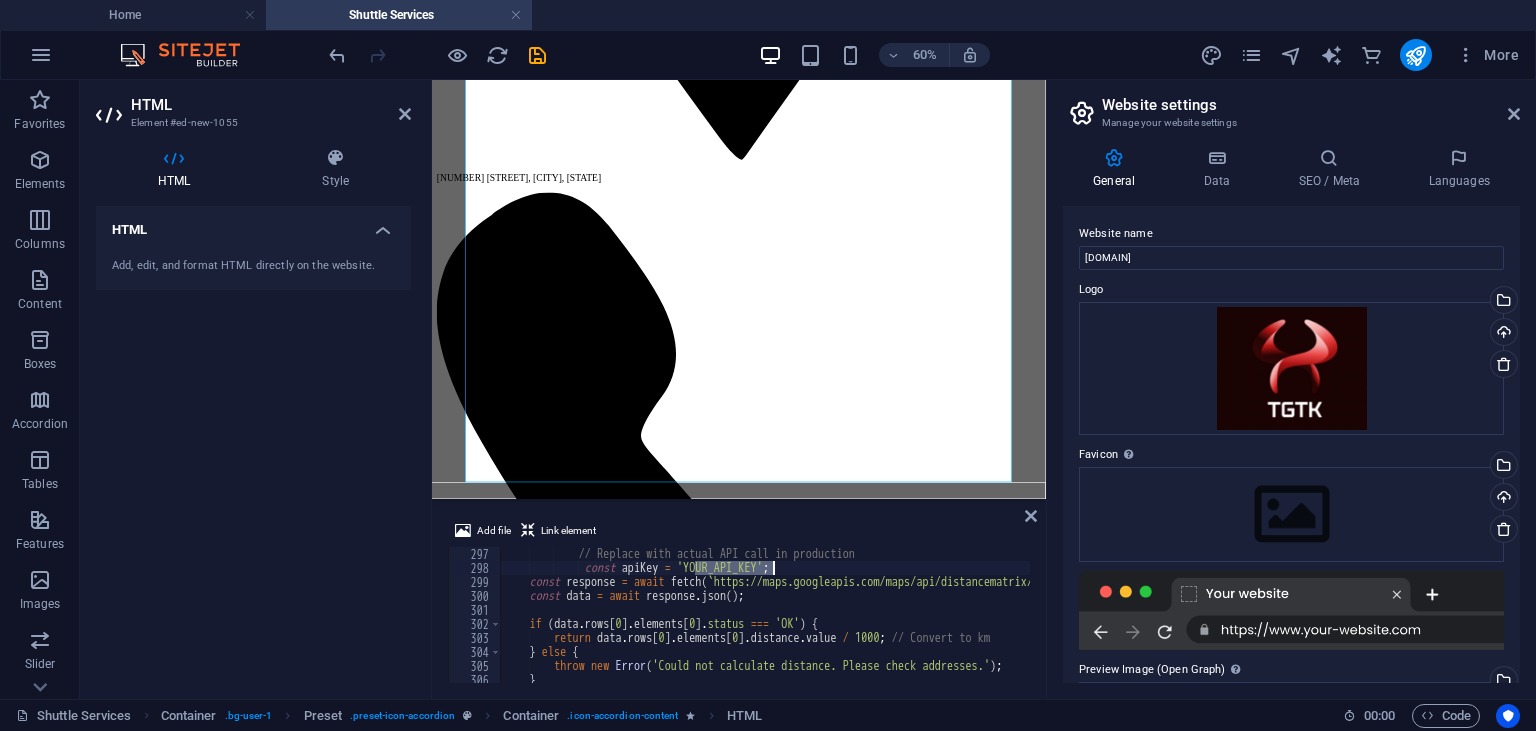drag, startPoint x: 696, startPoint y: 566, endPoint x: 770, endPoint y: 568, distance: 74.02702 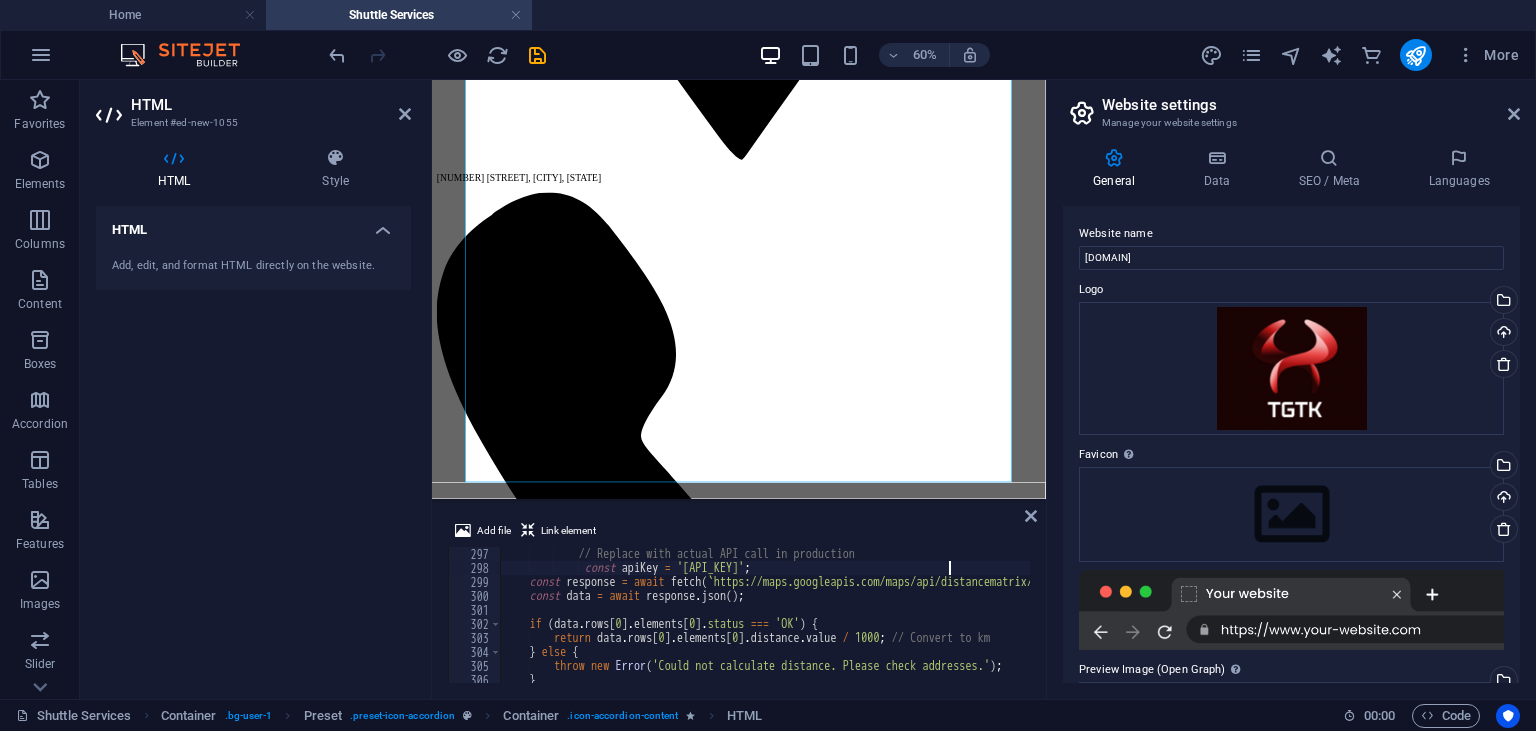 click on "// Replace with actual API call in production                  const   apiKey   =   'AIzaSyDmGuO6eIT0fP_KTLApSwotY7rUeBZes4I' ;      const   response   =   await   fetch ( ` https://maps.googleapis.com/maps/api/distancematrix/json?origins= ${ encodeURIComponent ( origin ) } &destinations= ${ encodeURIComponent ( destination ) } &key= ${ apiKey } ` ) ;      const   data   =   await   response . json ( ) ;           if   ( data . rows [ 0 ] . elements [ 0 ] . status   ===   'OK' )   {           return   data . rows [ 0 ] . elements [ 0 ] . distance . value   /   1000 ;   // Convert to km      }   else   {           throw   new   Error ( 'Could not calculate distance. Please check addresses.' ) ;      }                // Simulate API delay" at bounding box center (1171, 629) 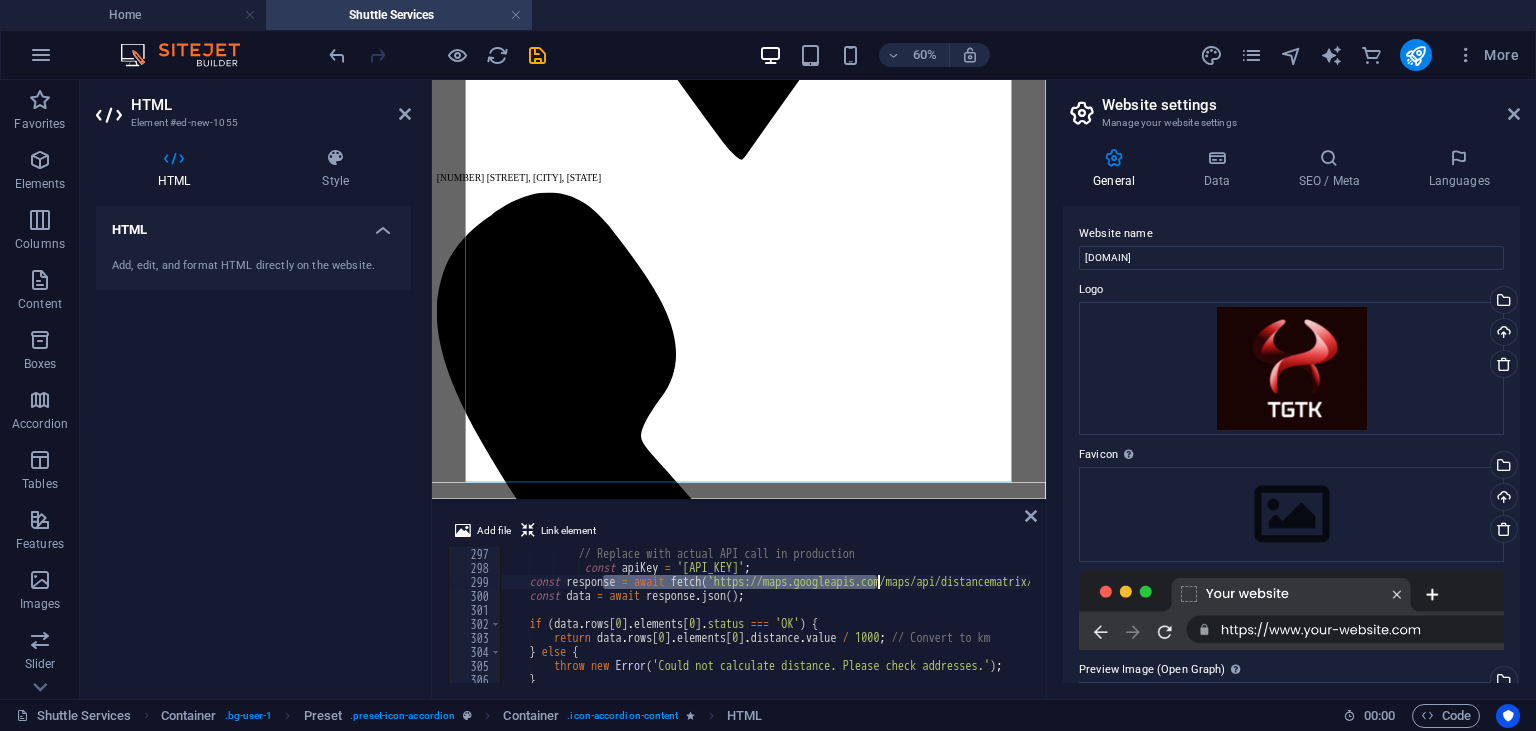 drag, startPoint x: 602, startPoint y: 576, endPoint x: 874, endPoint y: 576, distance: 272 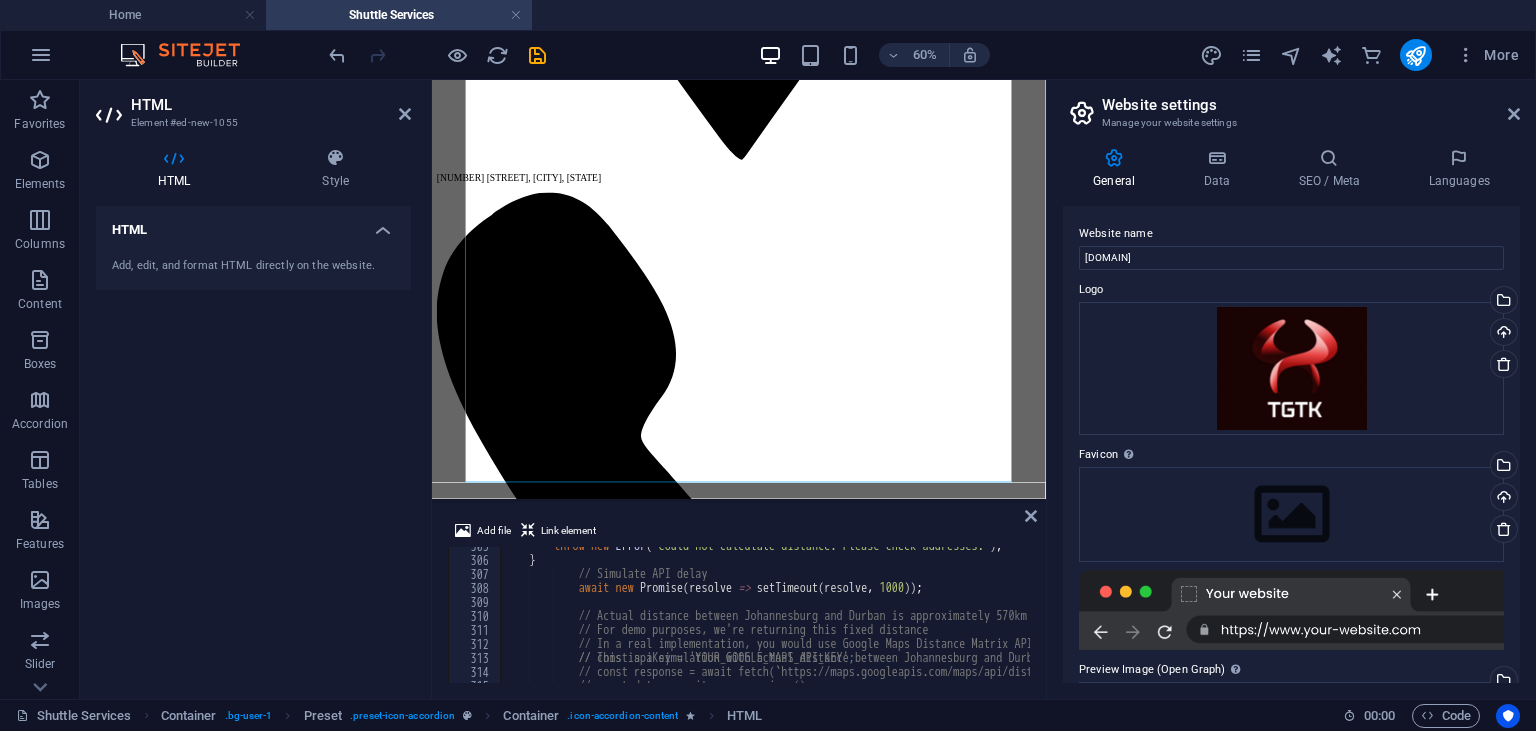 scroll, scrollTop: 4144, scrollLeft: 0, axis: vertical 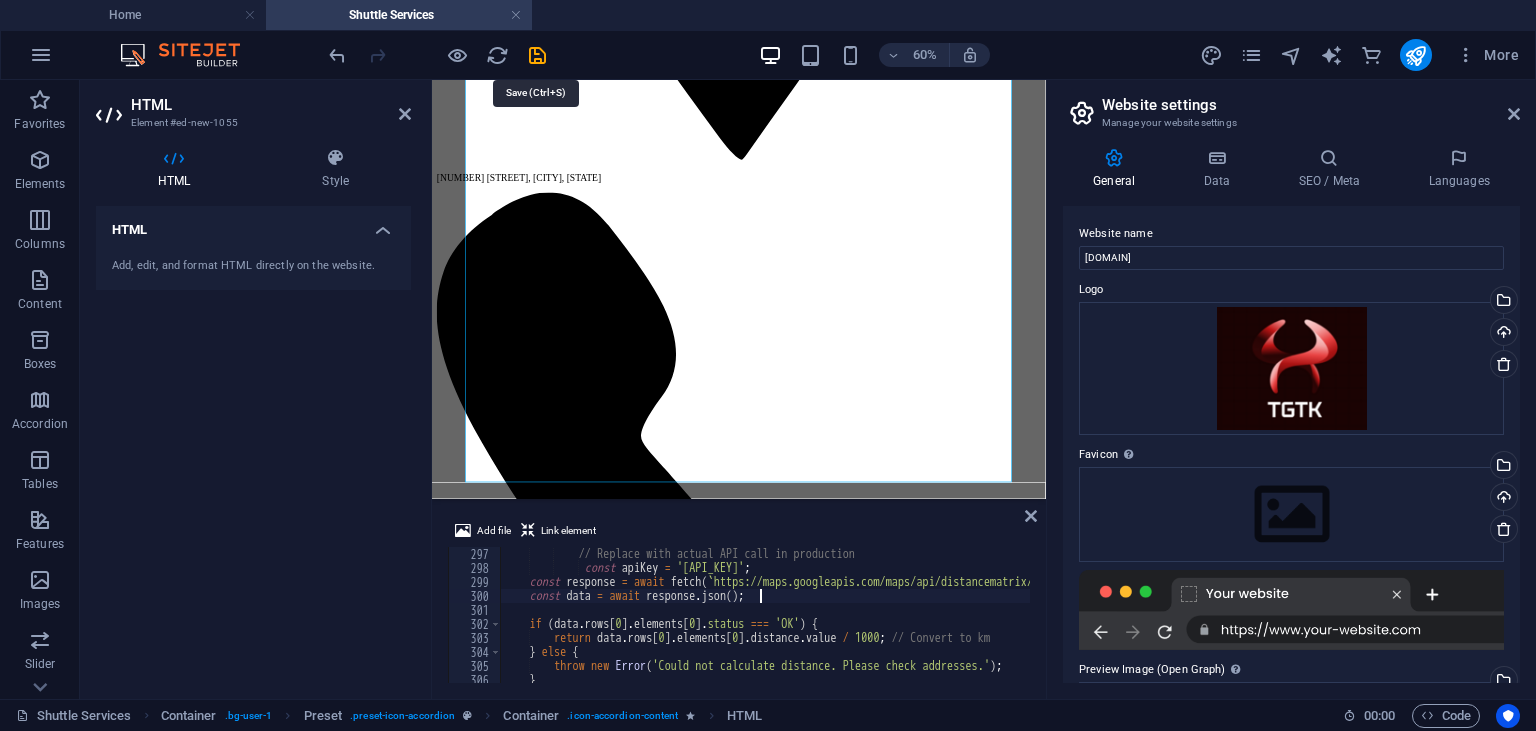 click at bounding box center [537, 55] 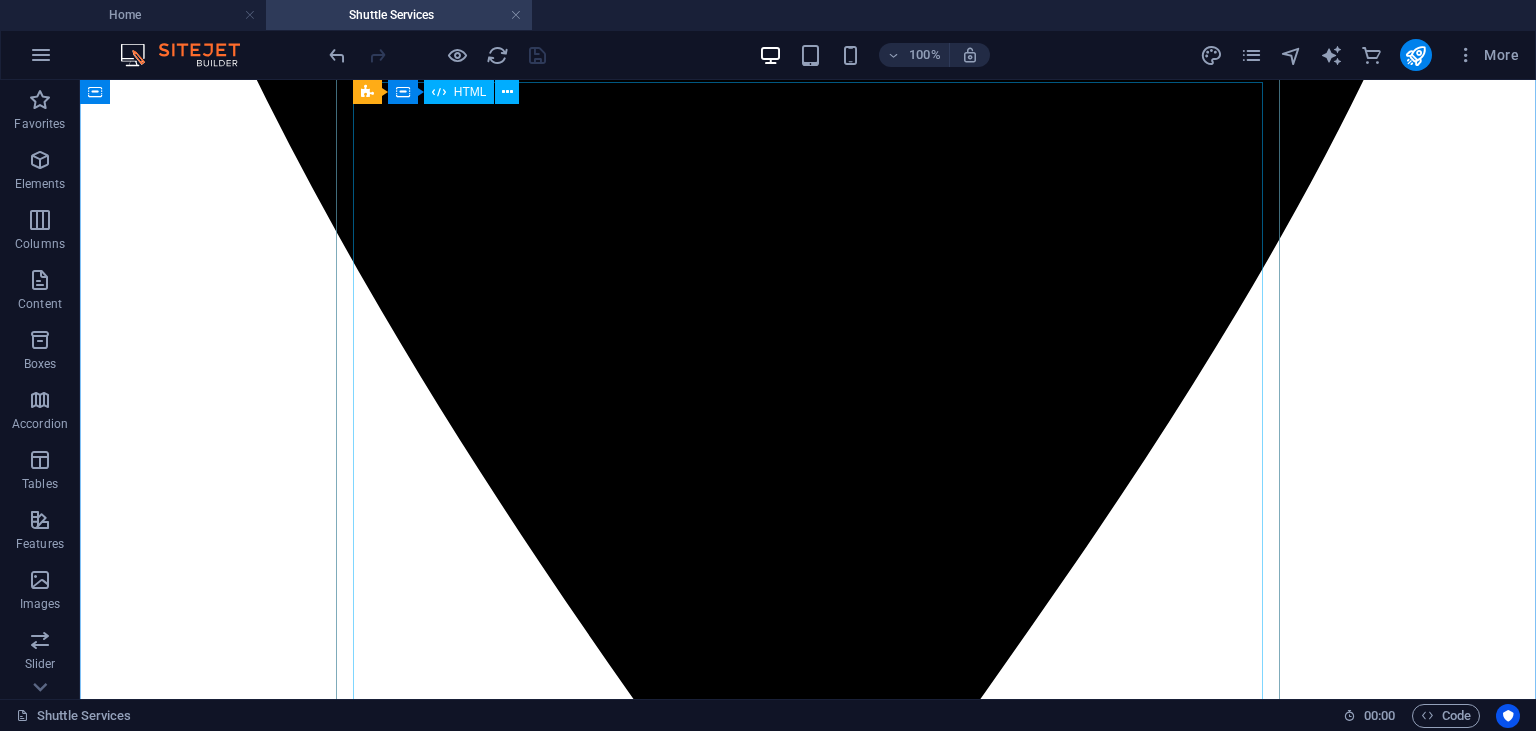 scroll, scrollTop: 1267, scrollLeft: 0, axis: vertical 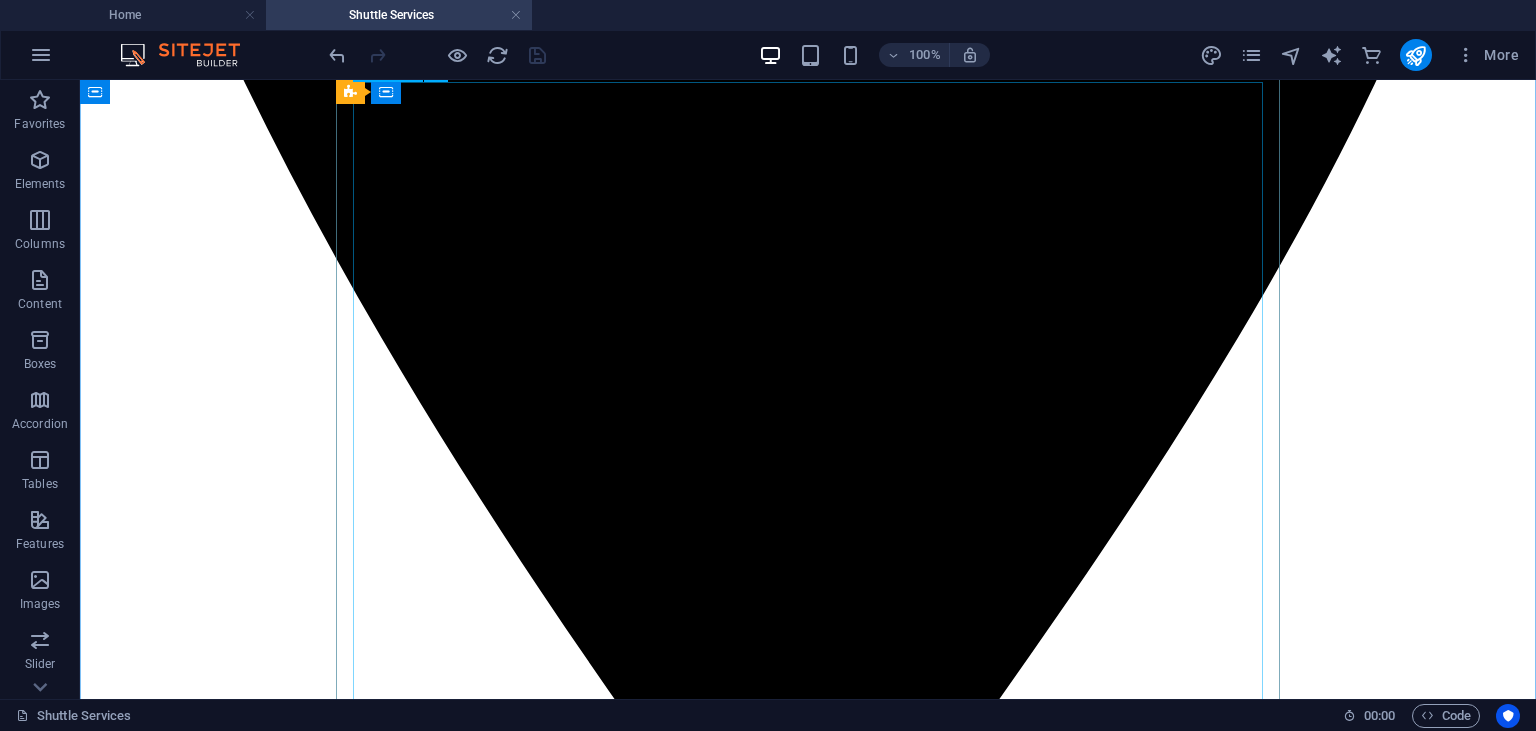 click on "Trip Quotation Calculator
Instant Trip Quotation
Pickup Location:
Destination:
Trip Date:
Vehicle Type:
Select Vehicle
8-Seater (2.0L)
5-Seater Sedan
SUV (4x4)
Luxury Vehicle
Trip Type:
One Way
Round Trip
Calculate Price" at bounding box center (808, 5310) 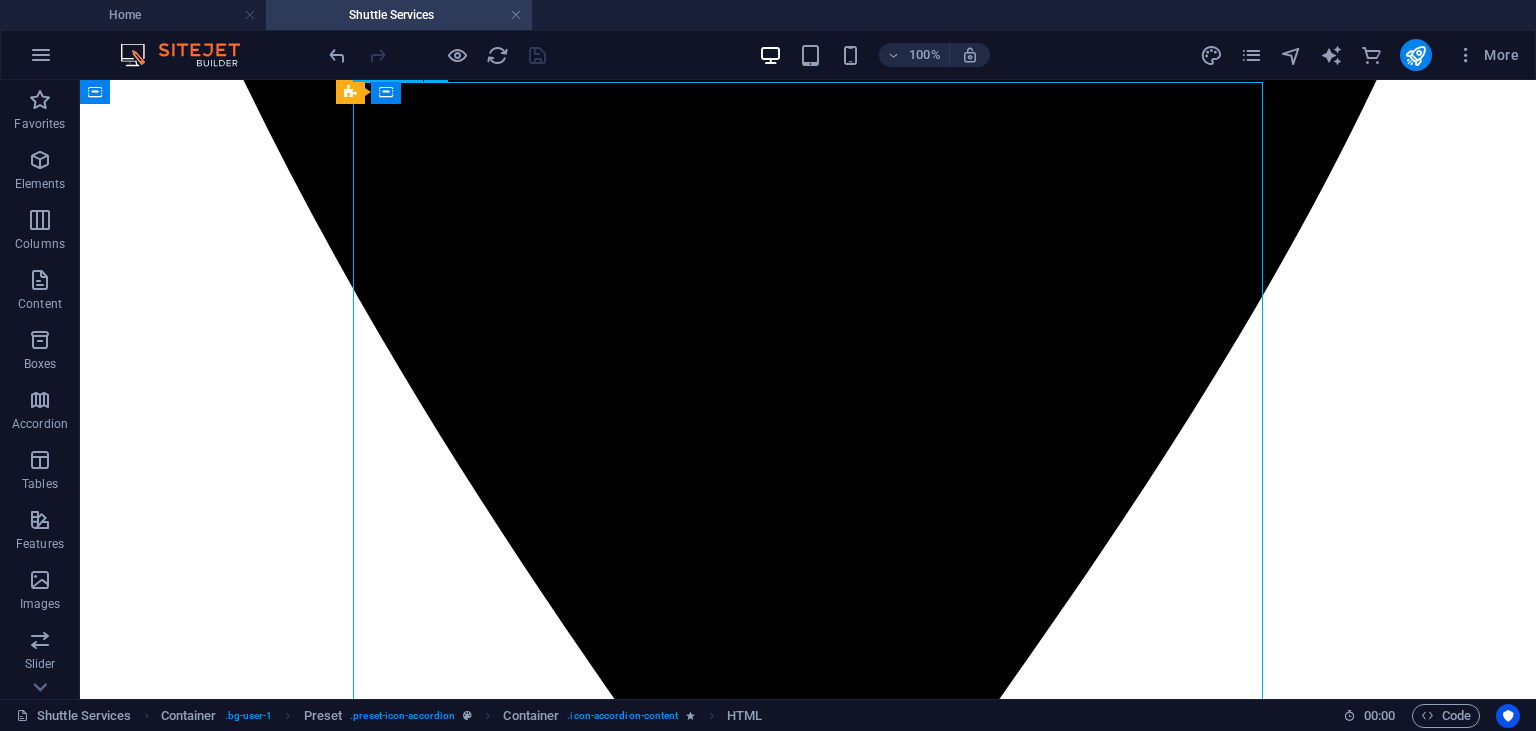 click on "Trip Quotation Calculator
Instant Trip Quotation
Pickup Location:
Destination:
Trip Date:
Vehicle Type:
Select Vehicle
8-Seater (2.0L)
5-Seater Sedan
SUV (4x4)
Luxury Vehicle
Trip Type:
One Way
Round Trip
Calculate Price" at bounding box center [808, 5310] 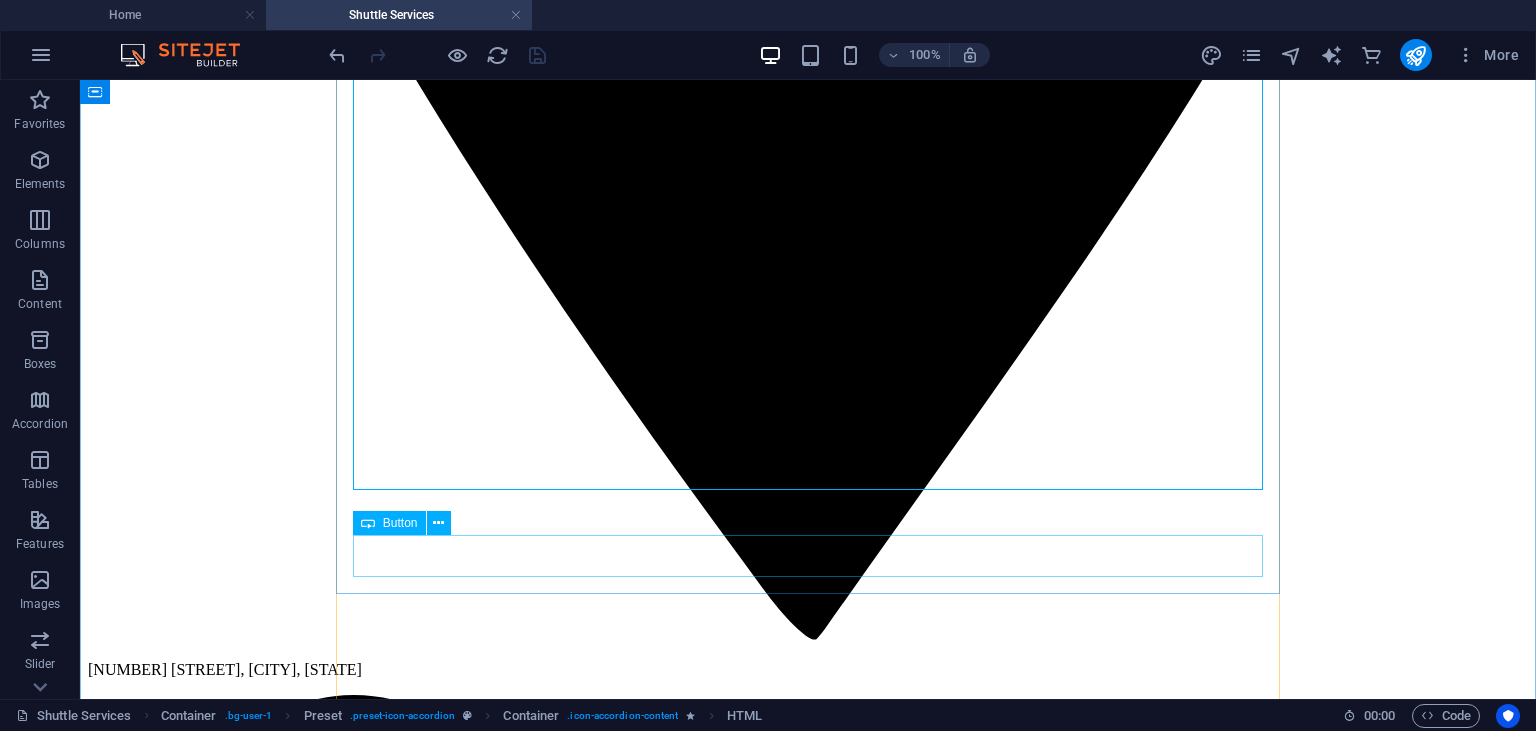 scroll, scrollTop: 1900, scrollLeft: 0, axis: vertical 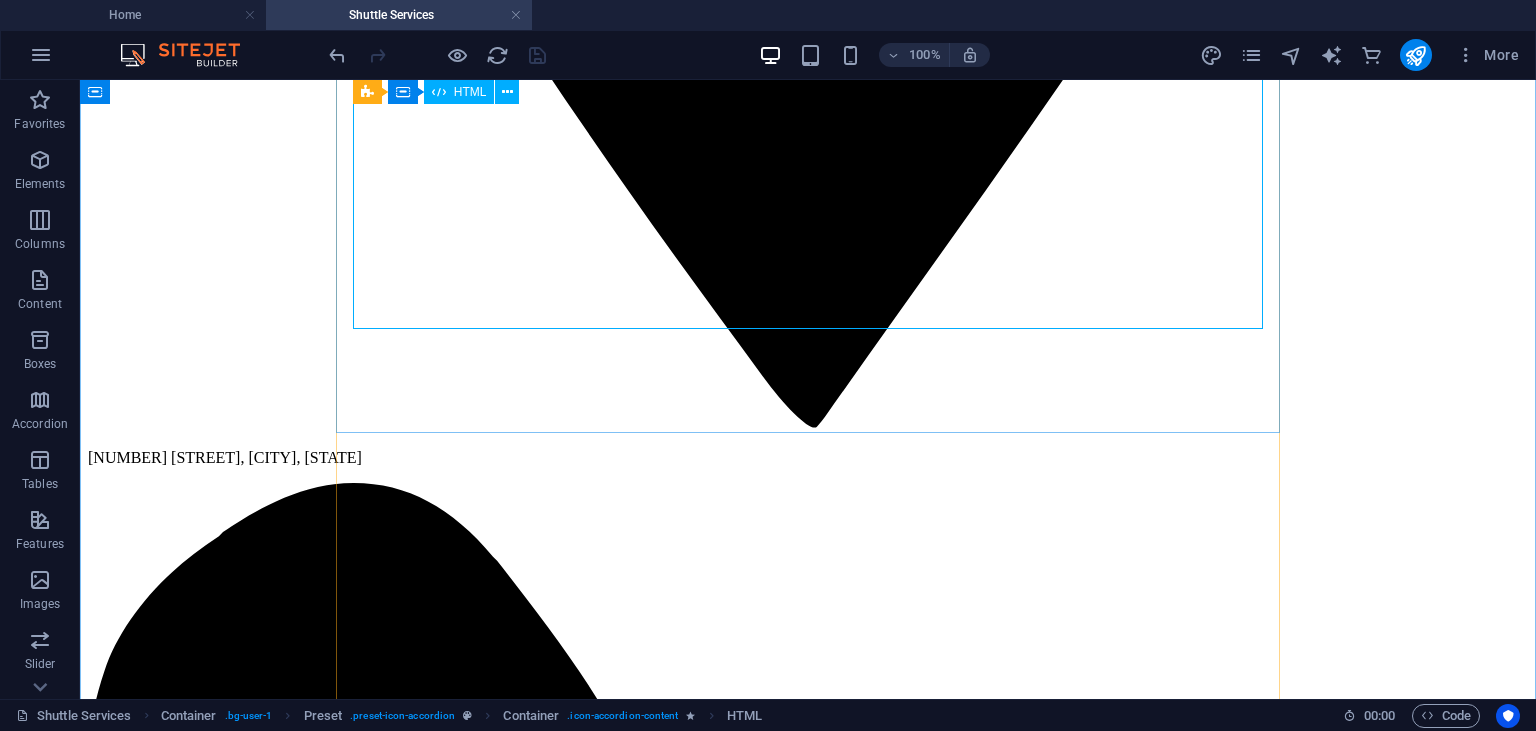 click on "Trip Quotation Calculator
Instant Trip Quotation
Pickup Location:
Destination:
Trip Date:
Vehicle Type:
Select Vehicle
8-Seater (2.0L)
5-Seater Sedan
SUV (4x4)
Luxury Vehicle
Trip Type:
One Way
Round Trip
Calculate Price" at bounding box center (808, 4782) 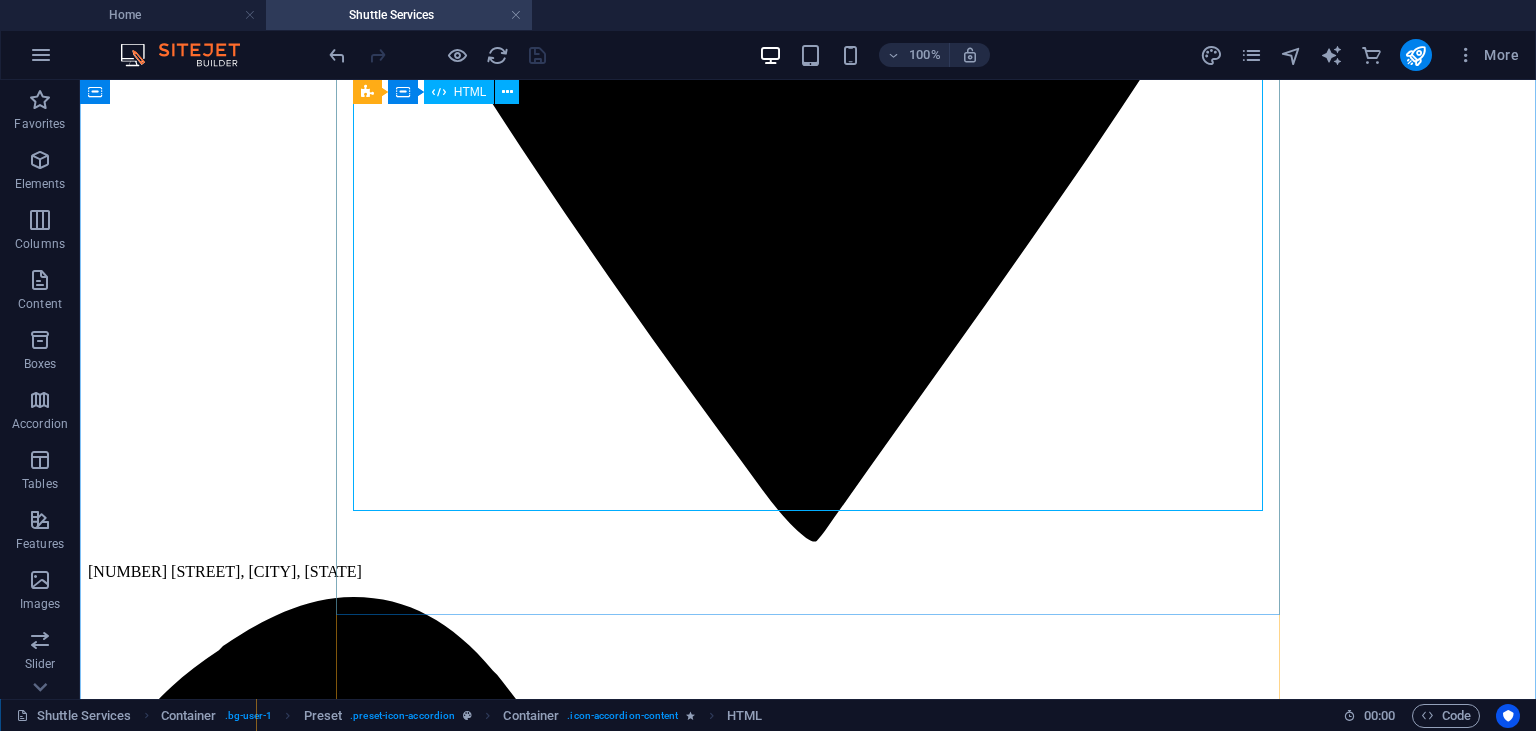 scroll, scrollTop: 1583, scrollLeft: 0, axis: vertical 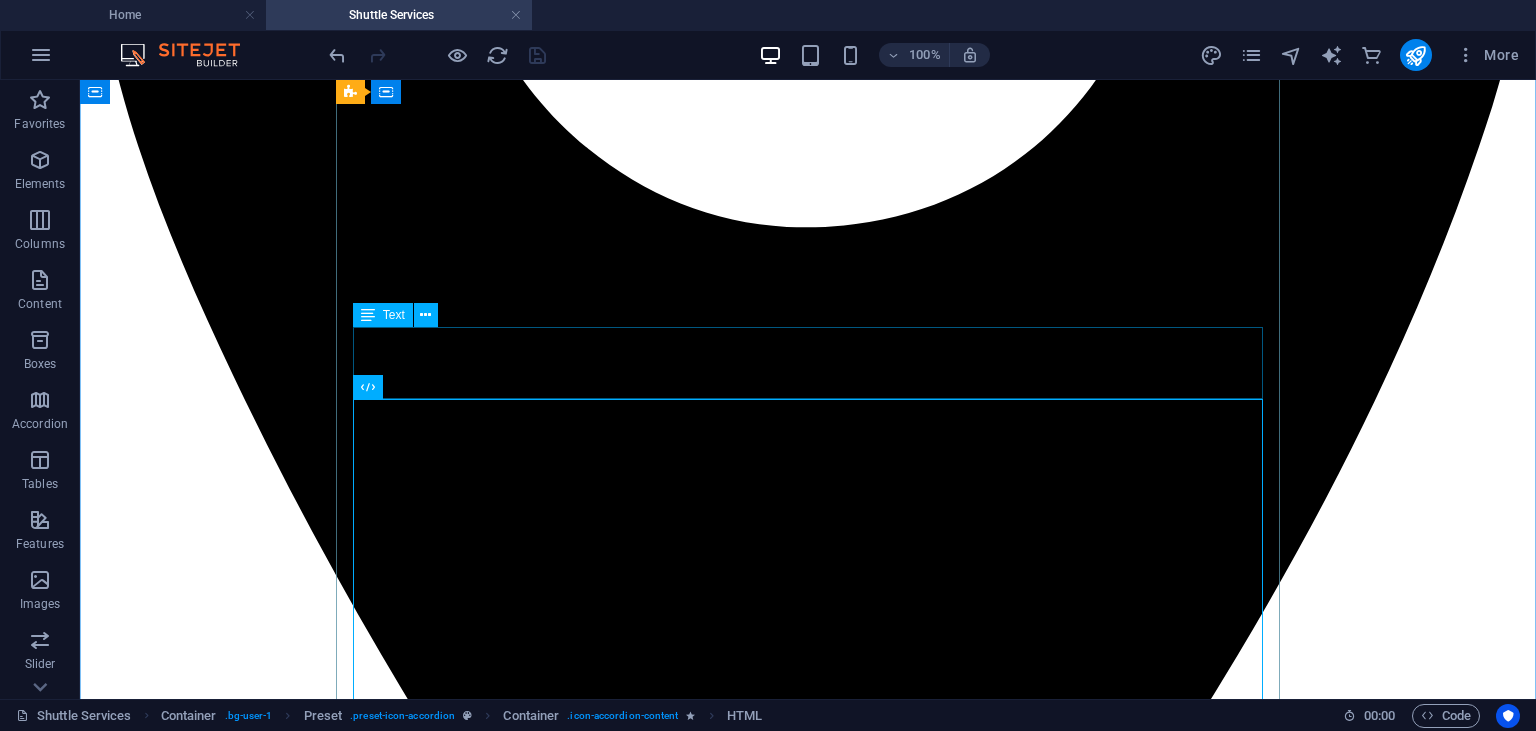 click on "👉 Ready for a Trip Where Everyone Arrives Happy? Get Your Instant Quote or Book Online in 60 Seconds!" at bounding box center [808, 5256] 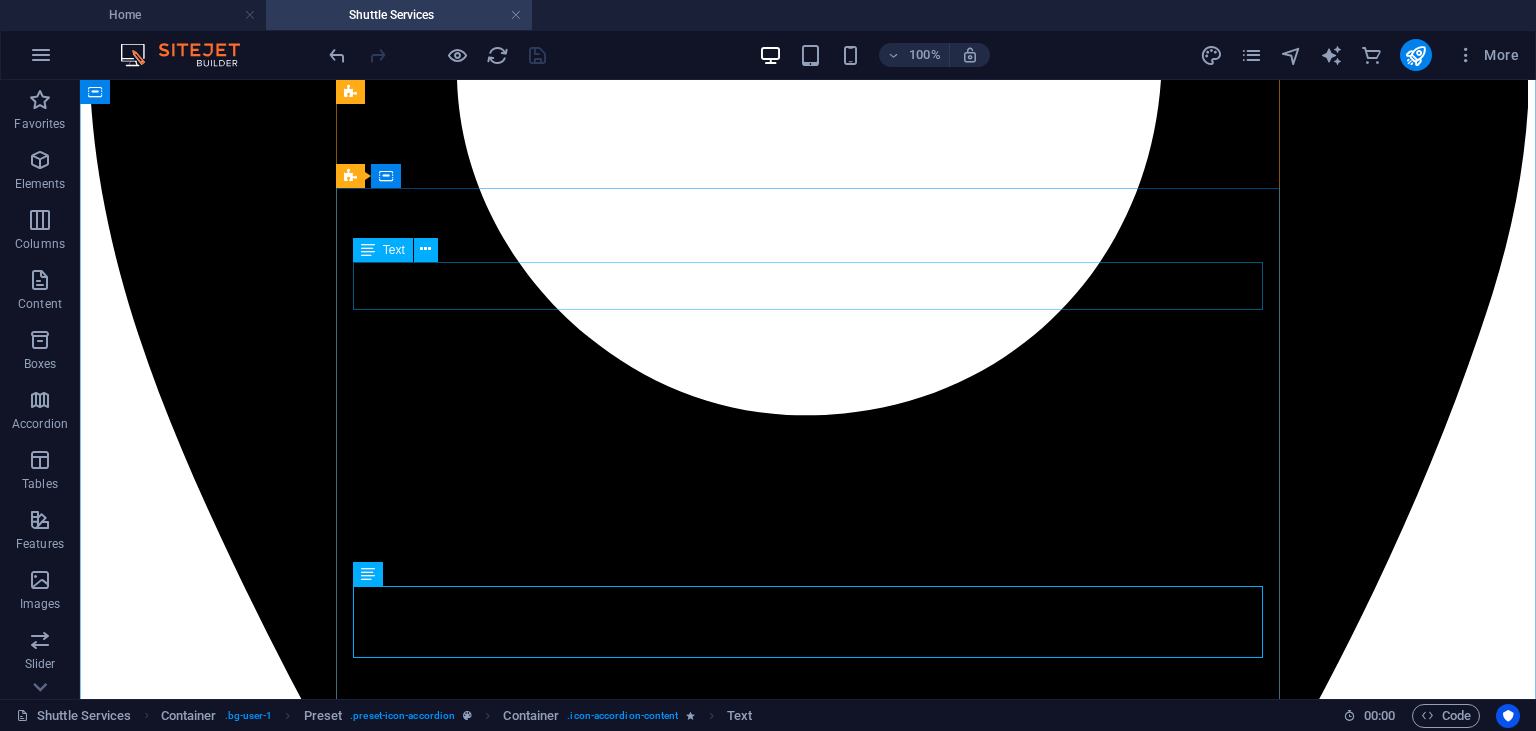 scroll, scrollTop: 633, scrollLeft: 0, axis: vertical 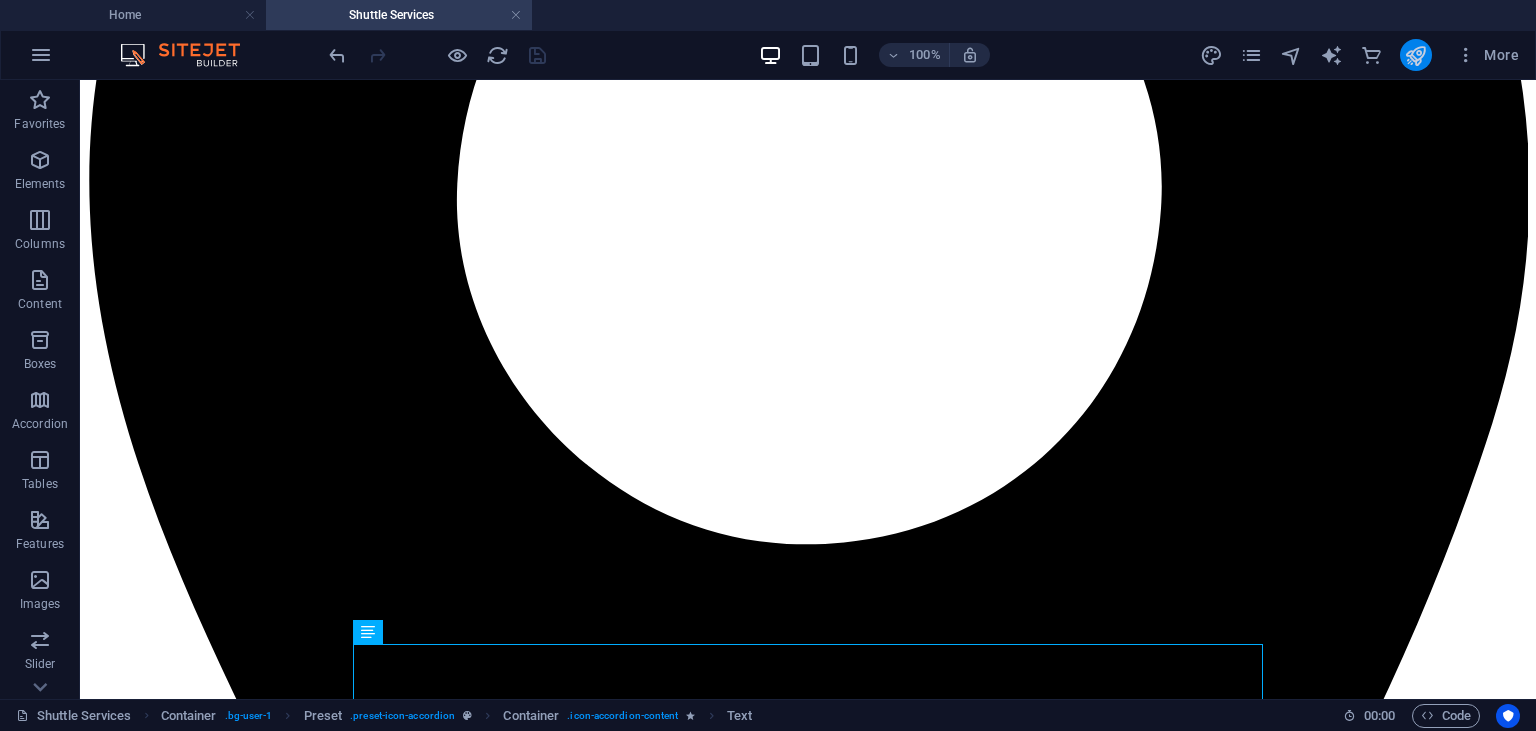click at bounding box center (1415, 55) 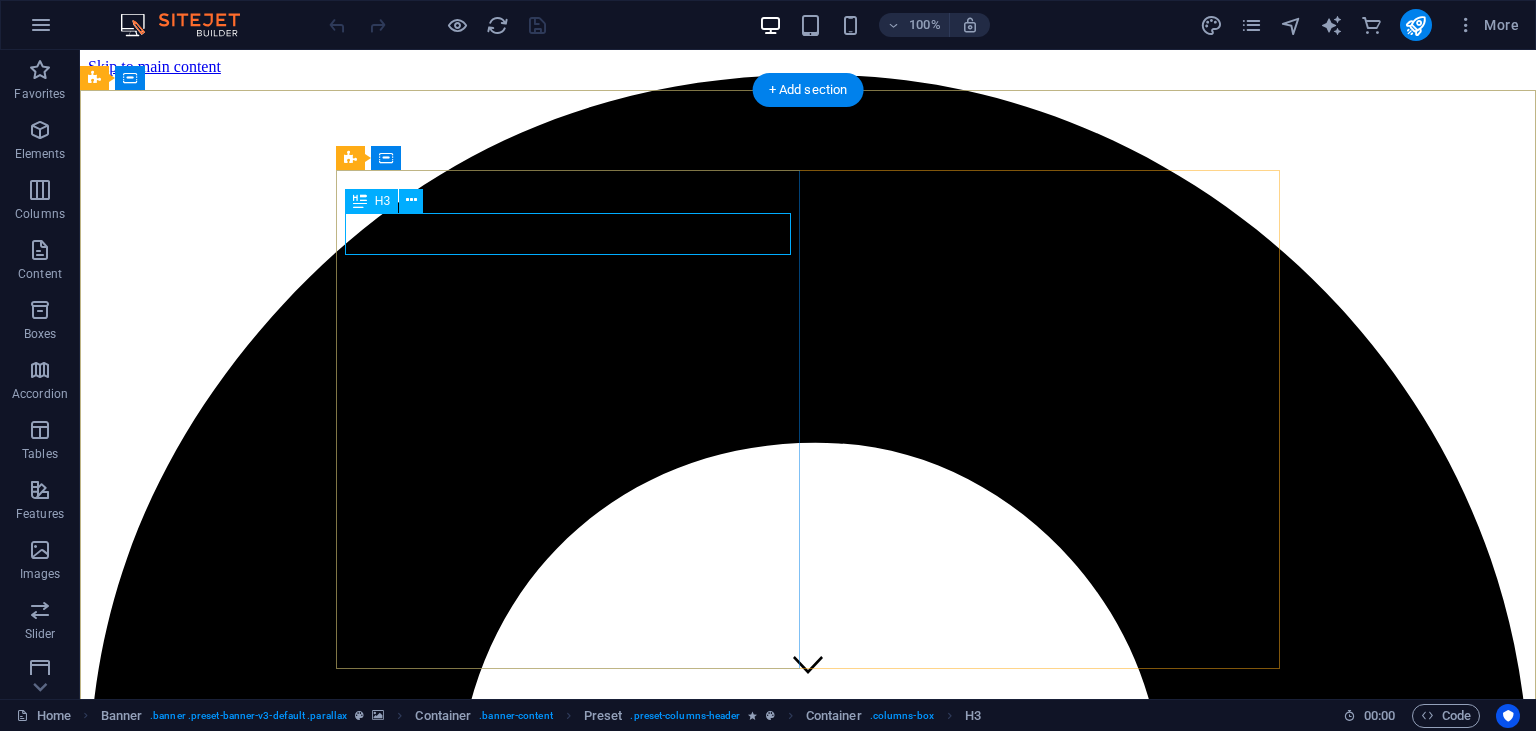 scroll, scrollTop: 0, scrollLeft: 0, axis: both 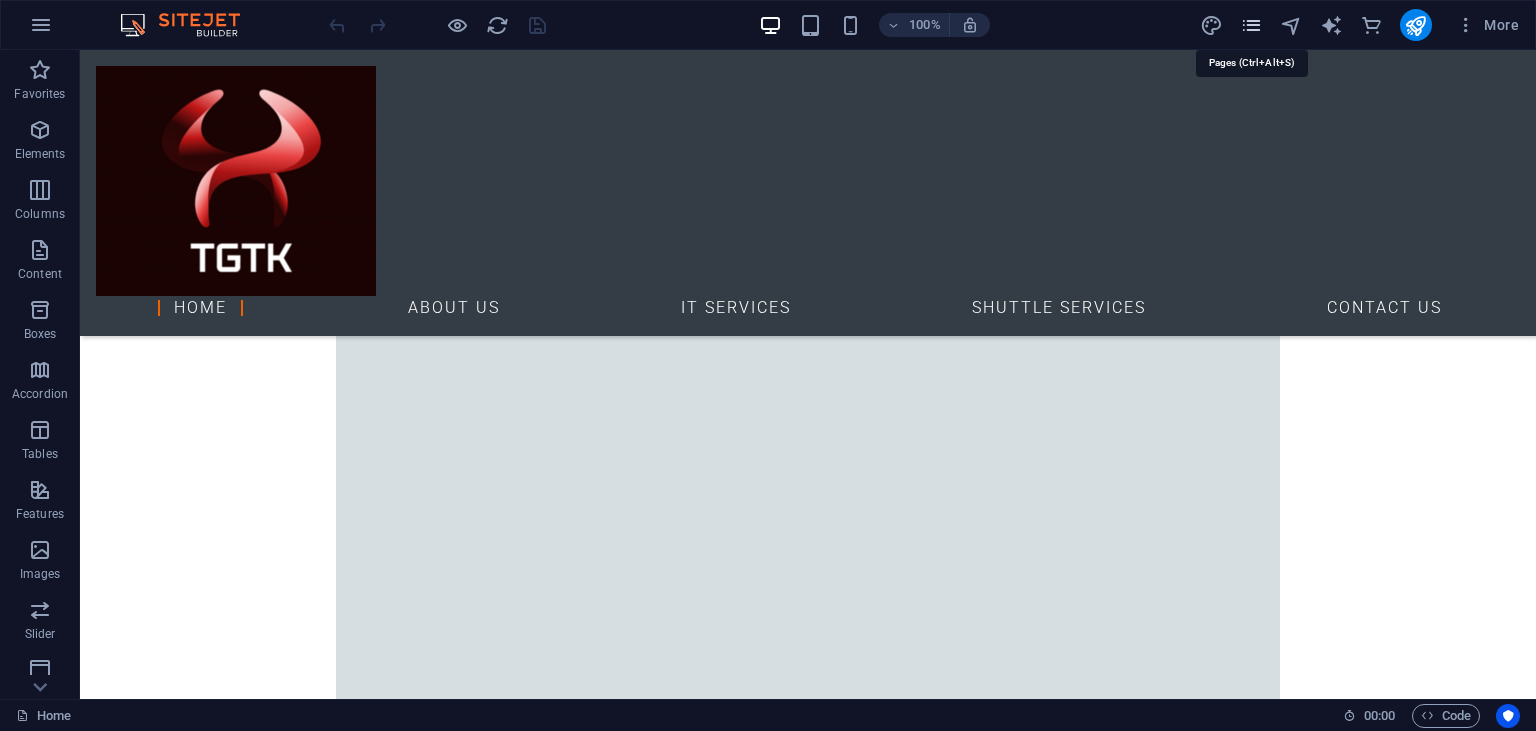click at bounding box center (1251, 25) 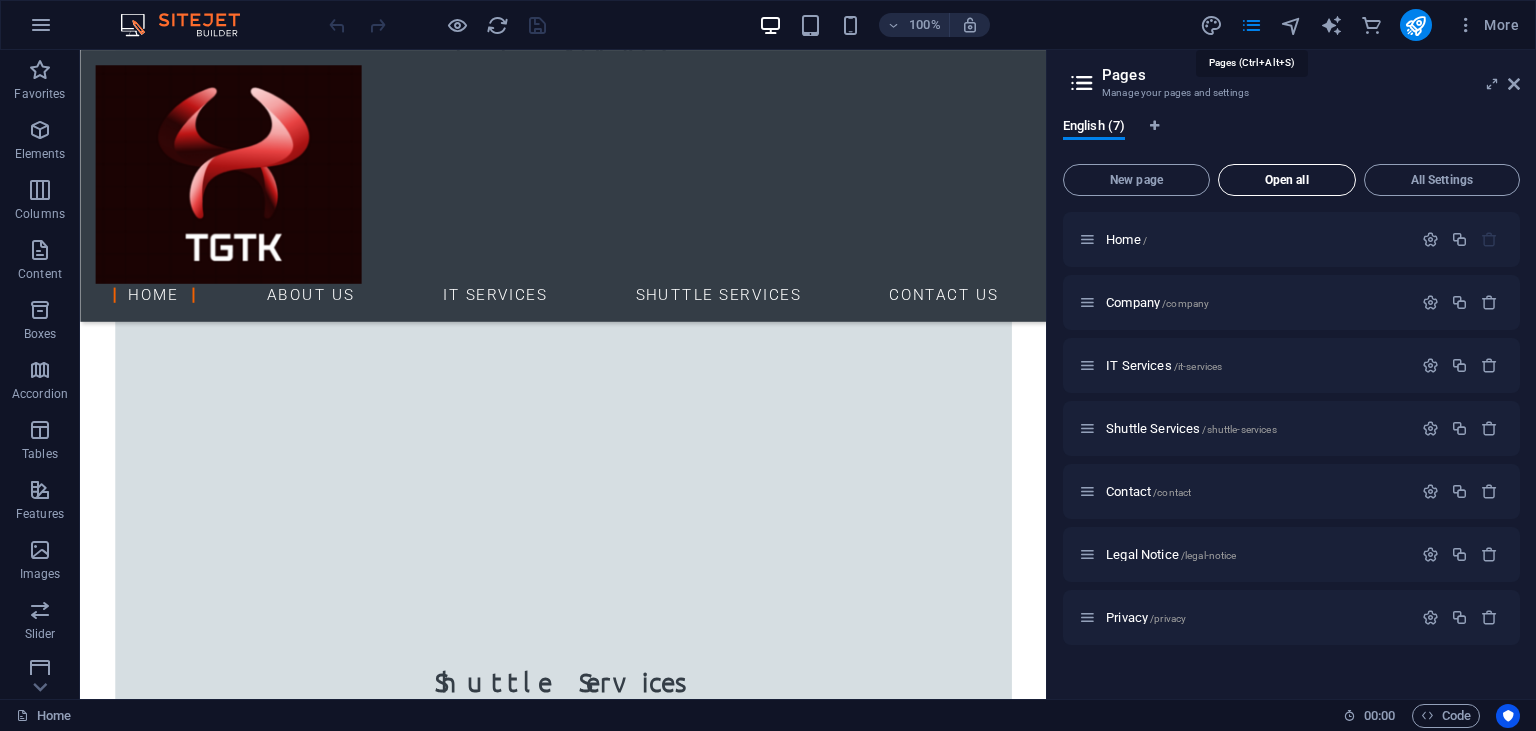 scroll, scrollTop: 1502, scrollLeft: 0, axis: vertical 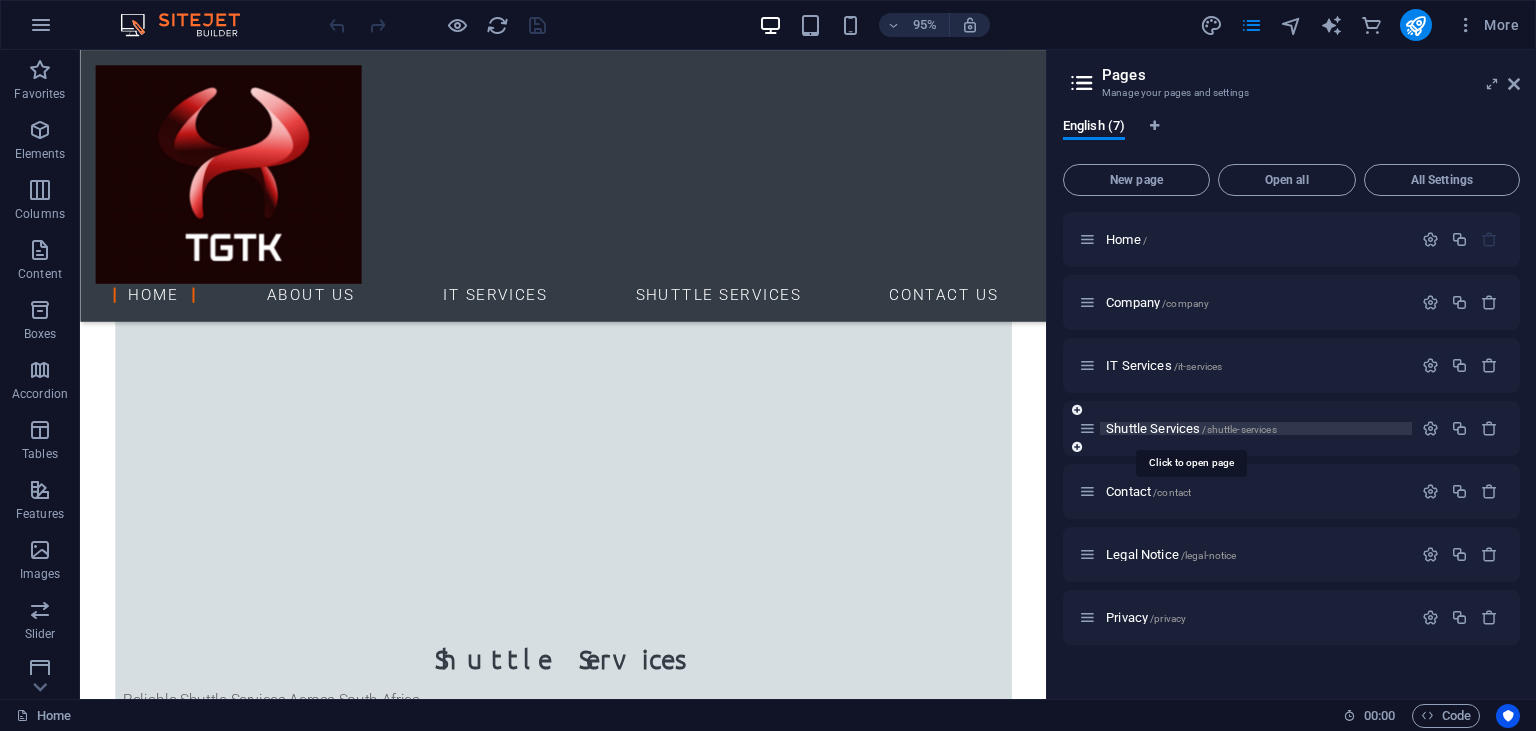 click on "Shuttle Services /shuttle-services" at bounding box center (1191, 428) 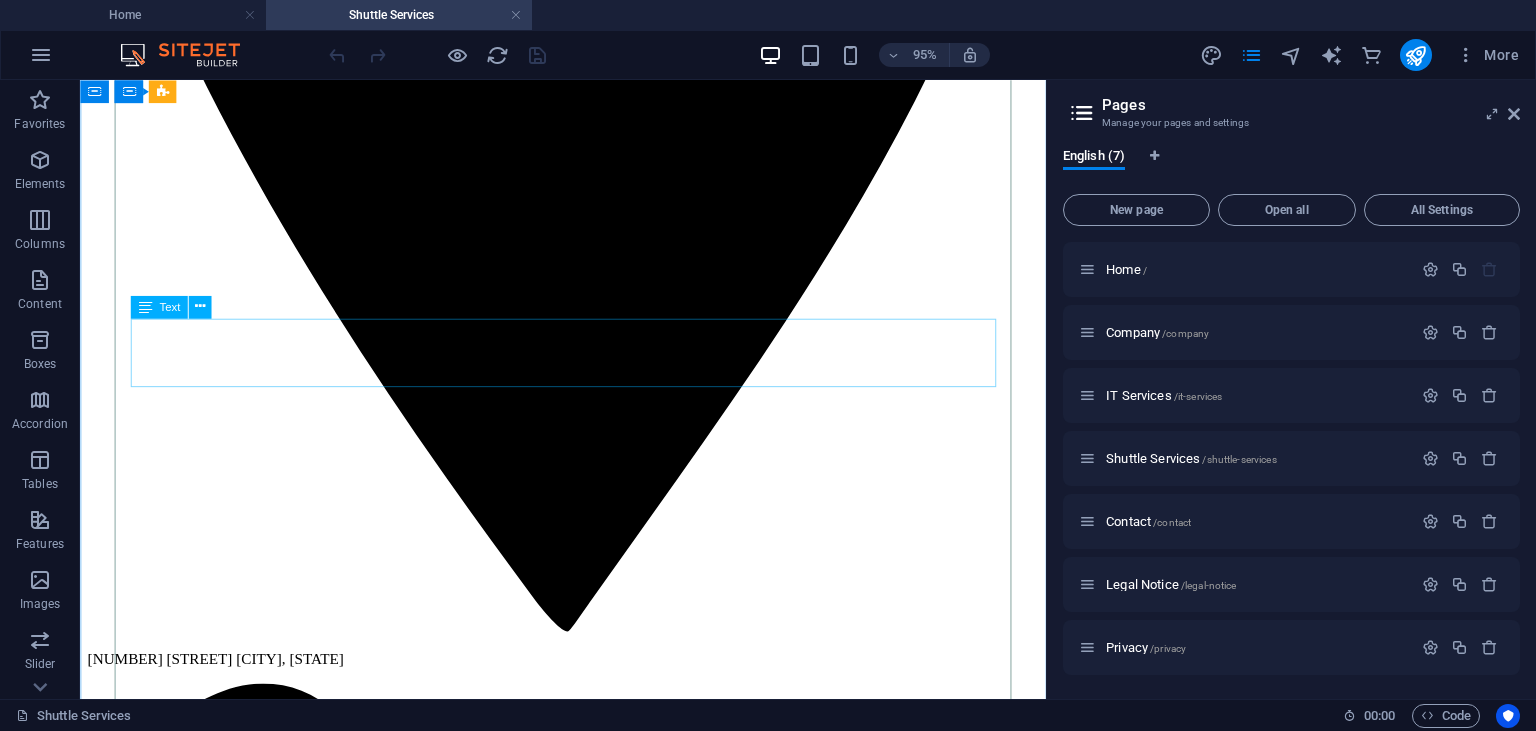 scroll, scrollTop: 950, scrollLeft: 0, axis: vertical 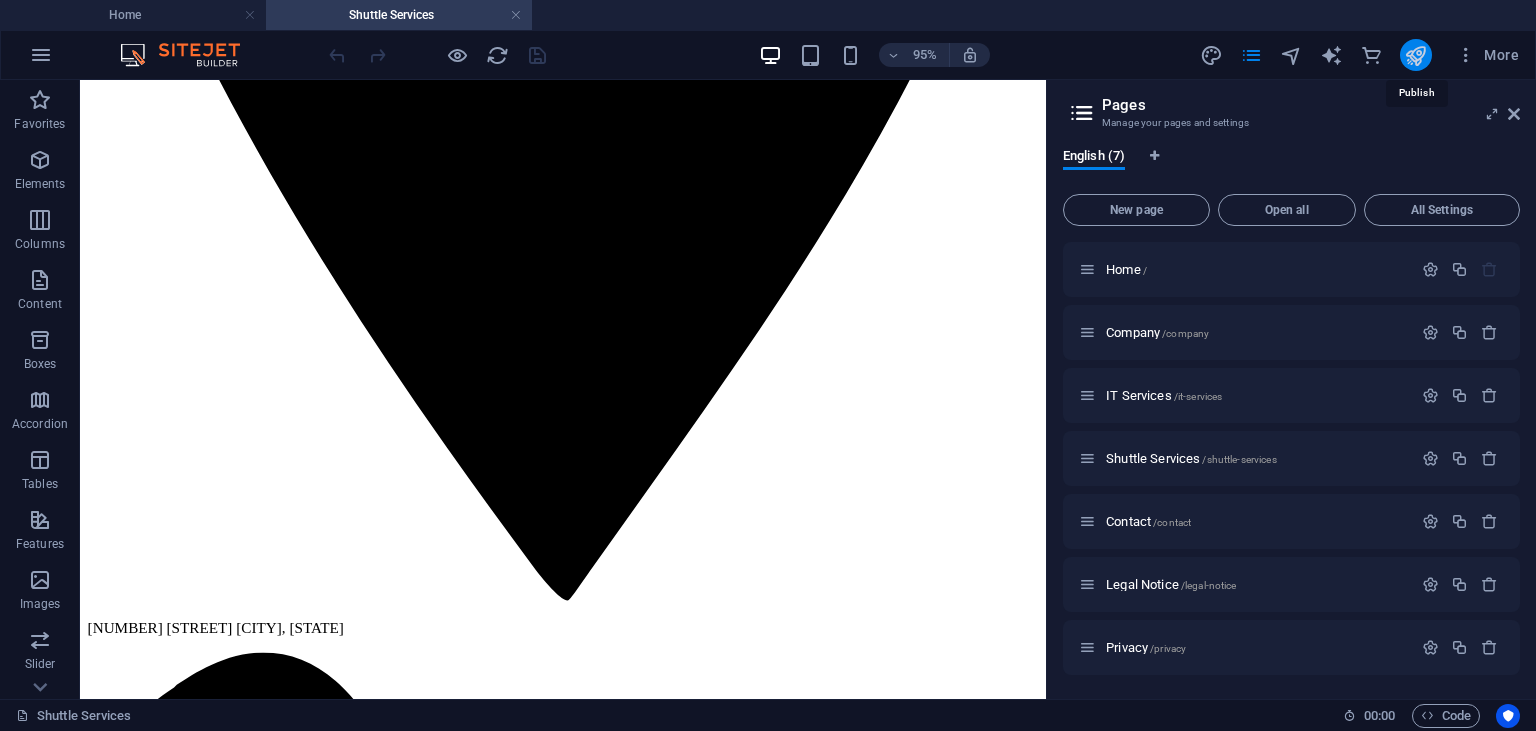 click at bounding box center (1415, 55) 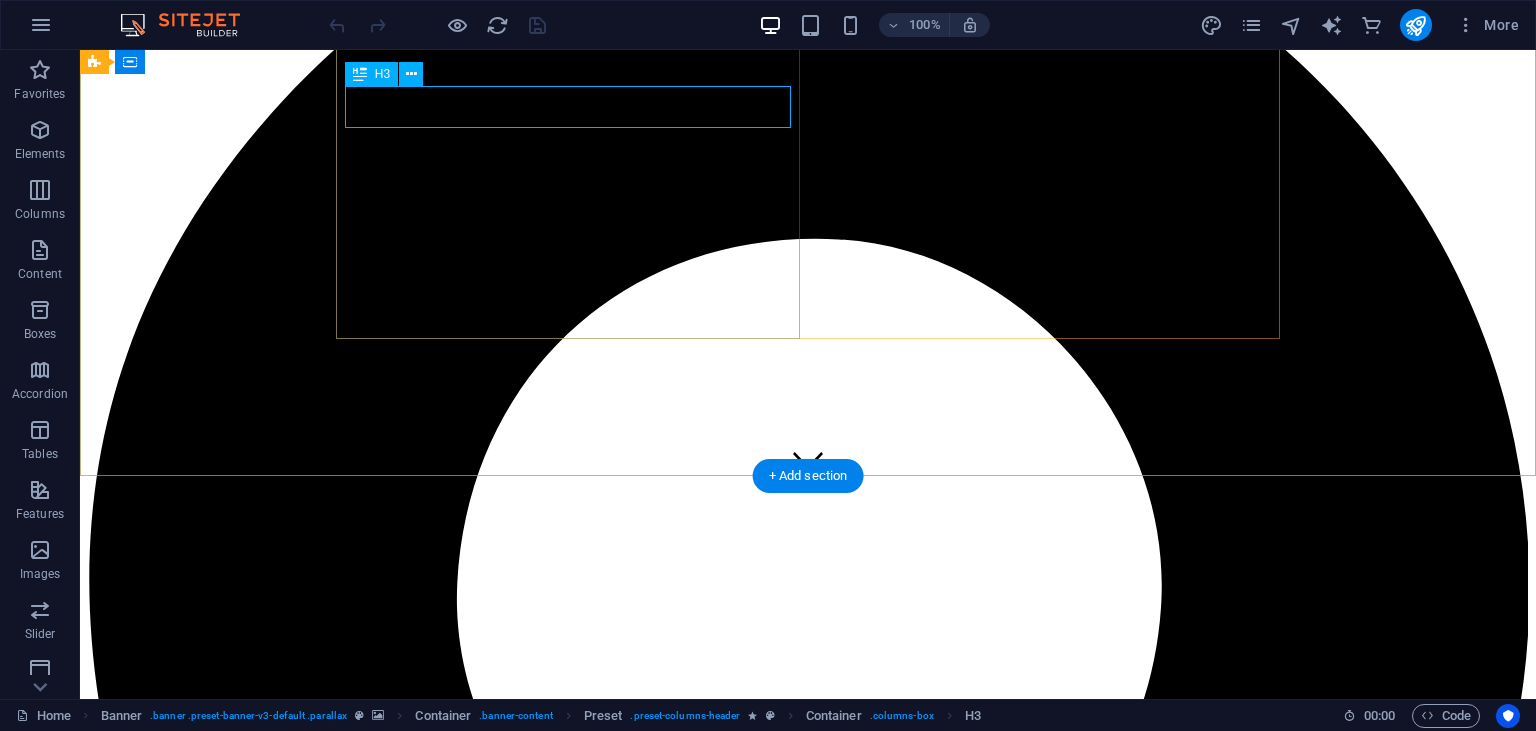 scroll, scrollTop: 35, scrollLeft: 0, axis: vertical 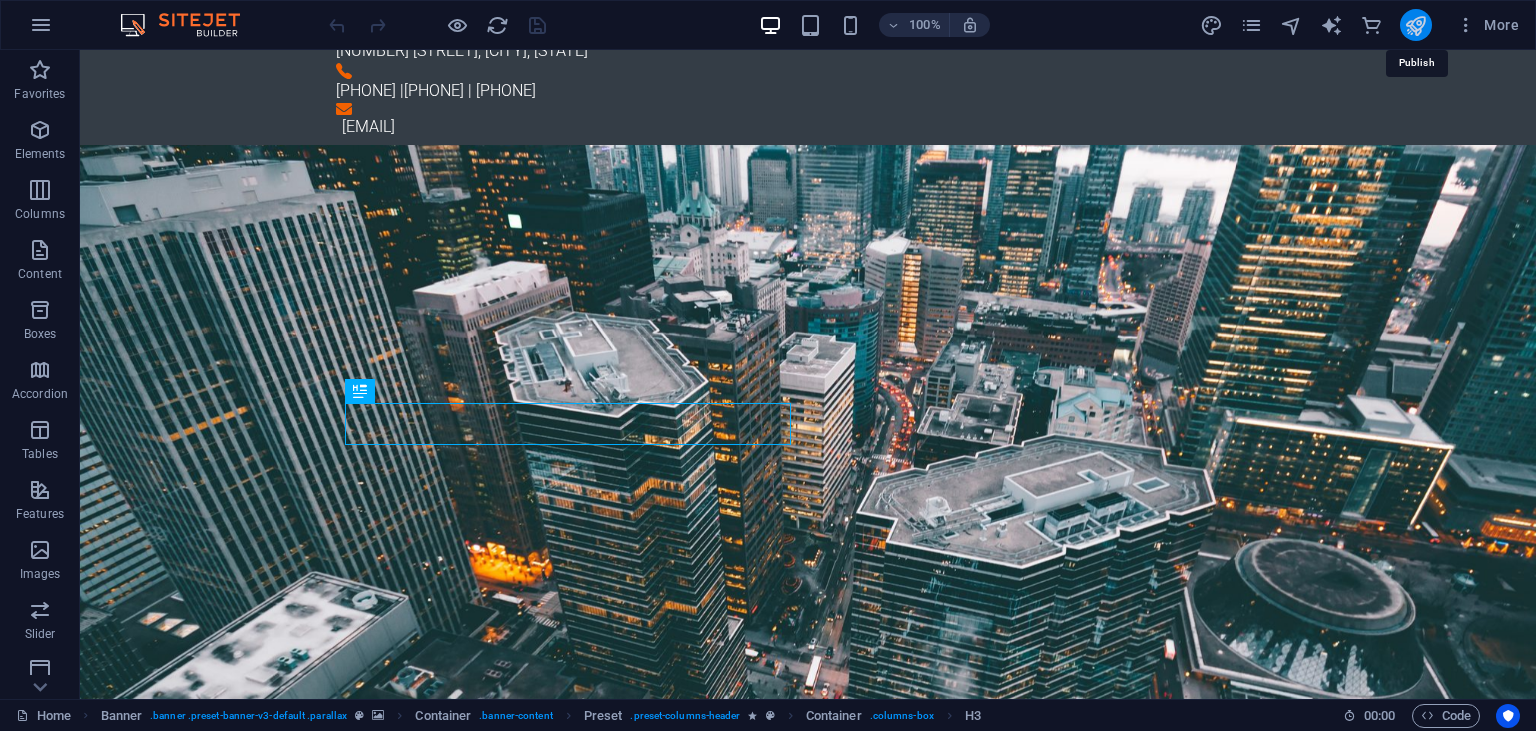 click at bounding box center (1415, 25) 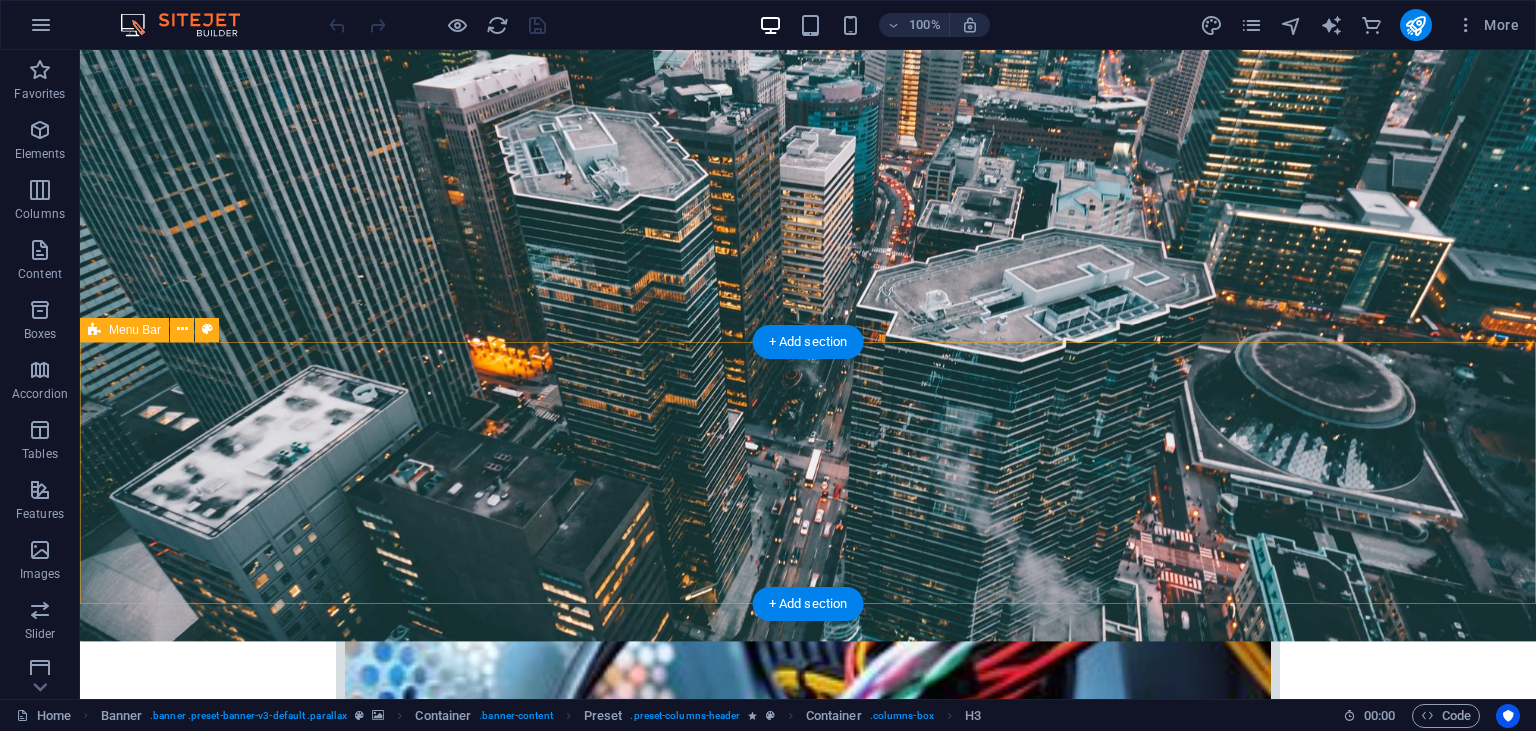 scroll, scrollTop: 844, scrollLeft: 0, axis: vertical 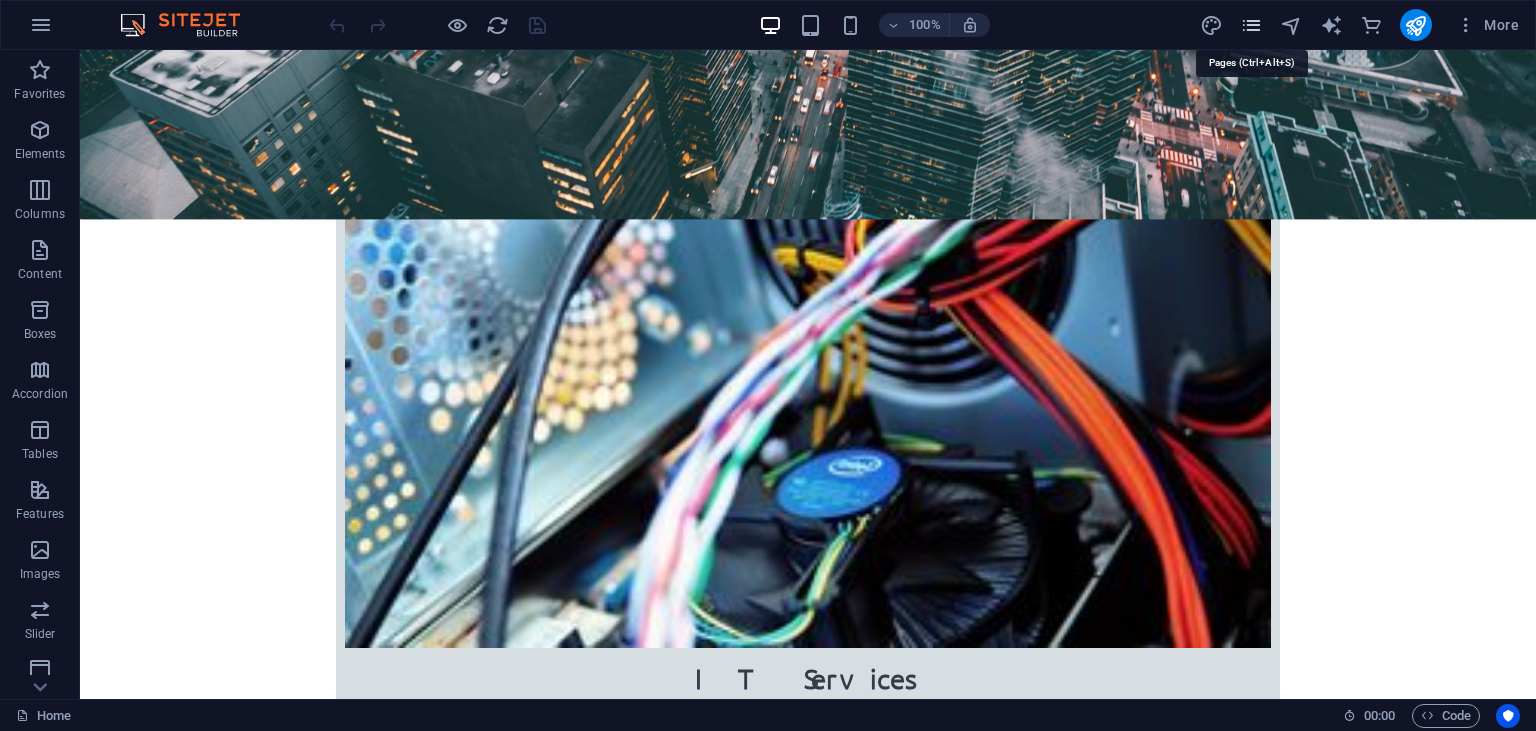 click at bounding box center [1251, 25] 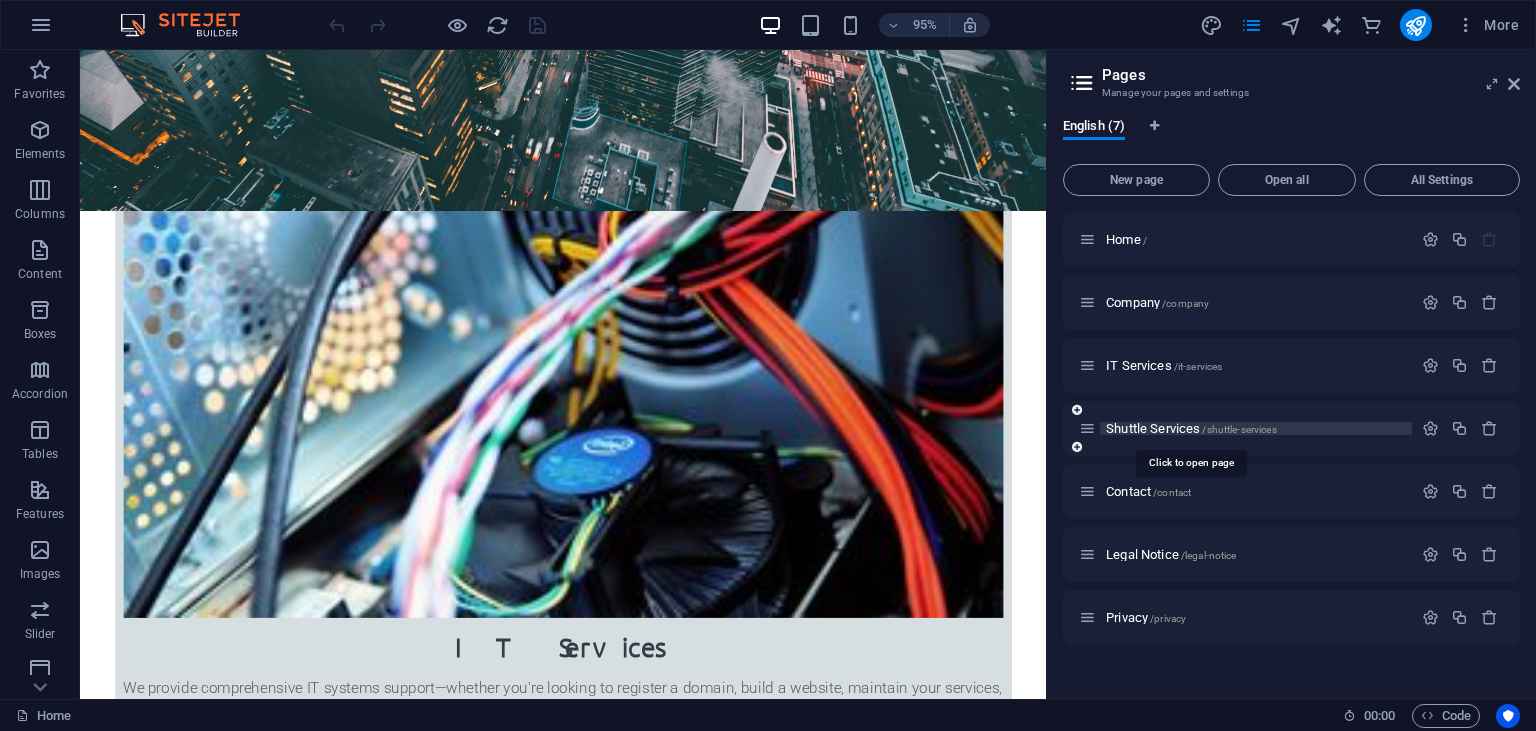 click on "Shuttle Services /shuttle-services" at bounding box center (1191, 428) 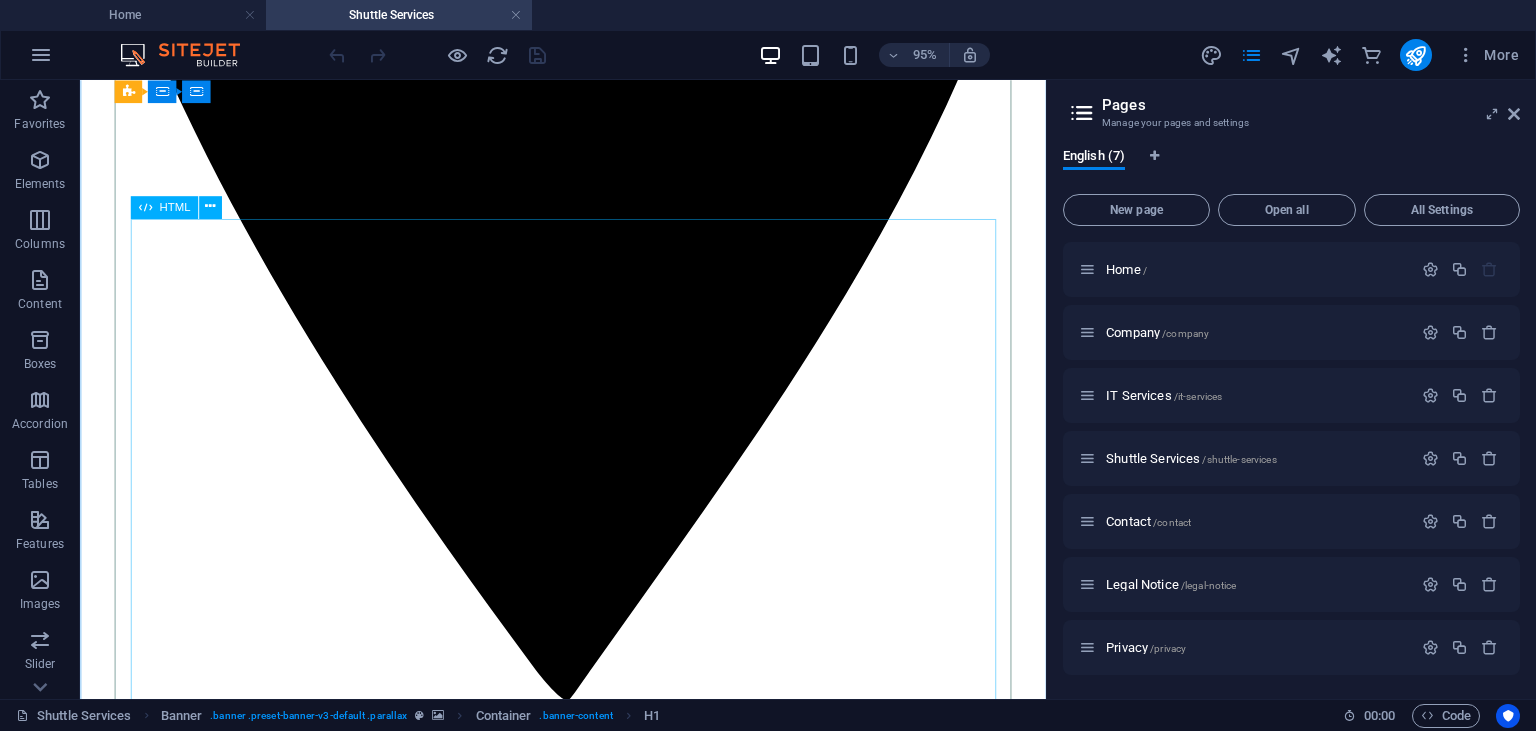 scroll, scrollTop: 1161, scrollLeft: 0, axis: vertical 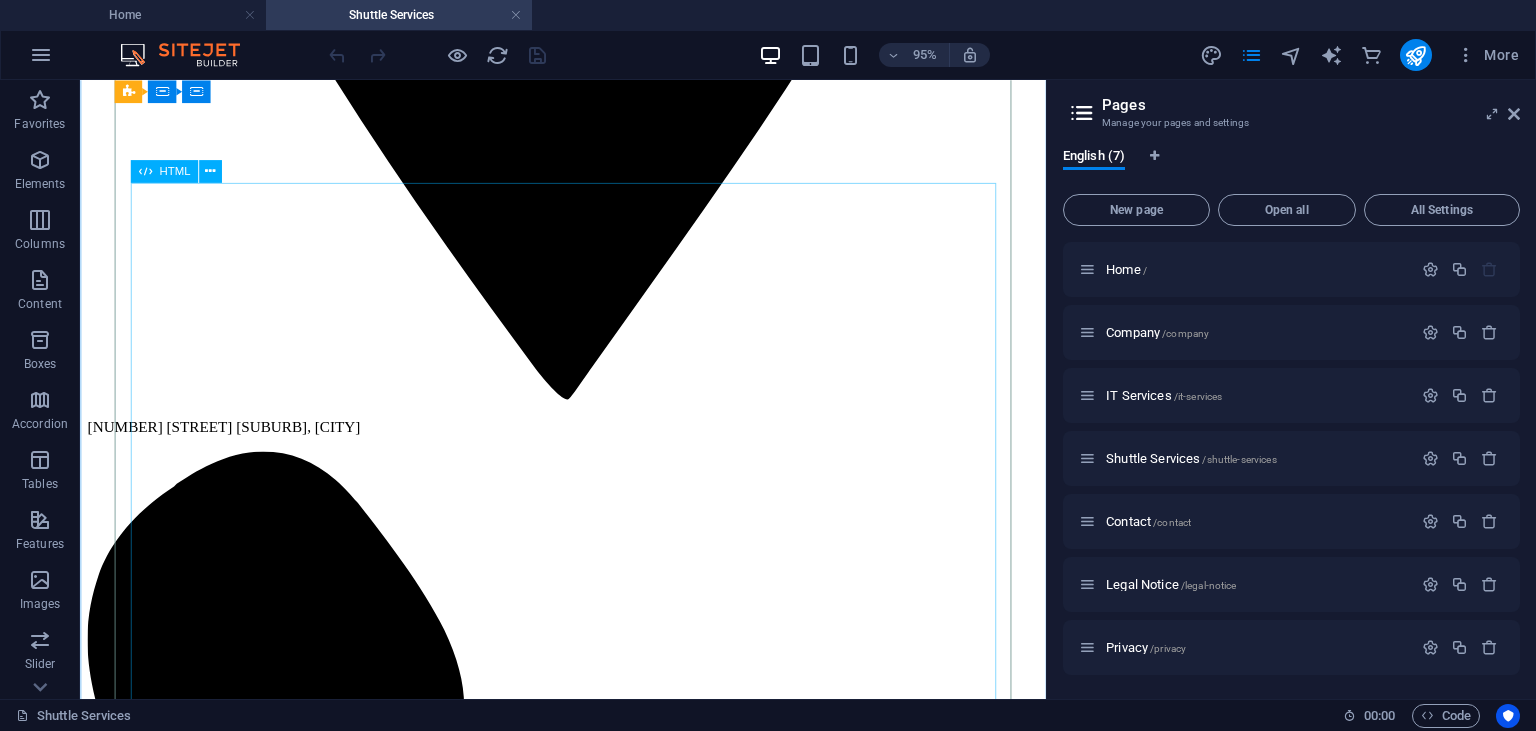 click on "Trip Quotation Calculator
Instant Trip Quotation
Pickup Location:
Destination:
Trip Date:
Vehicle Type:
Select Vehicle
8-Seater (2.0L)
5-Seater Sedan
SUV (4x4)
Luxury Vehicle
Trip Type:
One Way
Round Trip
Calculate Price" at bounding box center (588, 4016) 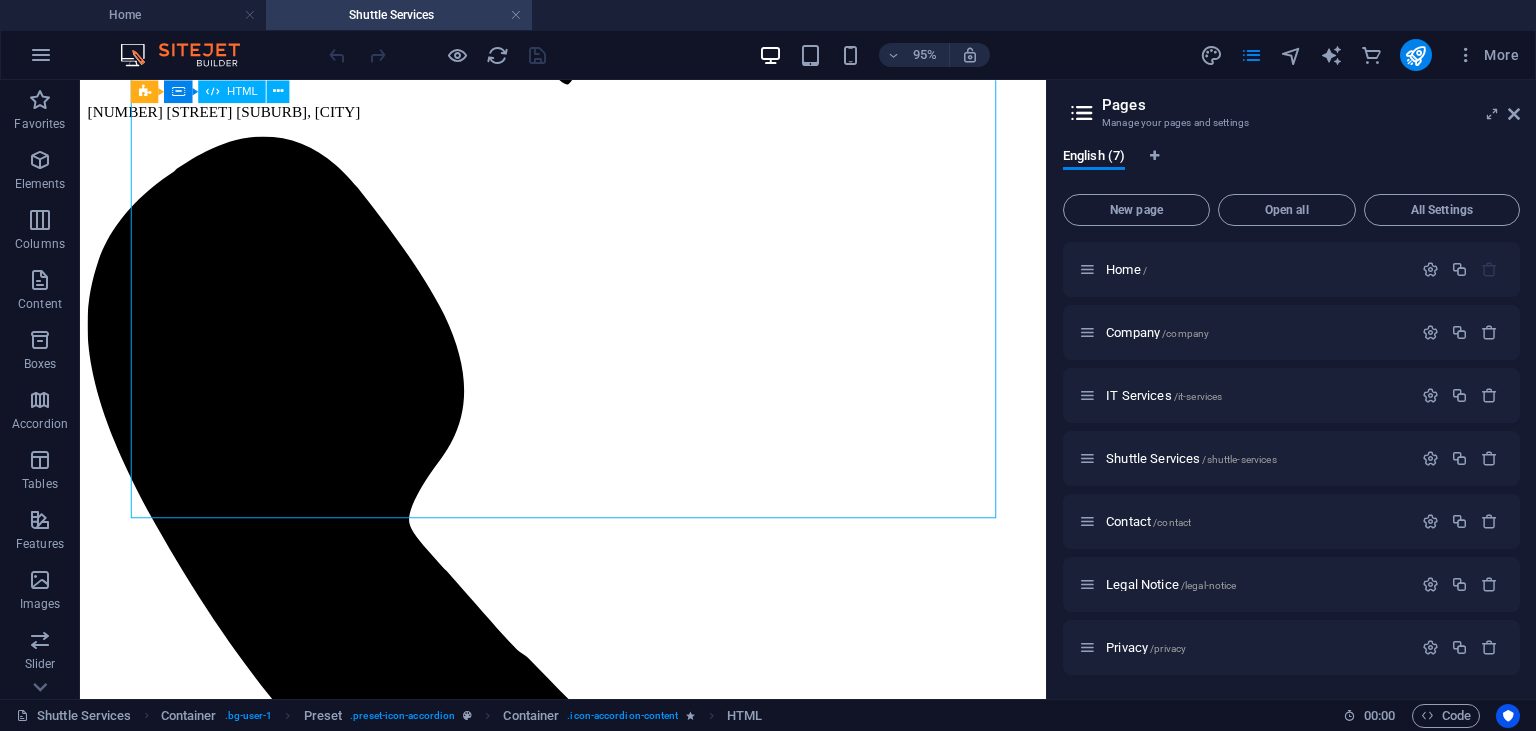scroll, scrollTop: 1583, scrollLeft: 0, axis: vertical 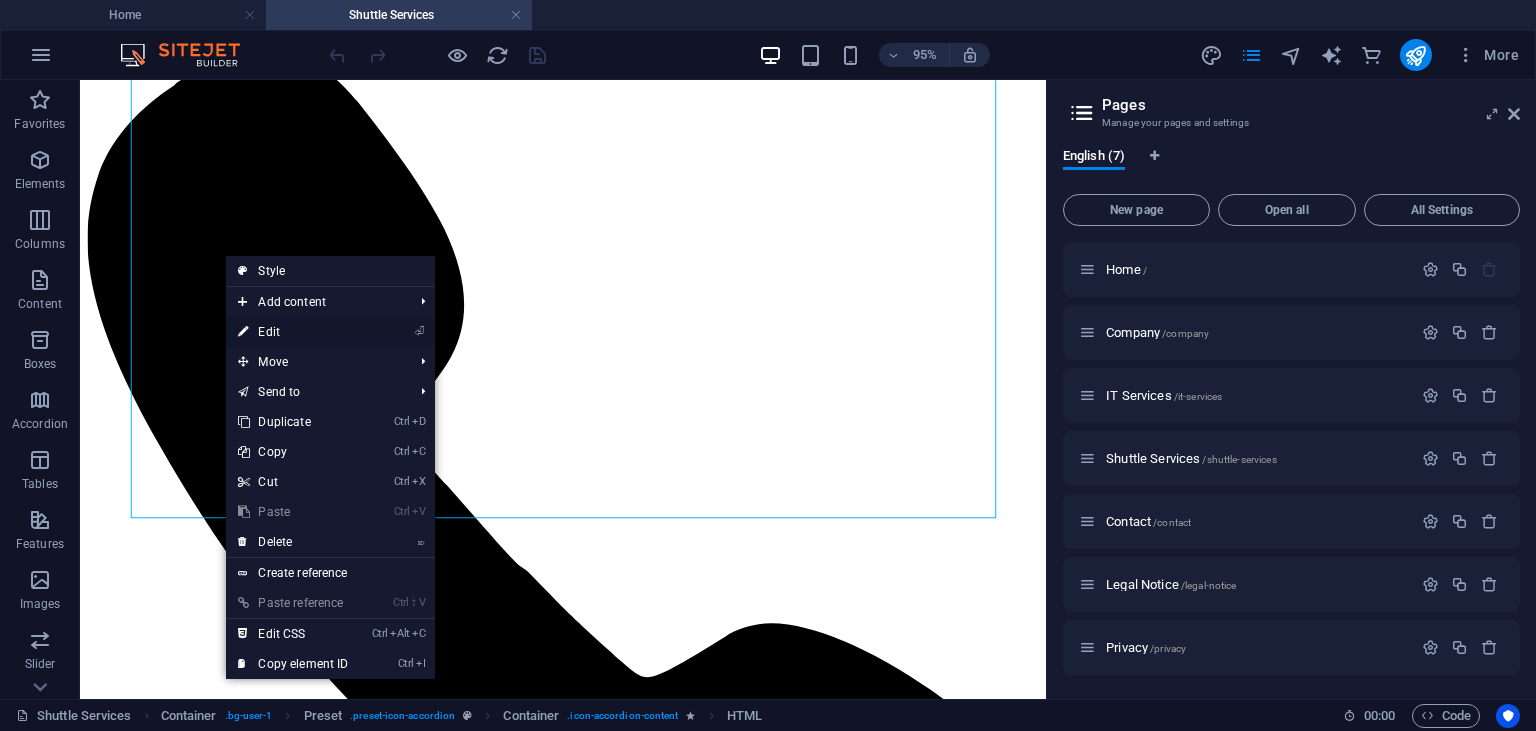click on "⏎  Edit" at bounding box center (293, 332) 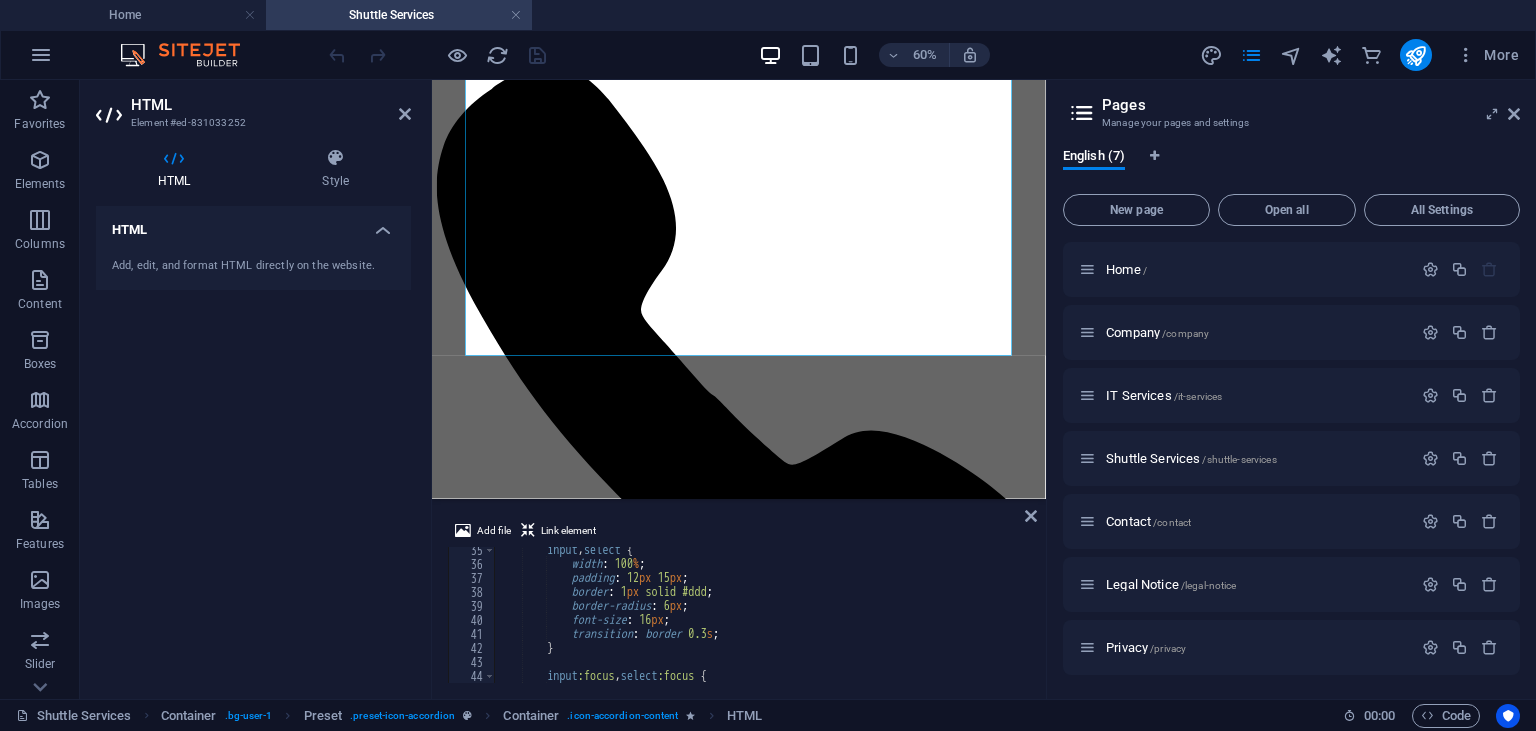 scroll, scrollTop: 480, scrollLeft: 0, axis: vertical 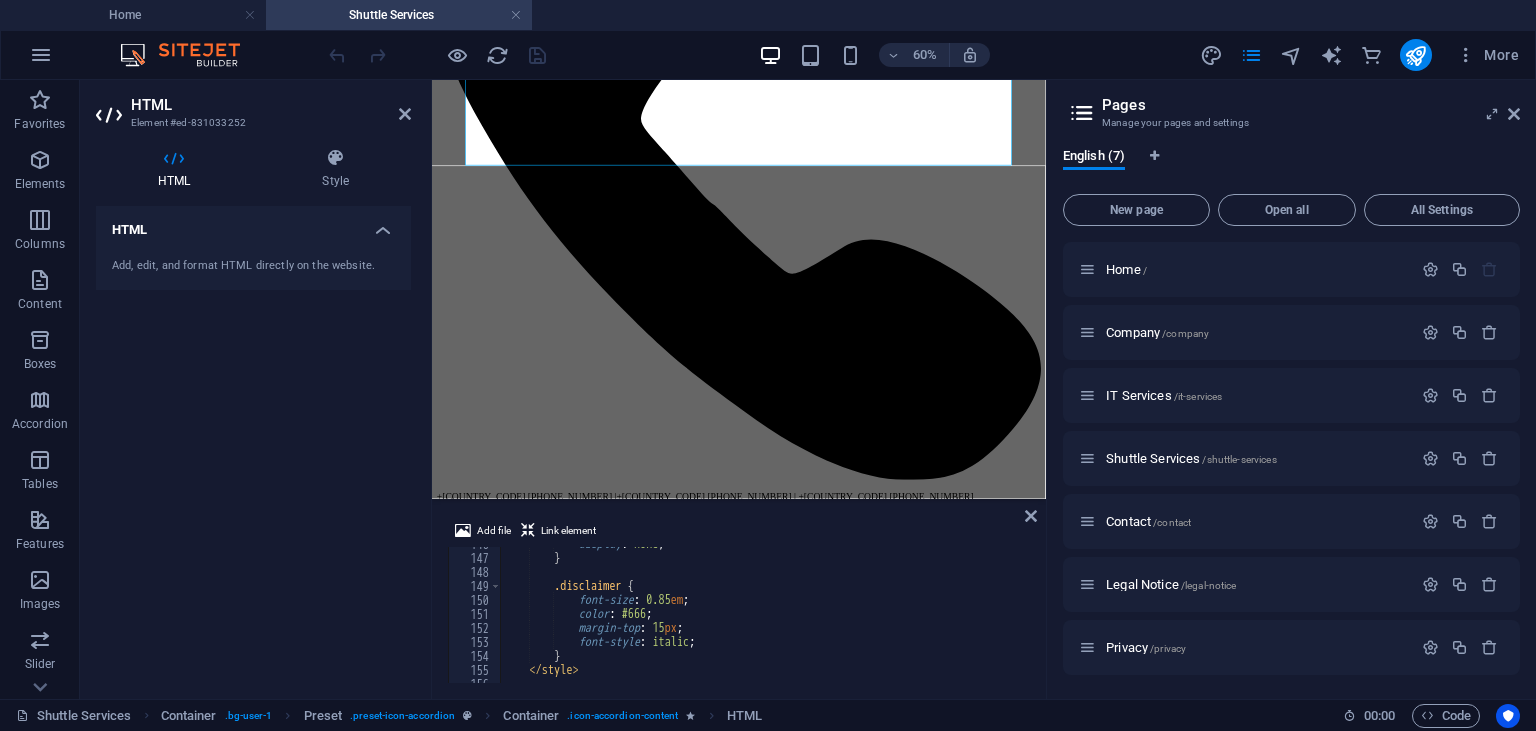 click on "display :   none ;           }                     .disclaimer   {                font-size :   0.85 em ;                color :   #666 ;                margin-top :   15 px ;                font-style :   italic ;           }      </ style >" at bounding box center (1171, 619) 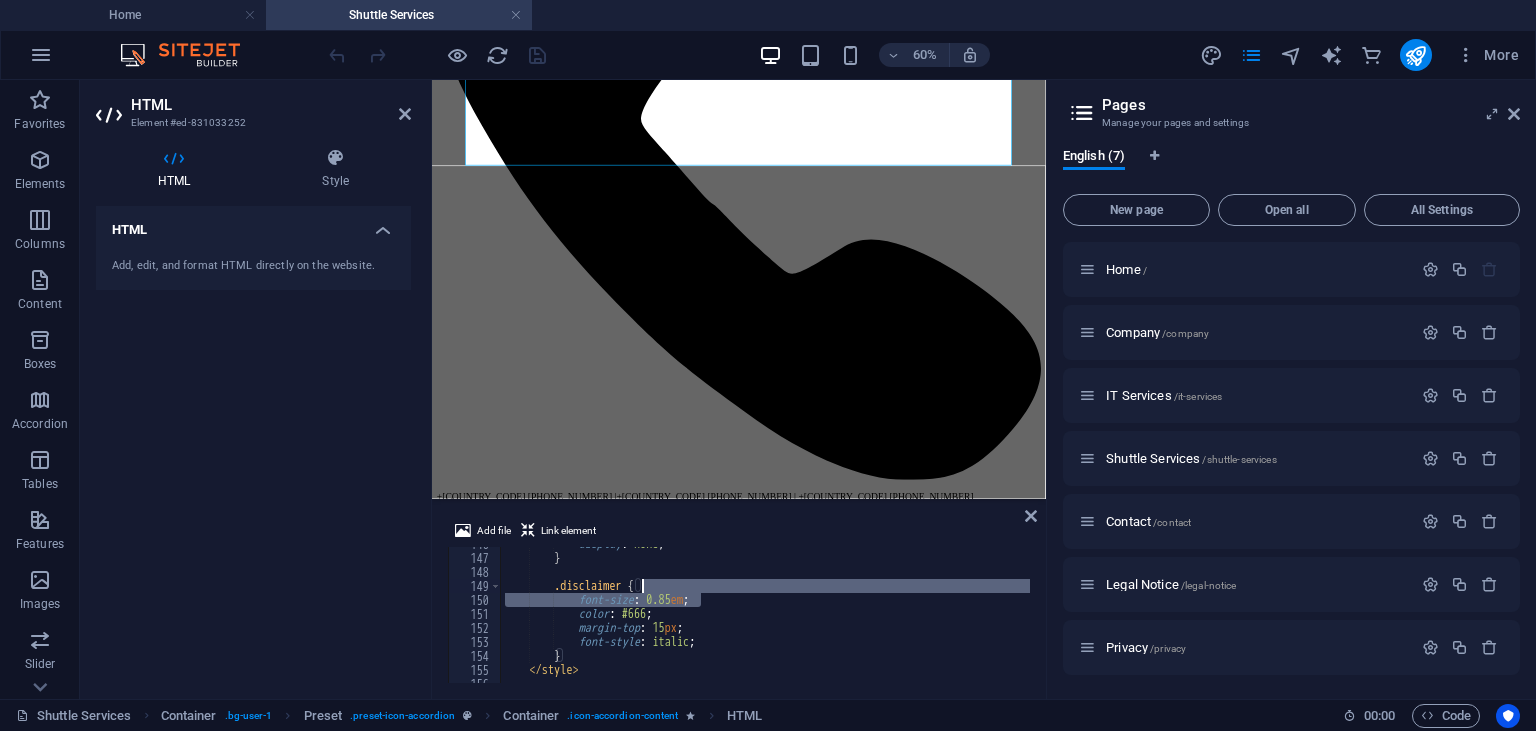 click on "display :   none ;           }                     .disclaimer   {                font-size :   0.85 em ;                color :   #666 ;                margin-top :   15 px ;                font-style :   italic ;           }      </ style >" at bounding box center (1171, 619) 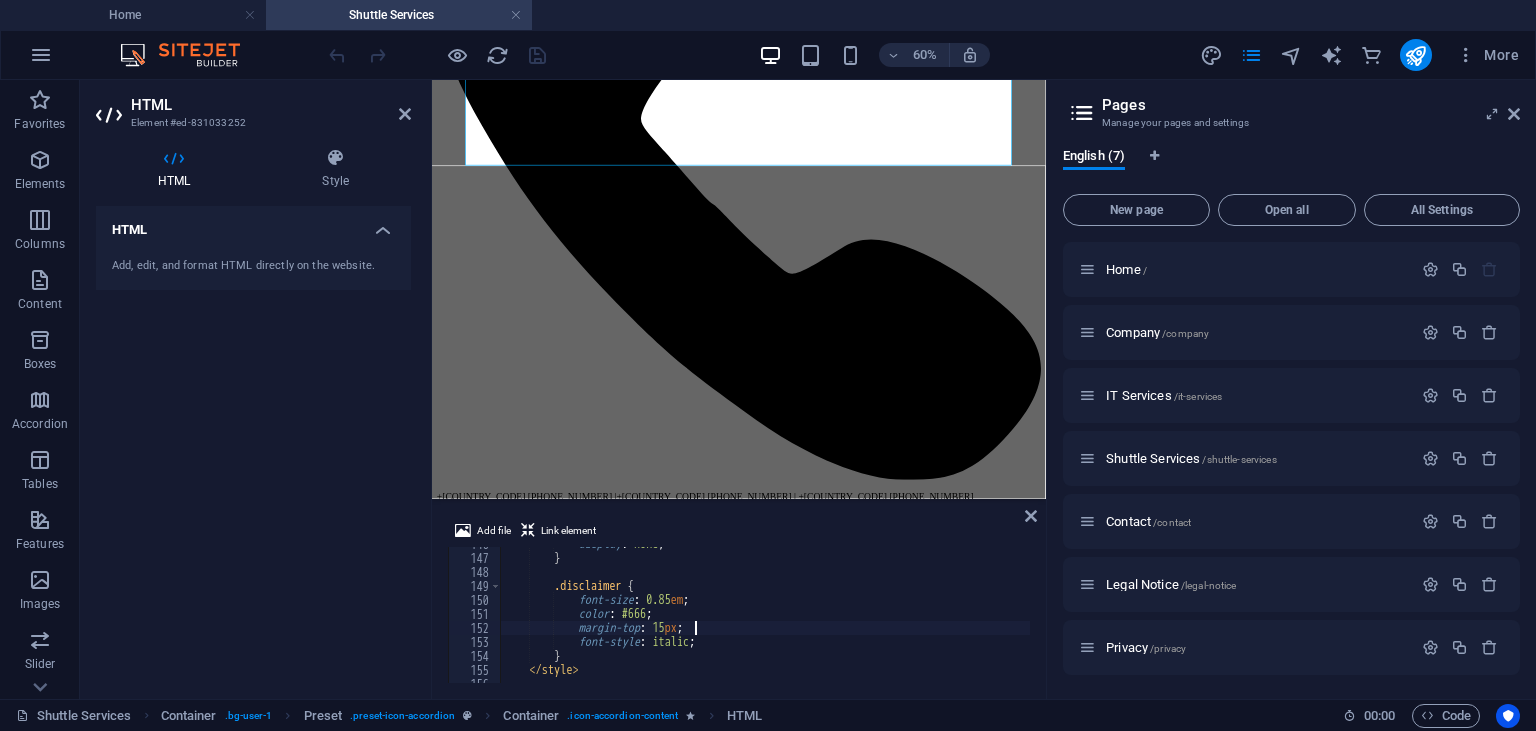 click on "display :   none ;           }                     .disclaimer   {                font-size :   0.85 em ;                color :   #666 ;                margin-top :   15 px ;                font-style :   italic ;           }      </ style >" at bounding box center [1171, 619] 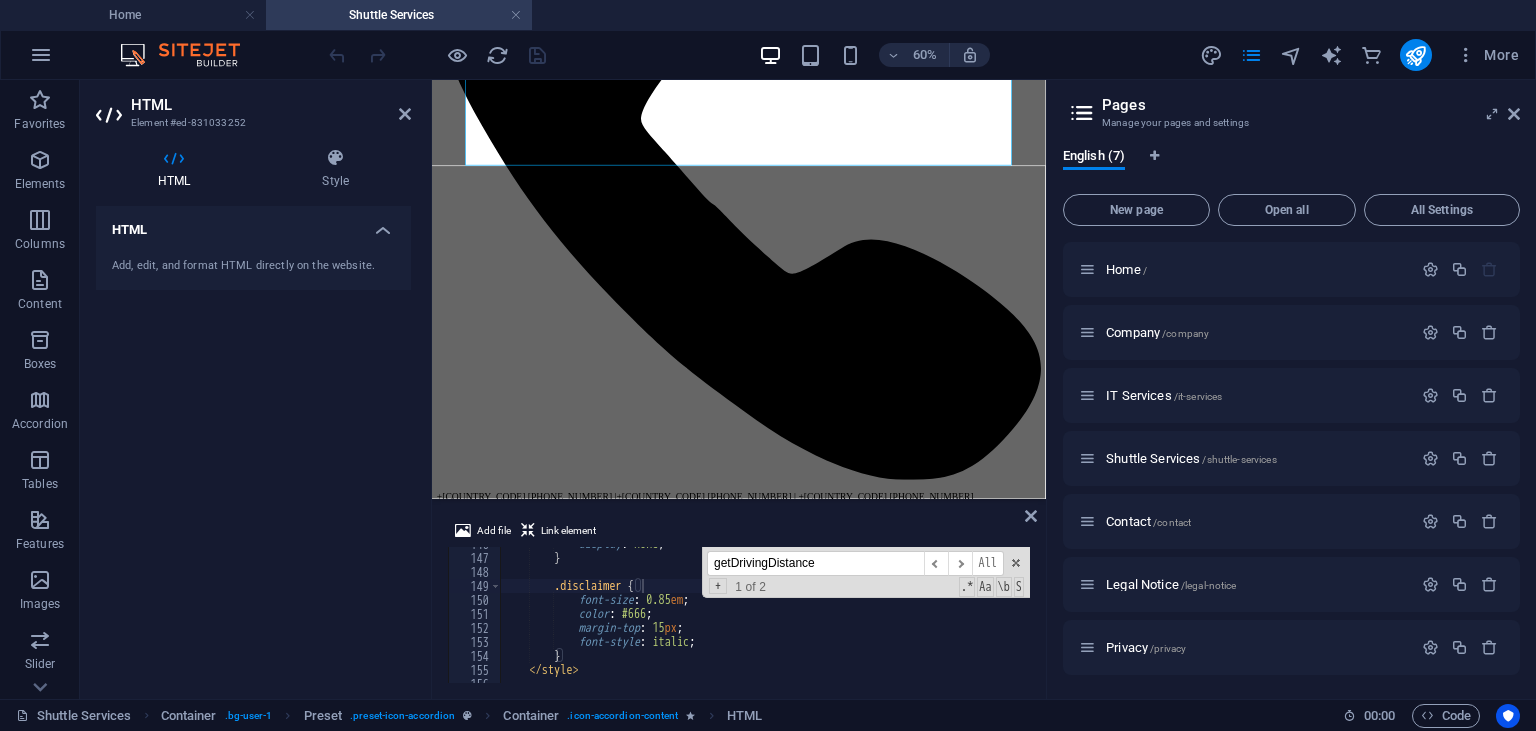 scroll, scrollTop: 3838, scrollLeft: 0, axis: vertical 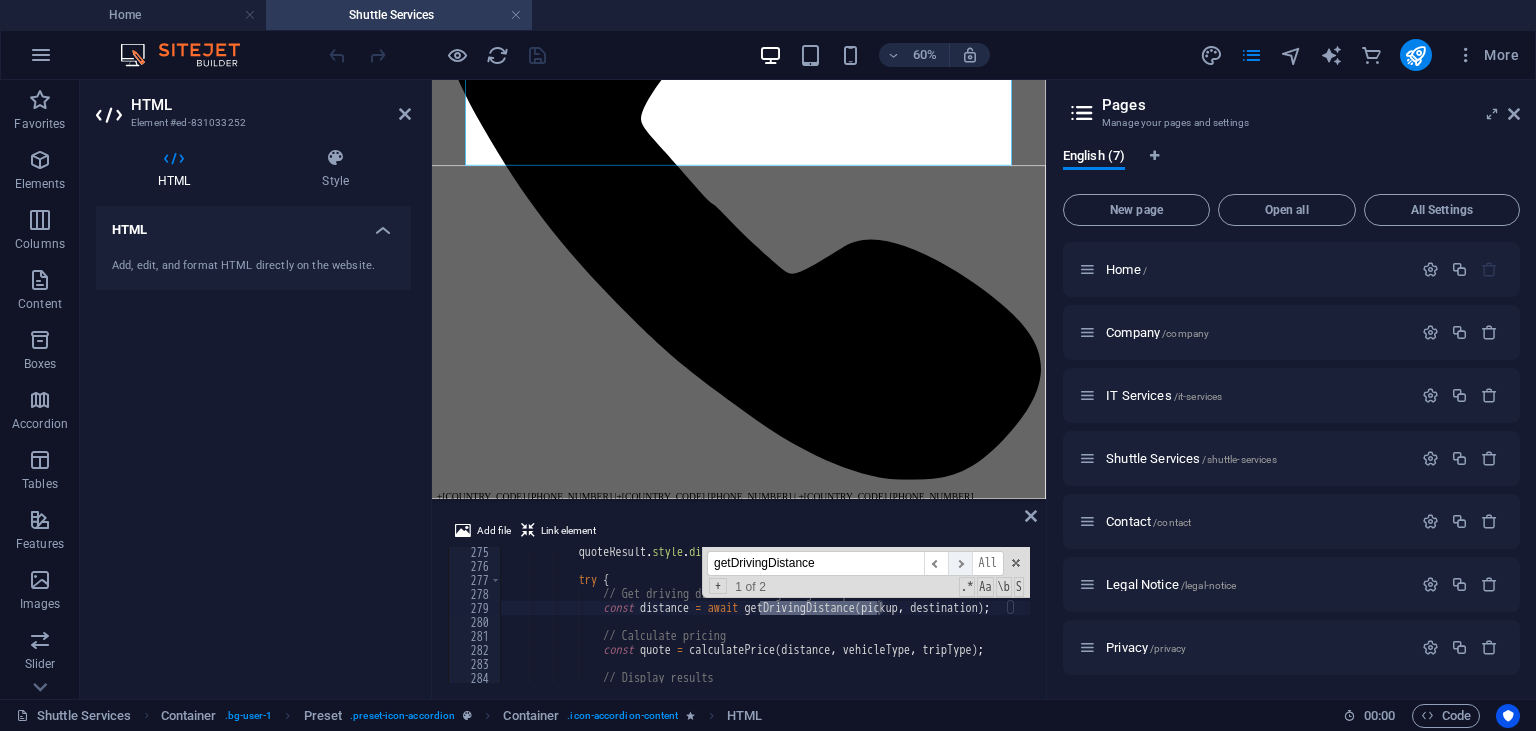 type on "getDrivingDistance" 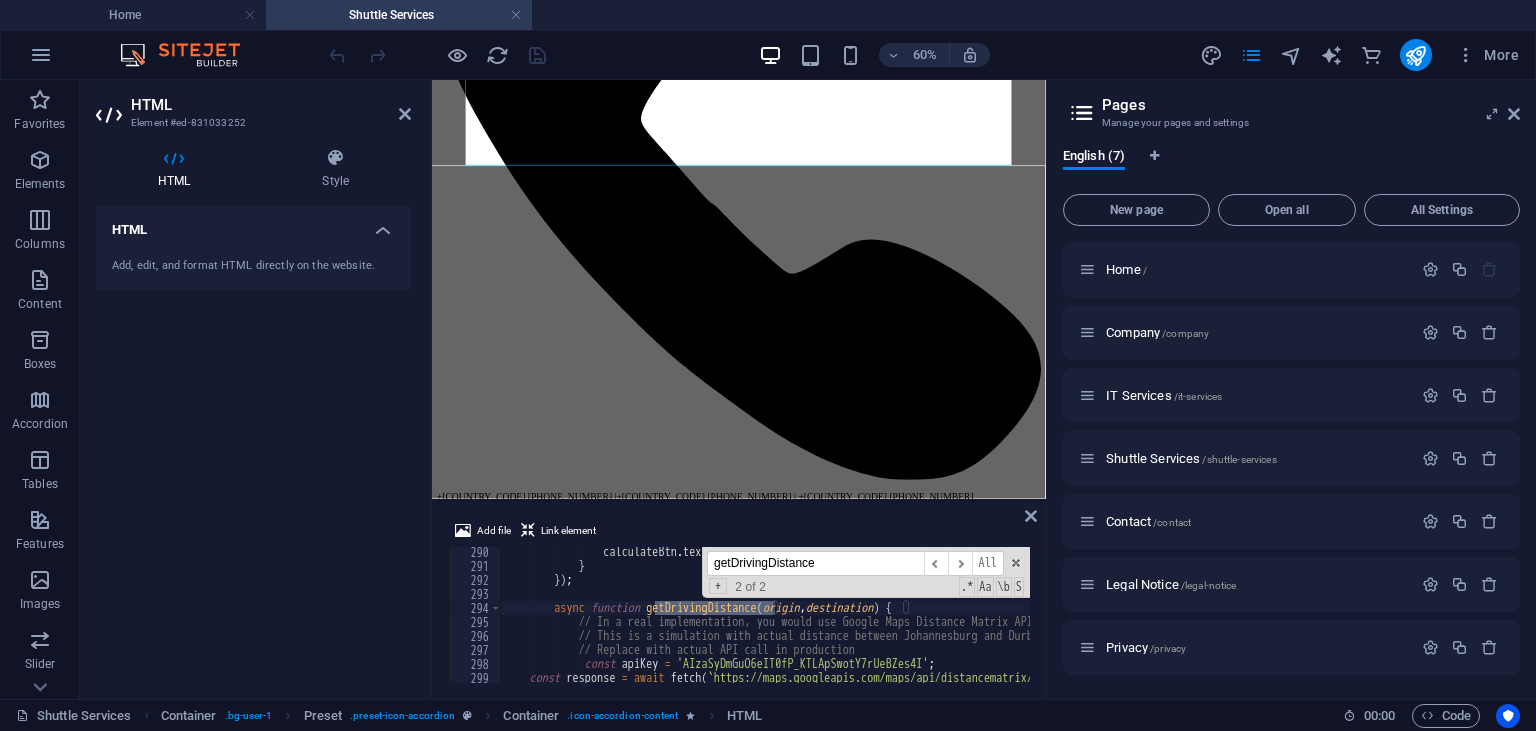 type on "async function getDrivingDistance(origin, destination) {" 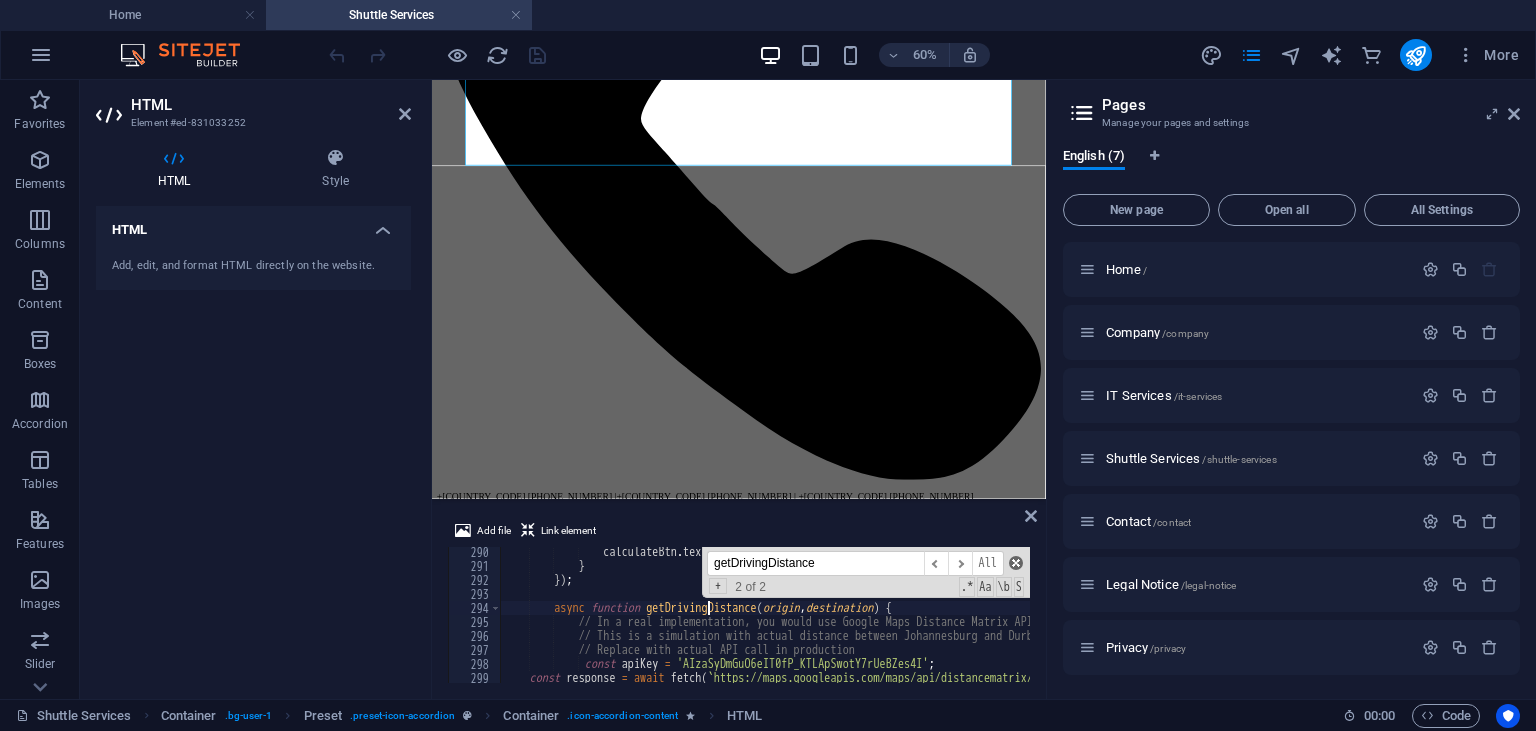 click at bounding box center [1016, 563] 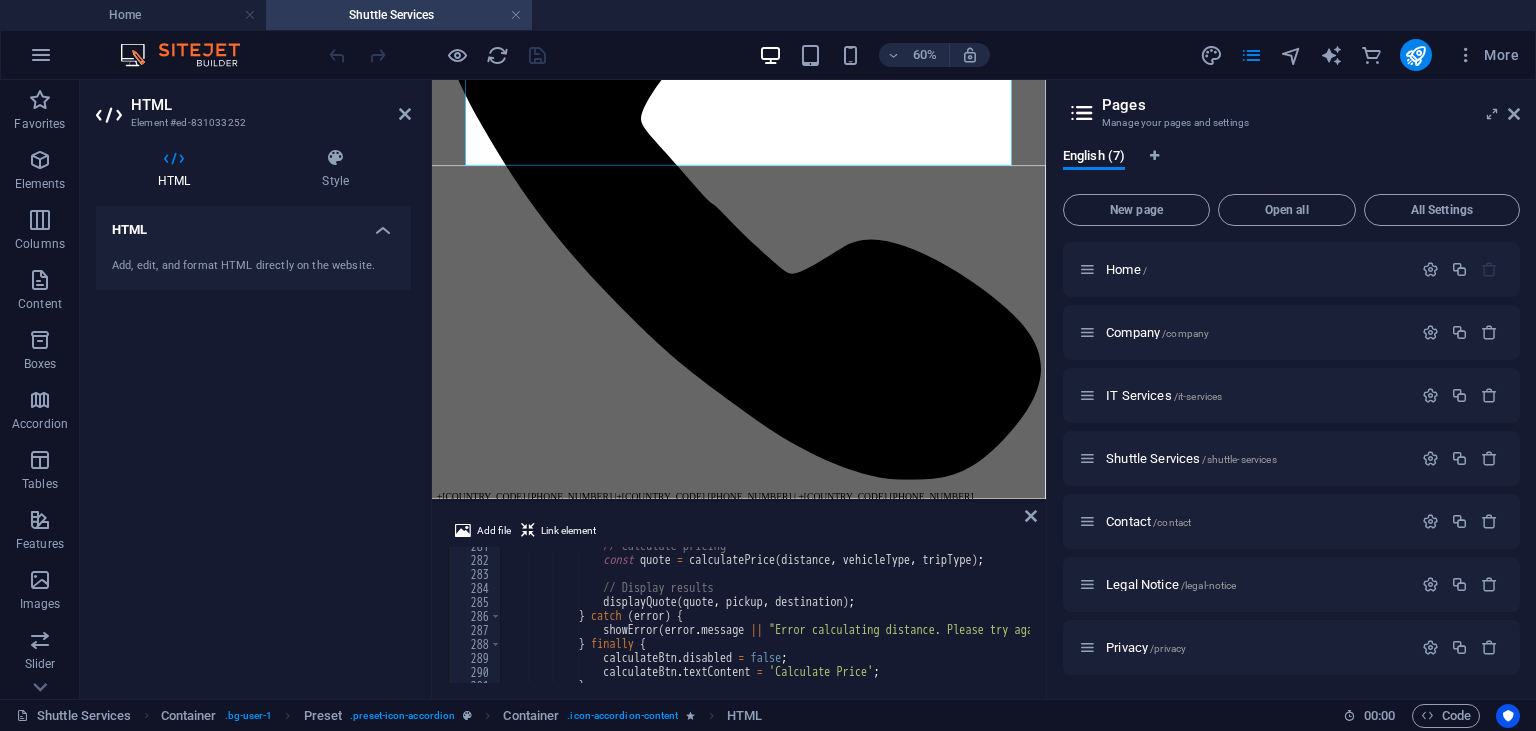 scroll, scrollTop: 3928, scrollLeft: 0, axis: vertical 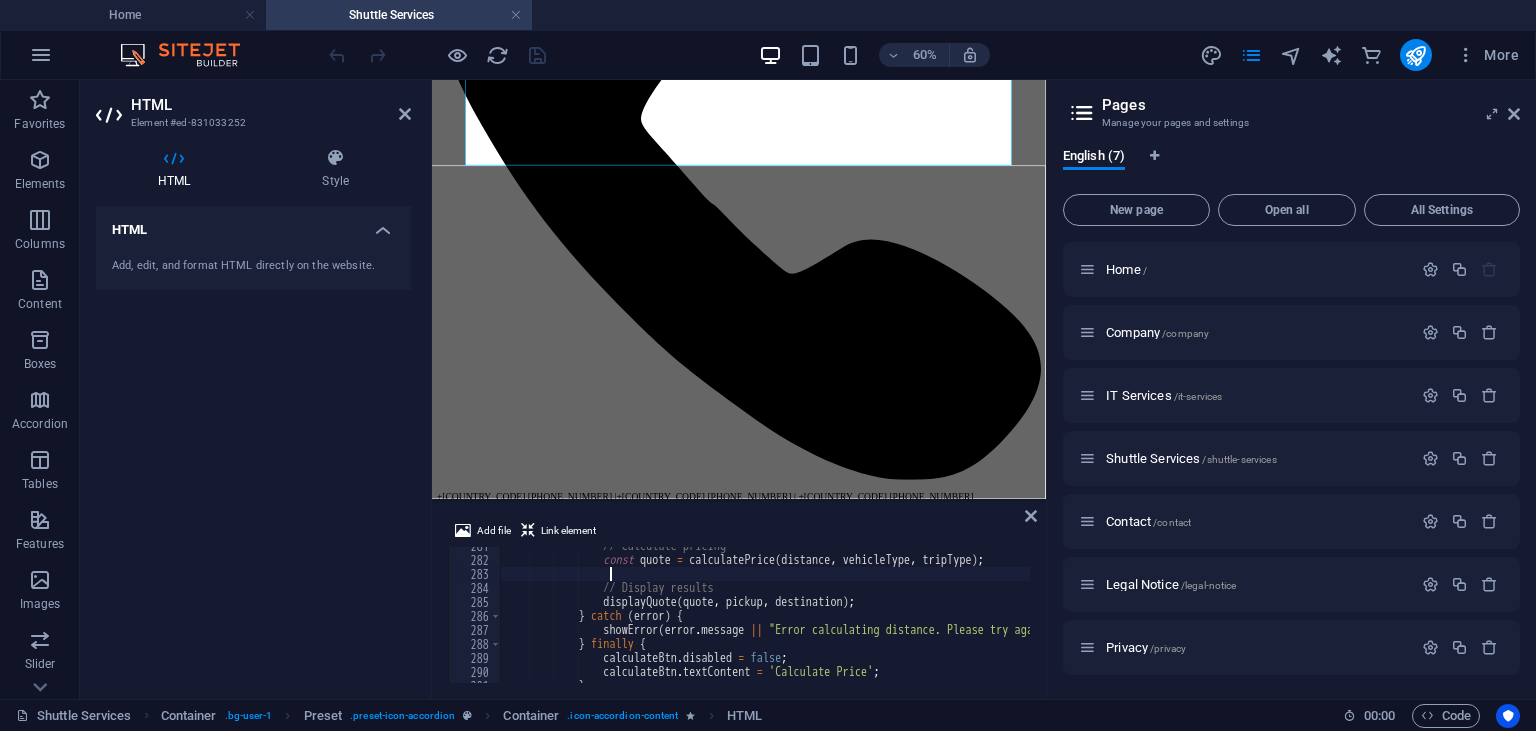 click on "// Calculate pricing                     const   quote   =   calculatePrice ( distance ,   vehicleType ,   tripType ) ;                                         // Display results                     displayQuote ( quote ,   pickup ,   destination ) ;                }   catch   ( error )   {                     showError ( error . message   ||   "Error calculating distance. Please try again." ) ;                }   finally   {                     calculateBtn . disabled   =   false ;                     calculateBtn . textContent   =   'Calculate Price' ;                }" at bounding box center [1171, 621] 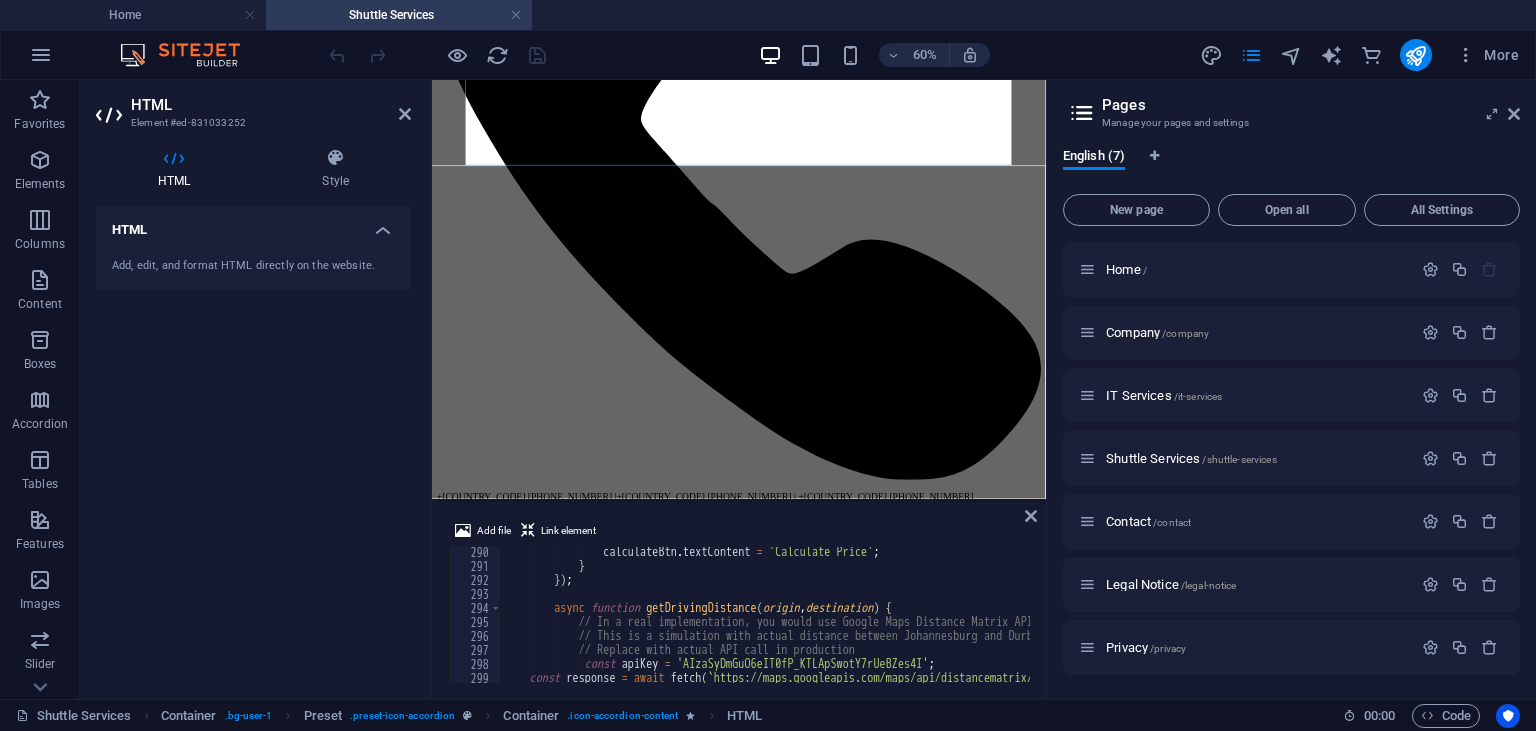 scroll, scrollTop: 4048, scrollLeft: 0, axis: vertical 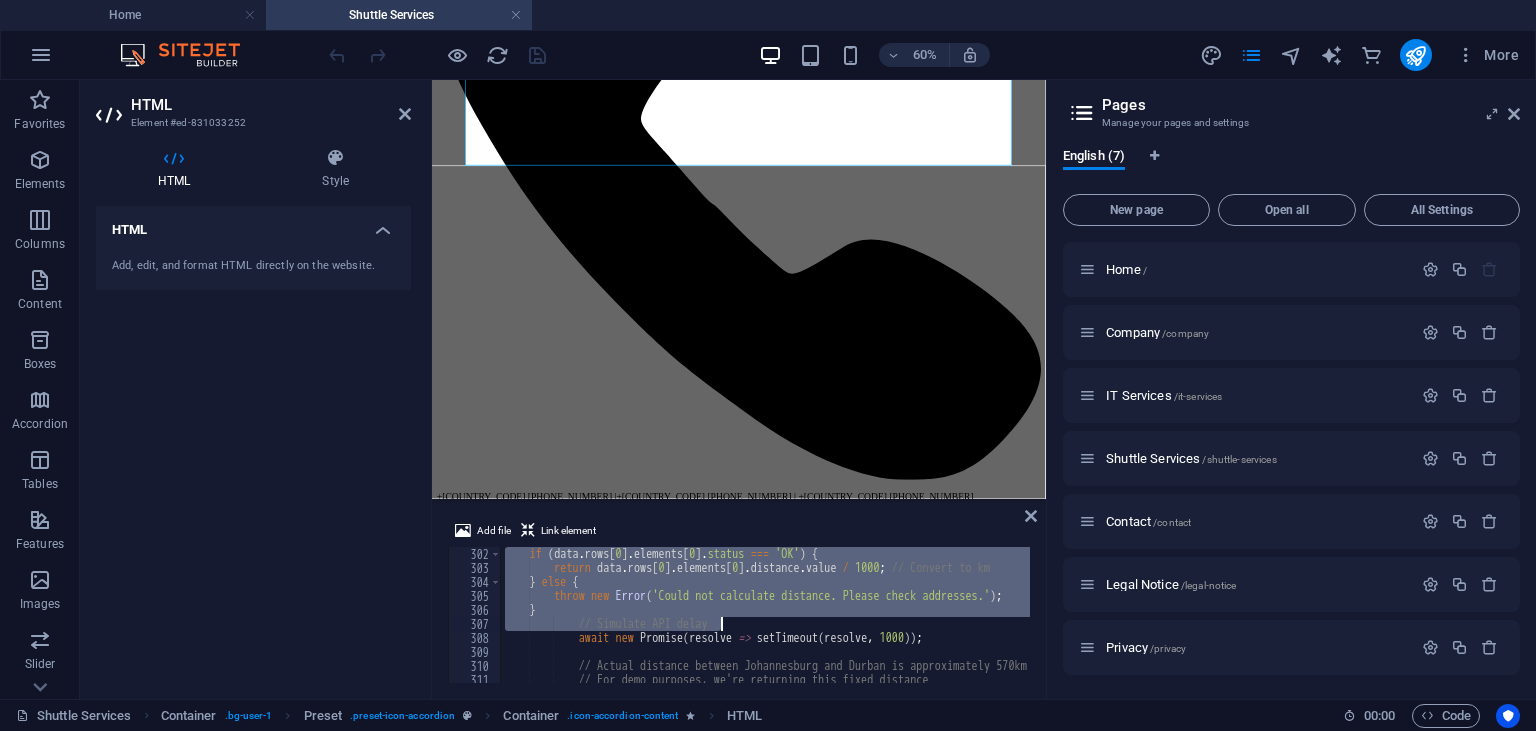 drag, startPoint x: 558, startPoint y: 607, endPoint x: 842, endPoint y: 627, distance: 284.70337 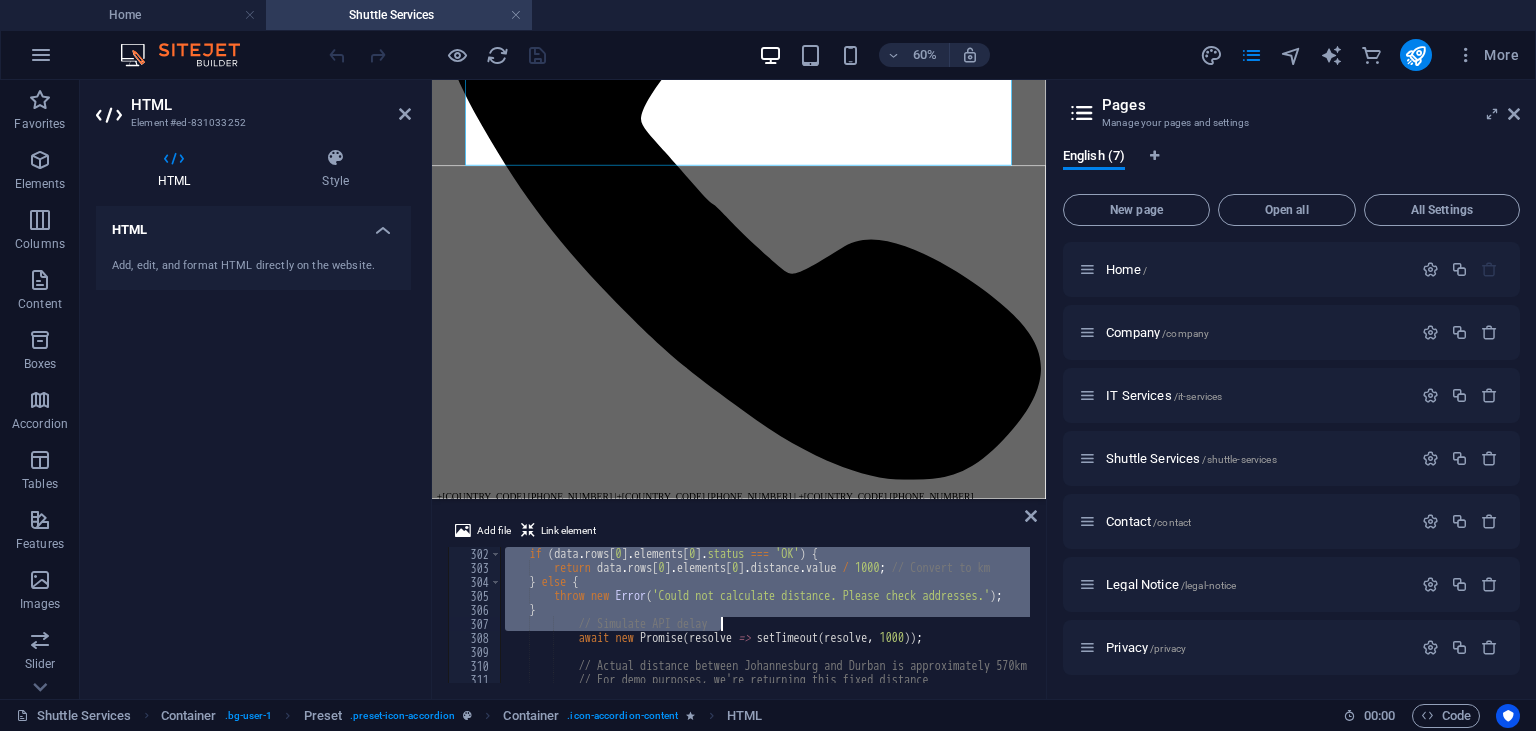 click on "if   ( data . rows [ 0 ] . elements [ 0 ] . status   ===   'OK' )   {           return   data . rows [ 0 ] . elements [ 0 ] . distance . value   /   1000 ;   // Convert to km      }   else   {           throw   new   Error ( 'Could not calculate distance. Please check addresses.' ) ;      }                // Simulate API delay                await   new   Promise ( resolve   =>   setTimeout ( resolve ,   1000 )) ;                               // Actual distance between Johannesburg and Durban is approximately 570km                // For demo purposes, we're returning this fixed distance                // In production, you would call: getDrivingDistance ​ ​ All Replace All + 2 of 2 .* Aa \b S" at bounding box center (765, 615) 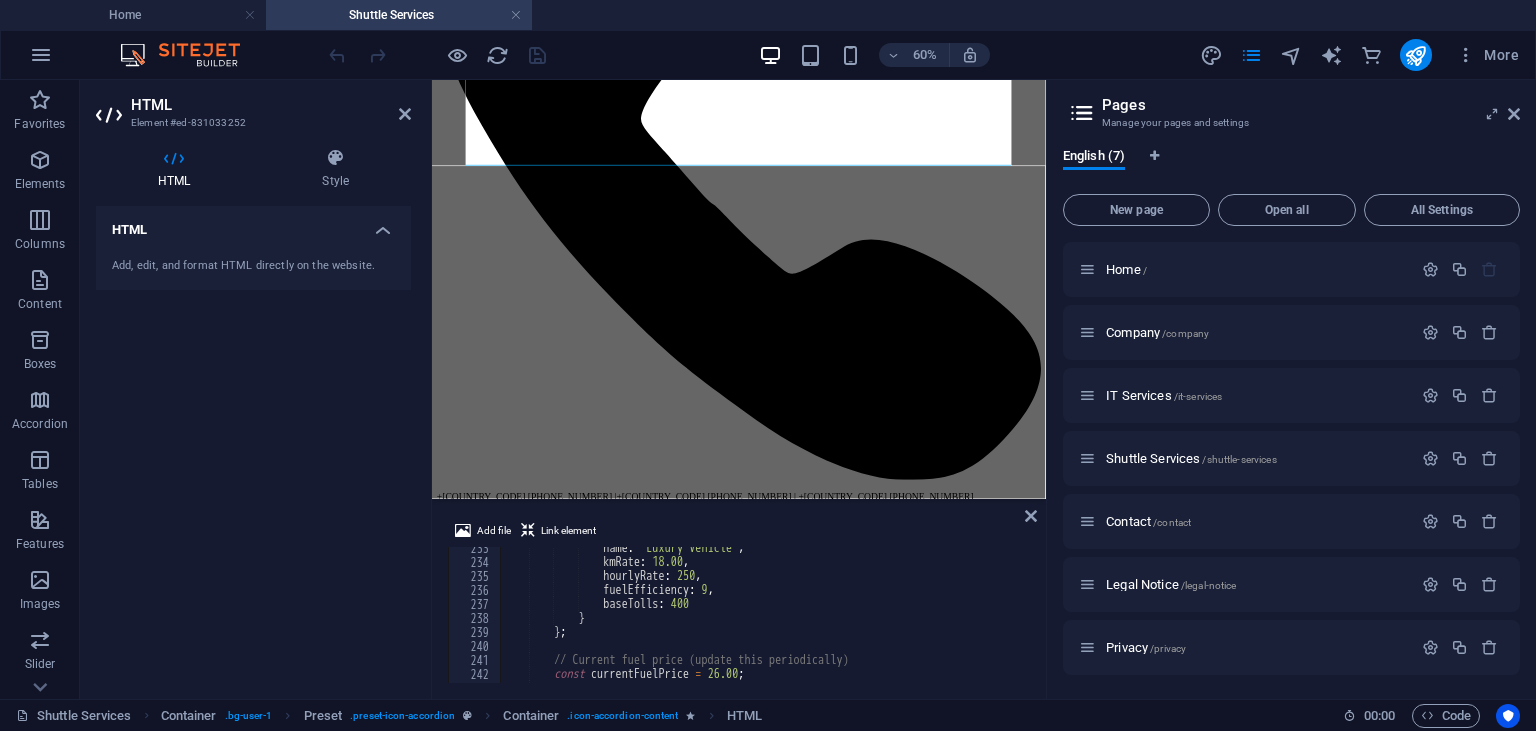 scroll, scrollTop: 3374, scrollLeft: 0, axis: vertical 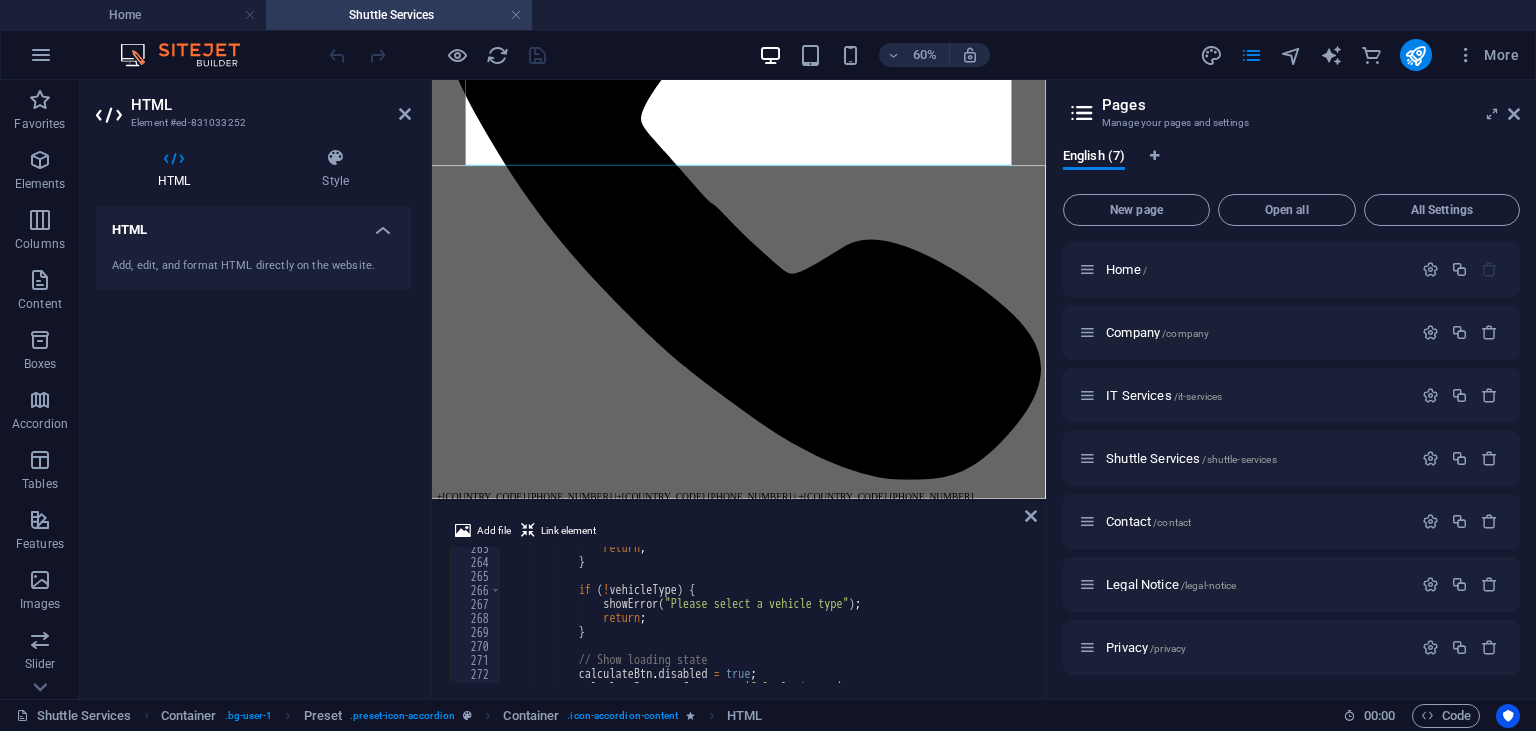 click on "Add file Link element } else { 263 264 265 266 267 268 269 270 271 272 273 274                     return ;                }                               if   ( ! vehicleType )   {                     showError ( "Please select a vehicle type" ) ;                     return ;                }                               // Show loading state                calculateBtn . disabled   =   true ;                calculateBtn . textContent   =   'Calculating...' ; getDrivingDistance ​ ​ All Replace All + 2 of 2 .* Aa \b S     XXXXXXXXXXXXXXXXXXXXXXXXXXXXXXXXXXXXXXXXXXXXXXXXXXXXXXXXXXXXXXXXXXXXXXXXXXXXXXXXXXXXXXXXXXXXXXXXXXXXXXXXXXXXXXXXXXXXXXXXXXXXXXXXXXXXXXXXXXXXXXXXXXXXXXXXXXXXXXXXXXXXXXXXXXXXXXXXXXXXXXXXXXXXXXXXXXXXXXXXXXXXXXXXXXXXXXXXXXXXXXXXXXXXXXXXXXXXXXXXXXXXXXXXXXXXXXXX" at bounding box center [739, 601] 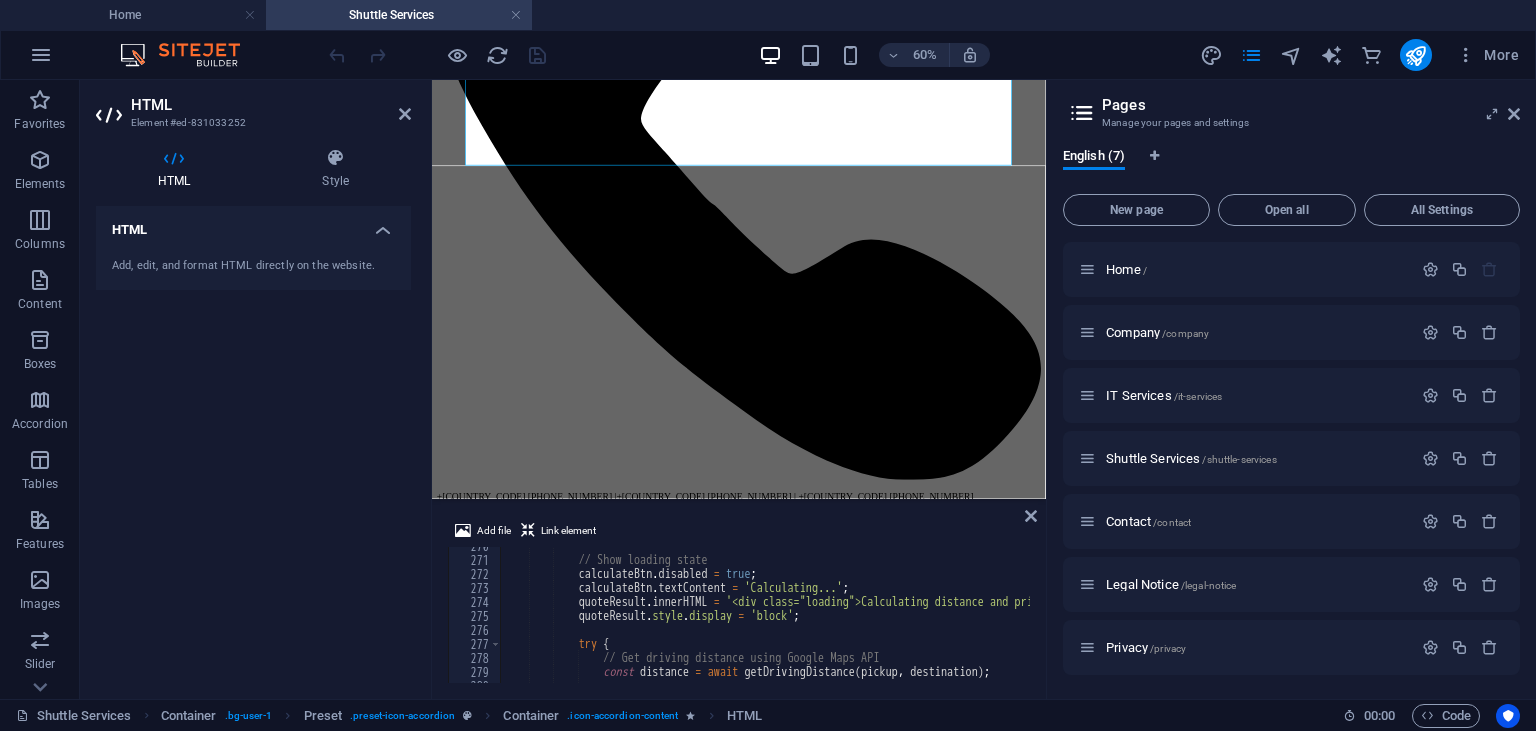 scroll, scrollTop: 3904, scrollLeft: 0, axis: vertical 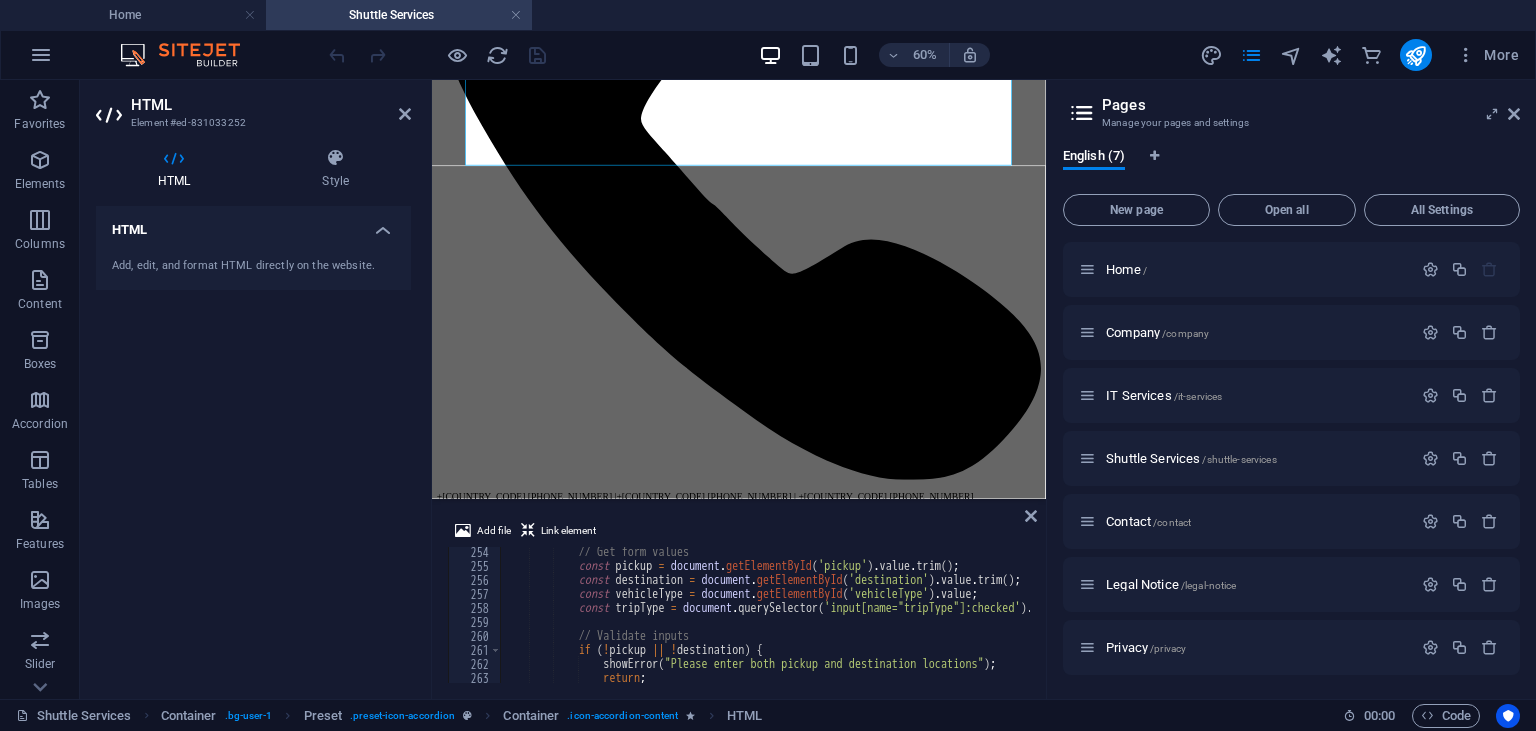 click on "// Get form values                const   pickup   =   document . getElementById ( 'pickup' ) . value . trim ( ) ;                const   destination   =   document . getElementById ( 'destination' ) . value . trim ( ) ;                const   vehicleType   =   document . getElementById ( 'vehicleType' ) . value ;                const   tripType   =   document . querySelector ( 'input[name="tripType"]:checked' ) . value ;                               // Validate inputs                if   ( ! pickup   ||   ! destination )   {                     showError ( "Please enter both pickup and destination locations" ) ;                     return ;                }" at bounding box center [1171, 627] 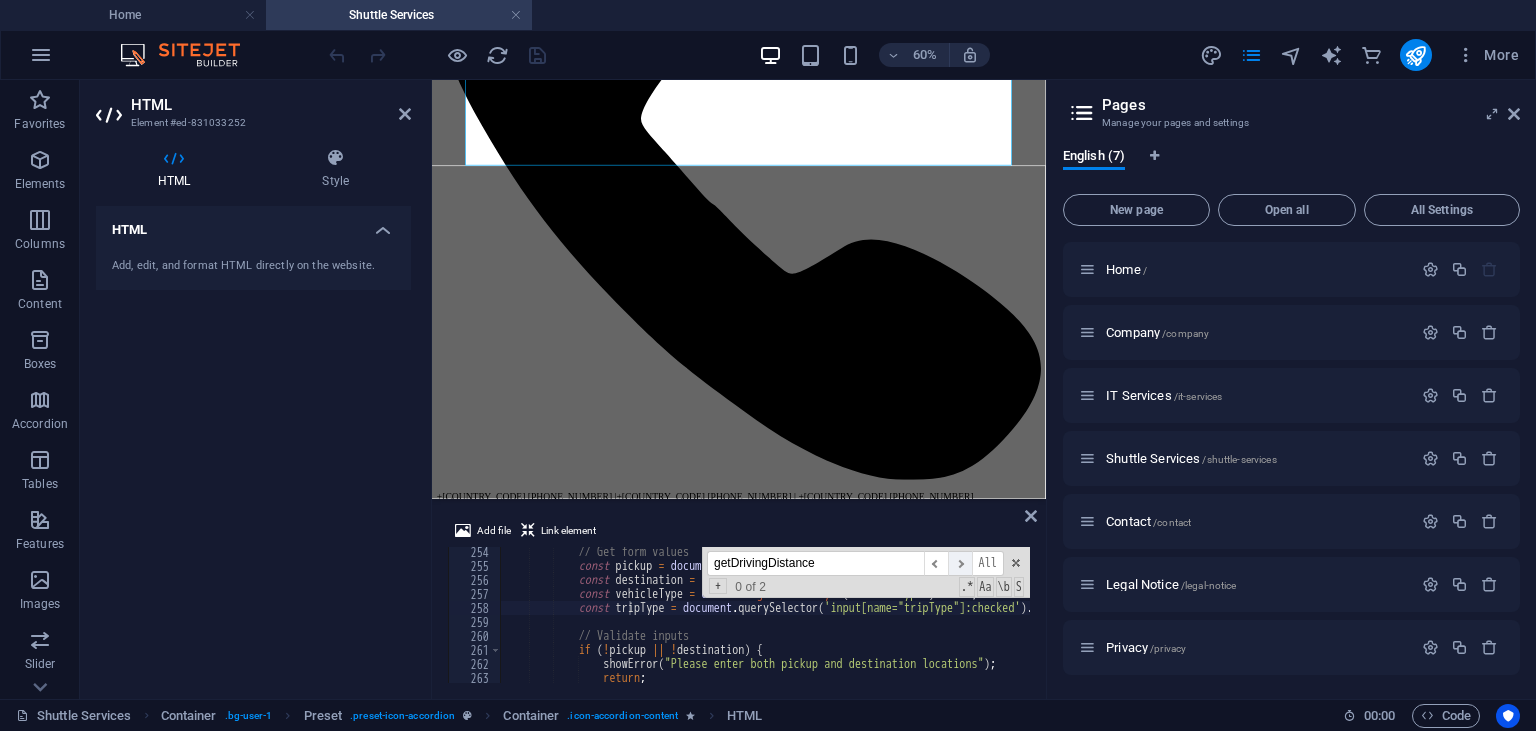 click on "​" at bounding box center (960, 563) 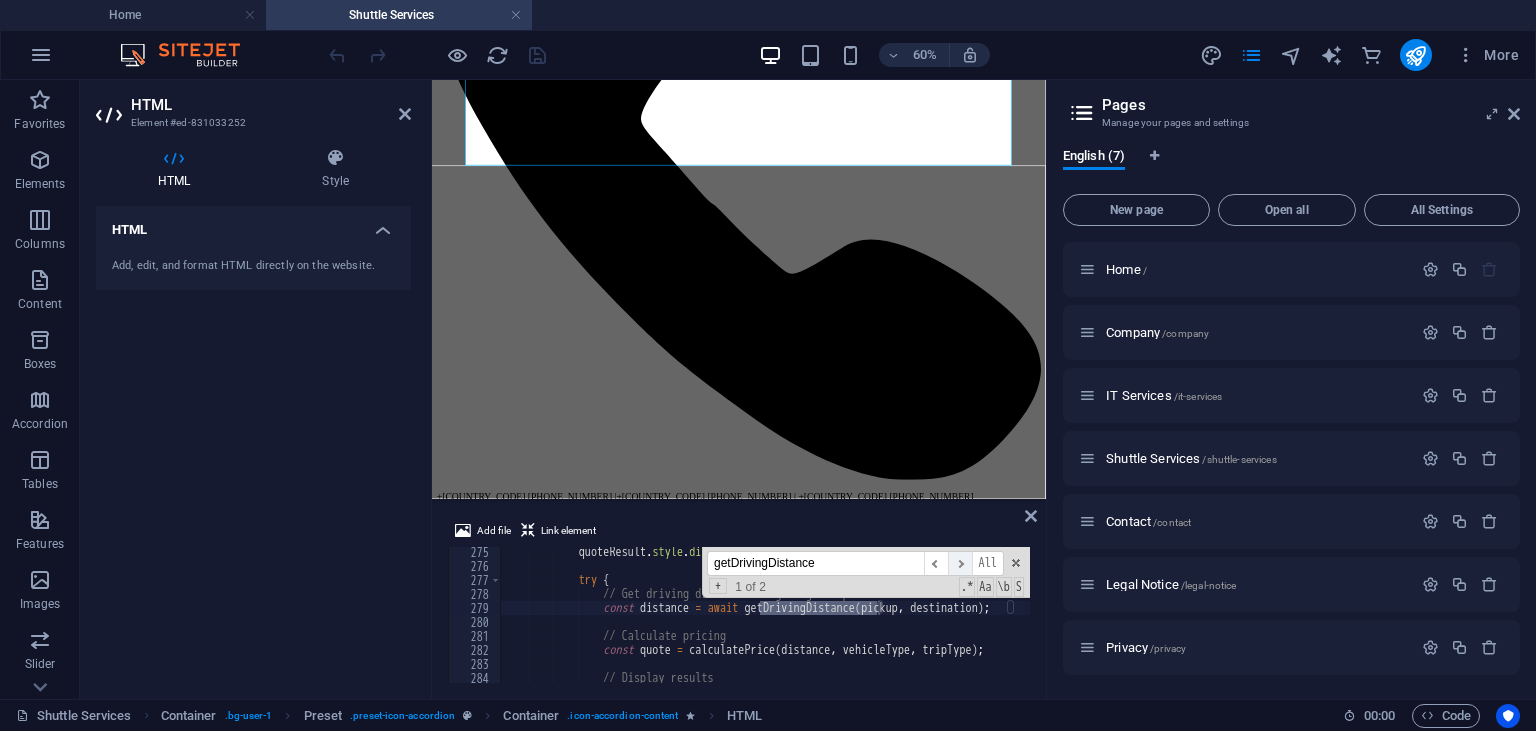 click on "​" at bounding box center [960, 563] 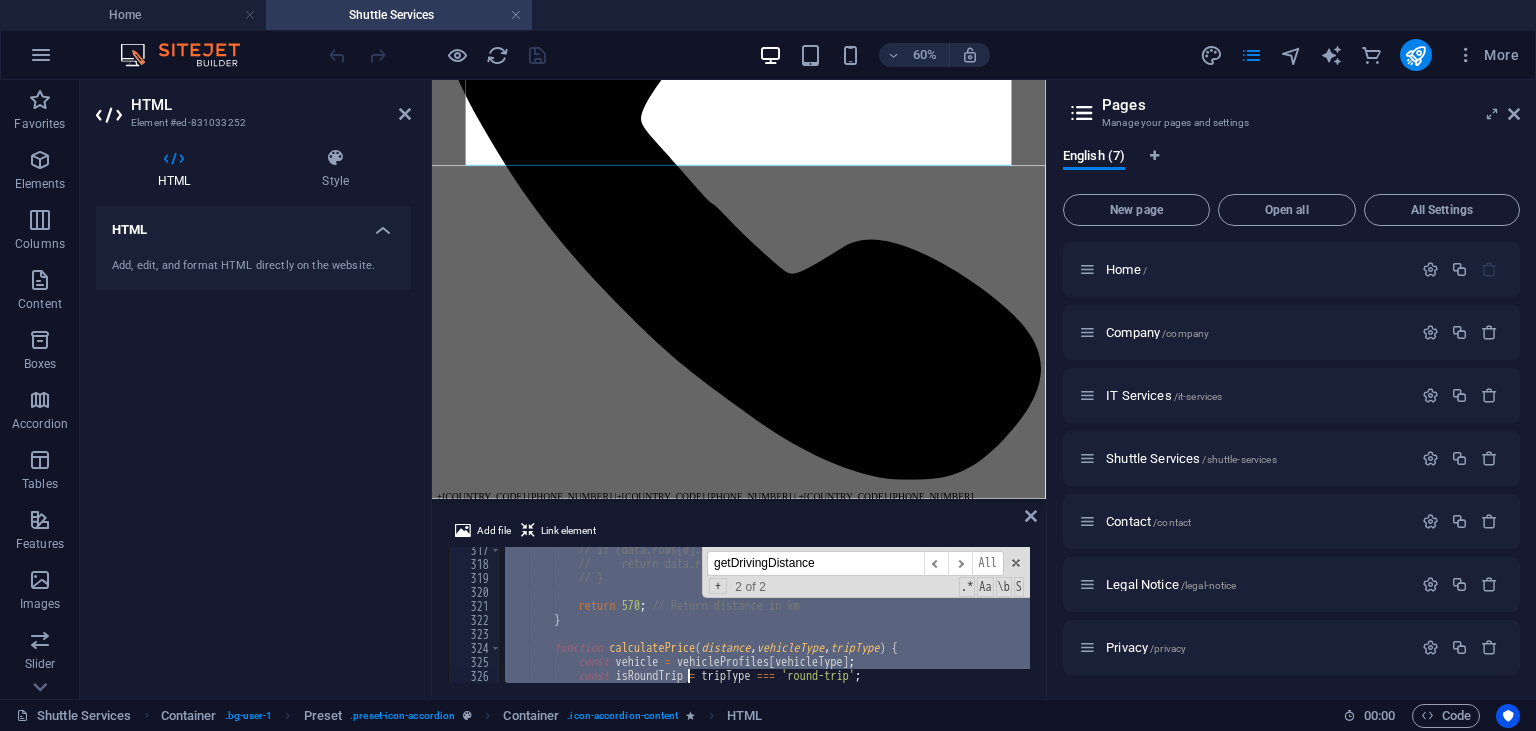 scroll, scrollTop: 4428, scrollLeft: 0, axis: vertical 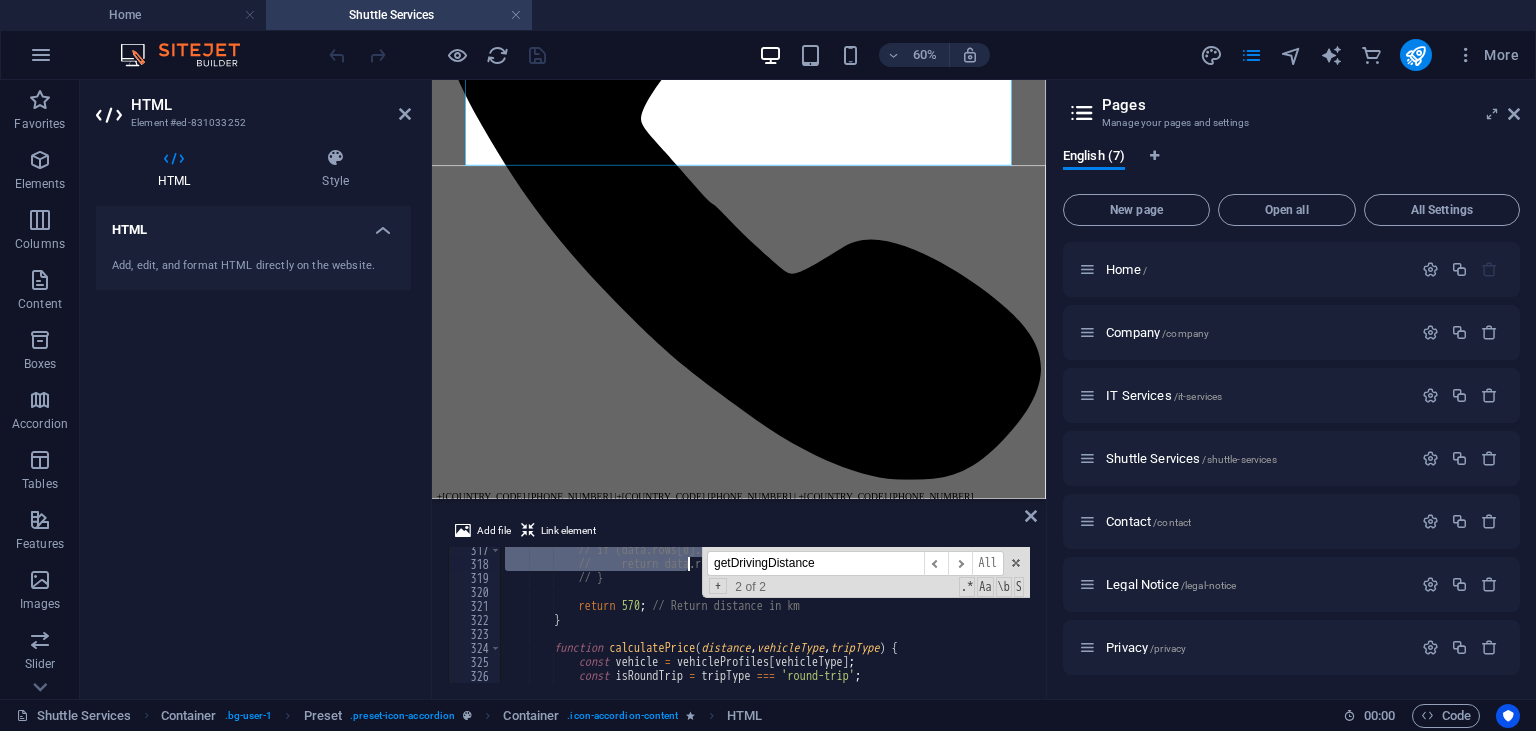 drag, startPoint x: 558, startPoint y: 610, endPoint x: 693, endPoint y: 572, distance: 140.24622 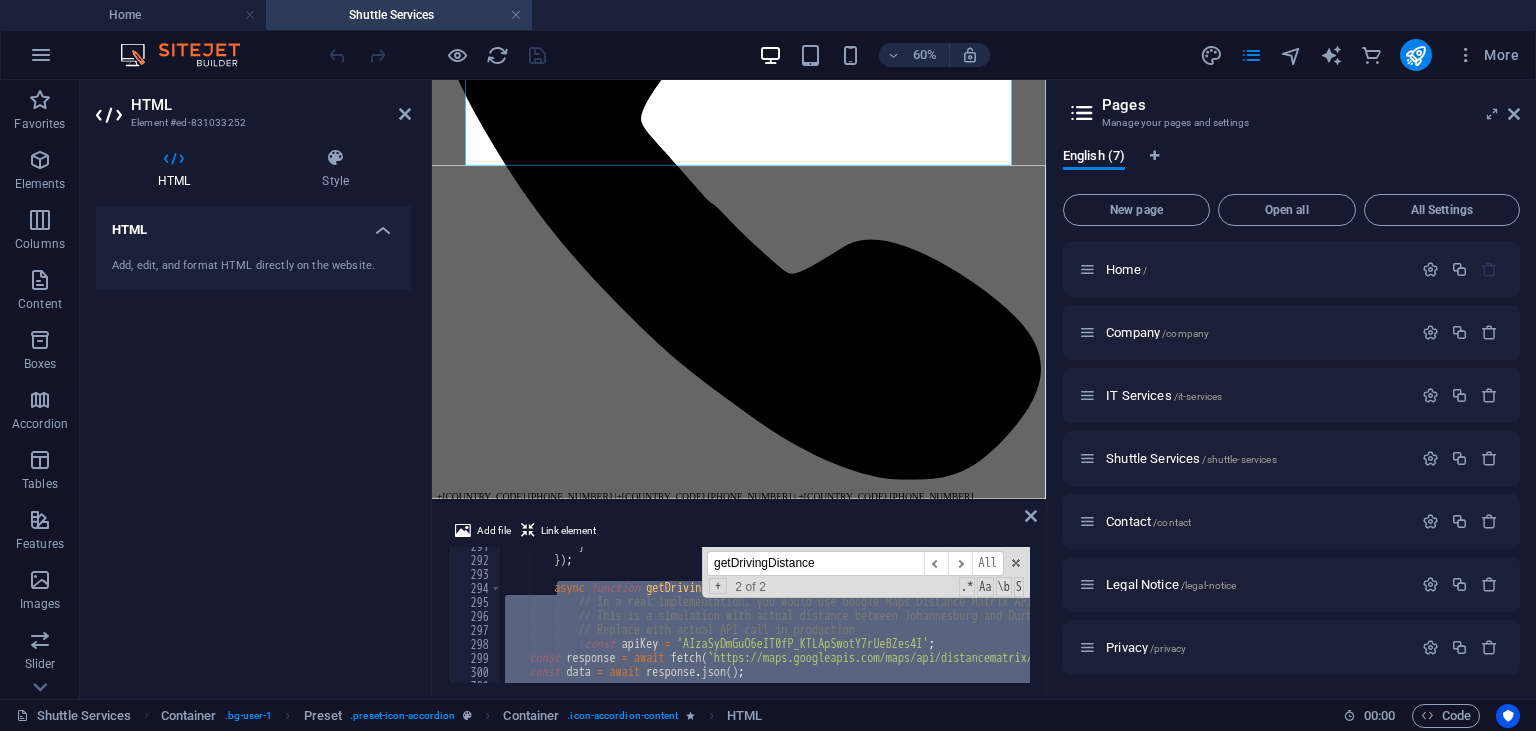 scroll, scrollTop: 4068, scrollLeft: 0, axis: vertical 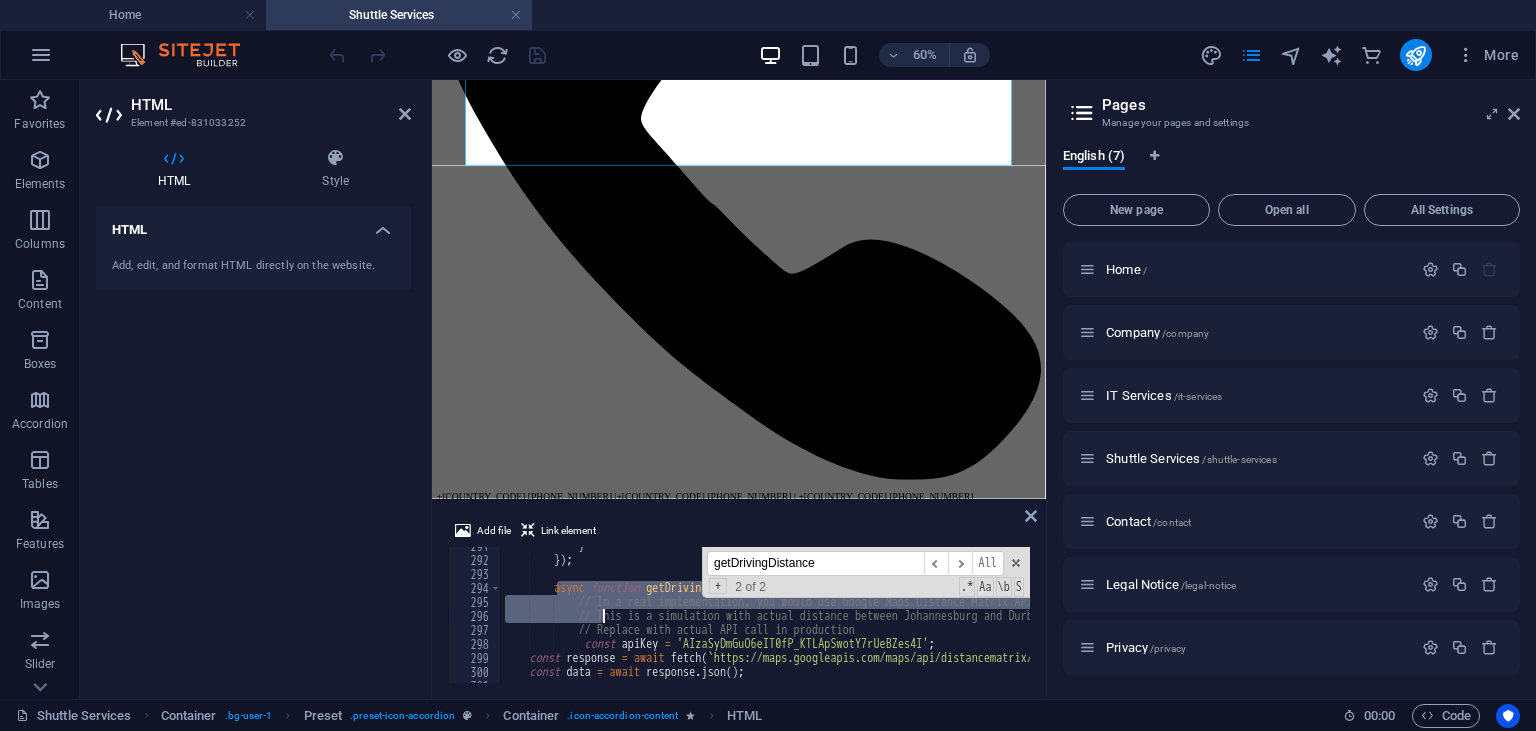 drag, startPoint x: 559, startPoint y: 589, endPoint x: 602, endPoint y: 622, distance: 54.20332 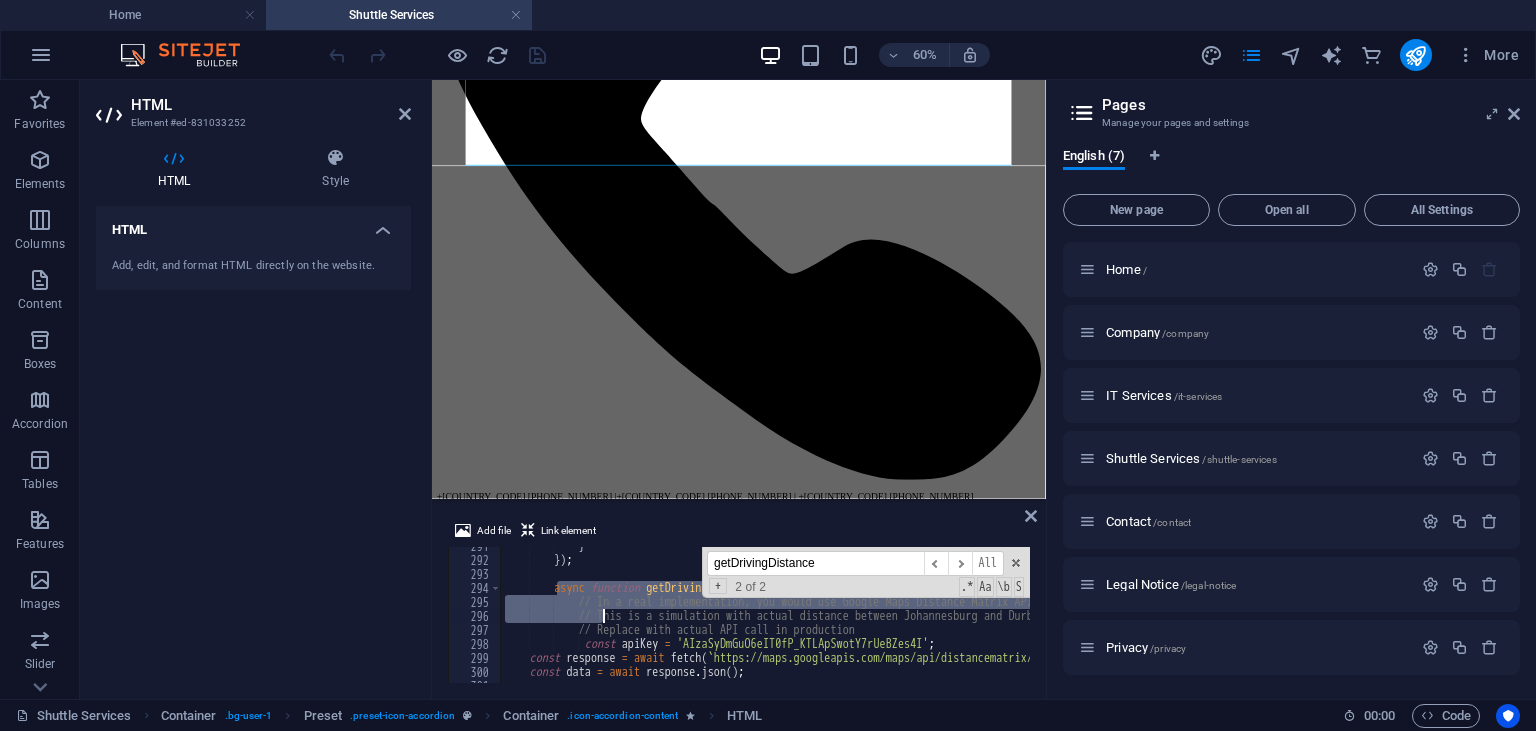 click at bounding box center (495, 588) 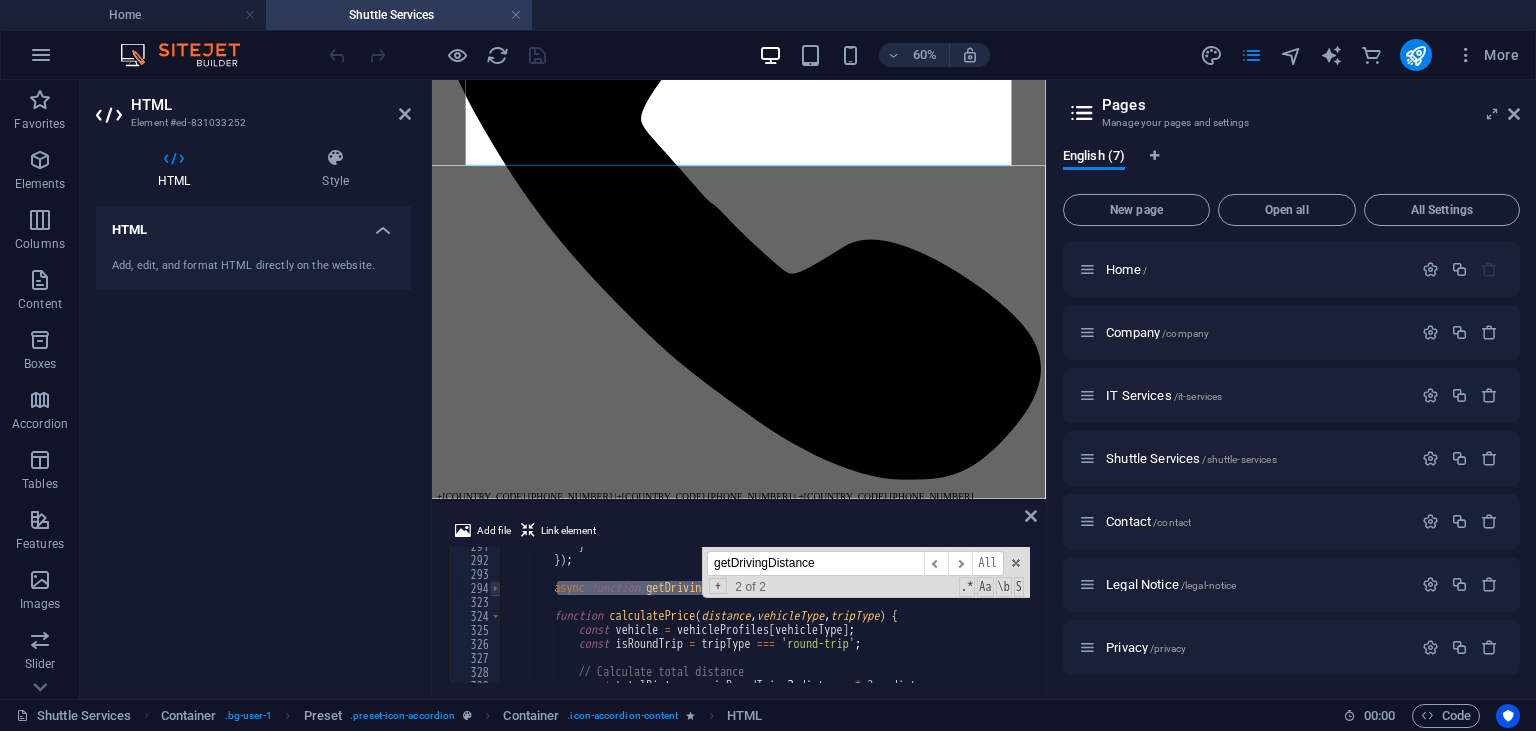 click at bounding box center [495, 588] 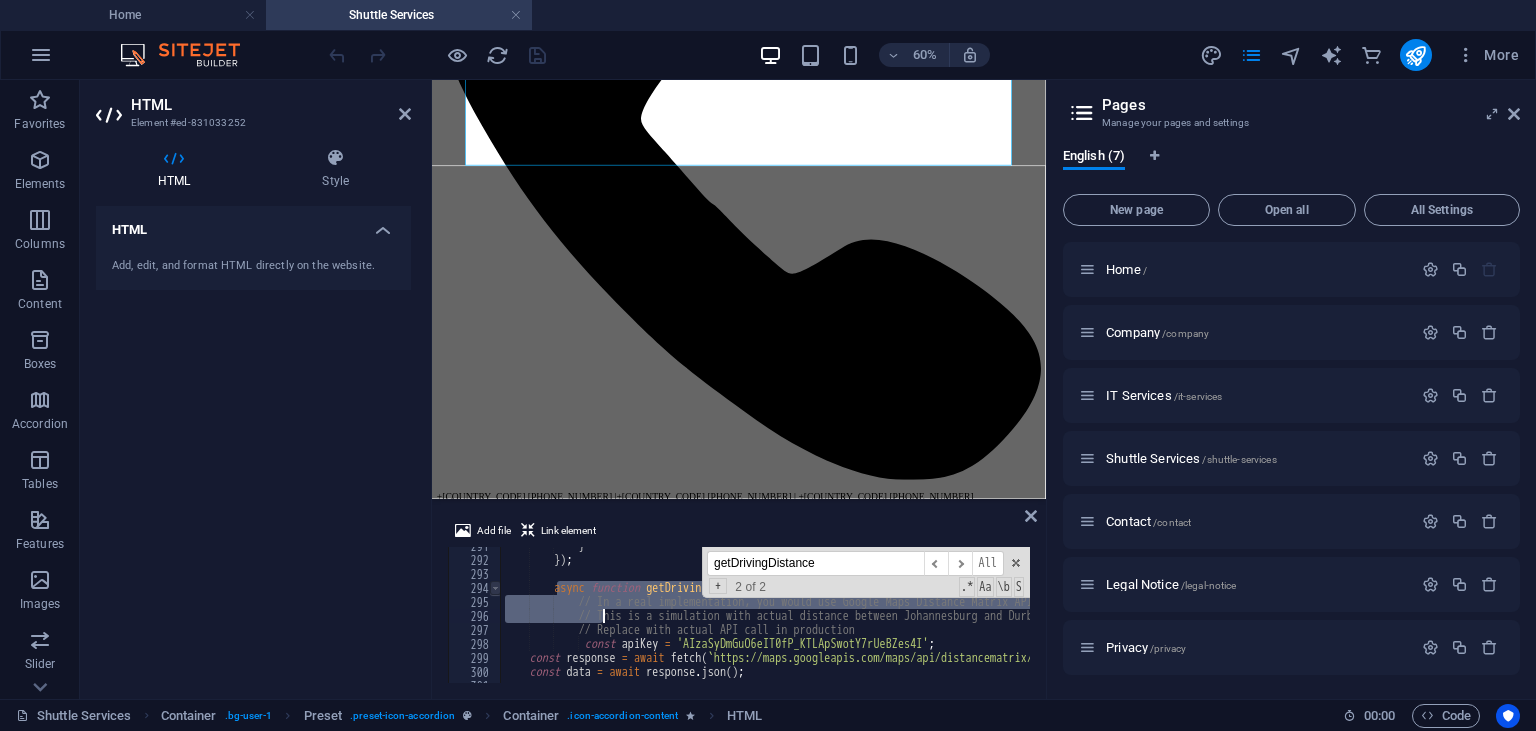 click at bounding box center [495, 588] 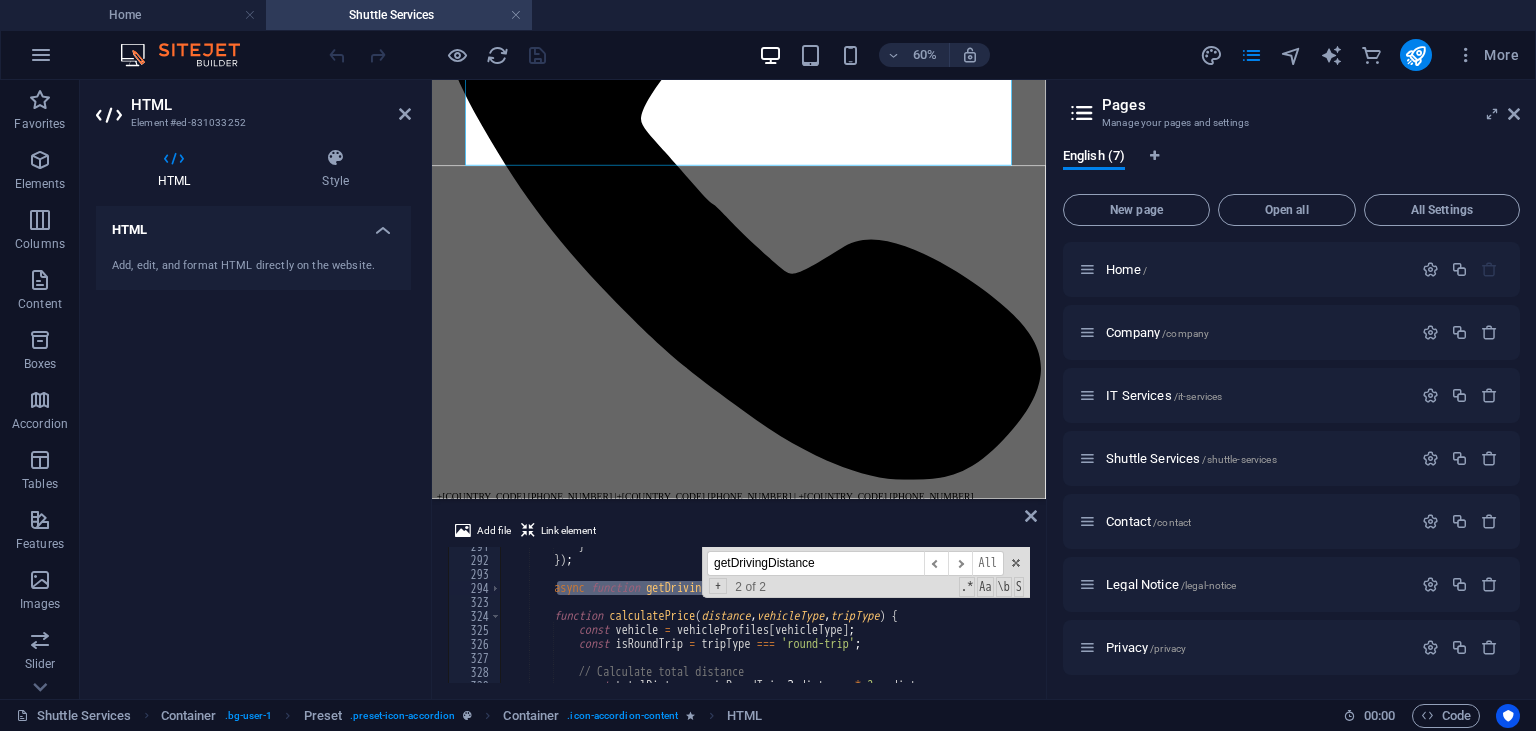click on "294" at bounding box center [475, 588] 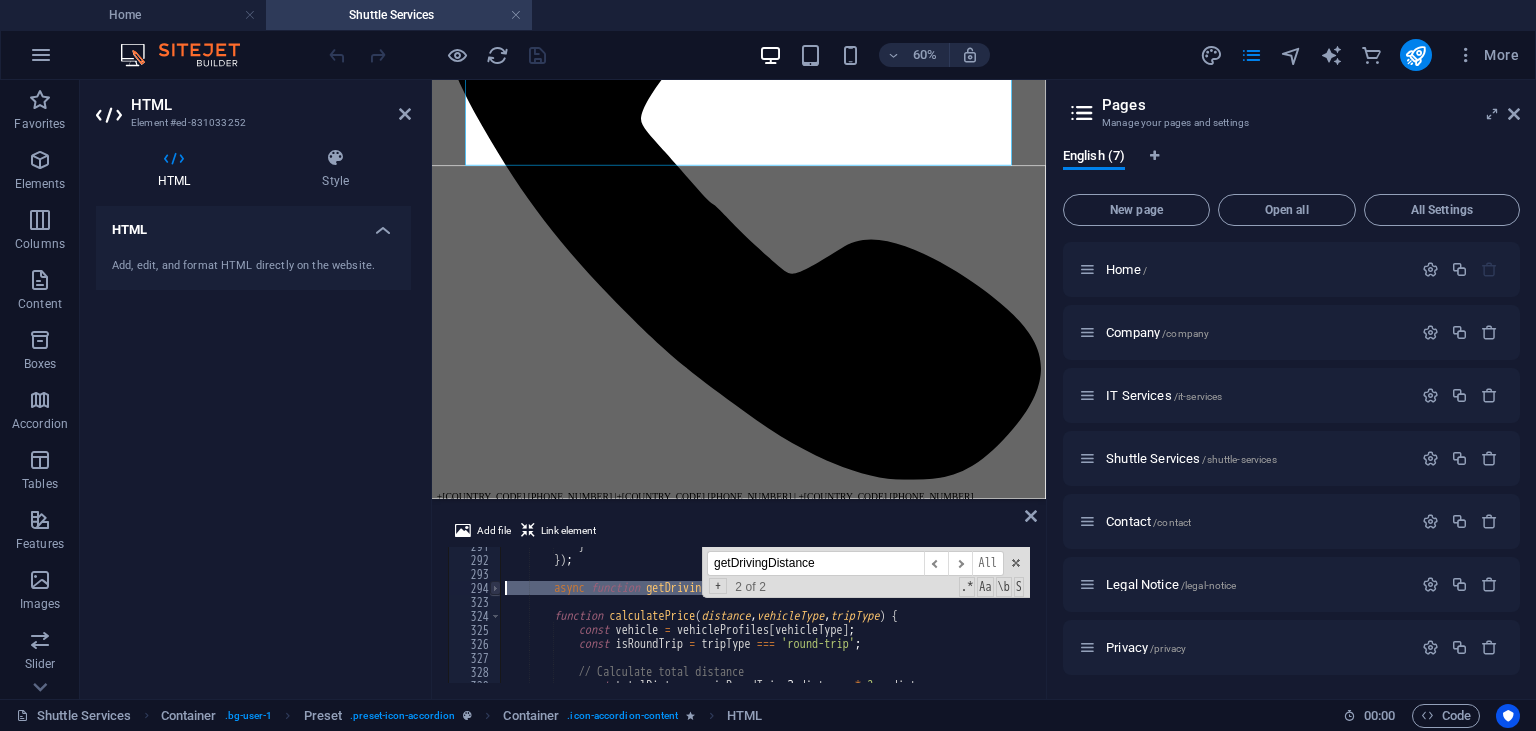click at bounding box center [495, 588] 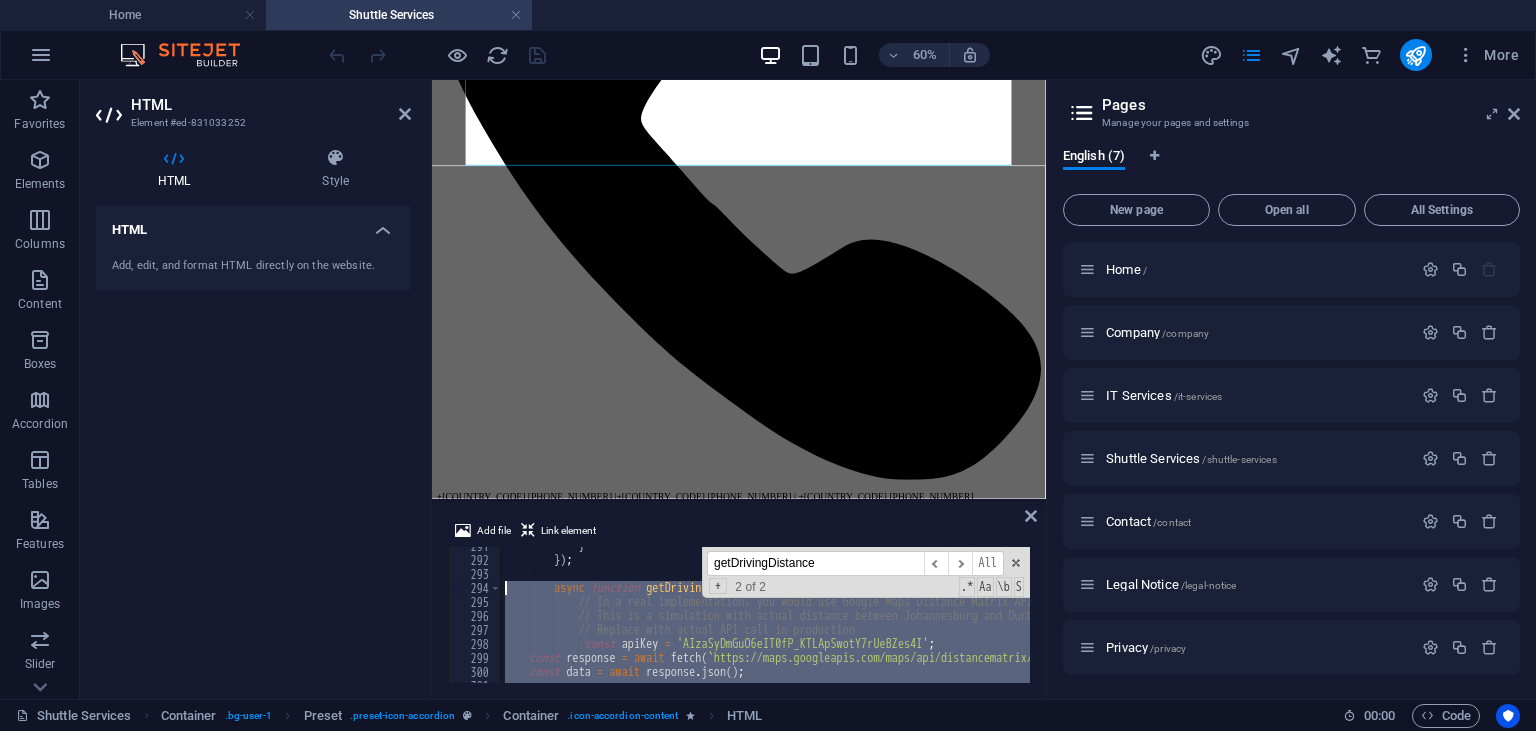 click on "}           }) ;                     async   function   getDrivingDistance ( origin ,  destination )   {                // In a real implementation, you would use Google Maps Distance Matrix API                // This is a simulation with actual distance between Johannesburg and Durban                // Replace with actual API call in production                  const   apiKey   =   'AIzaSyDmGuO6eIT0fP_KTLApSwotY7rUeBZes4I' ;      const   response   =   await   fetch ( ` https://maps.googleapis.com/maps/api/distancematrix/json?origins= ${ encodeURIComponent ( origin ) } &destinations= ${ encodeURIComponent ( destination ) } &key= ${ apiKey } ` ) ;      const   data   =   await   response . json ( ) ;      getDrivingDistance ​ ​ All Replace All + 2 of 2 .* Aa \b S" at bounding box center [765, 615] 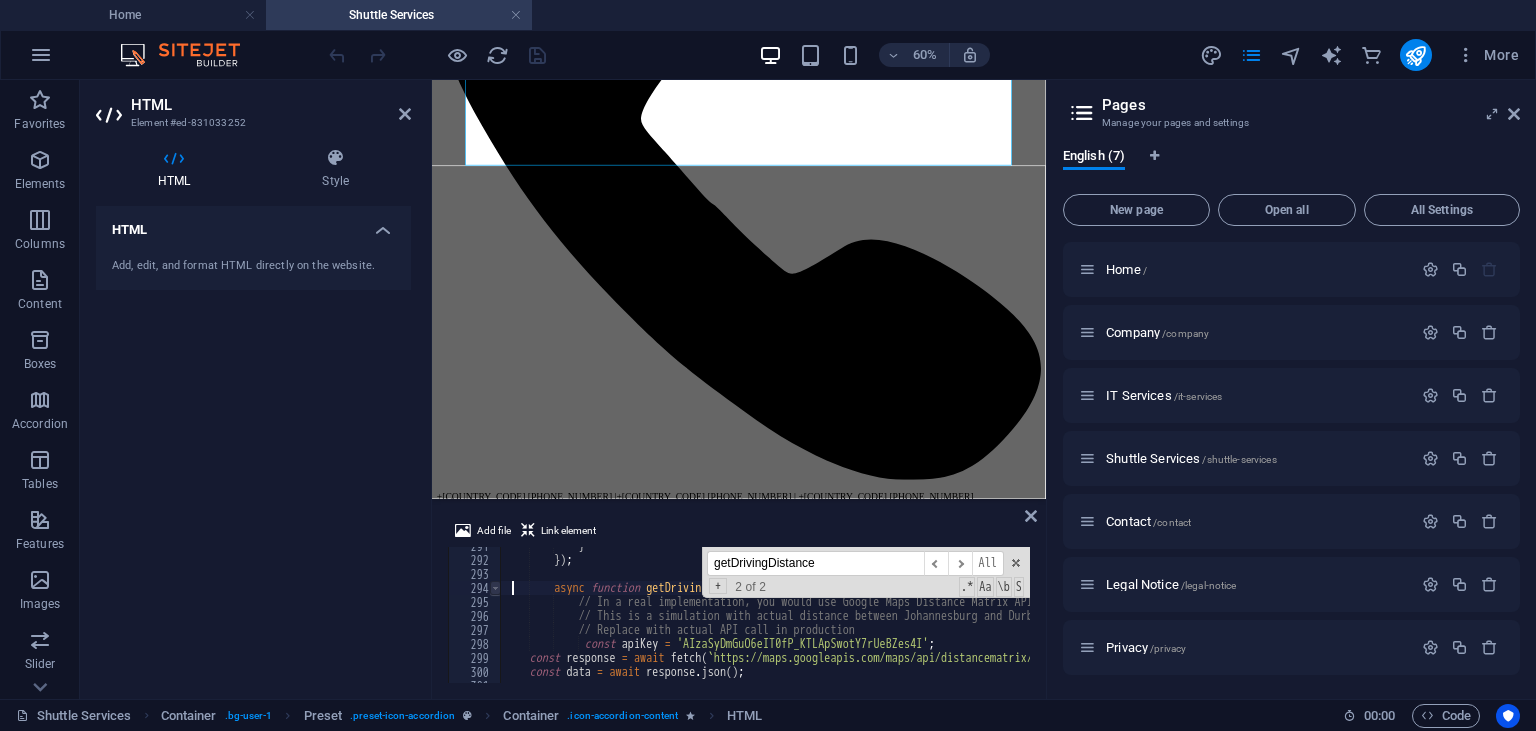 click at bounding box center [495, 588] 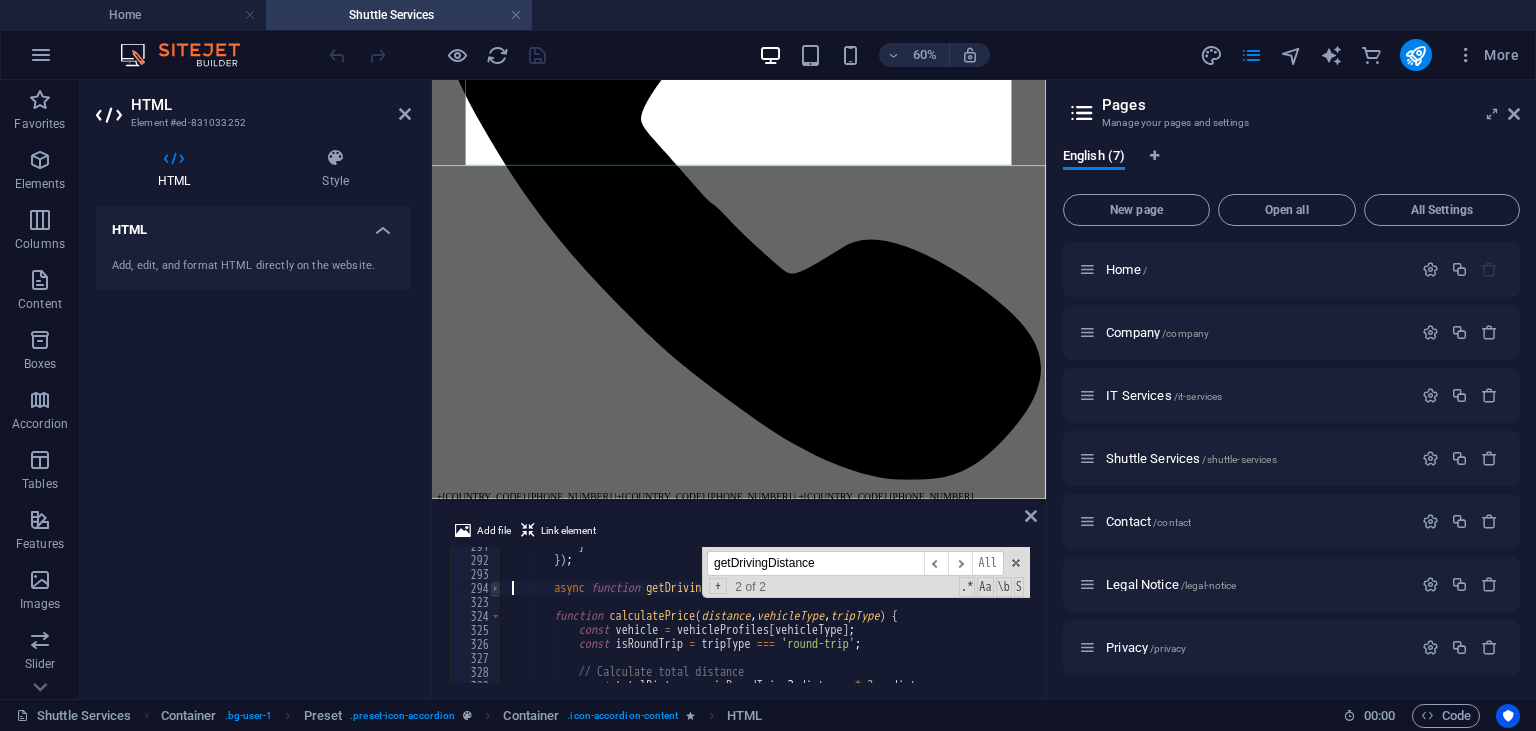 click at bounding box center (495, 588) 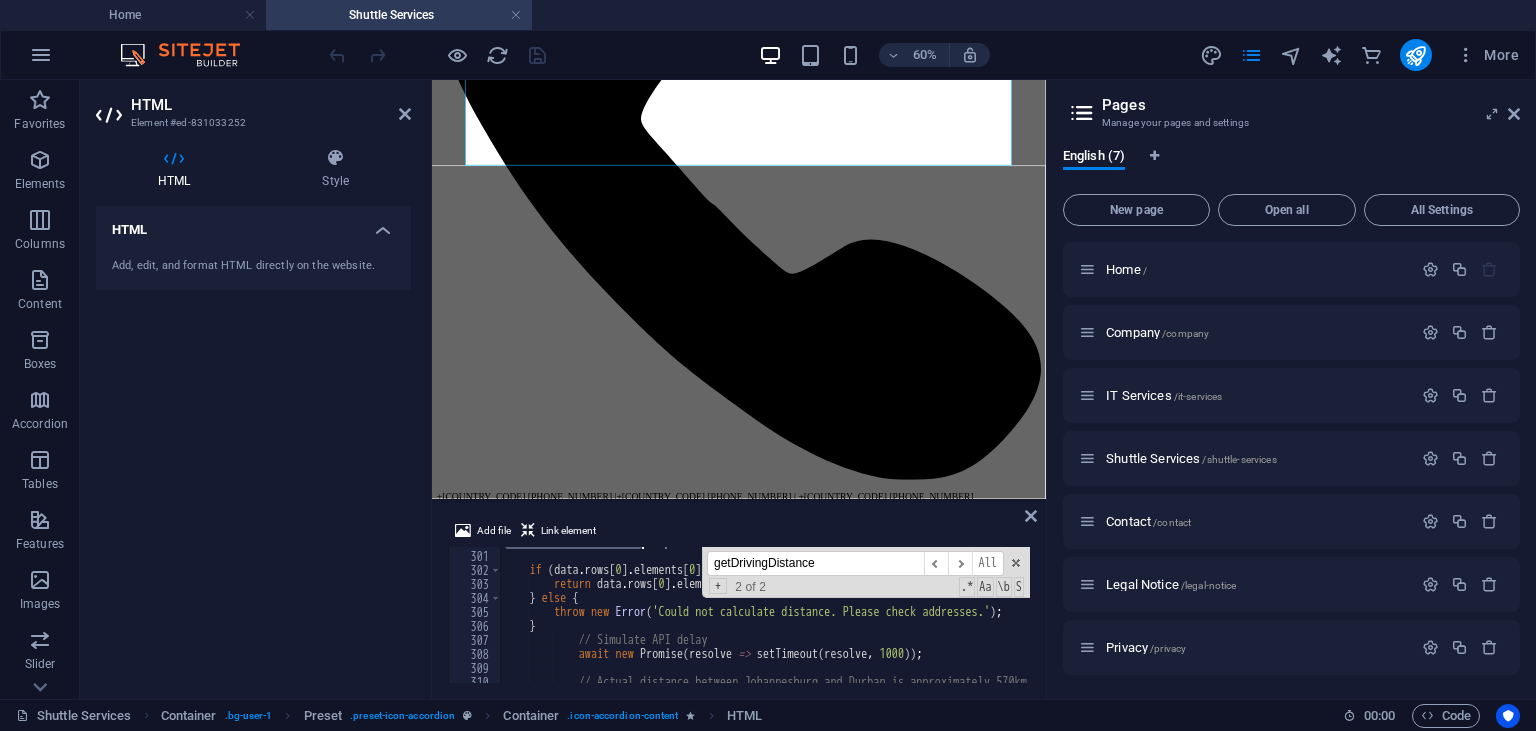 scroll, scrollTop: 4198, scrollLeft: 0, axis: vertical 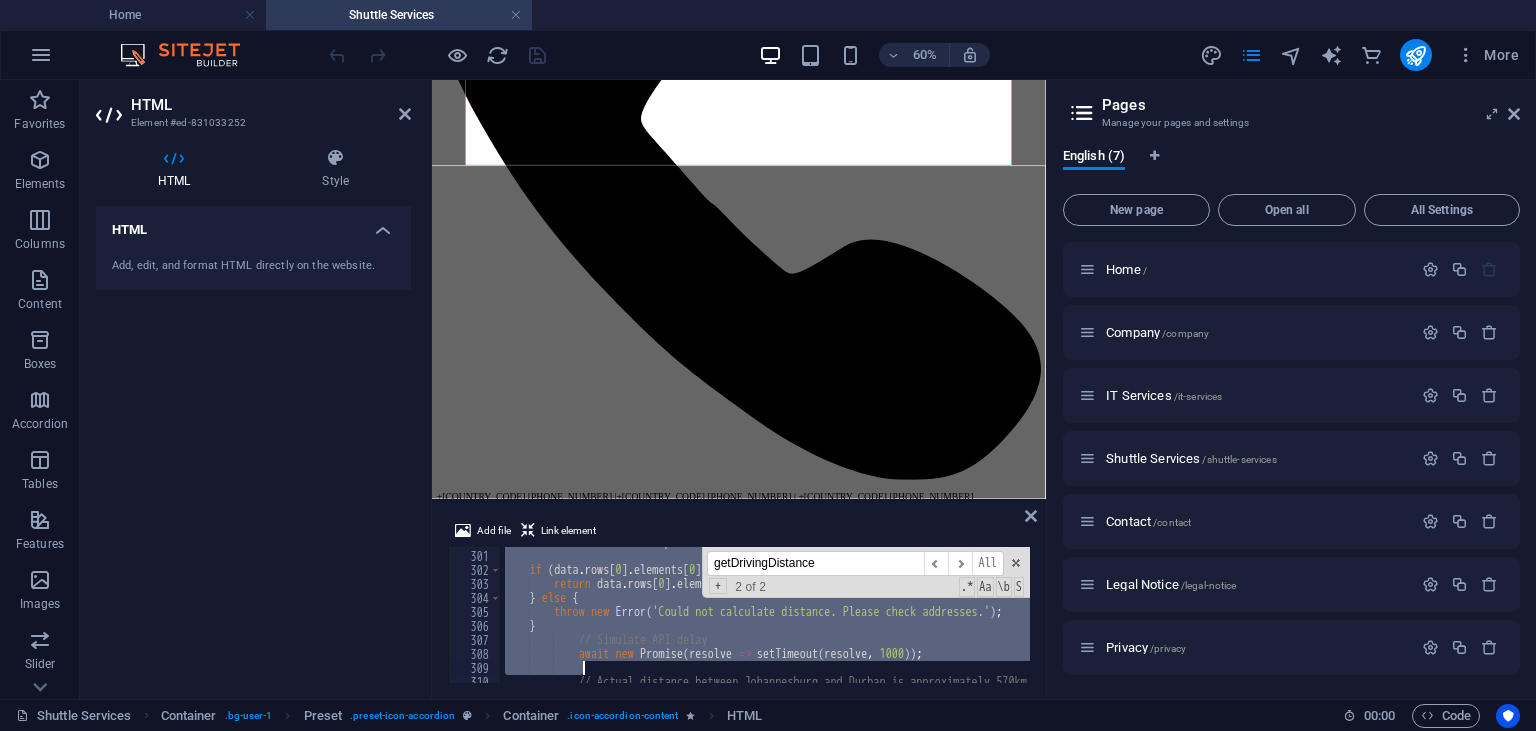 drag, startPoint x: 511, startPoint y: 586, endPoint x: 644, endPoint y: 669, distance: 156.77373 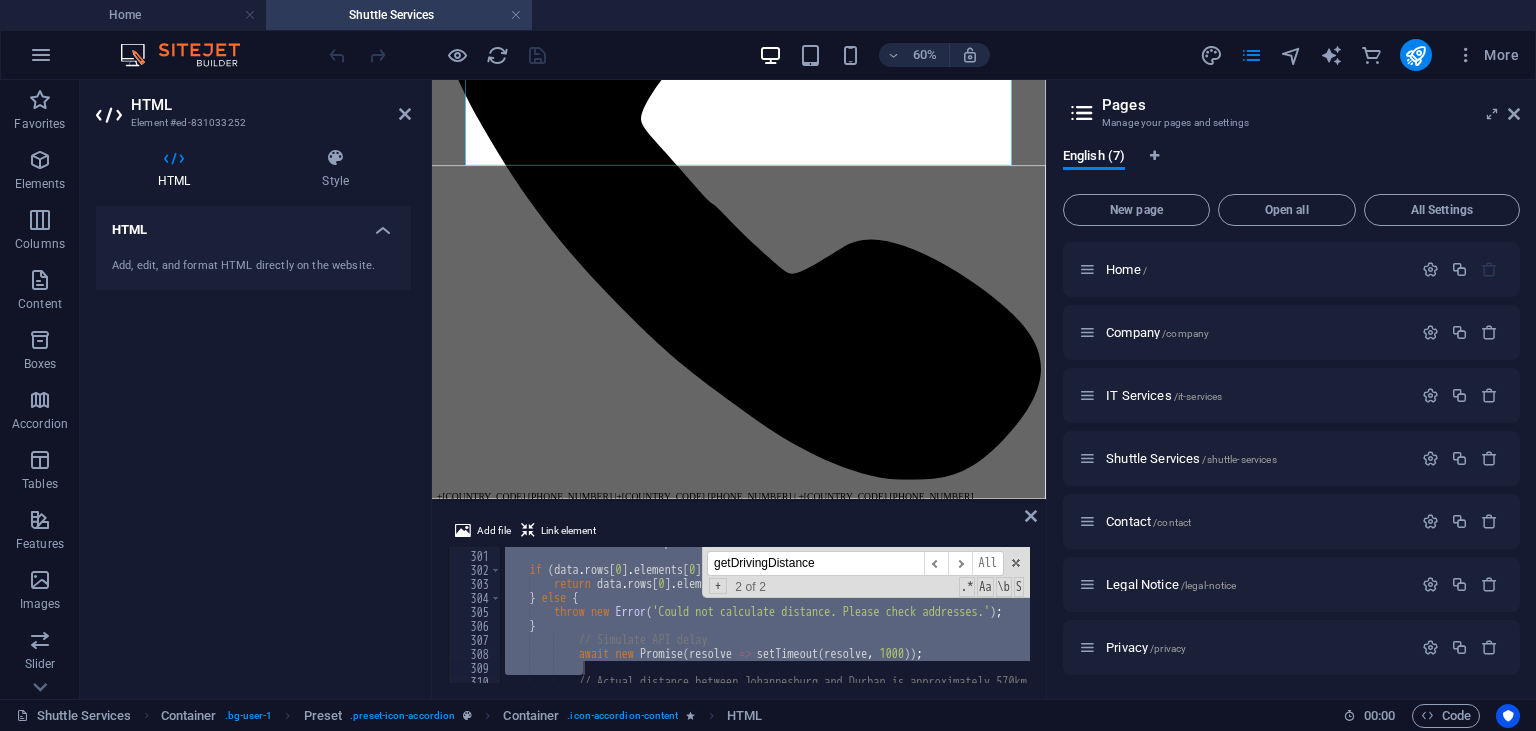 click at bounding box center [1016, 563] 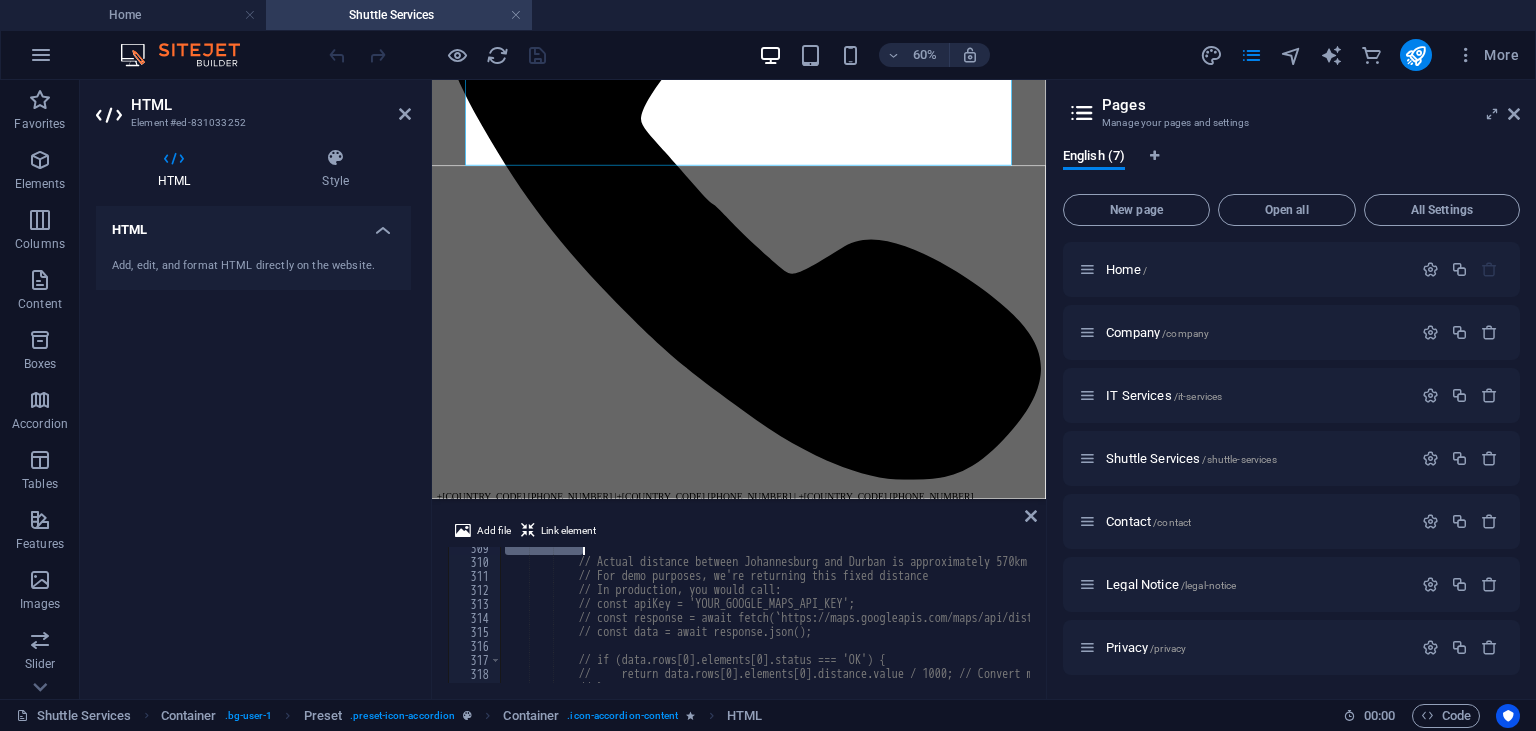 scroll, scrollTop: 4318, scrollLeft: 0, axis: vertical 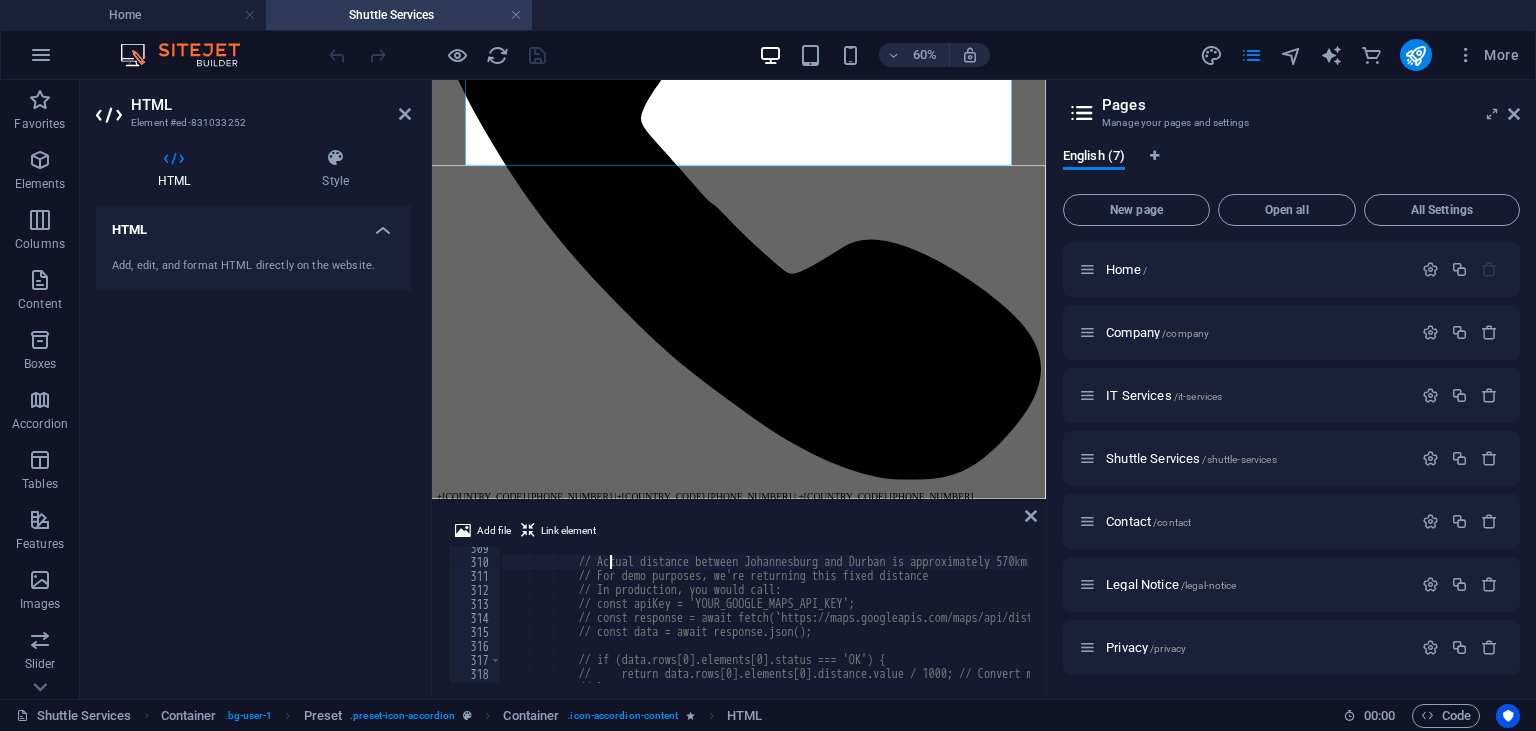 click on "// Actual distance between Johannesburg and Durban is approximately 570km                // For demo purposes, we're returning this fixed distance                // In production, you would call:                // const apiKey = 'YOUR_GOOGLE_MAPS_API_KEY';                // const response = await fetch(`https://maps.googleapis.com/maps/api/distancematrix/json?origins=${encodeURIComponent(origin)}&destinations=${encodeURIComponent(destination)}&key=${apiKey}`);                // const data = await response.json();                               // if (data.rows[0].elements[0].status === 'OK') {                //     return data.rows[0].elements[0].distance.value / 1000; // Convert meters to km                // }" at bounding box center [1171, 623] 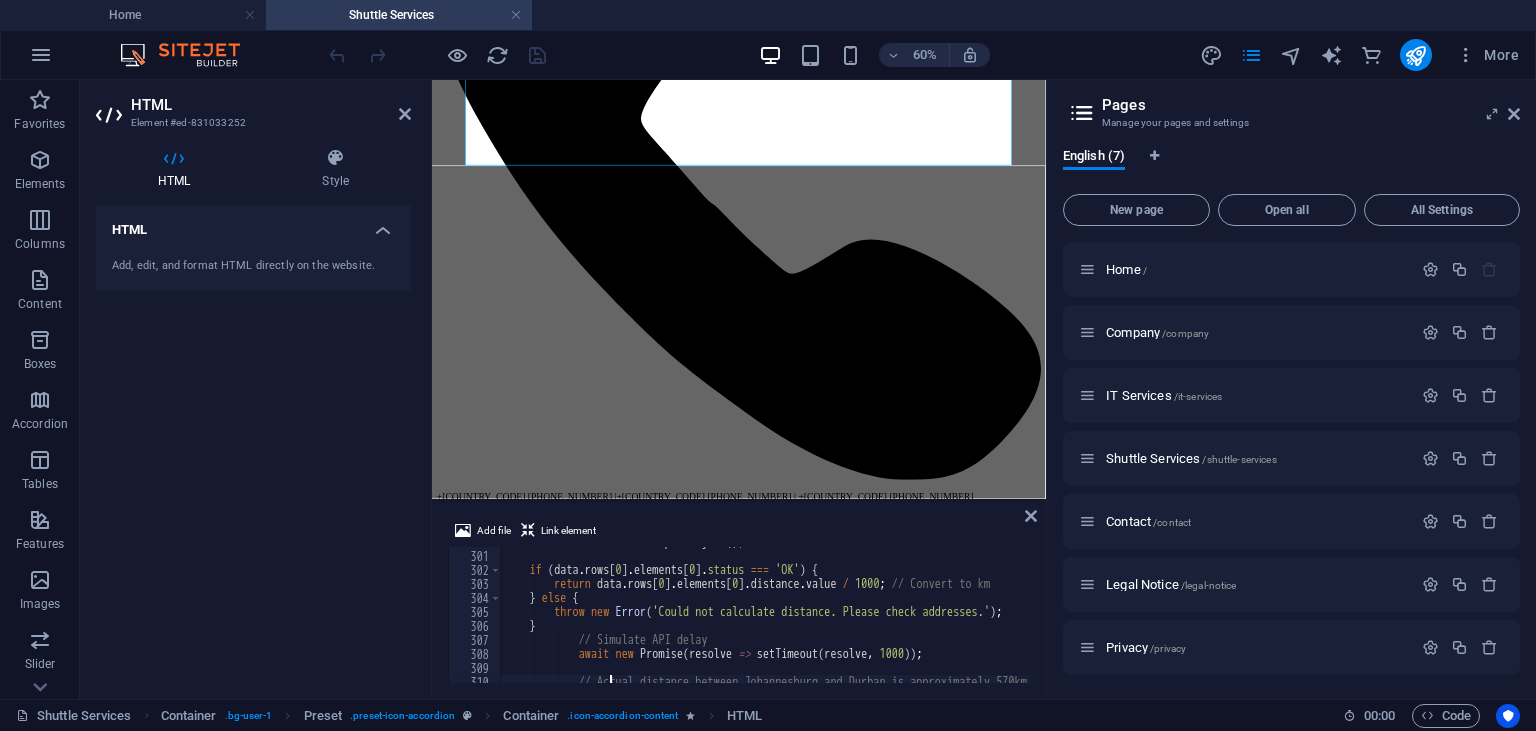 scroll, scrollTop: 4318, scrollLeft: 0, axis: vertical 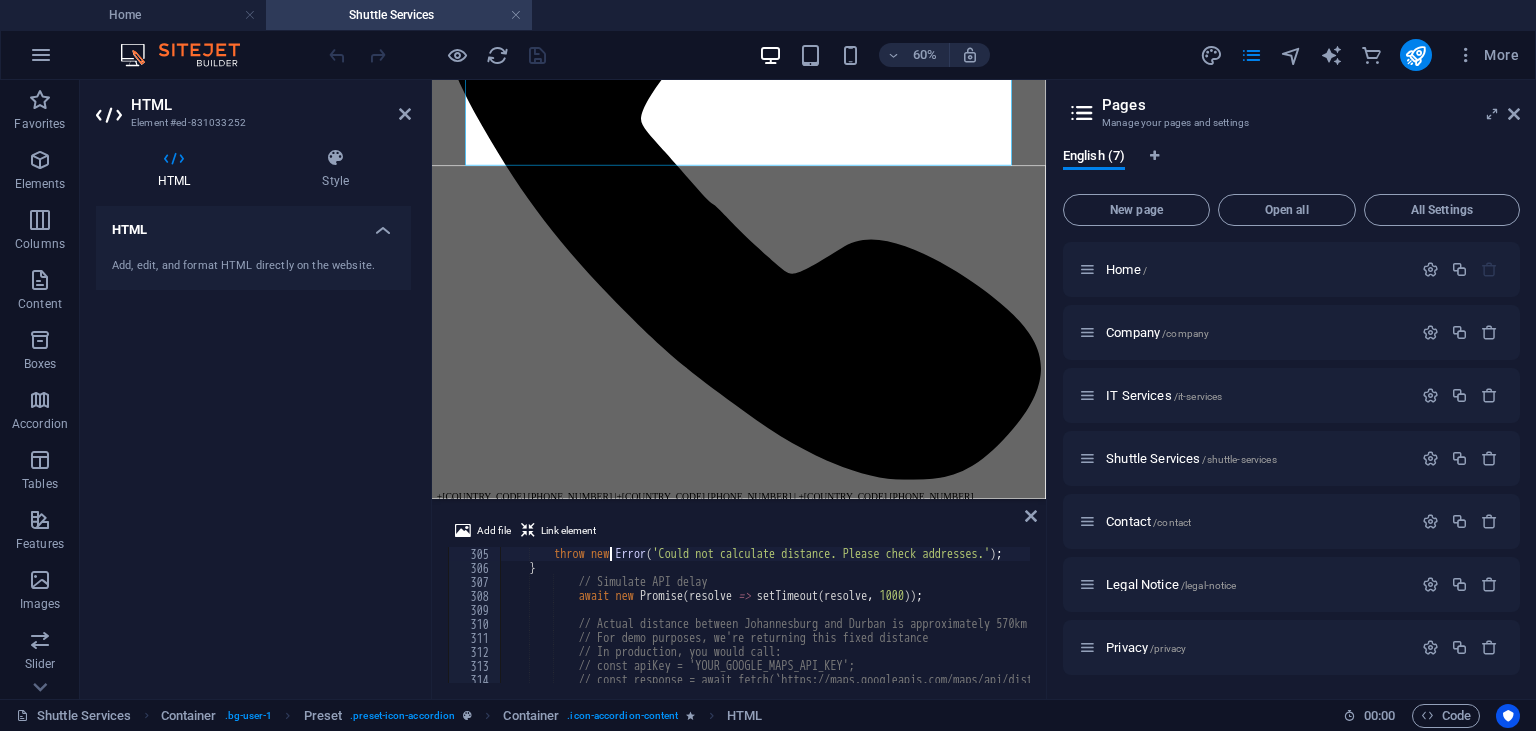 type on "if (data.rows[0].elements[0].status === 'OK') {" 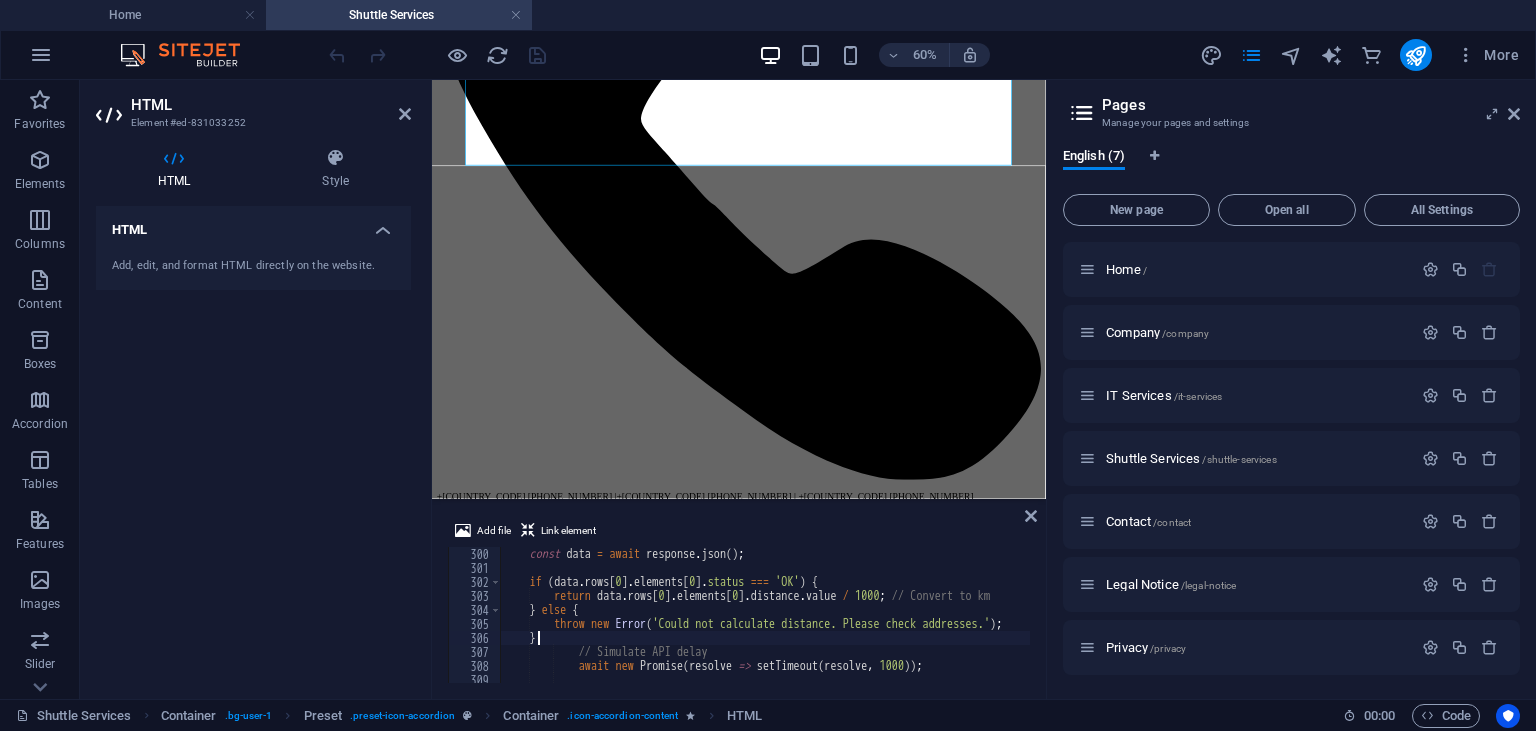 type on "await new Promise(resolve => setTimeout(resolve, 1000));" 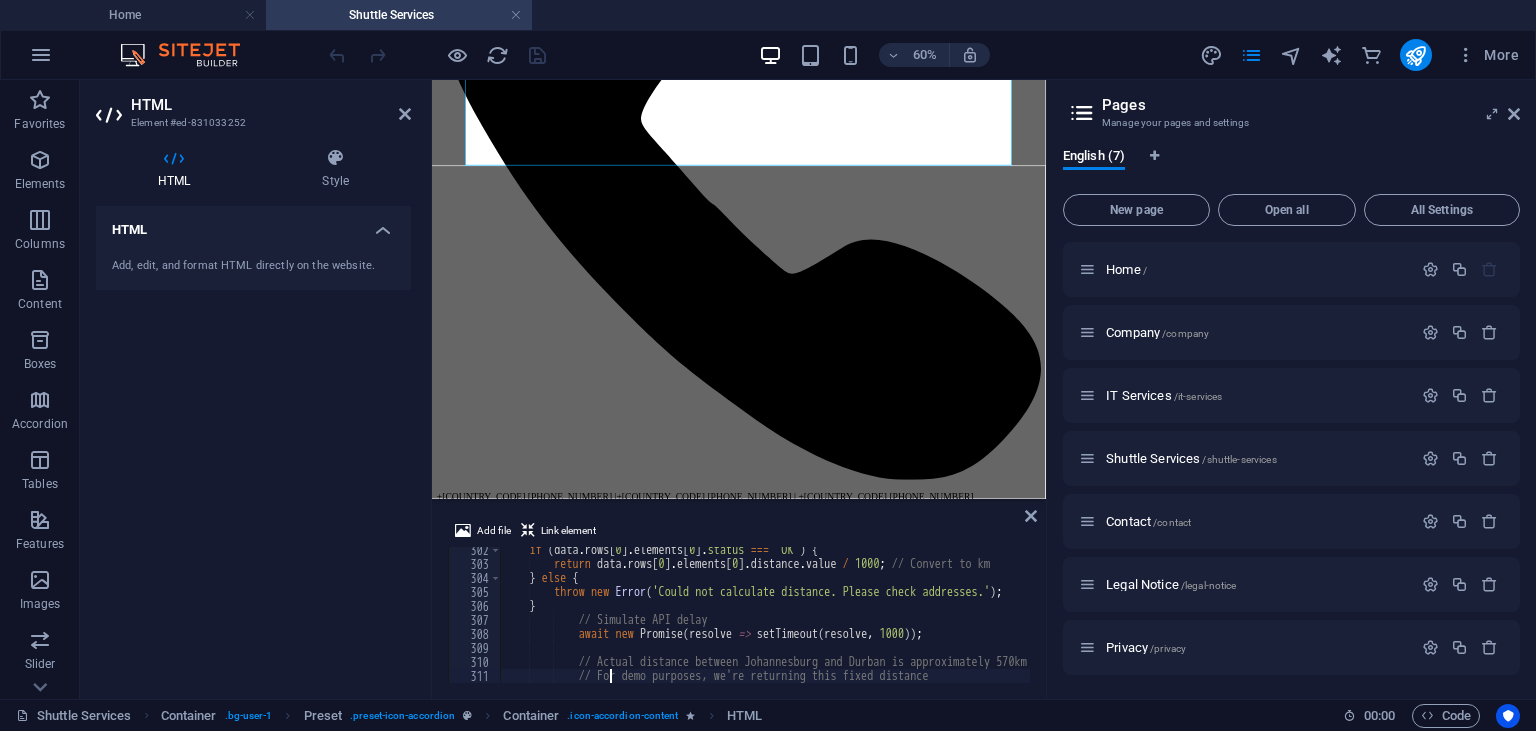 scroll, scrollTop: 4218, scrollLeft: 0, axis: vertical 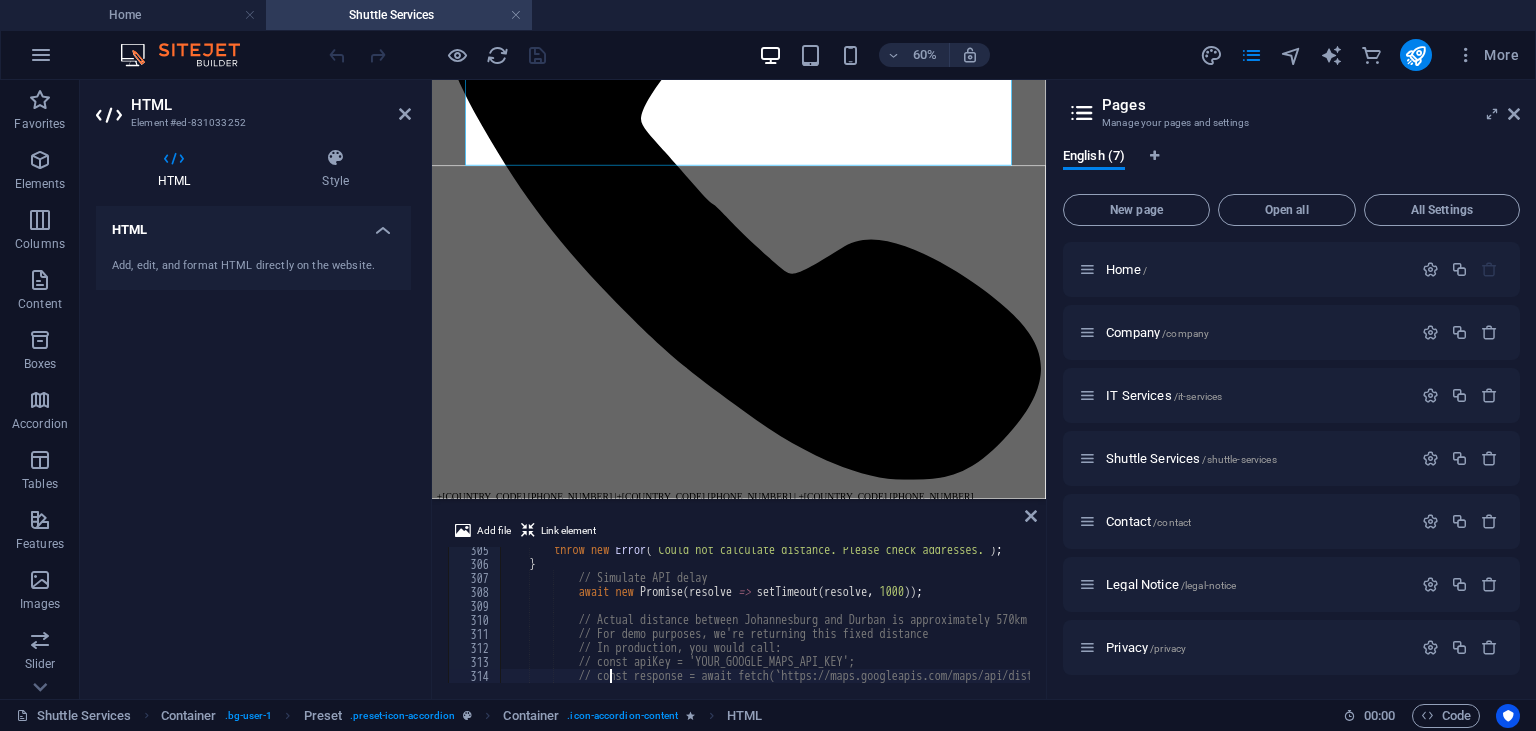 type on "// const data = await response.json();" 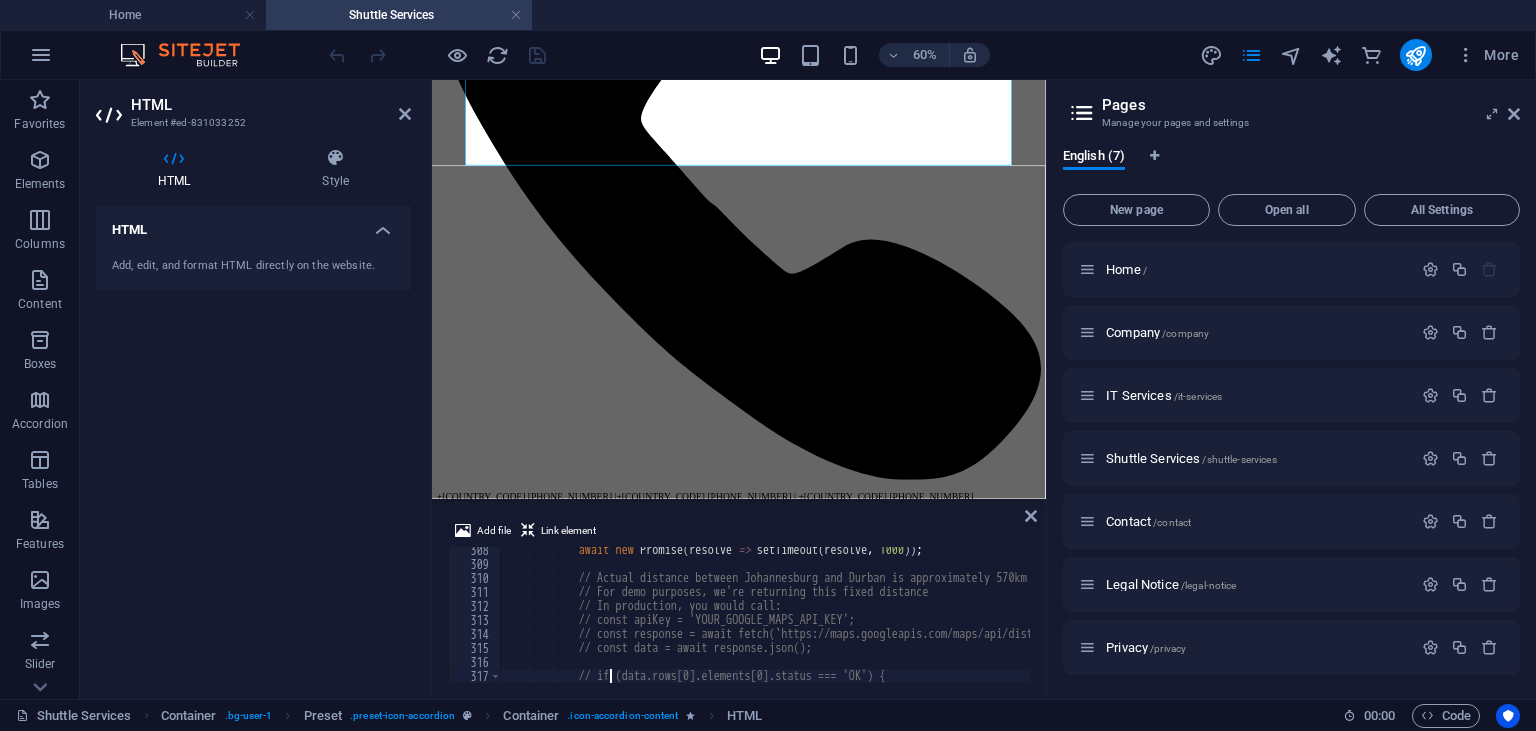 type on "// }" 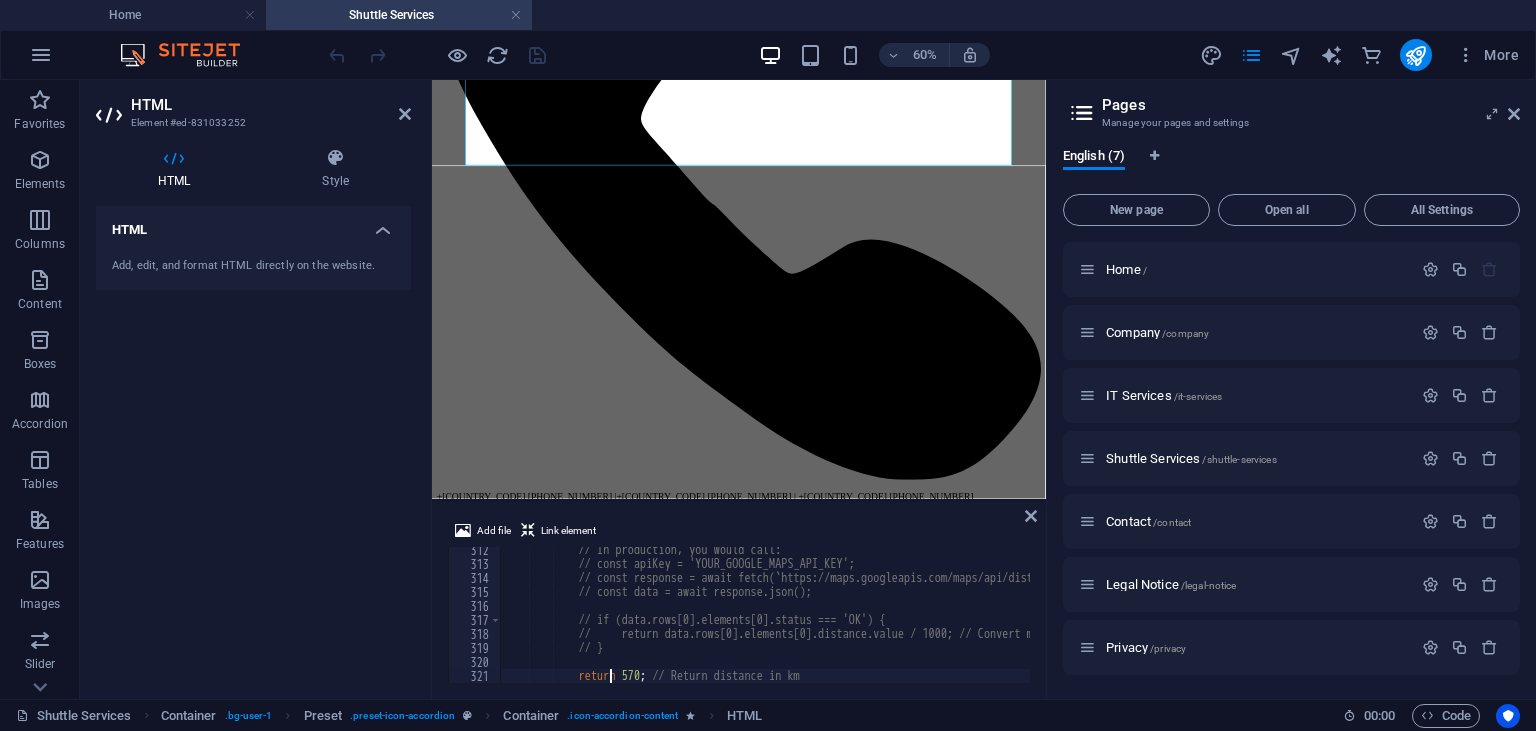type on "}" 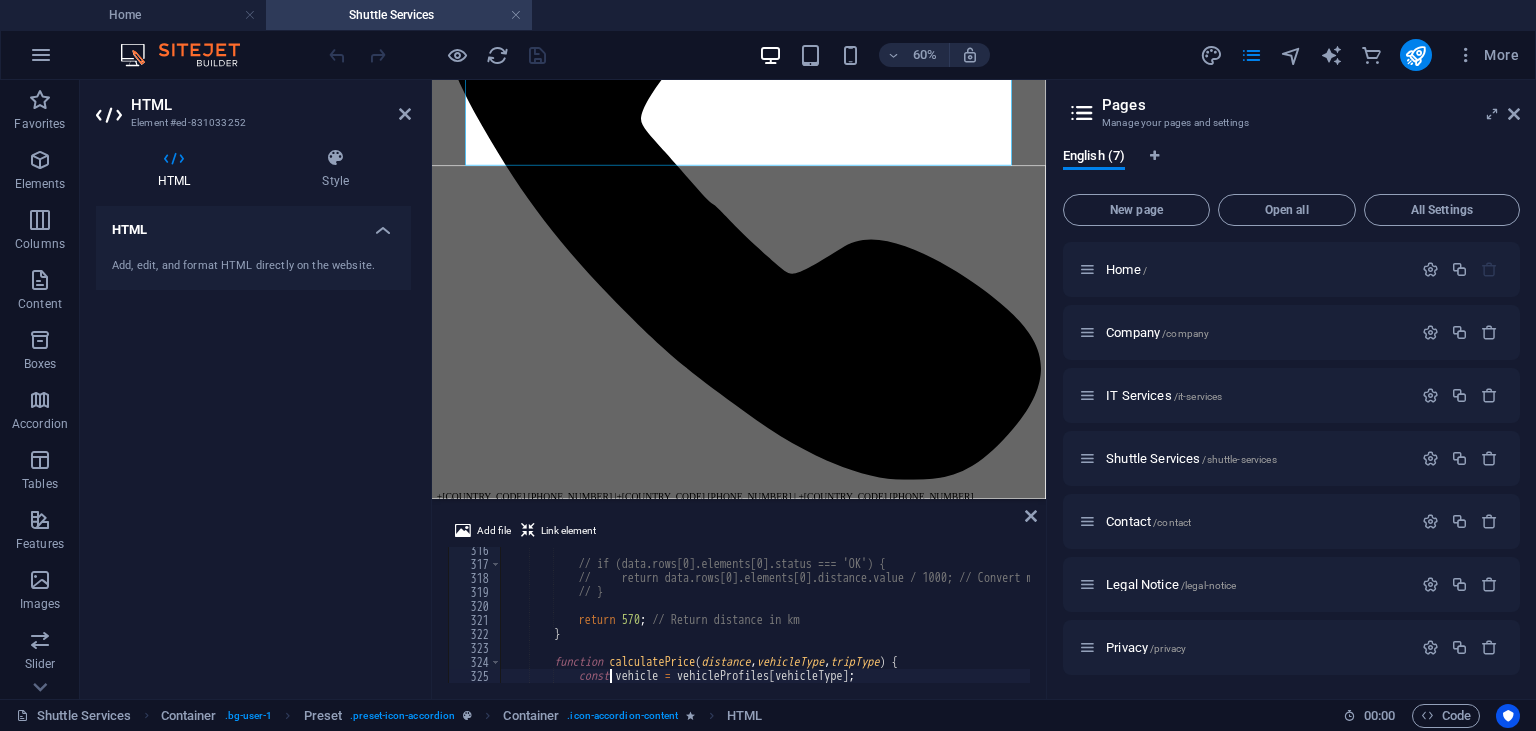 type on "const isRoundTrip = tripType === 'round-trip';" 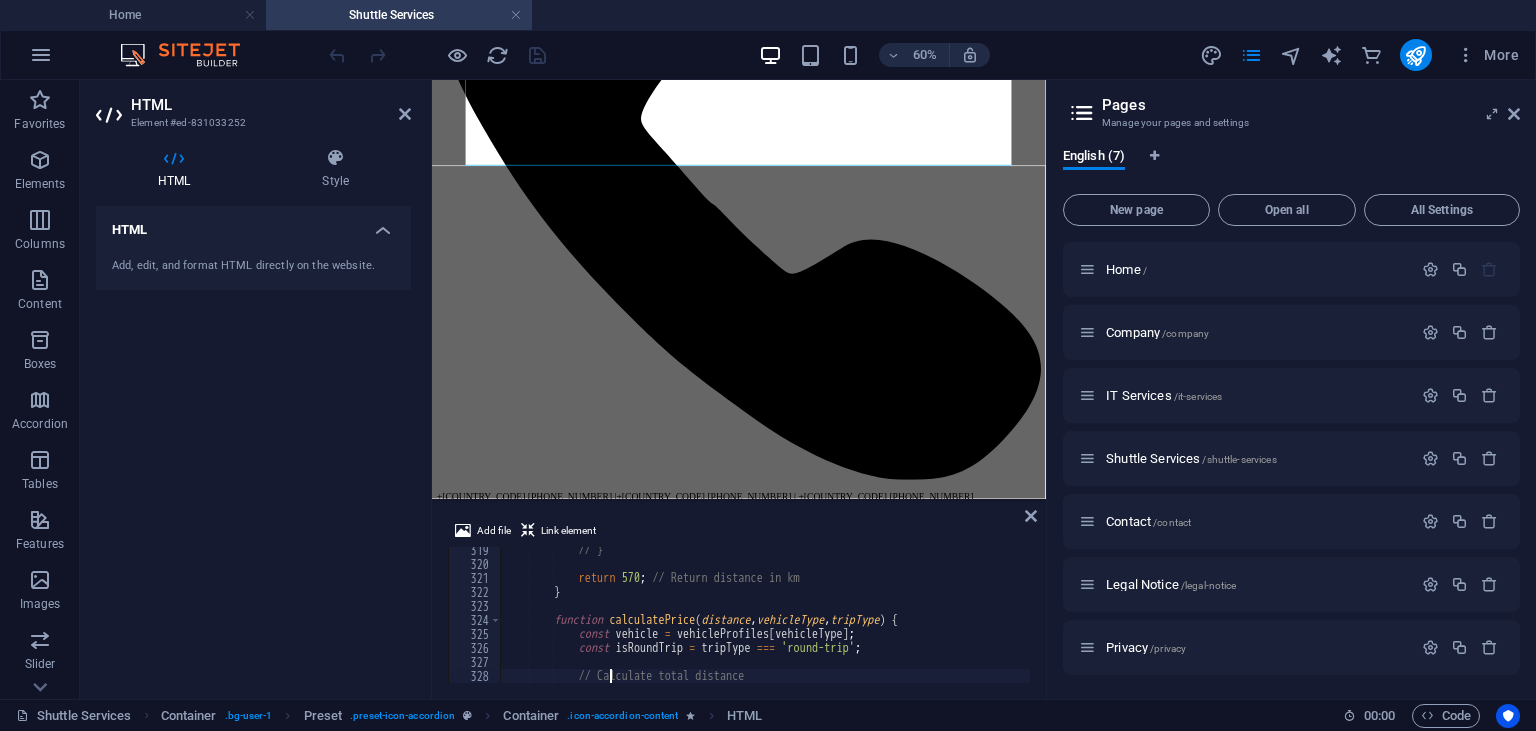 type on "const totalDistance = isRoundTrip ? distance * 2 : distance;" 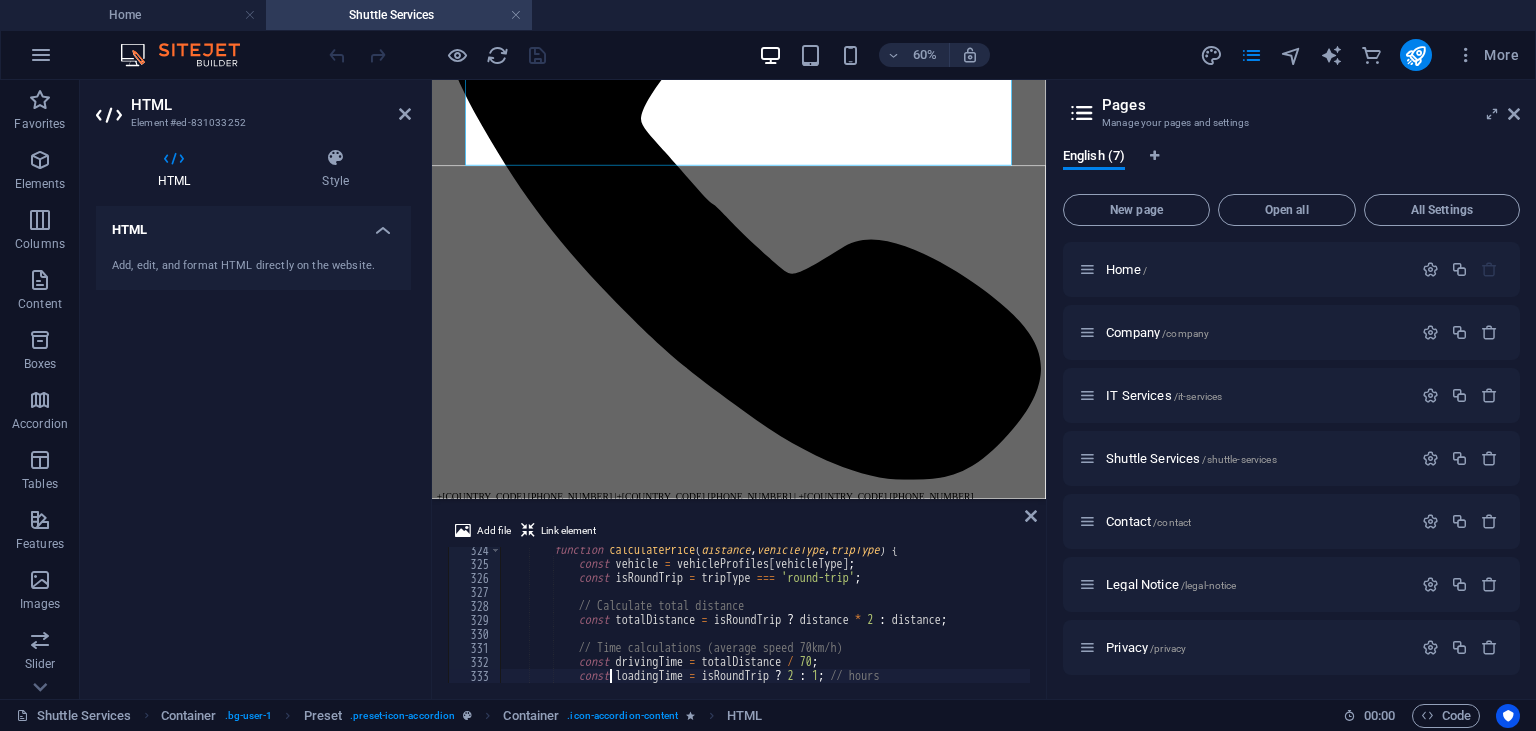 type on "const totalHours = drivingTime + loadingTime;" 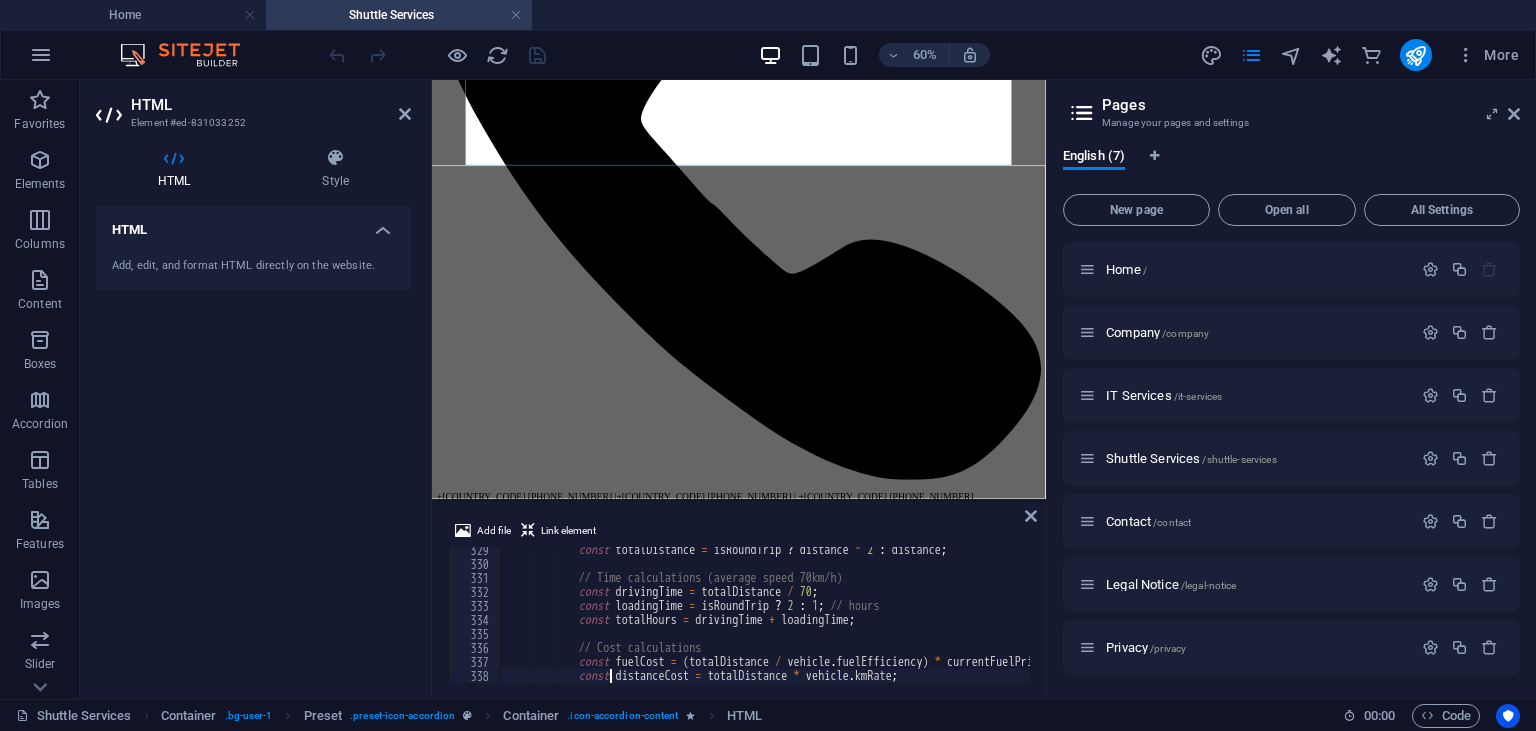 type on "const tolls = isRoundTrip ? vehicle.baseTolls * 1.8 : vehicle.baseTolls;" 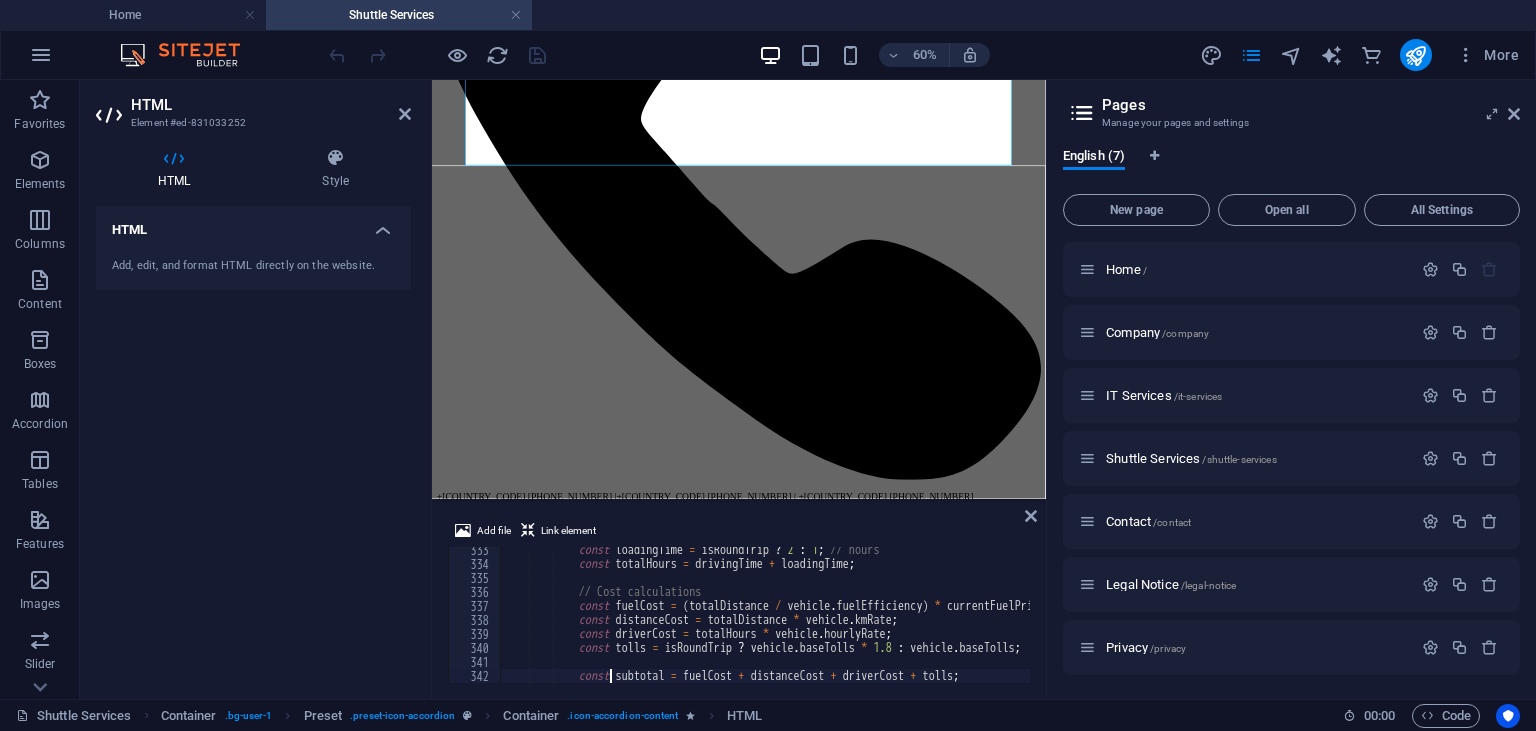 type on "const total = subtotal + margin;" 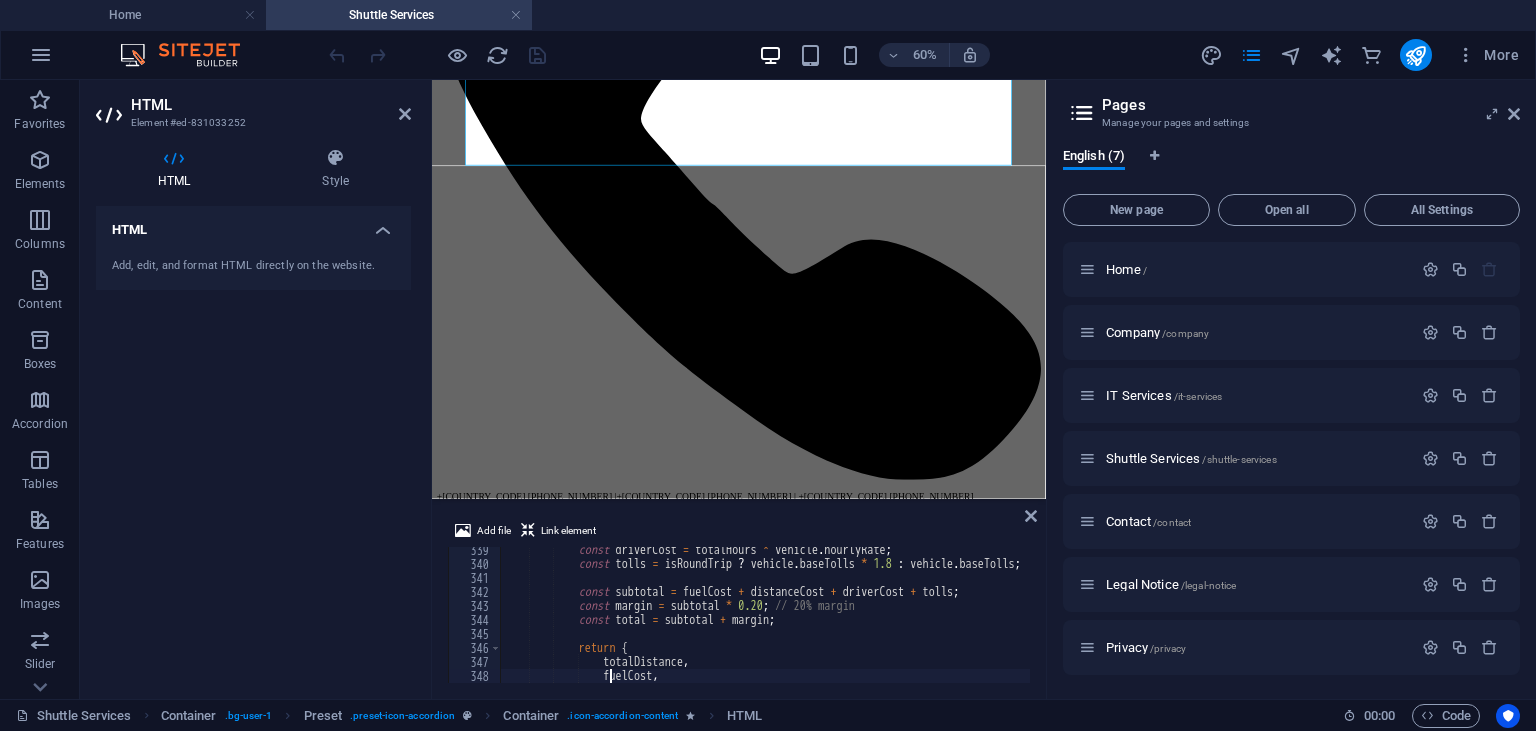 scroll, scrollTop: 4764, scrollLeft: 0, axis: vertical 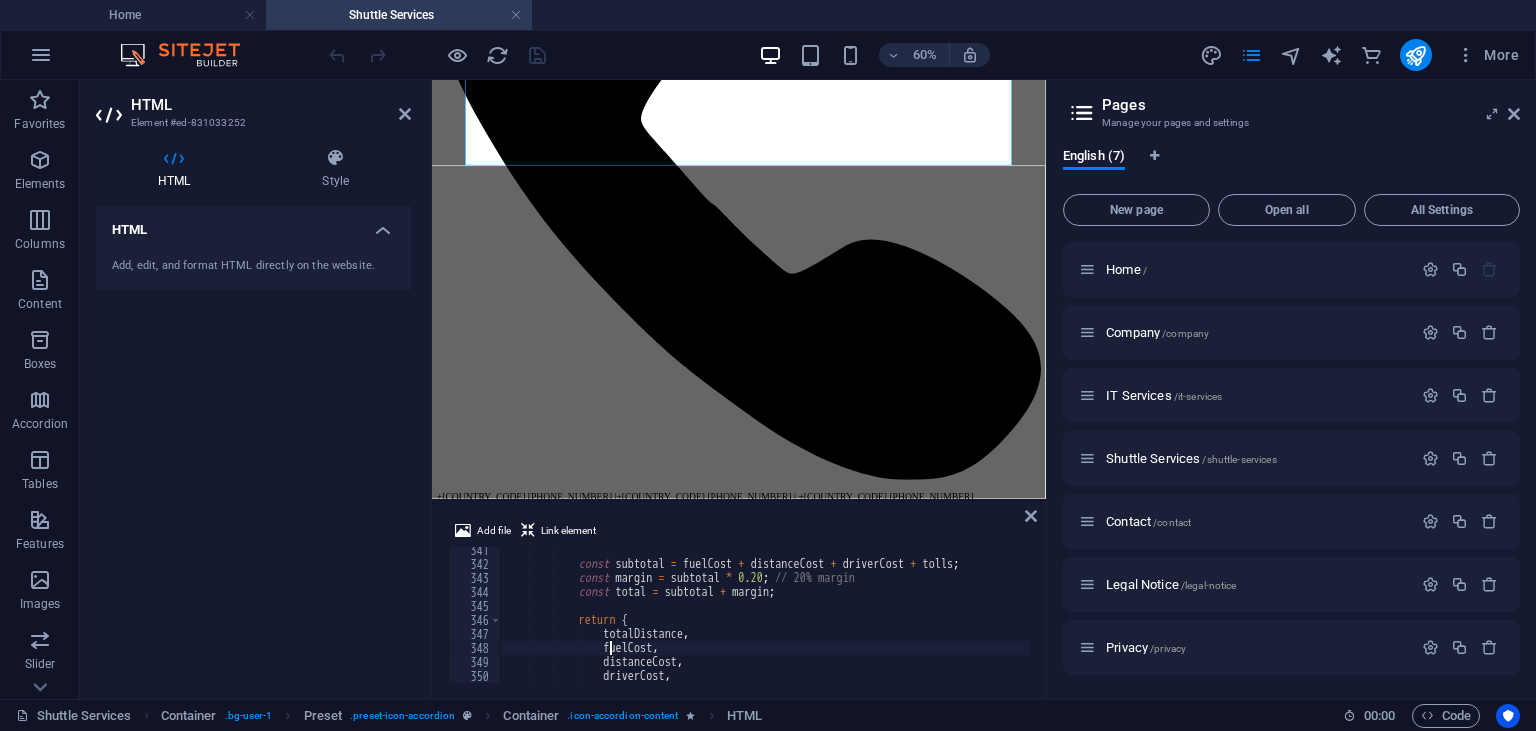 type on "return {" 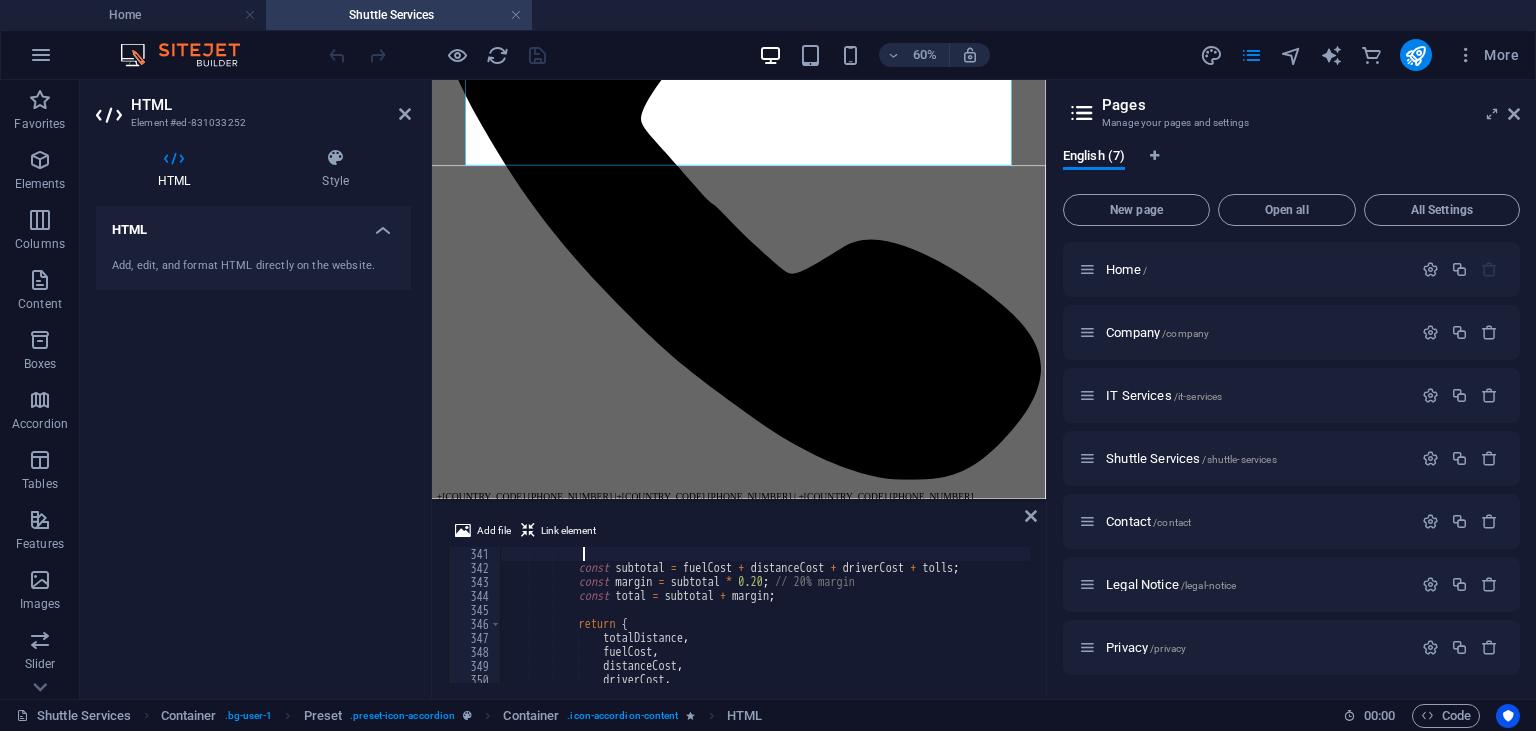type on "// Cost calculations" 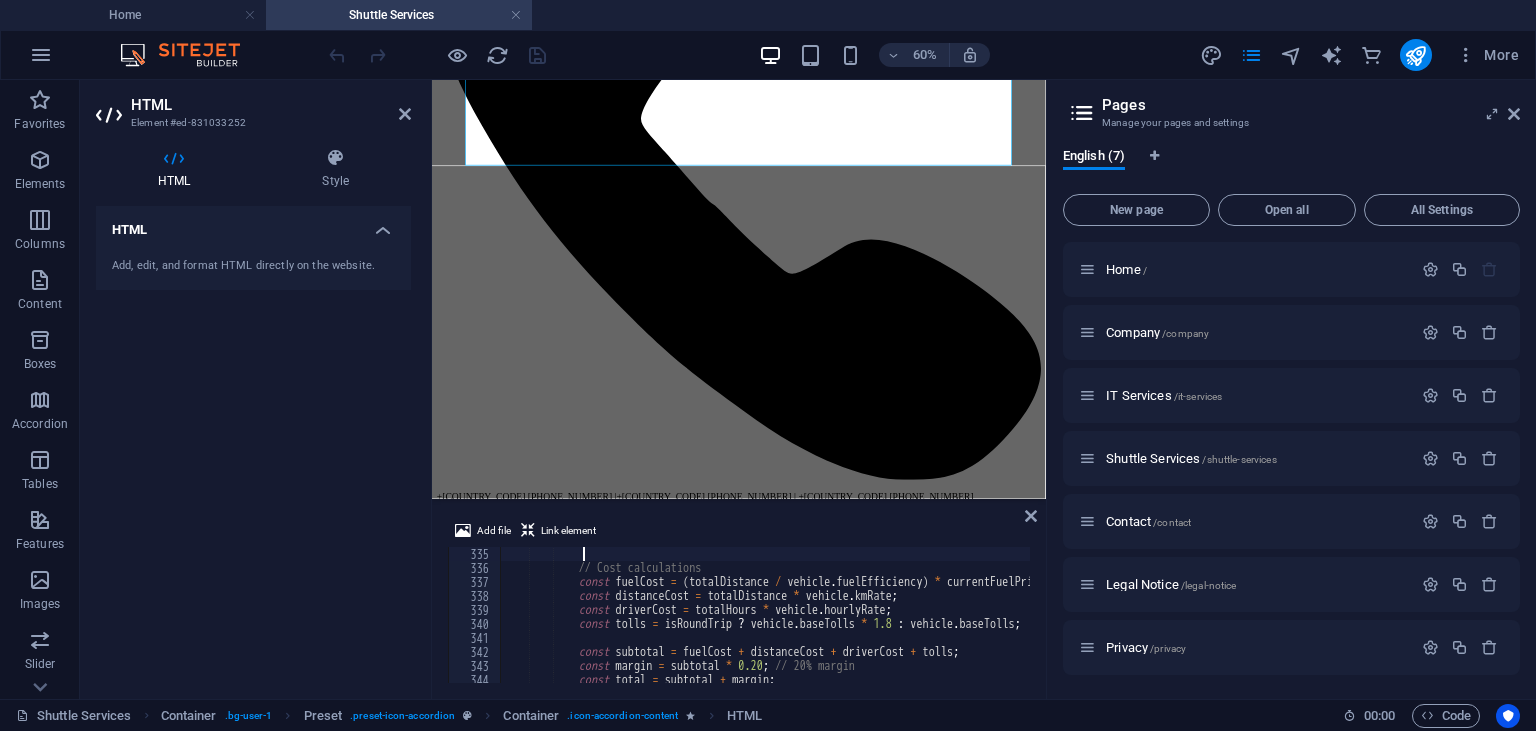 type on "// Time calculations (average speed 70km/h)" 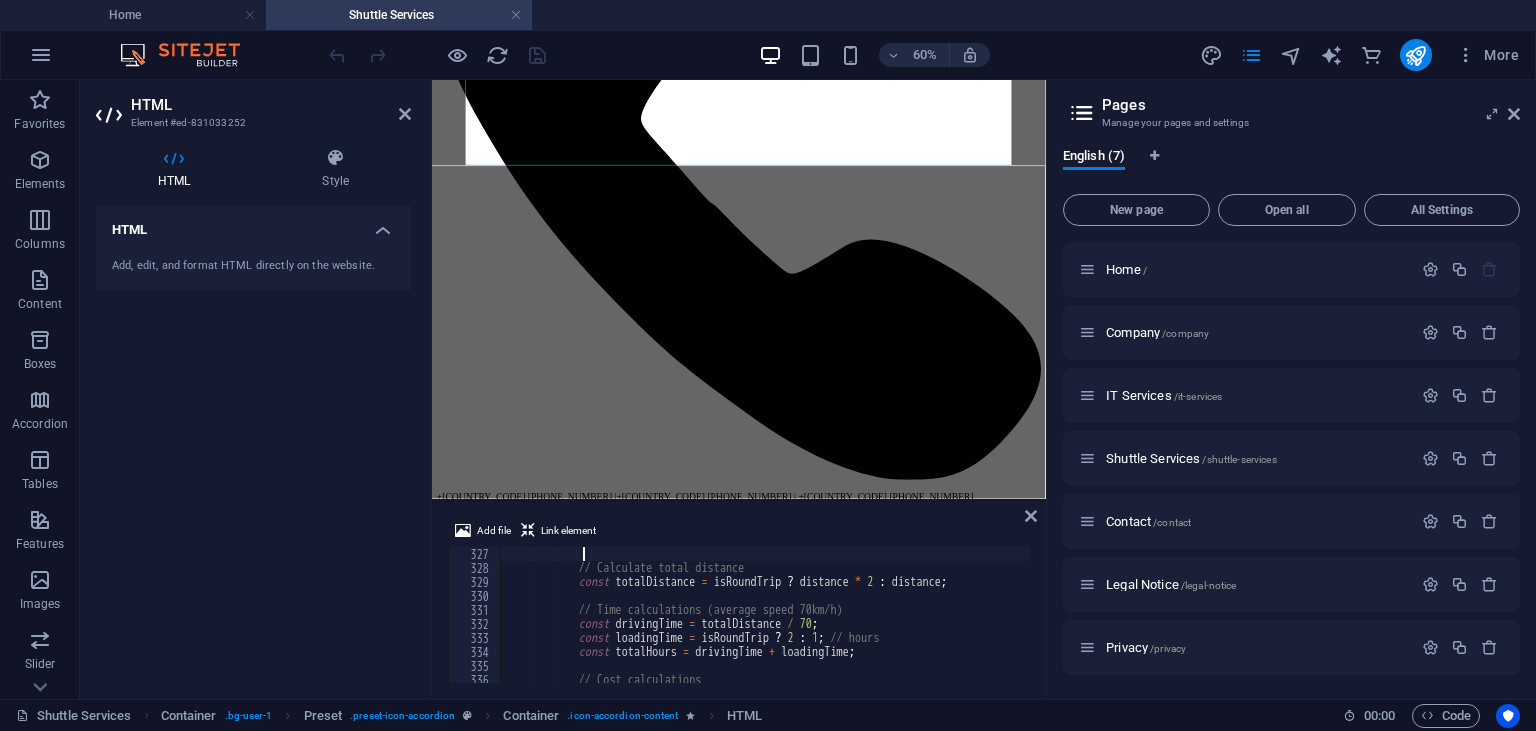 type on "function calculatePrice(distance, vehicleType, tripType) {" 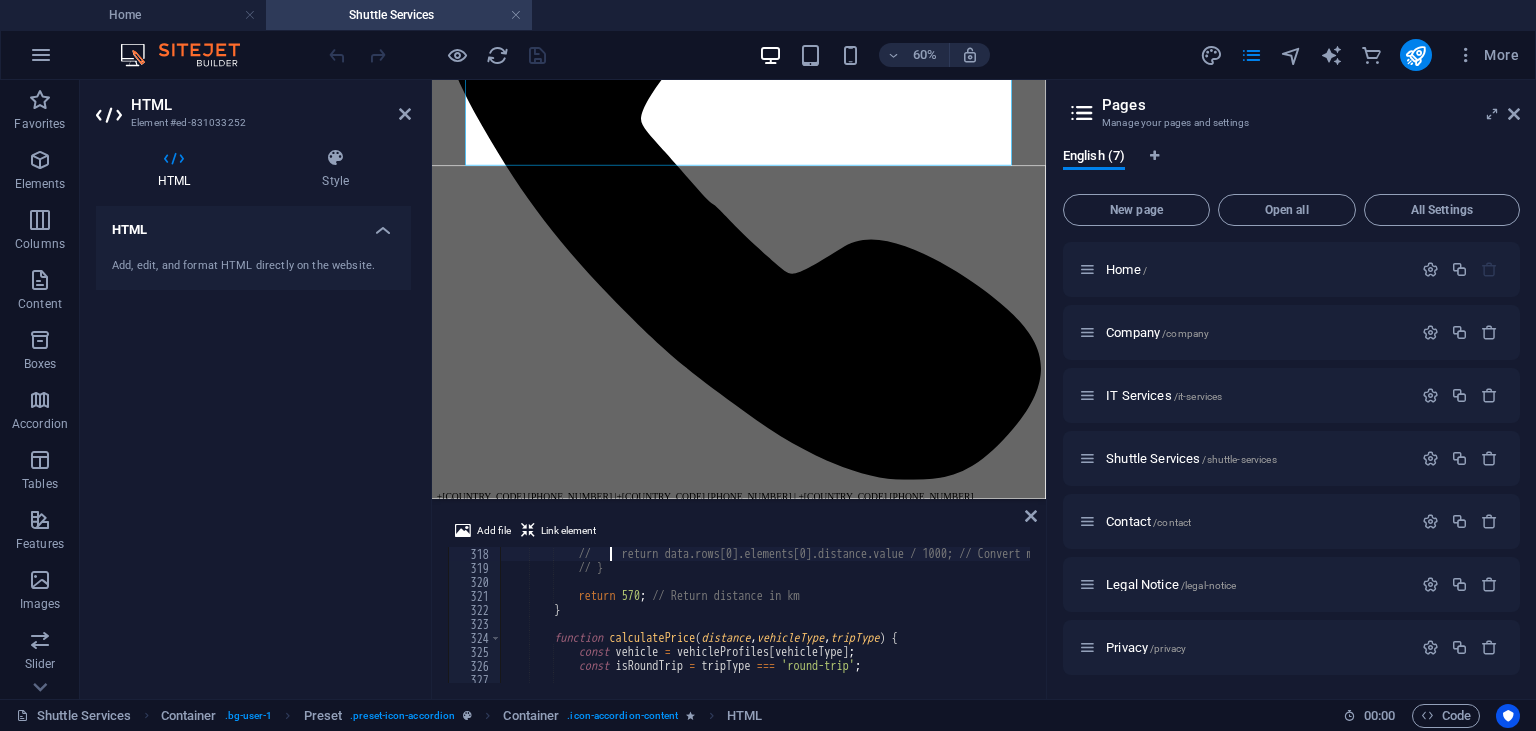 type on "// if (data.rows[0].elements[0].status === 'OK') {" 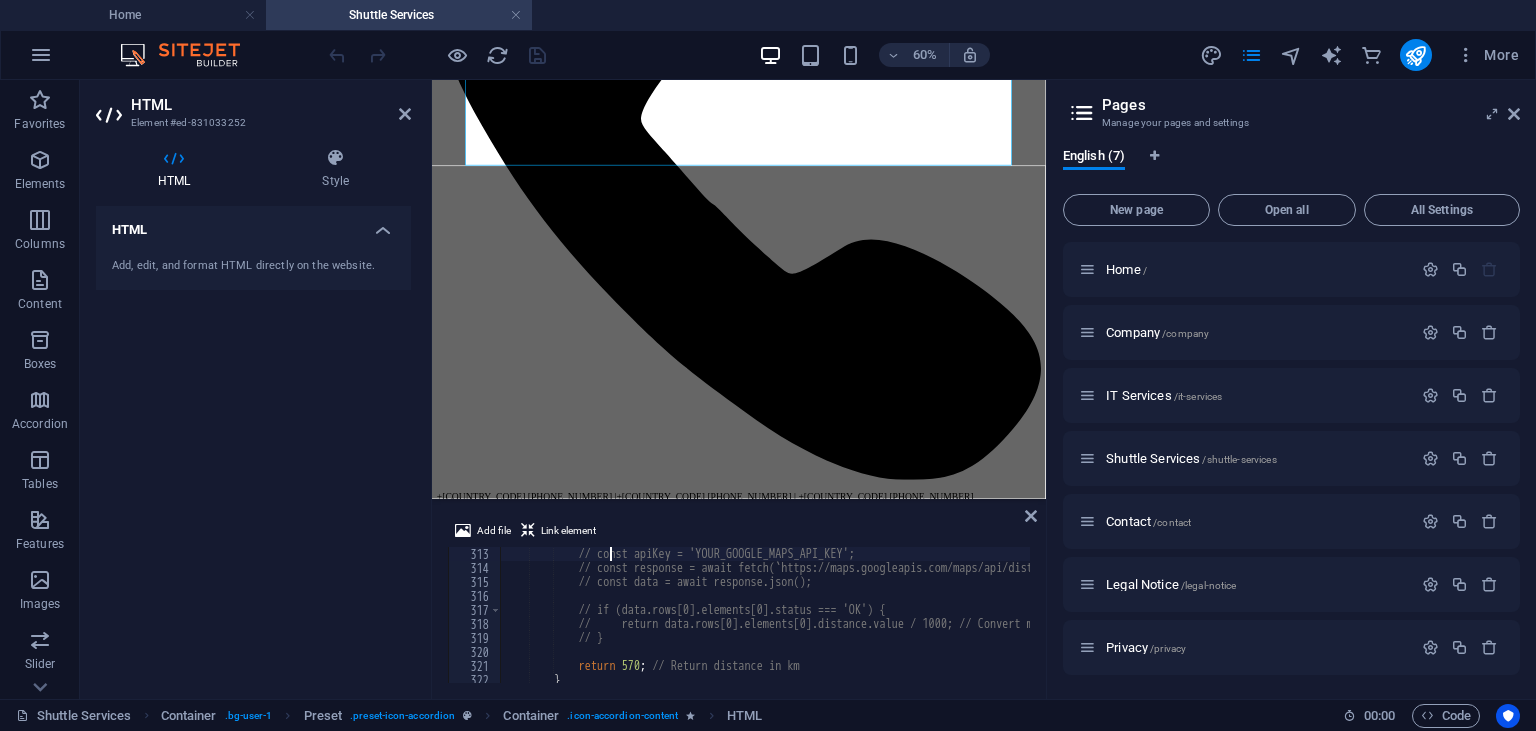 type on "// Actual distance between Johannesburg and Durban is approximately 570km" 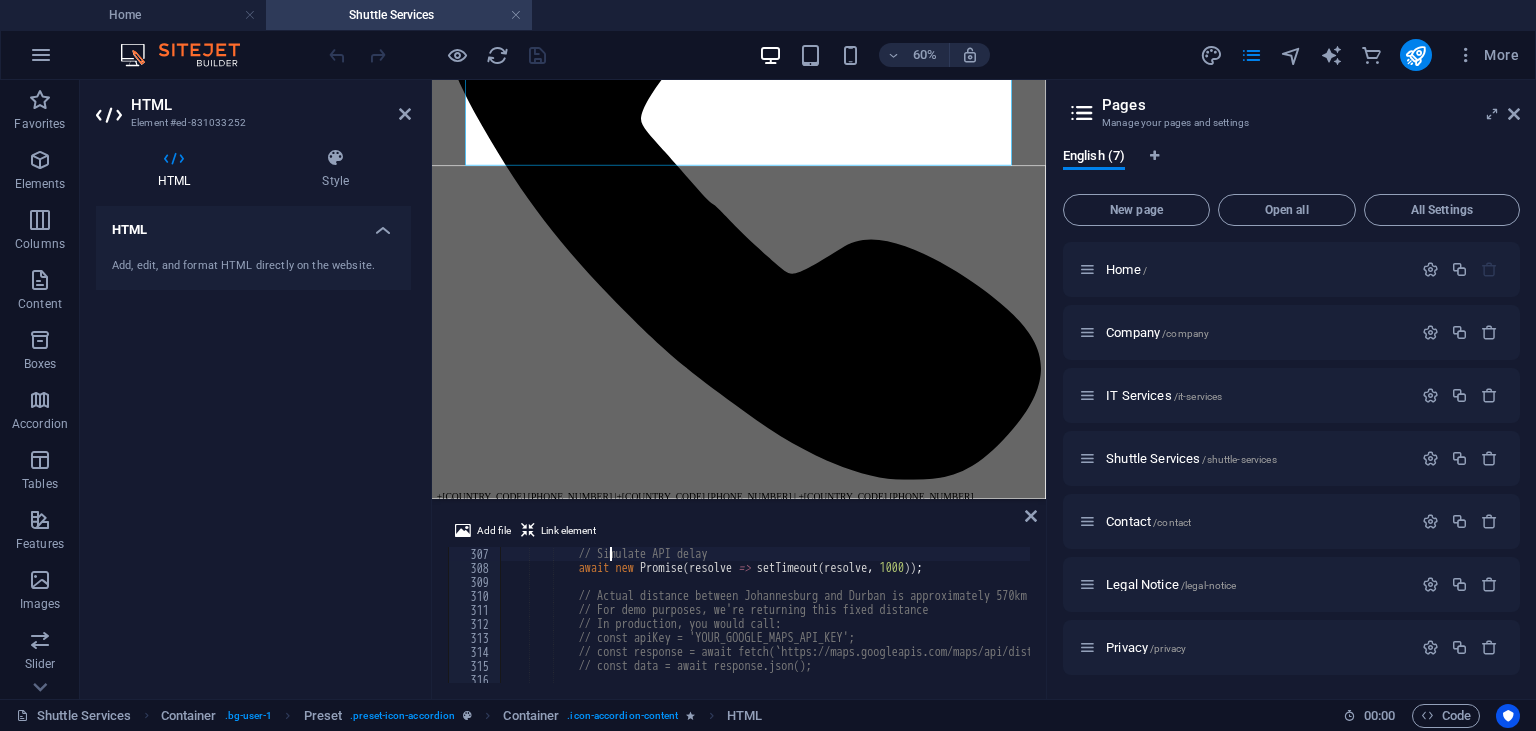 type on "if (data.rows[0].elements[0].status === 'OK') {" 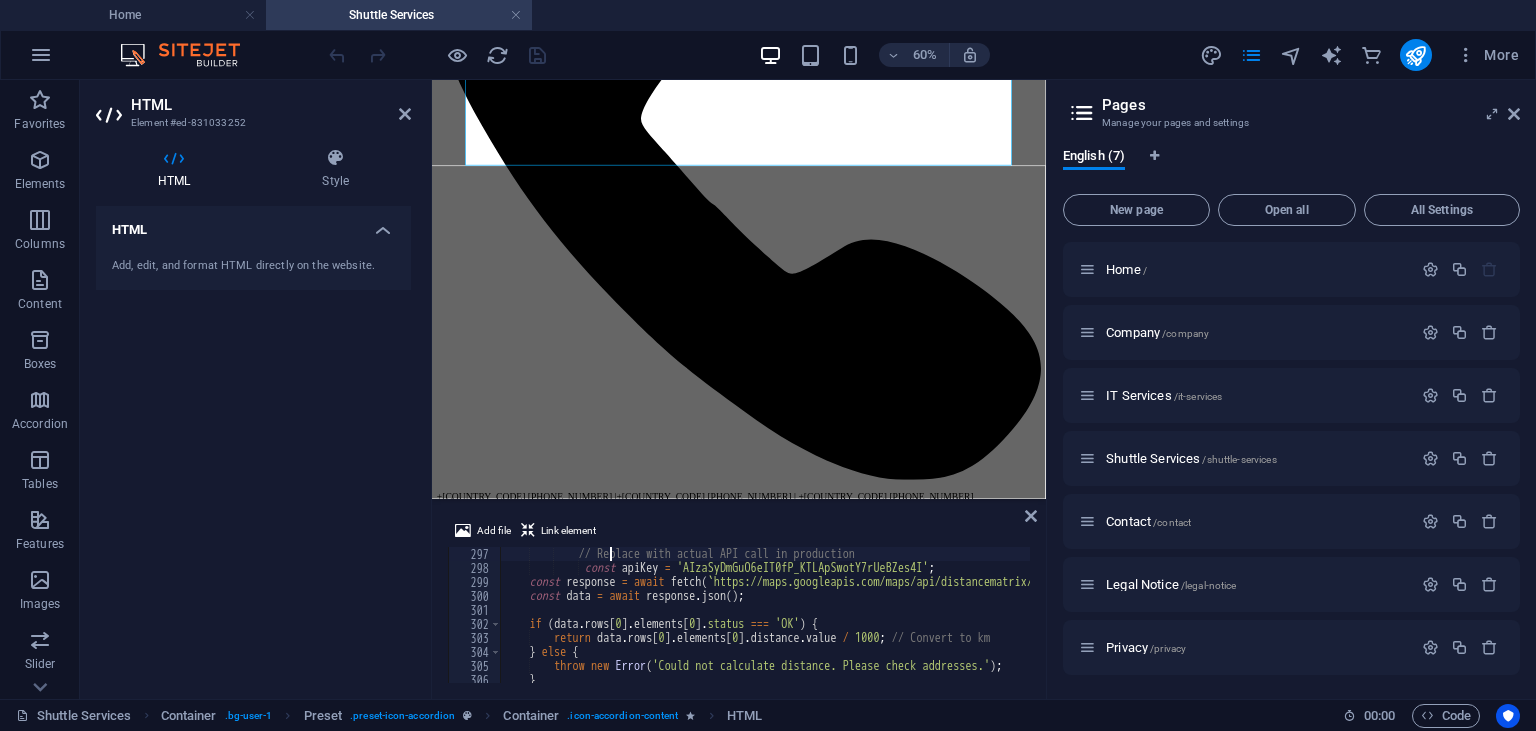 scroll, scrollTop: 4130, scrollLeft: 0, axis: vertical 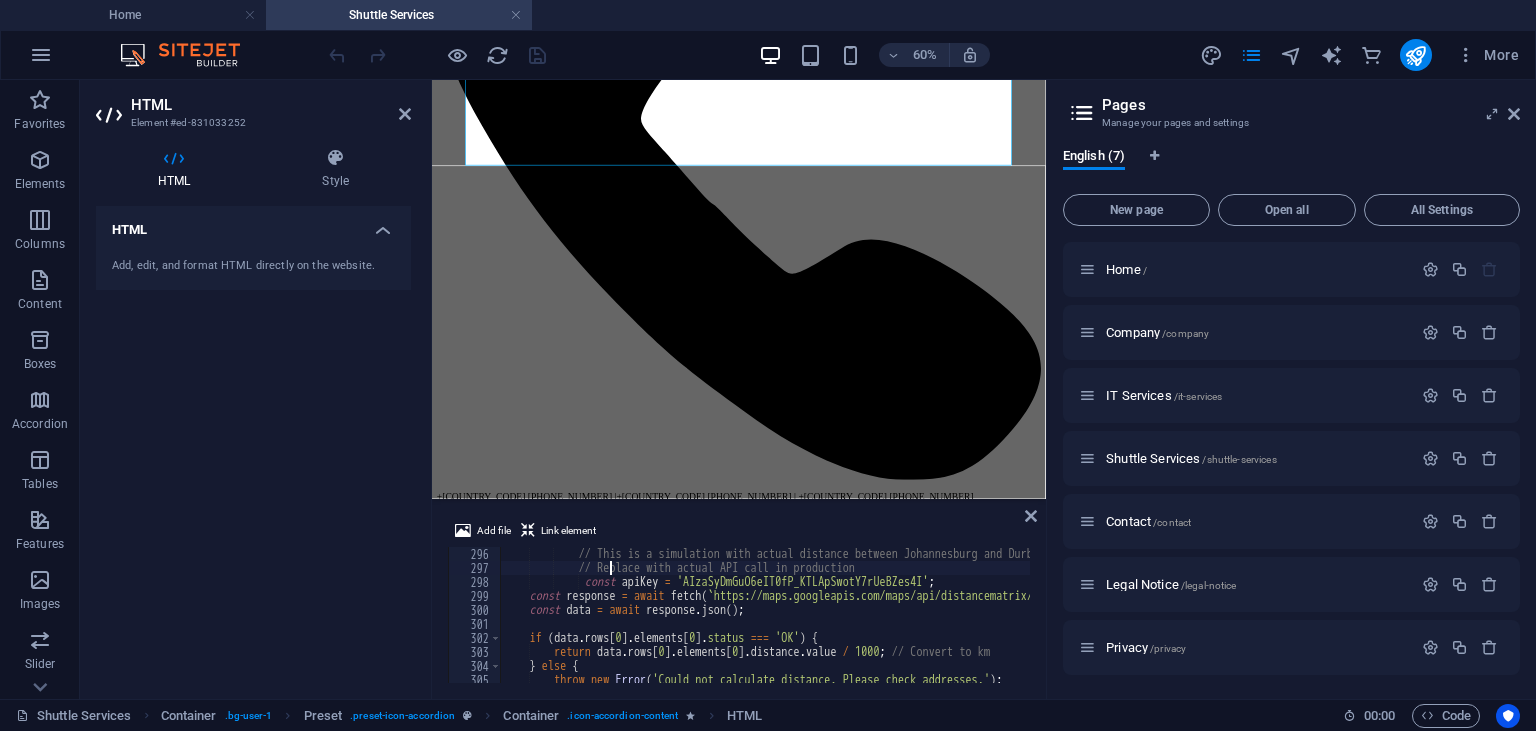 type on "const data = await response.json();" 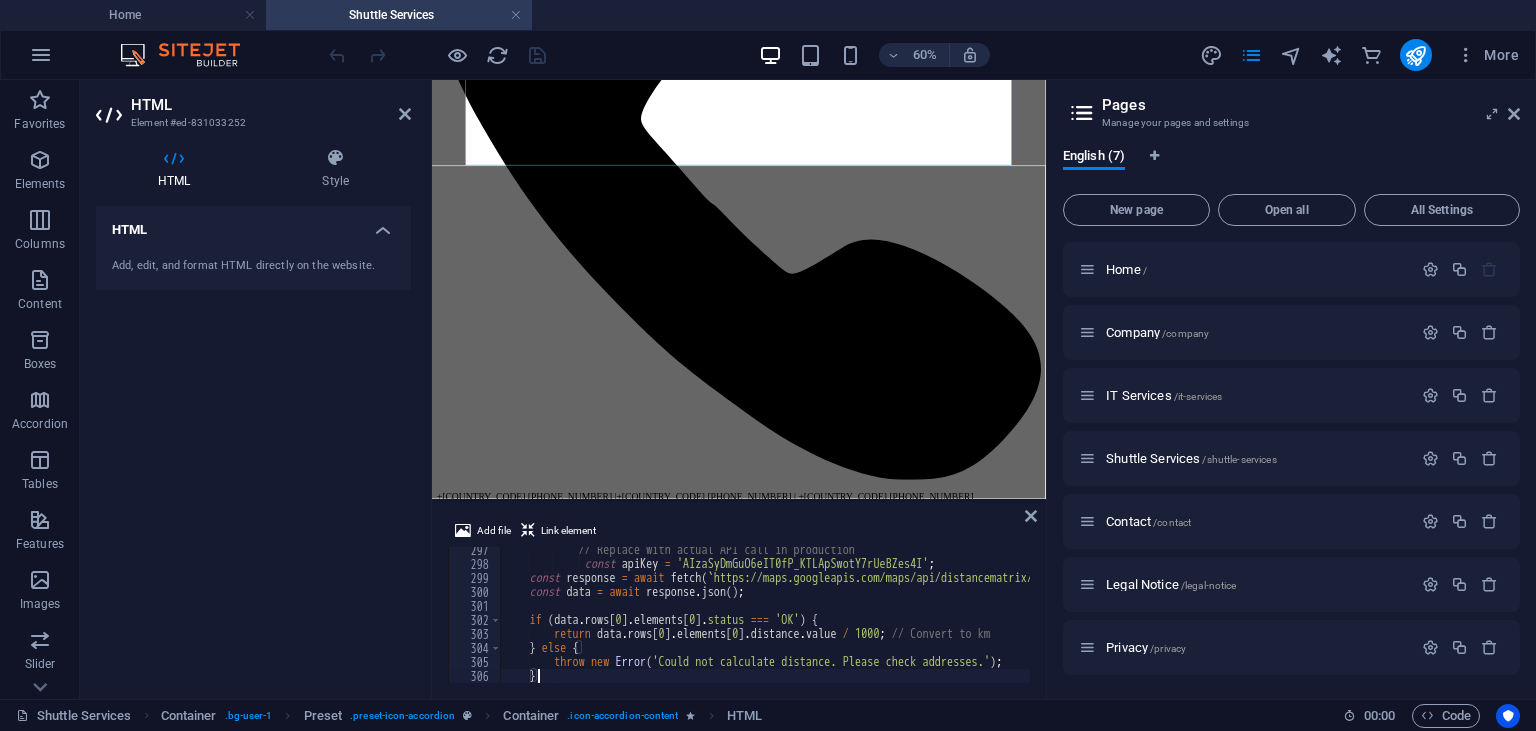type on "await new Promise(resolve => setTimeout(resolve, 1000));" 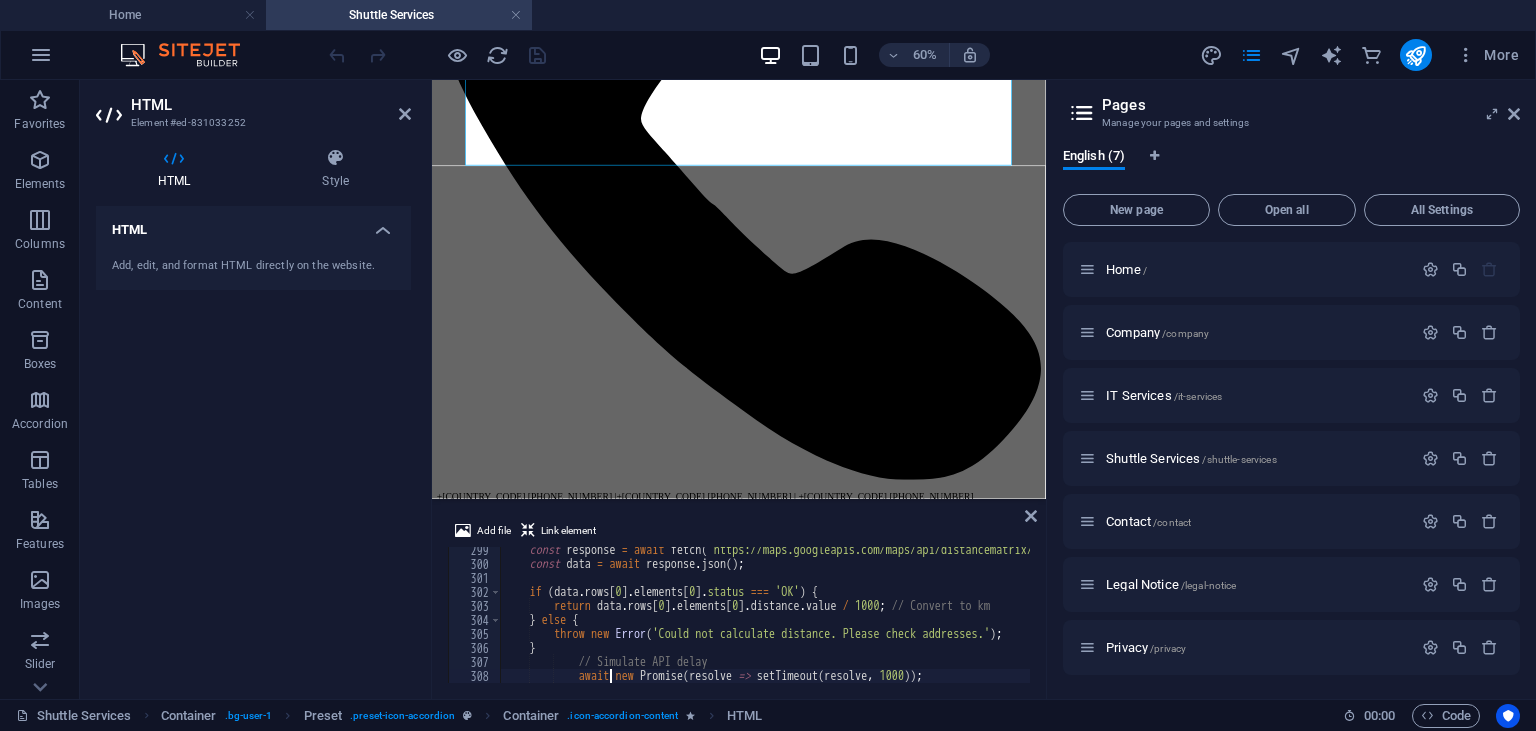 scroll, scrollTop: 4190, scrollLeft: 0, axis: vertical 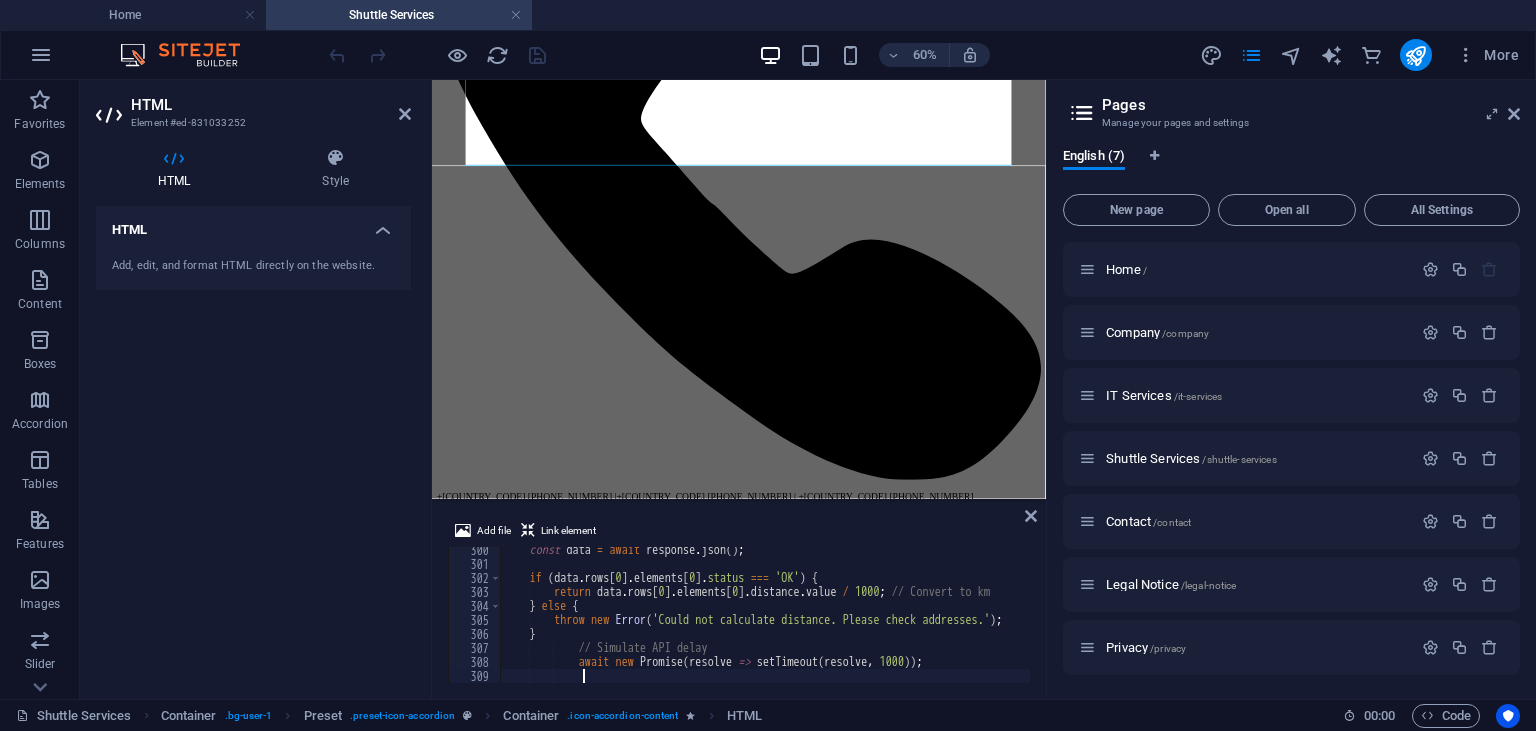 click on "const   data   =   await   response . json ( ) ;           if   ( data . rows [ 0 ] . elements [ 0 ] . status   ===   'OK' )   {           return   data . rows [ 0 ] . elements [ 0 ] . distance . value   /   1000 ;   // Convert to km      }   else   {           throw   new   Error ( 'Could not calculate distance. Please check addresses.' ) ;      }                // Simulate API delay                await   new   Promise ( resolve   =>   setTimeout ( resolve ,   1000 )) ;                               // Actual distance between Johannesburg and Durban is approximately 570km" at bounding box center (1171, 625) 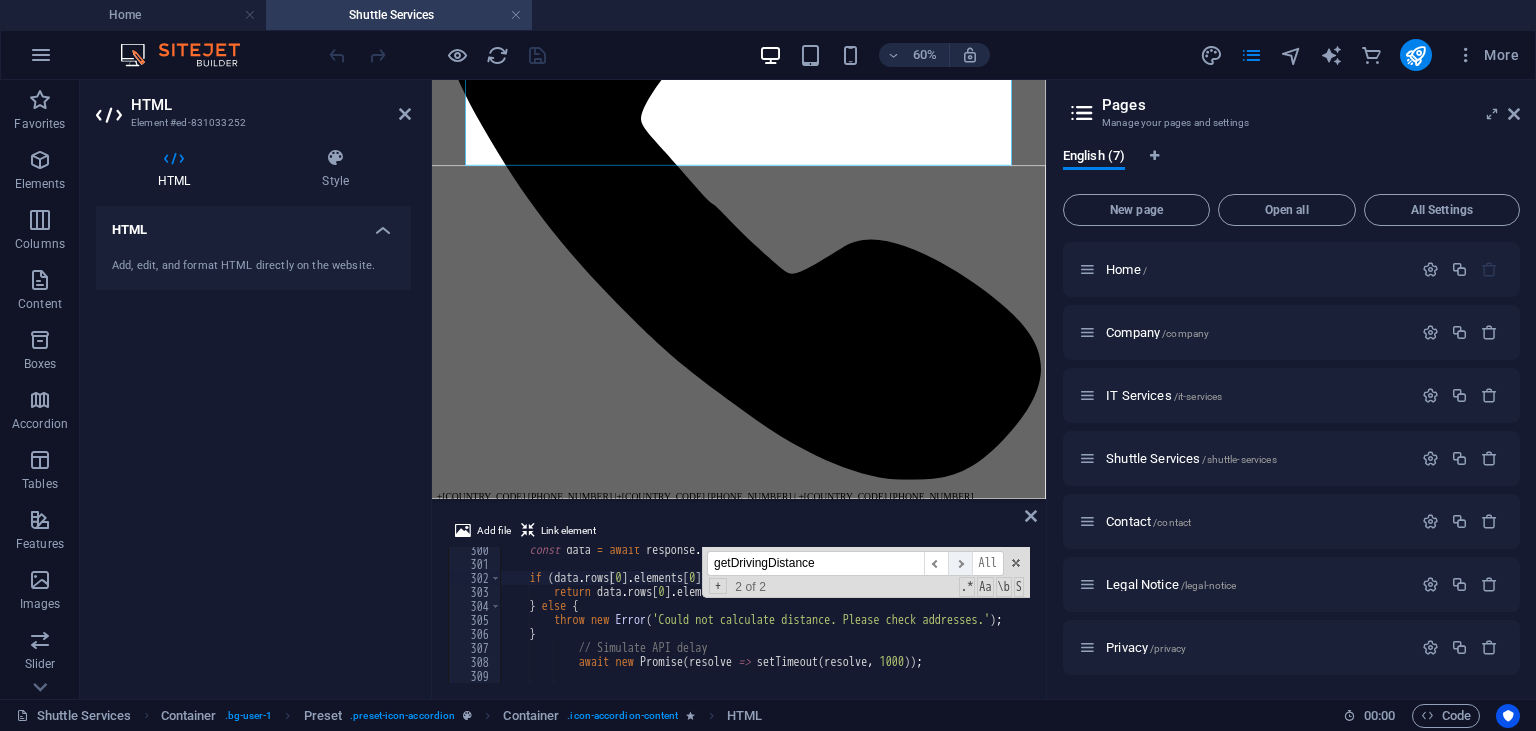 click on "​" at bounding box center (960, 563) 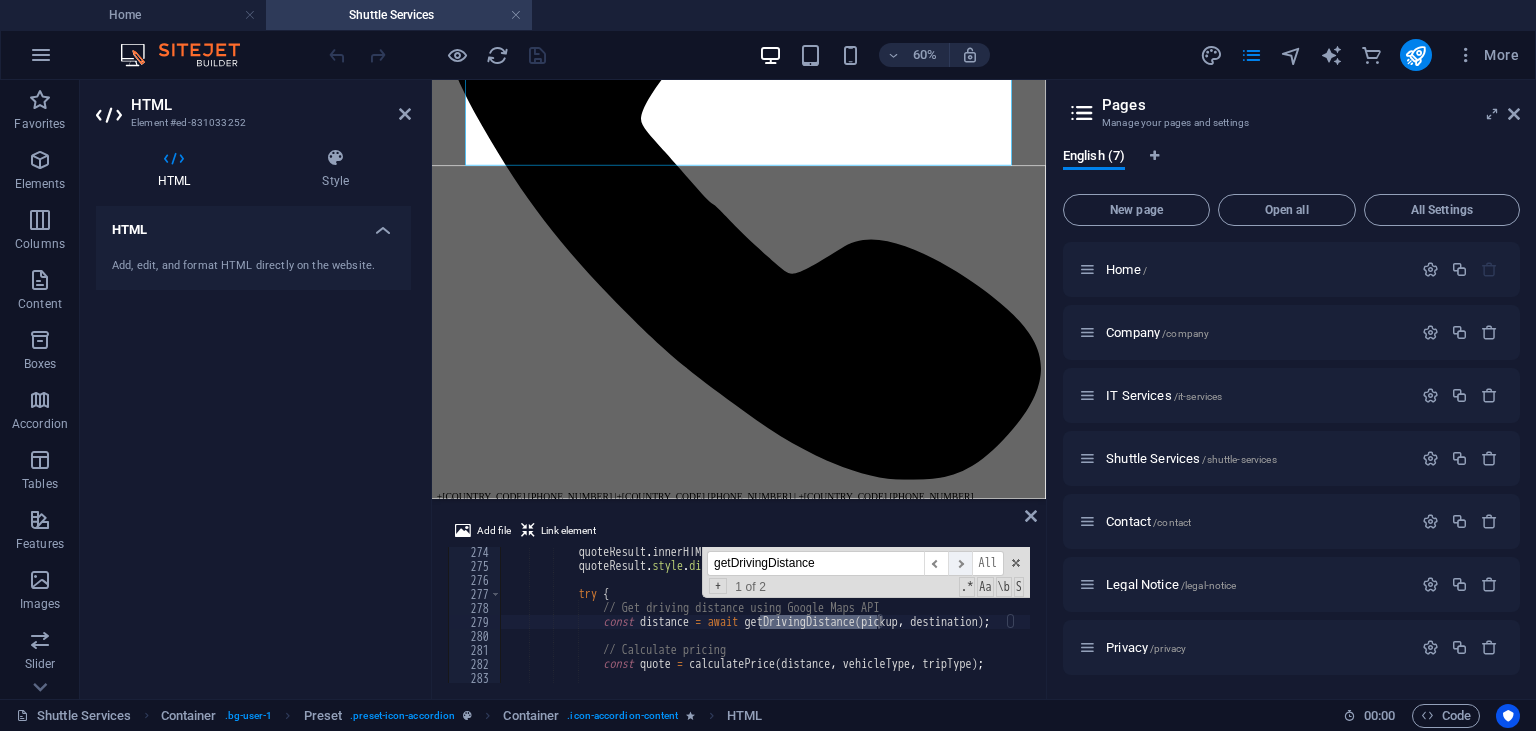 click on "​" at bounding box center (960, 563) 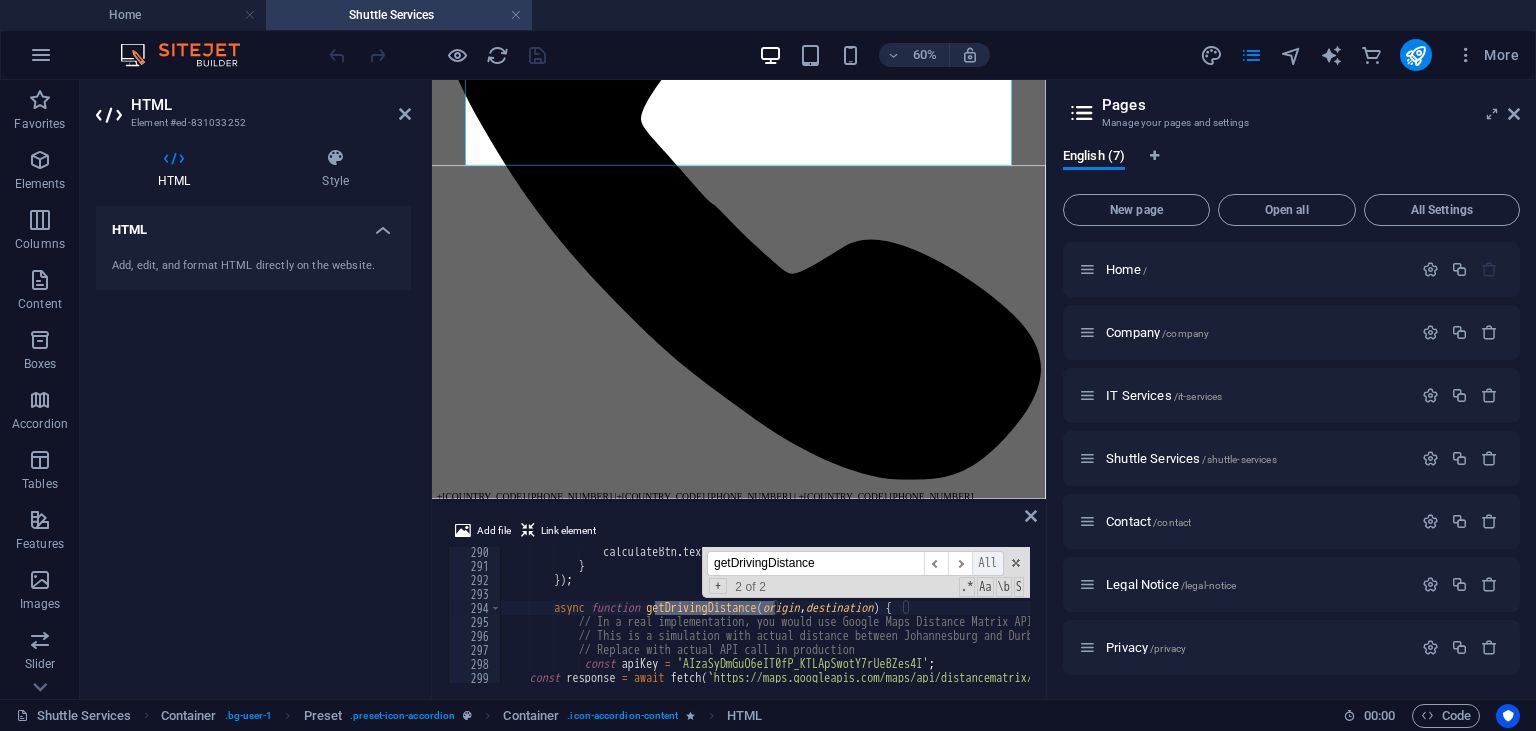 click on "All" at bounding box center [988, 563] 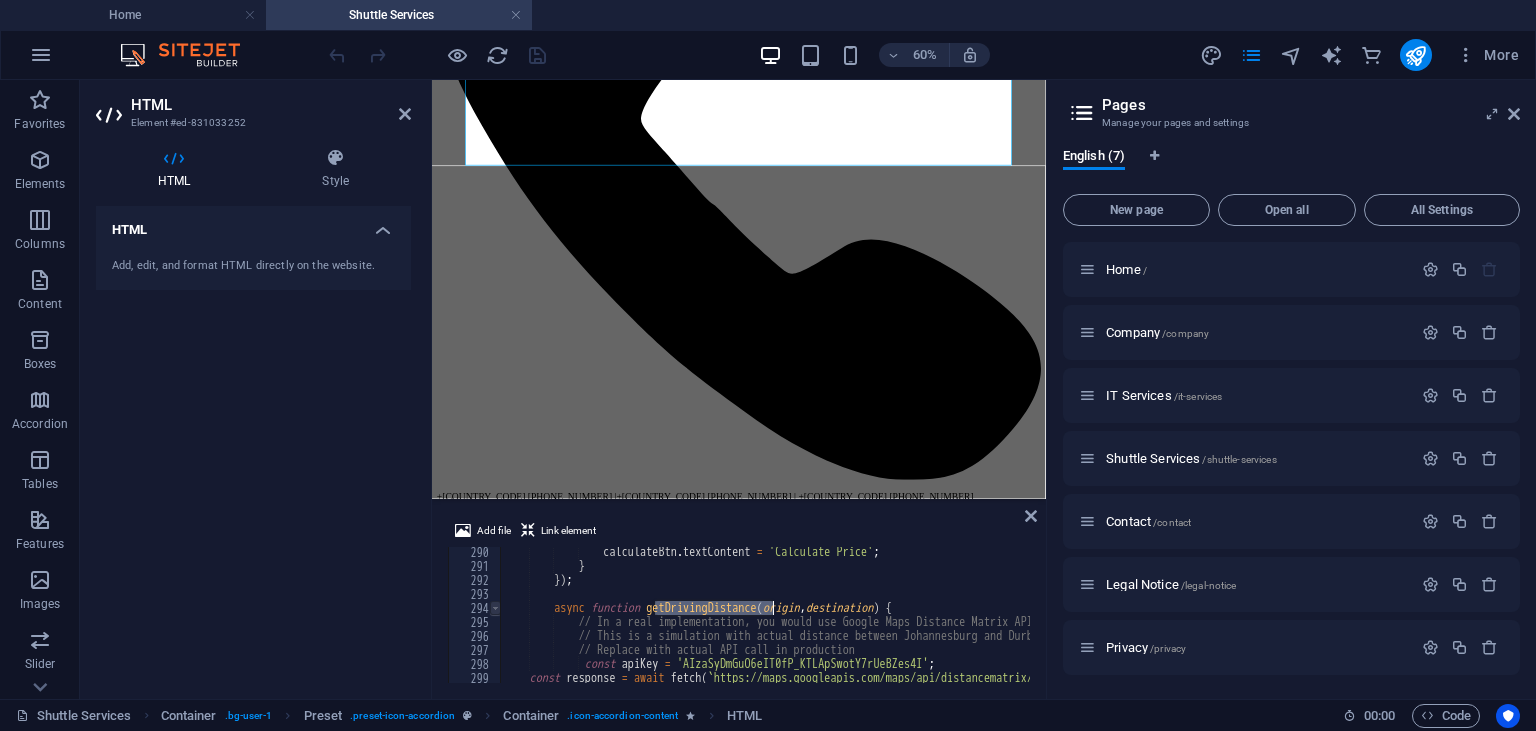 click at bounding box center (495, 608) 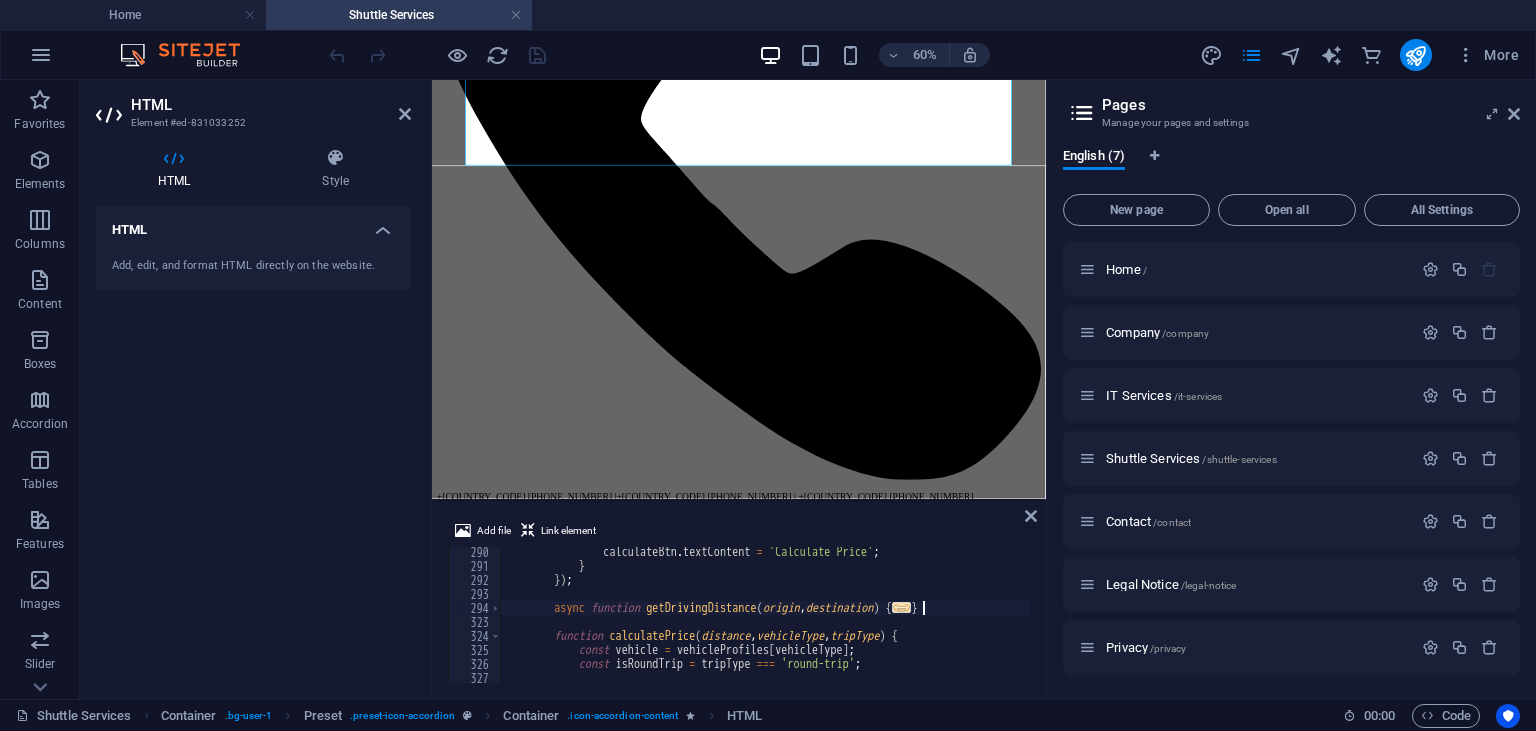 click on "..." at bounding box center [901, 607] 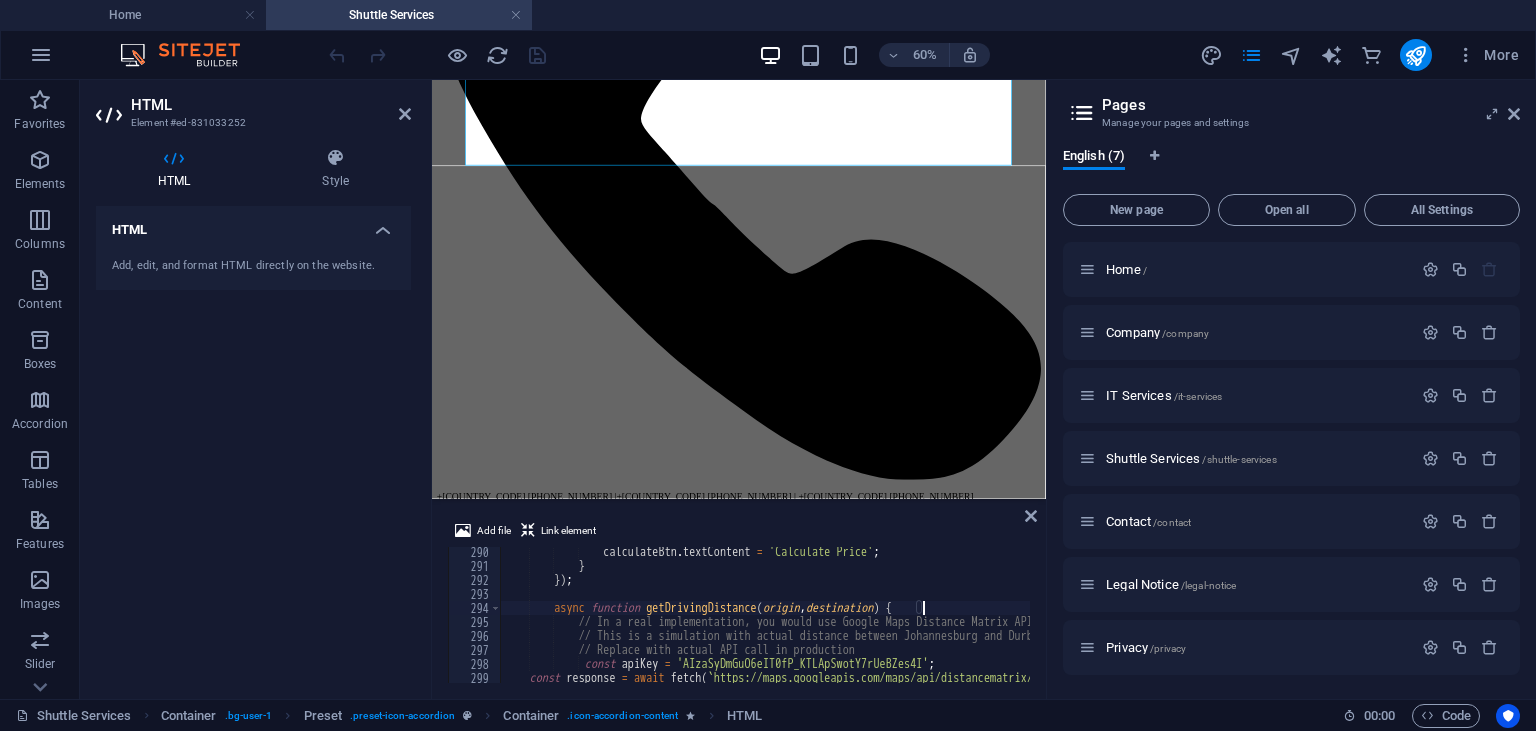 click on "calculateBtn . textContent   =   'Calculate Price' ;                }           }) ;                     async   function   getDrivingDistance ( origin ,  destination )   {                // In a real implementation, you would use Google Maps Distance Matrix API                // This is a simulation with actual distance between Johannesburg and Durban                // Replace with actual API call in production                  const   apiKey   =   'AIzaSyDmGuO6eIT0fP_KTLApSwotY7rUeBZes4I' ;      const   response   =   await   fetch ( ` https://maps.googleapis.com/maps/api/distancematrix/json?origins= ${ encodeURIComponent ( origin ) } &destinations= ${ encodeURIComponent ( destination ) } &key= ${ apiKey } ` ) ;      const   data   =   await   response . json ( ) ;" at bounding box center [1171, 627] 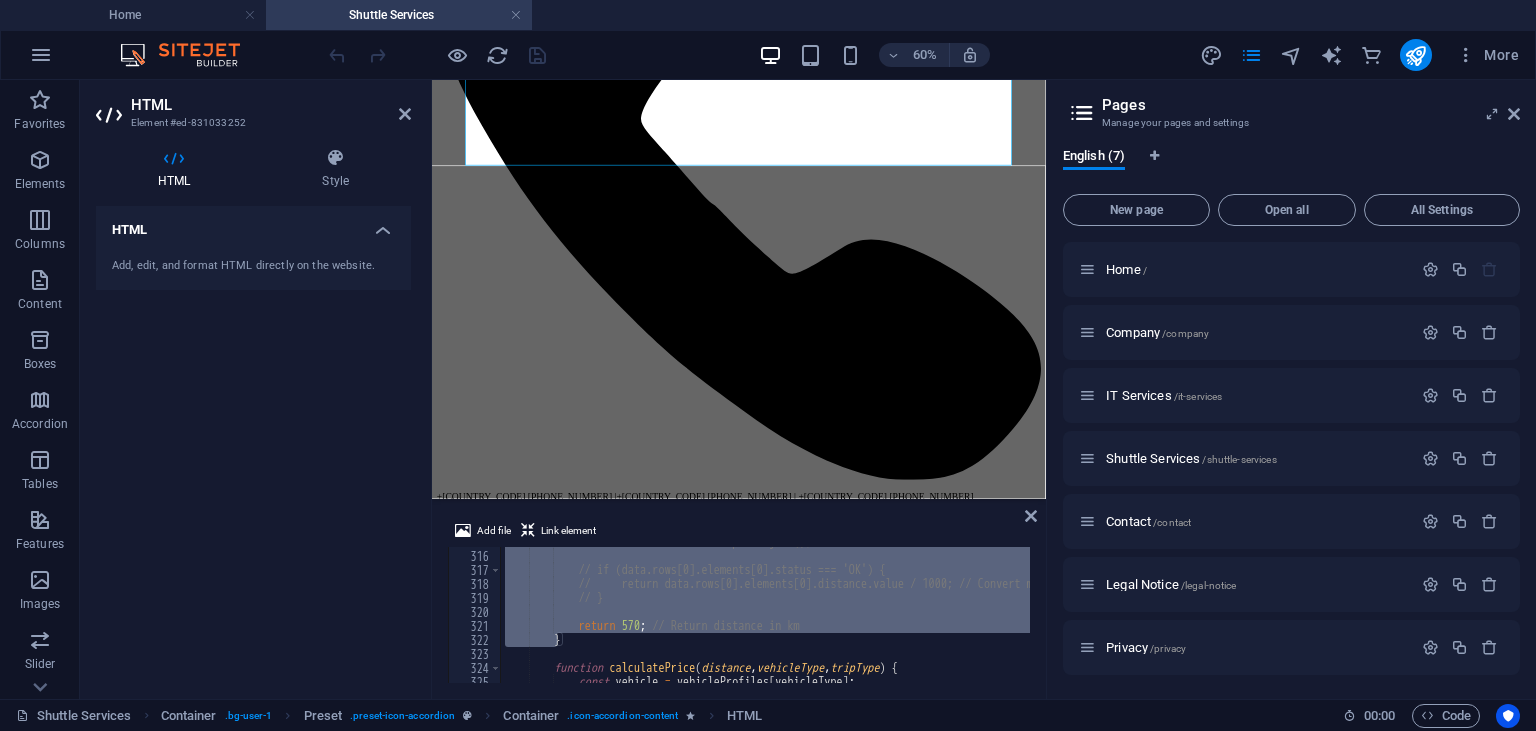 scroll, scrollTop: 4408, scrollLeft: 0, axis: vertical 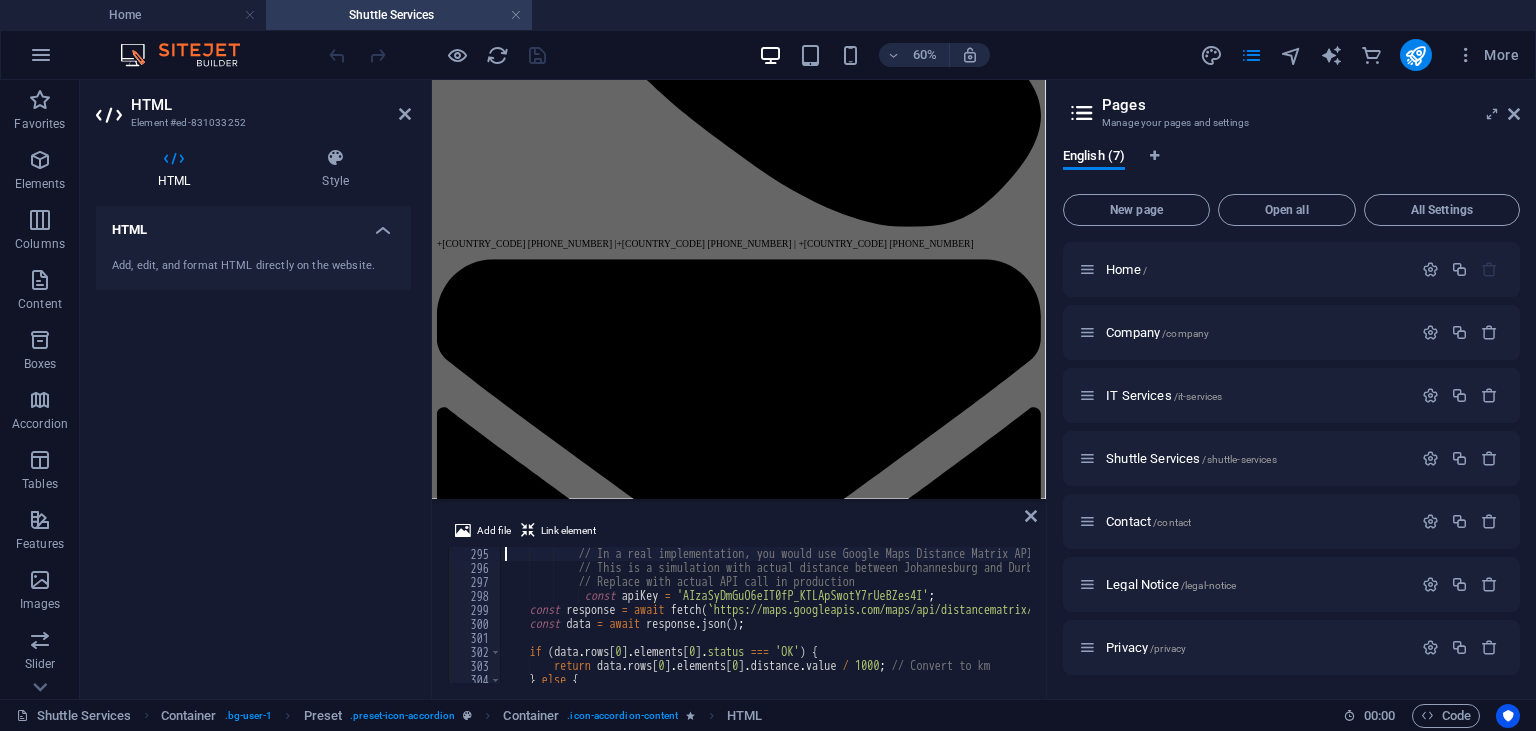 type on "async function getDrivingDistance(origin, destination) {" 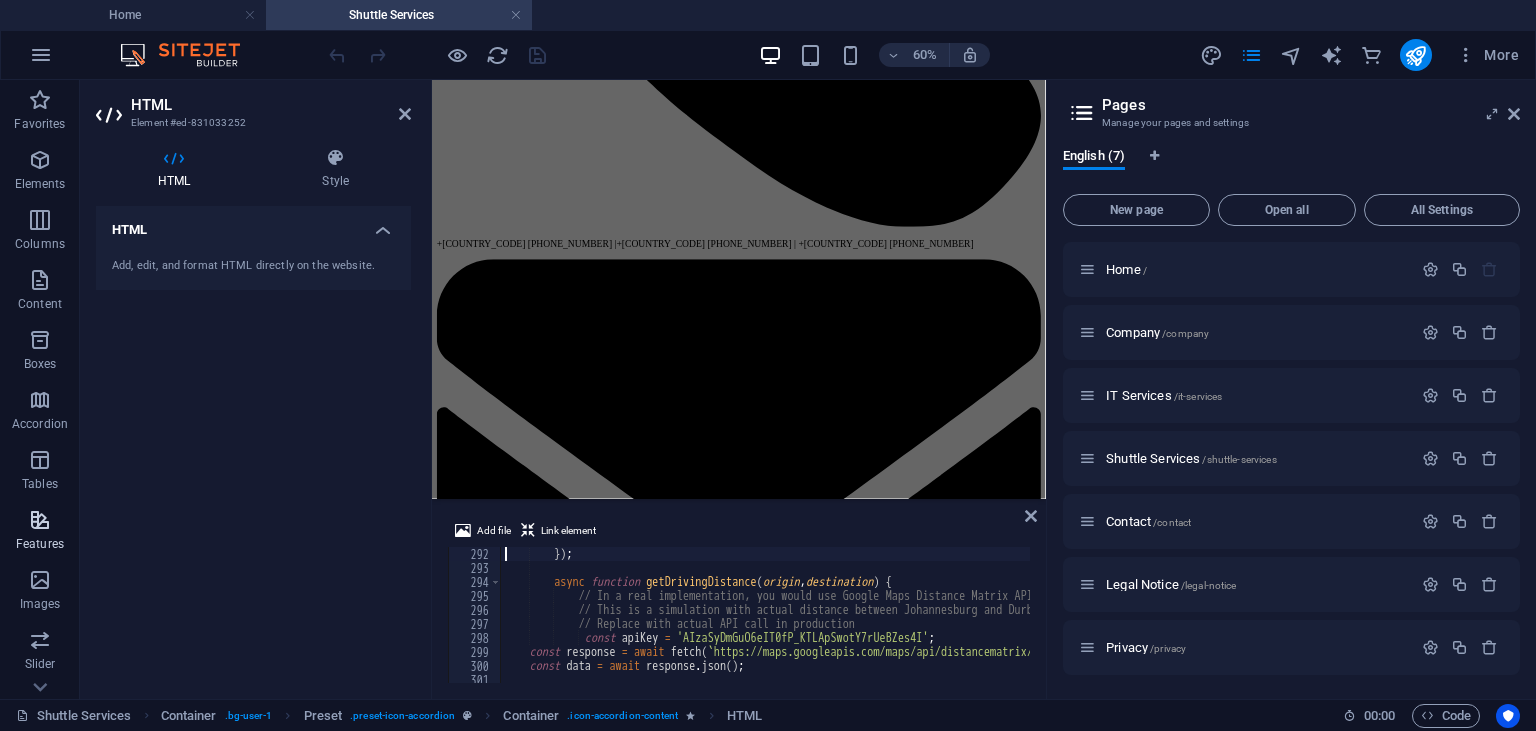 scroll, scrollTop: 4060, scrollLeft: 0, axis: vertical 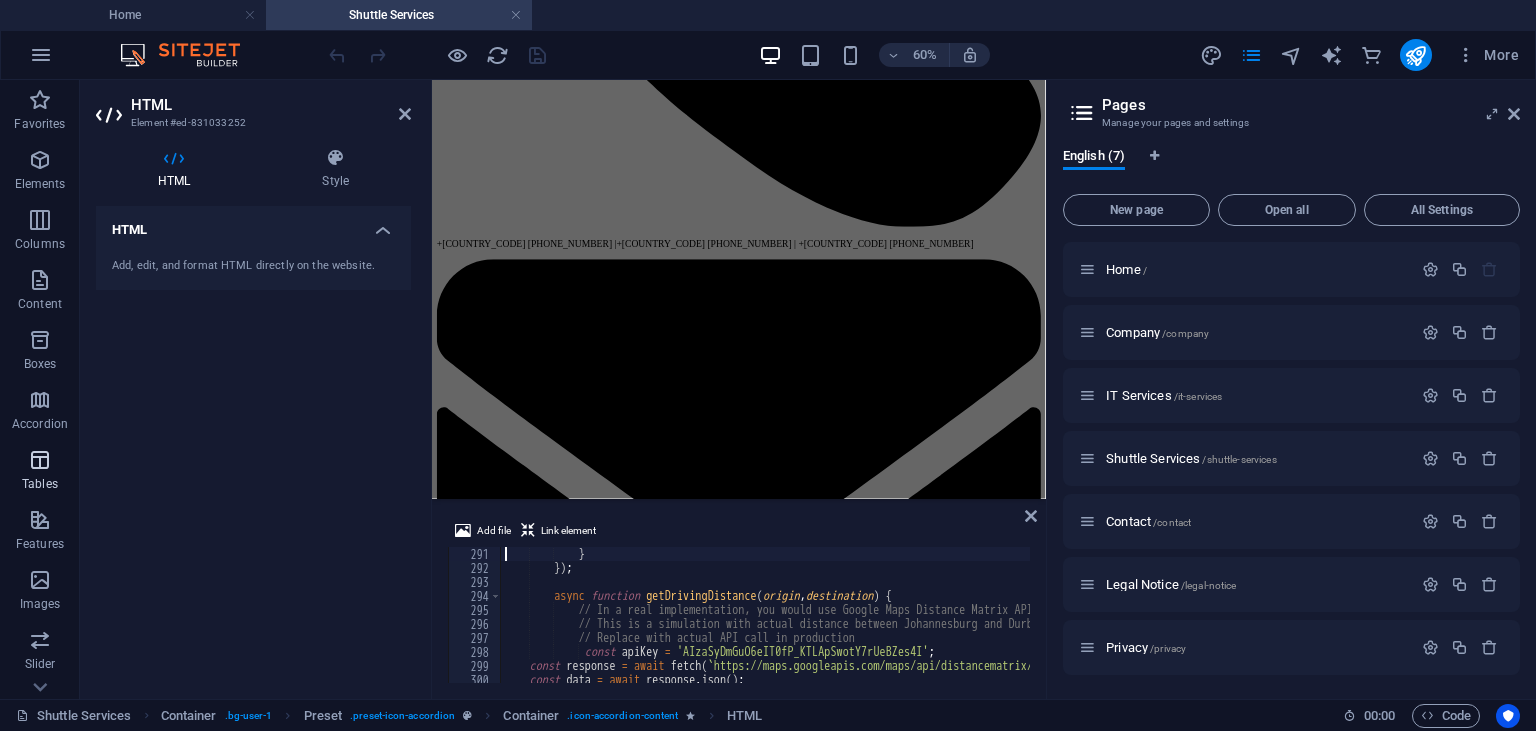 type on "});" 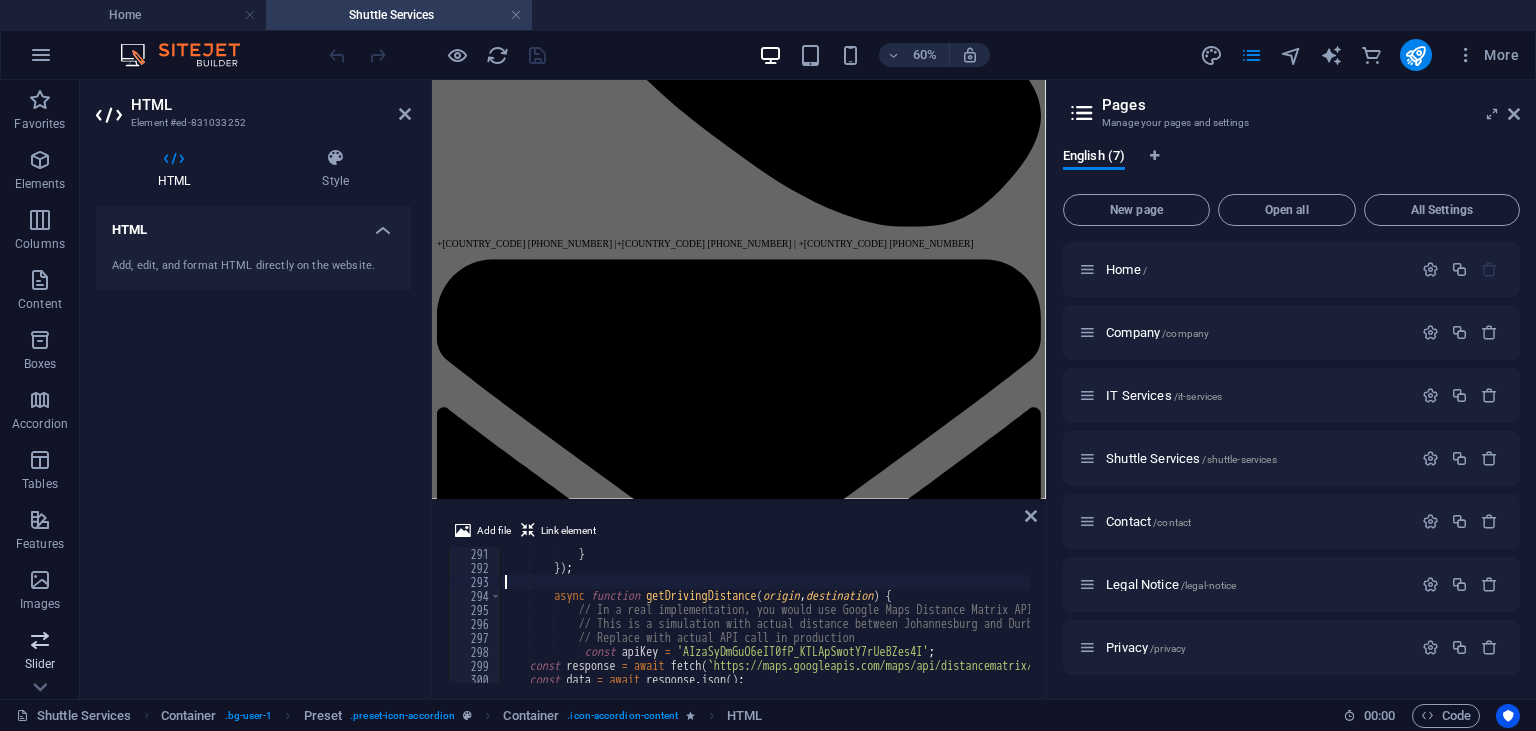 type on "});" 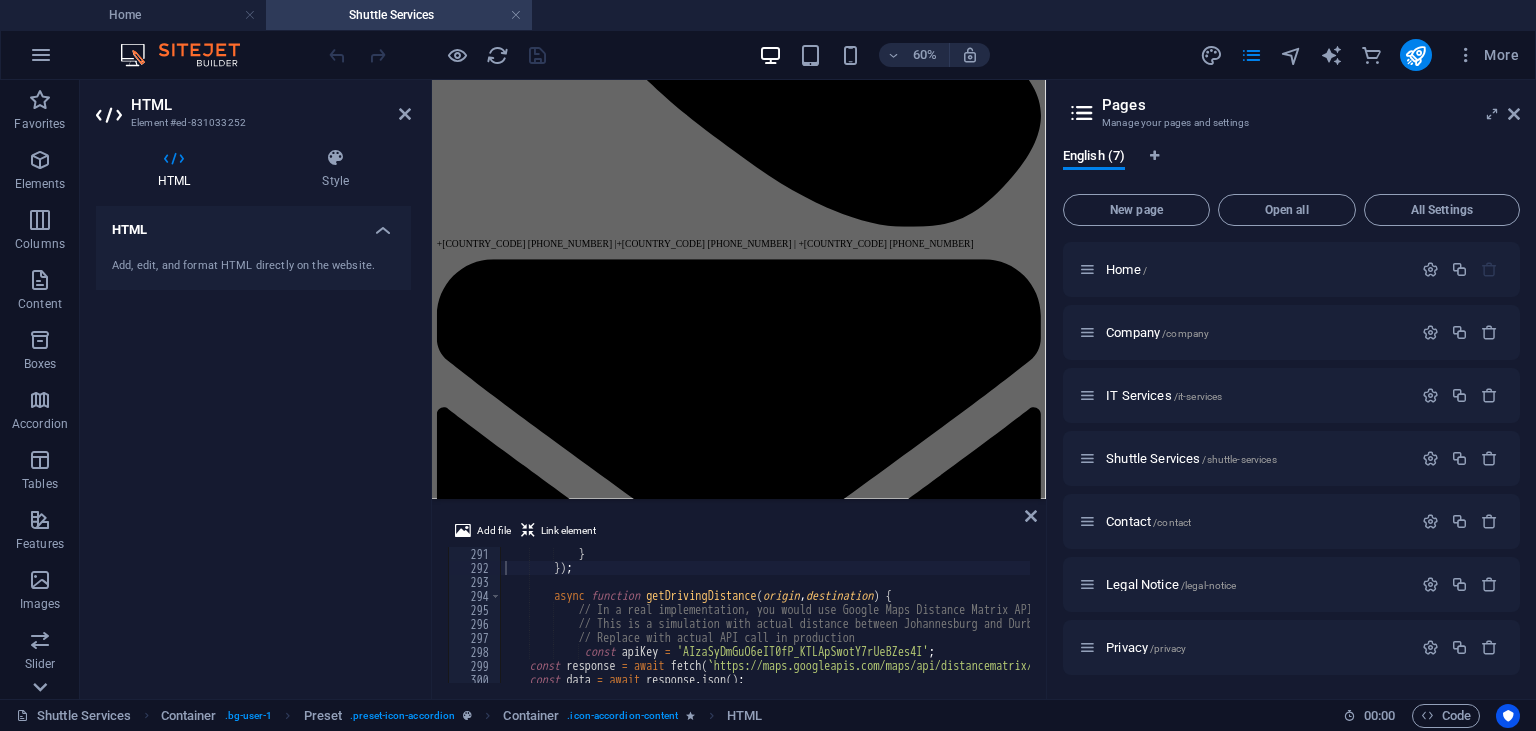 type 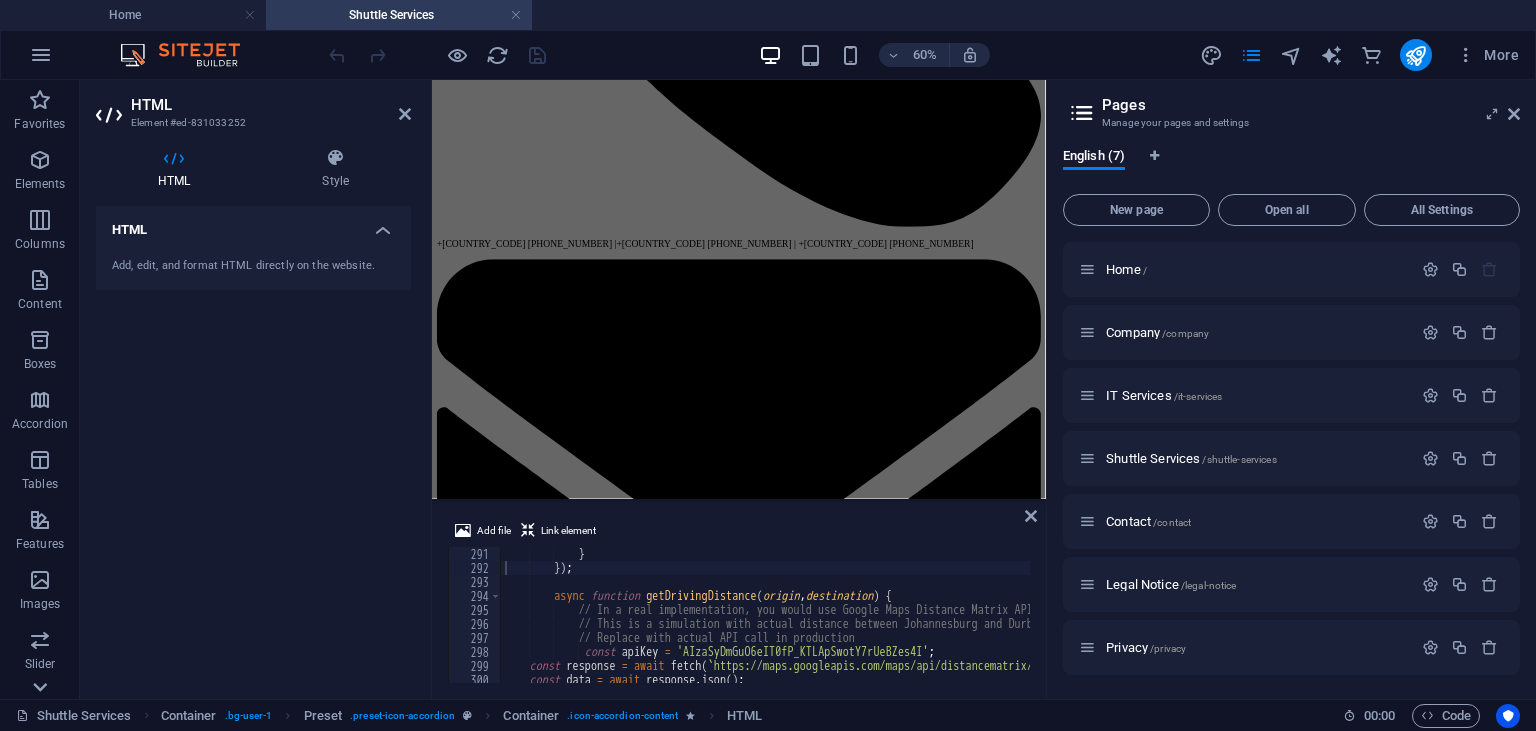 drag, startPoint x: 0, startPoint y: 632, endPoint x: 0, endPoint y: 778, distance: 146 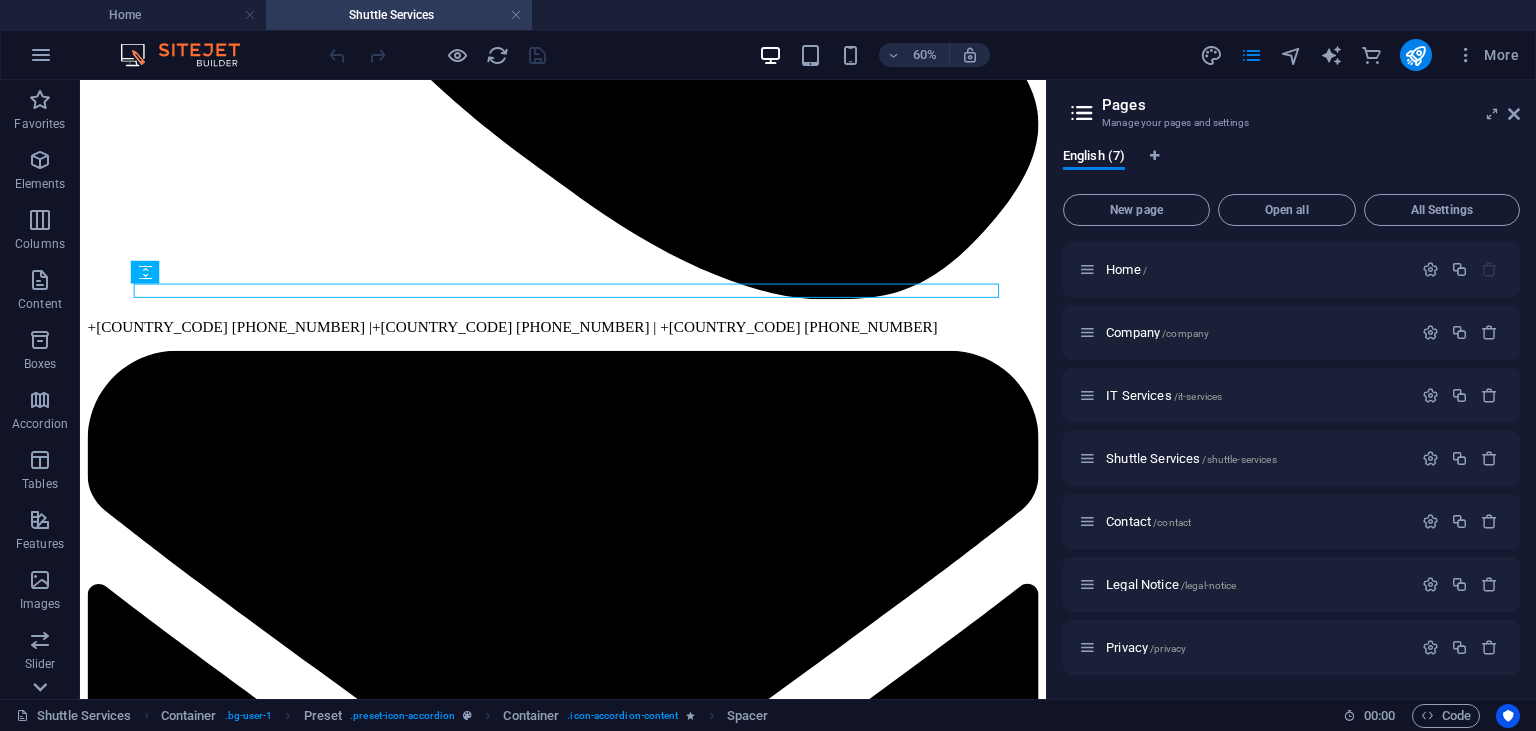 scroll, scrollTop: 1845, scrollLeft: 0, axis: vertical 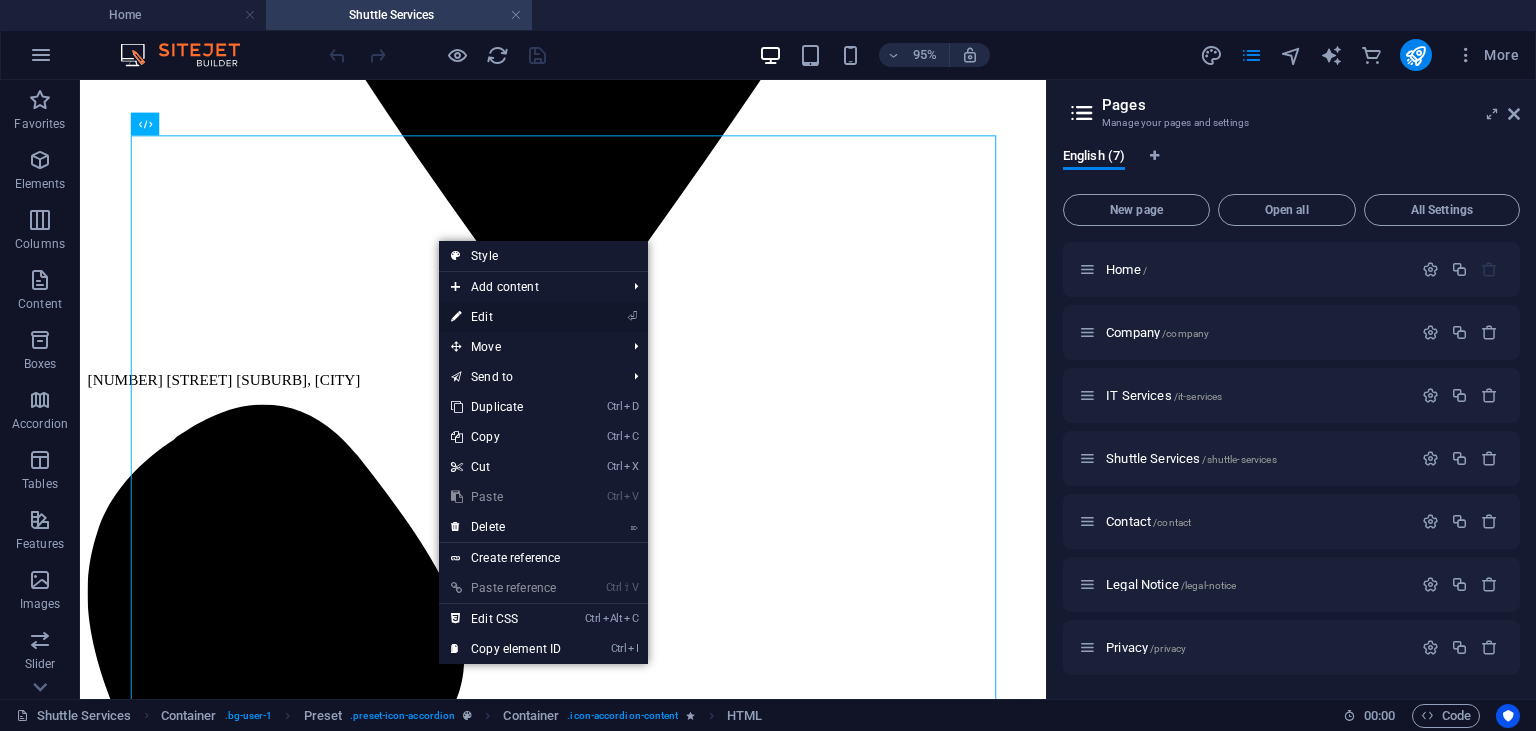 click on "⏎  Edit" at bounding box center (506, 317) 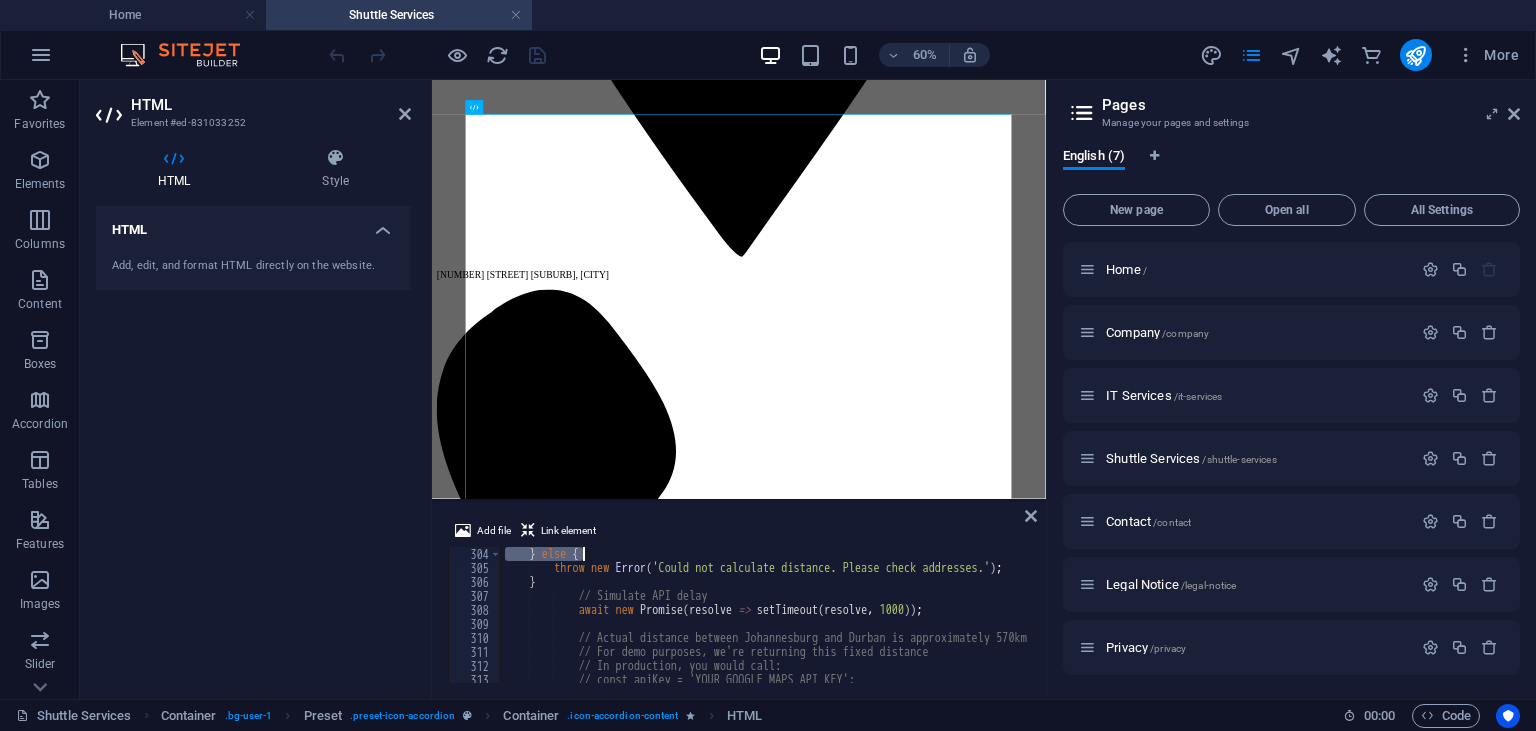 scroll, scrollTop: 4242, scrollLeft: 0, axis: vertical 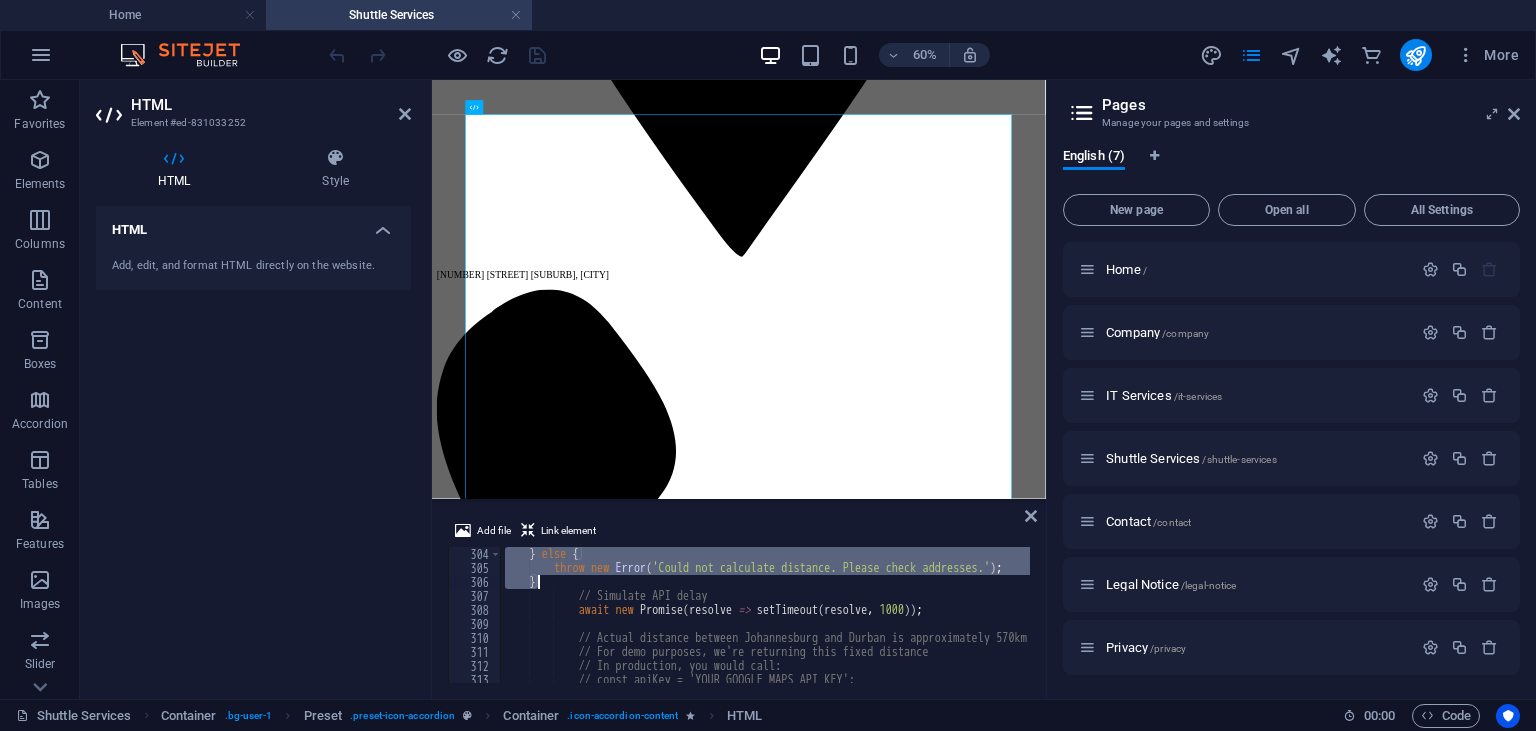 drag, startPoint x: 553, startPoint y: 599, endPoint x: 805, endPoint y: 582, distance: 252.57277 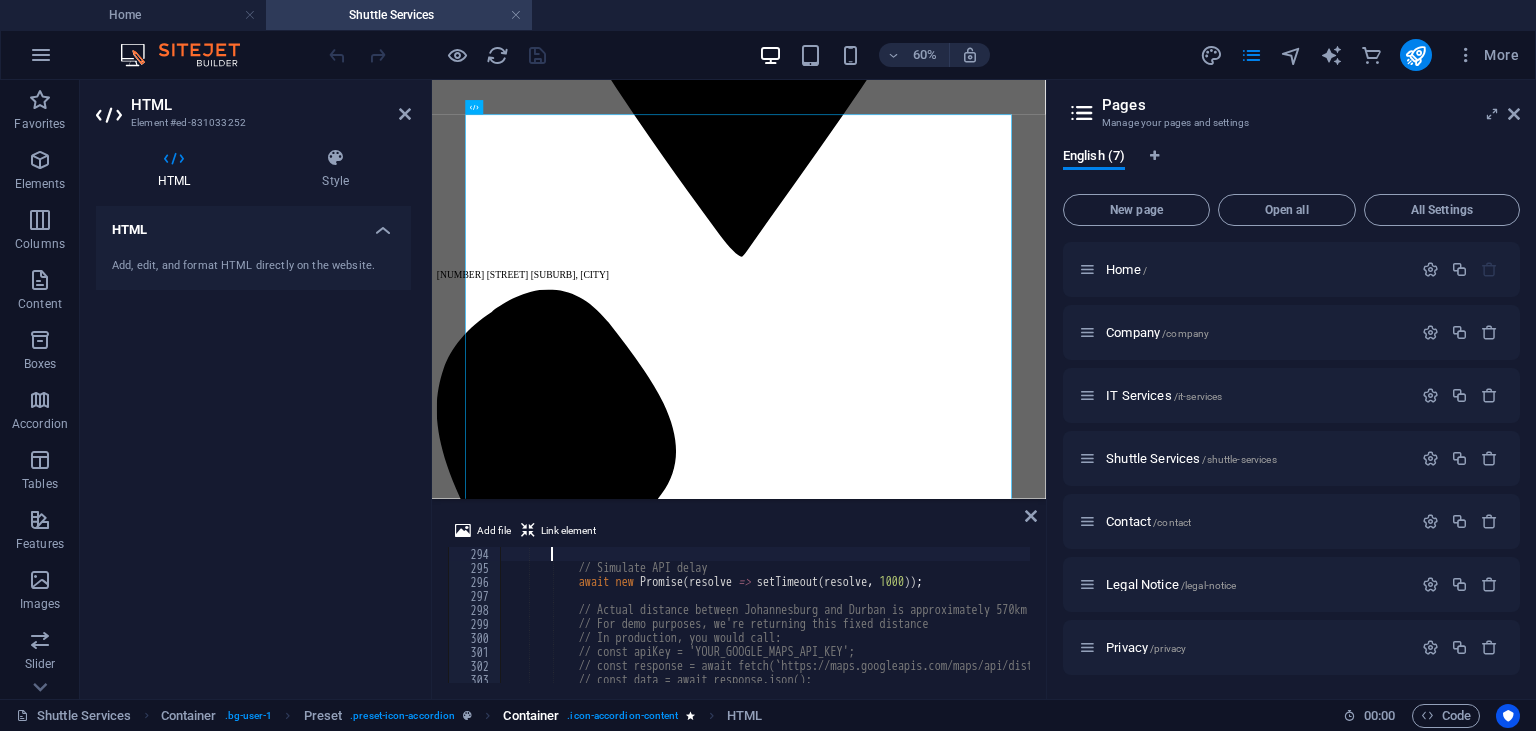 scroll, scrollTop: 4400, scrollLeft: 0, axis: vertical 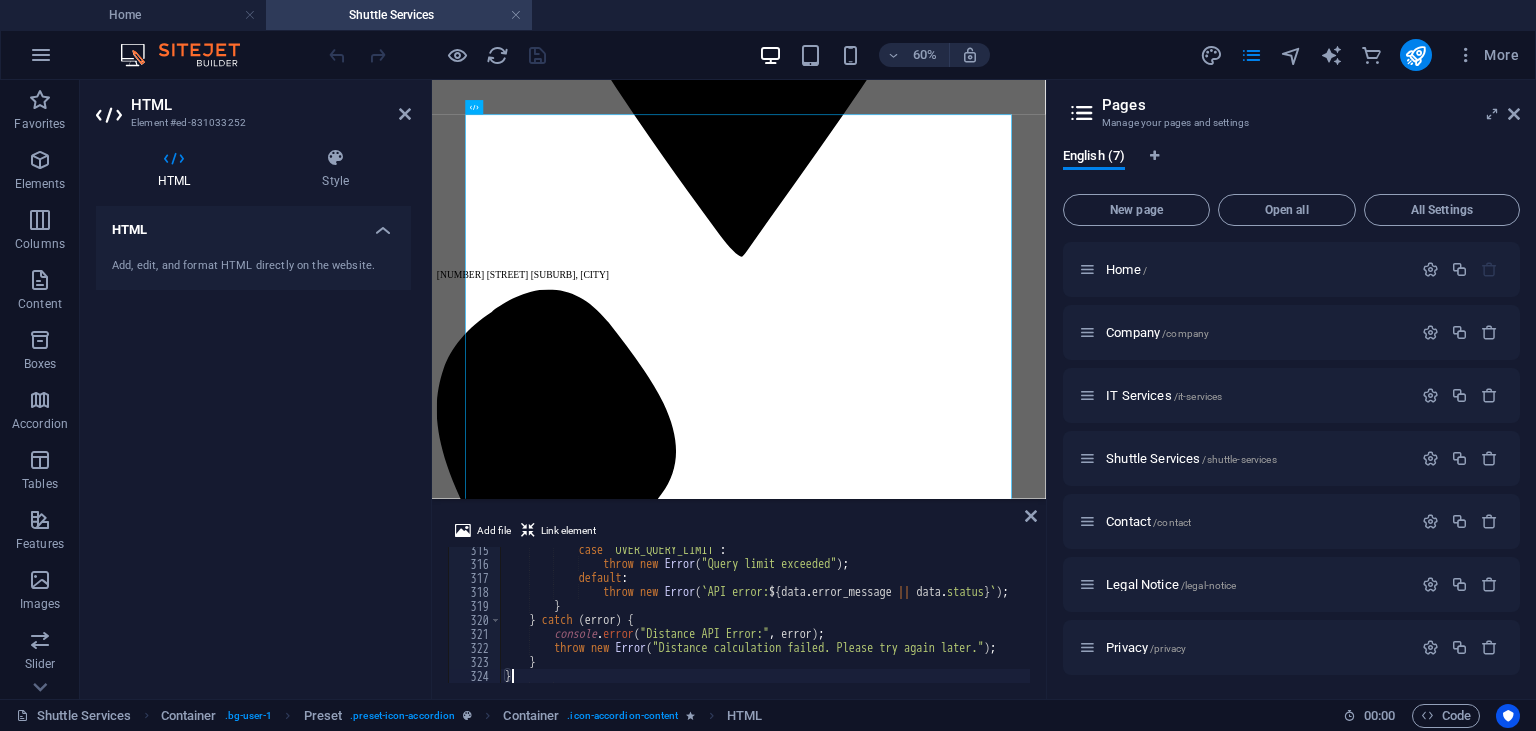 click on "case   "OVER_QUERY_LIMIT" :                     throw   new   Error ( "Query limit exceeded" ) ;                default :                     throw   new   Error ( ` API error:  ${ data . error_message   ||   data . status } ` ) ;           }      }   catch   ( error )   {           console . error ( "Distance API Error:" ,   error ) ;           throw   new   Error ( "Distance calculation failed. Please try again later." ) ;      } }                // Simulate API delay" at bounding box center [1171, 625] 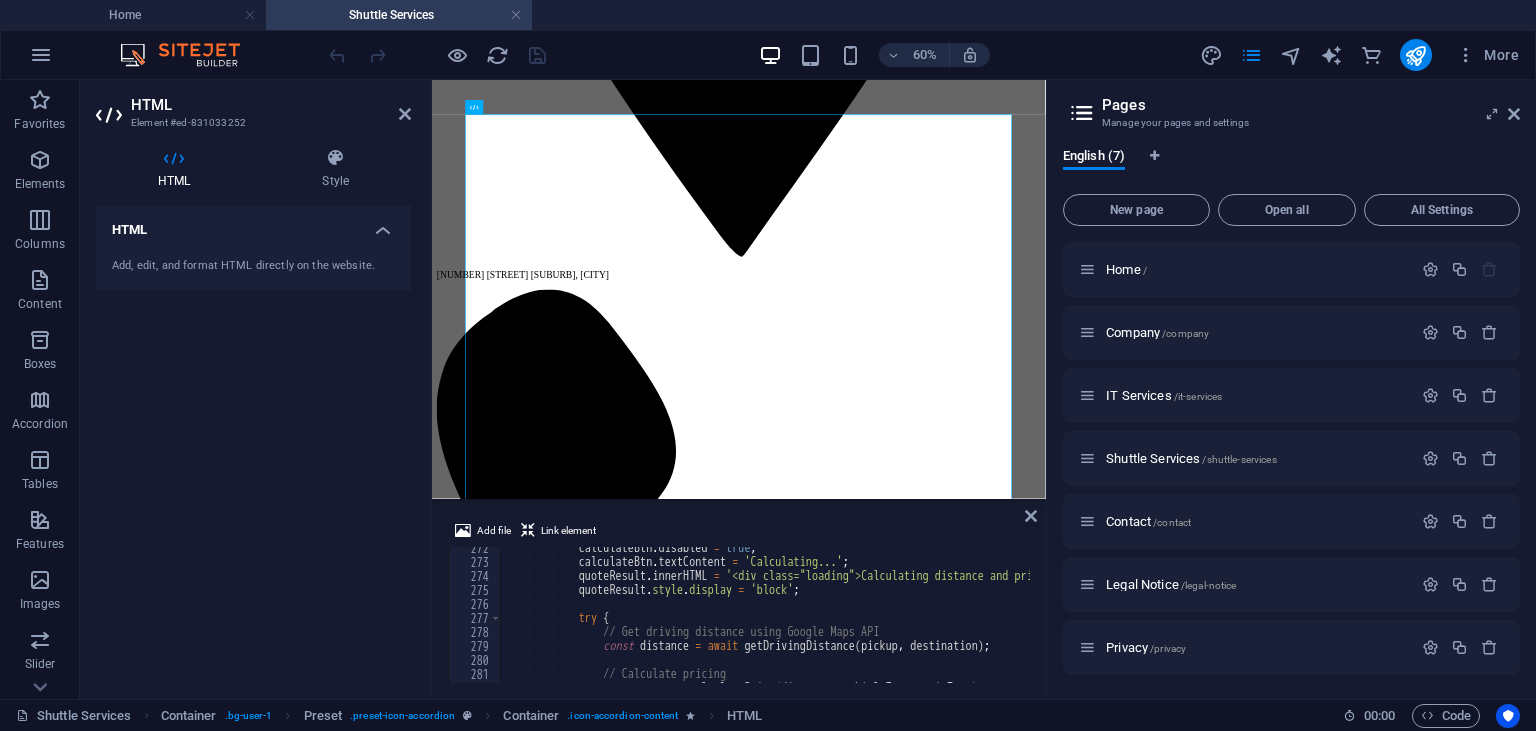 scroll, scrollTop: 4040, scrollLeft: 0, axis: vertical 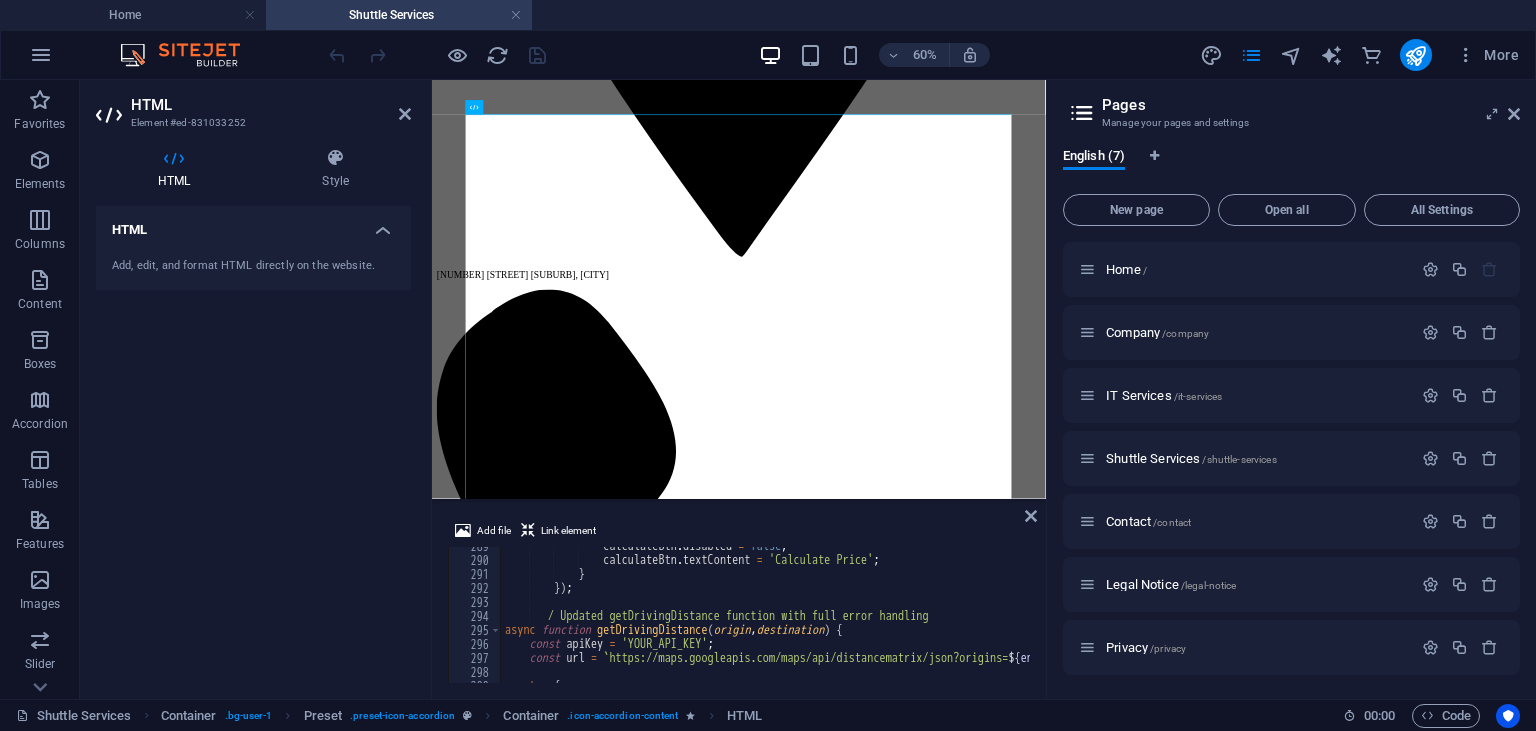click on "calculateBtn . disabled   =   false ;                     calculateBtn . textContent   =   'Calculate Price' ;                }           }) ;                    / Updated getDrivingDistance function with full error handling async   function   getDrivingDistance ( origin ,  destination )   {      const   apiKey   =   'YOUR_API_KEY' ;      const   url   =   ` https://maps.googleapis.com/maps/api/distancematrix/json?origins= ${ encodeURIComponent ( origin ) } &destinations= ${ encodeURIComponent ( destination ) } &key= ${ apiKey } &region=za ` ;           try   {" at bounding box center [1171, 621] 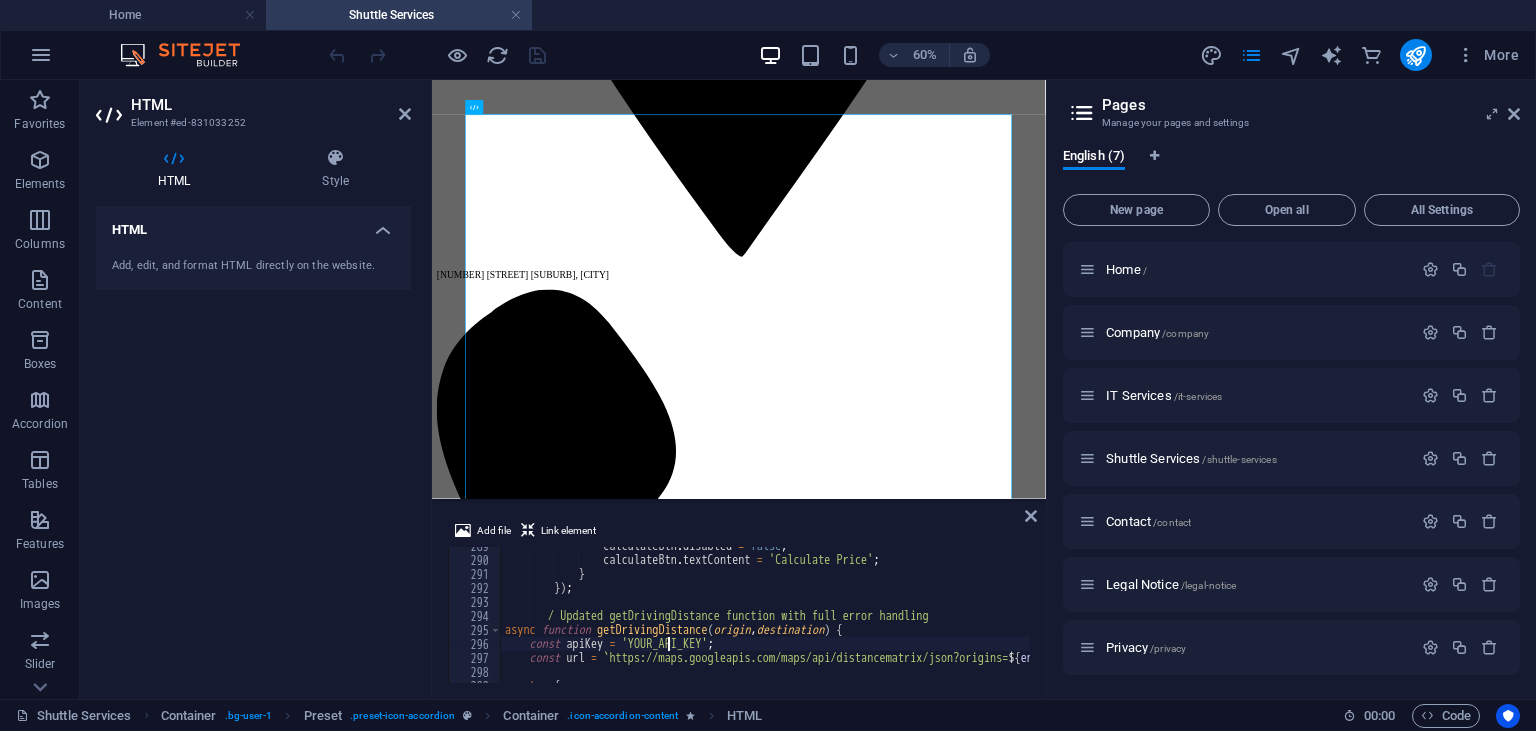 click on "calculateBtn . disabled   =   false ;                     calculateBtn . textContent   =   'Calculate Price' ;                }           }) ;                    / Updated getDrivingDistance function with full error handling async   function   getDrivingDistance ( origin ,  destination )   {      const   apiKey   =   'YOUR_API_KEY' ;      const   url   =   ` https://maps.googleapis.com/maps/api/distancematrix/json?origins= ${ encodeURIComponent ( origin ) } &destinations= ${ encodeURIComponent ( destination ) } &key= ${ apiKey } &region=za ` ;           try   {" at bounding box center [1171, 621] 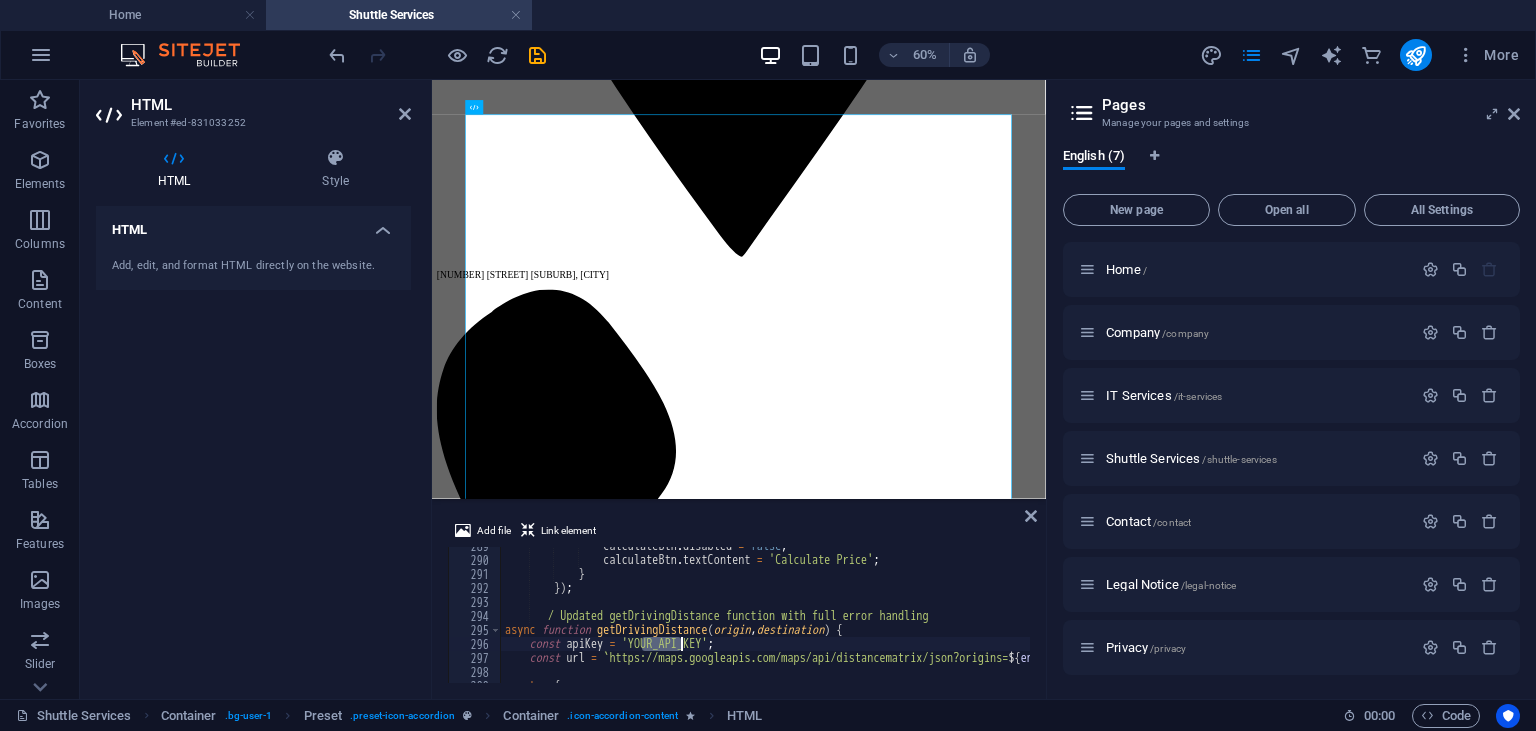 drag, startPoint x: 639, startPoint y: 644, endPoint x: 694, endPoint y: 642, distance: 55.03635 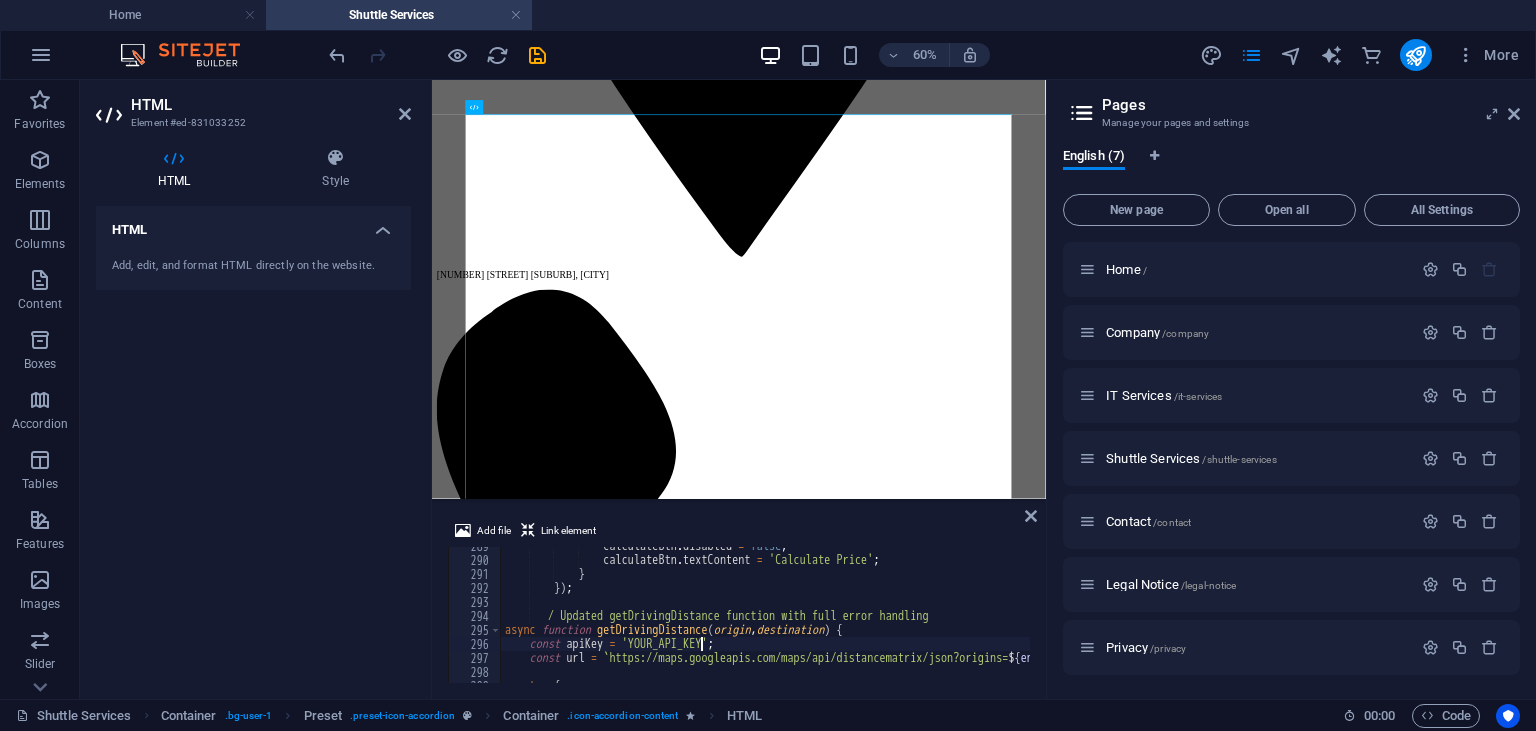 click on "calculateBtn . disabled   =   false ;                     calculateBtn . textContent   =   'Calculate Price' ;                }           }) ;                    / Updated getDrivingDistance function with full error handling async   function   getDrivingDistance ( origin ,  destination )   {      const   apiKey   =   'YOUR_API_KEY' ;      const   url   =   ` https://maps.googleapis.com/maps/api/distancematrix/json?origins= ${ encodeURIComponent ( origin ) } &destinations= ${ encodeURIComponent ( destination ) } &key= ${ apiKey } &region=za ` ;           try   {" at bounding box center (1171, 621) 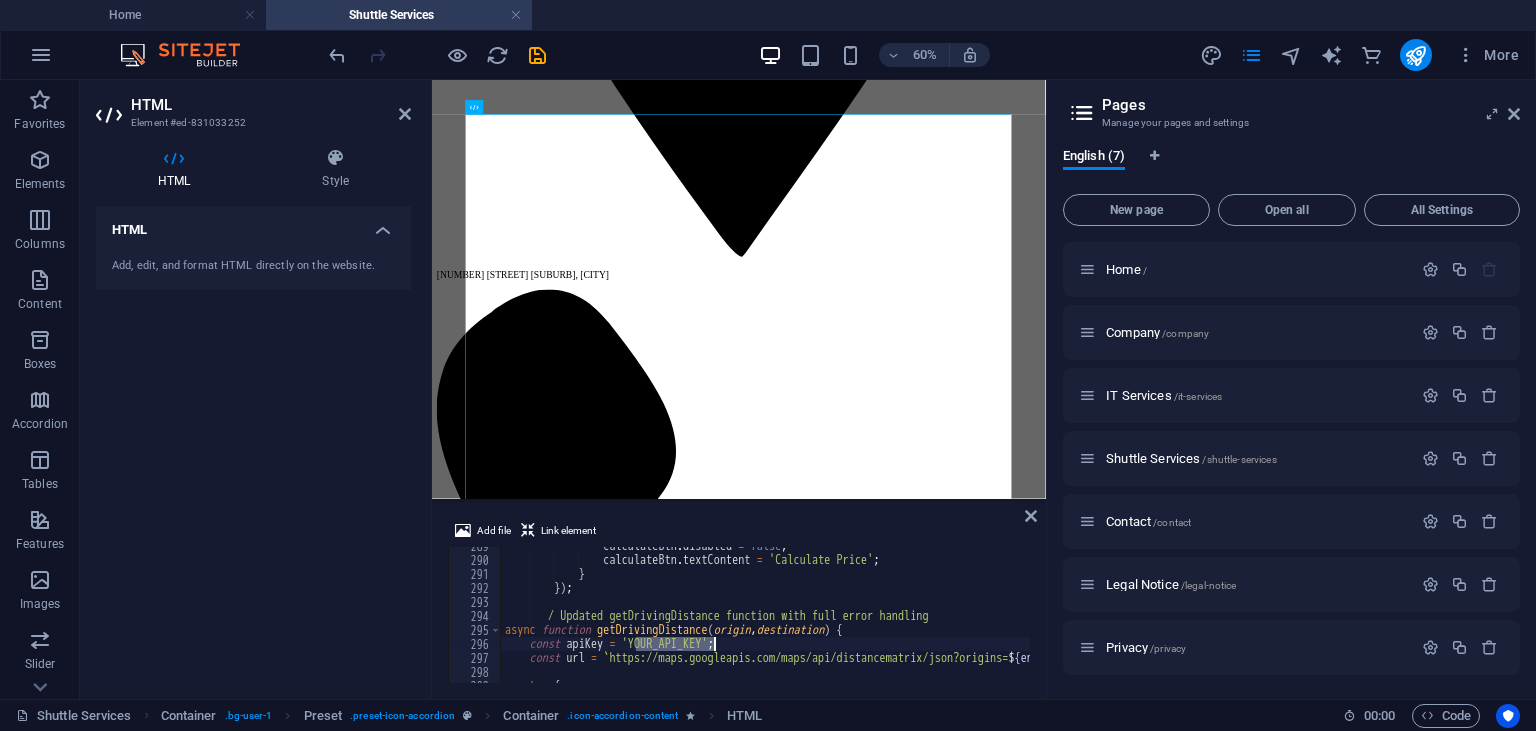 drag, startPoint x: 641, startPoint y: 642, endPoint x: 711, endPoint y: 644, distance: 70.028564 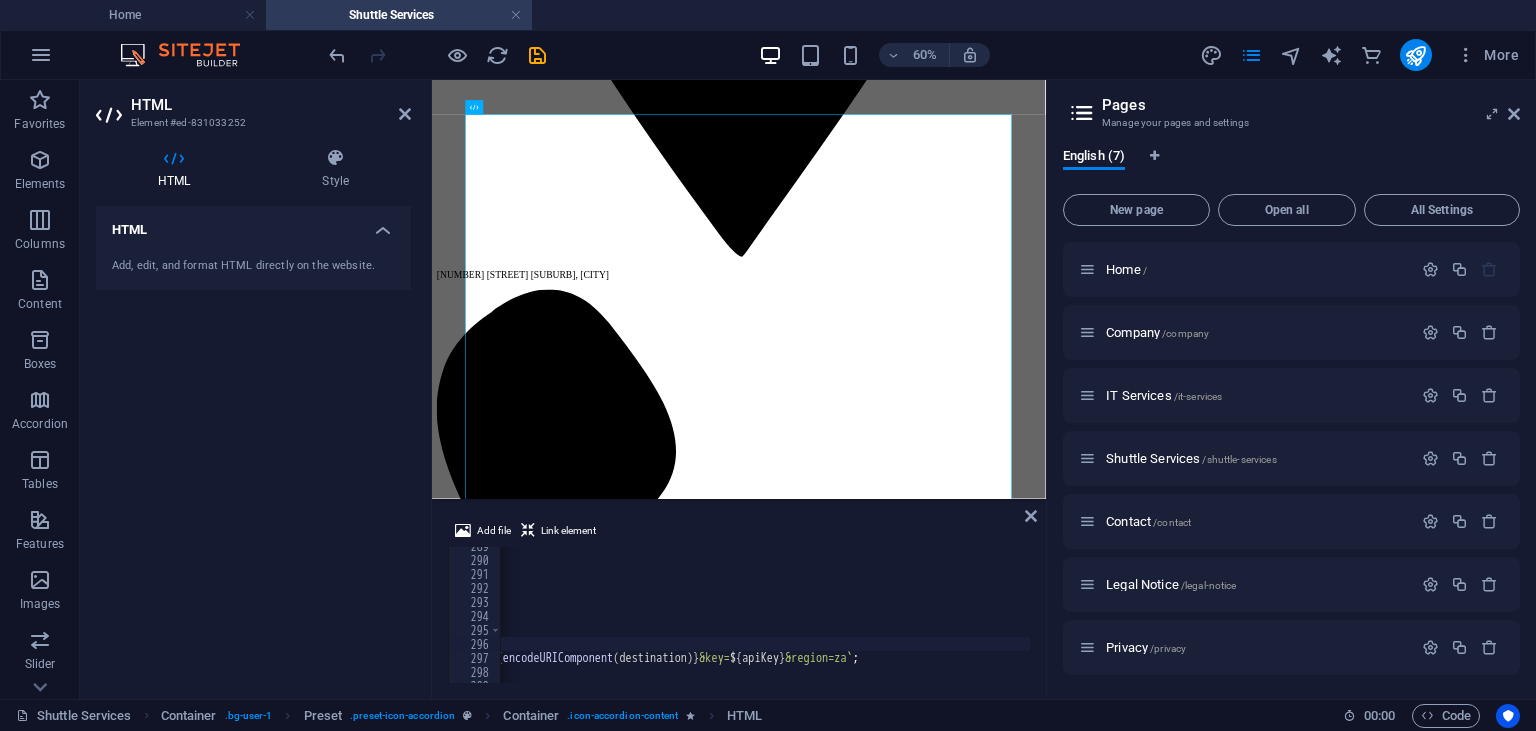 scroll, scrollTop: 0, scrollLeft: 782, axis: horizontal 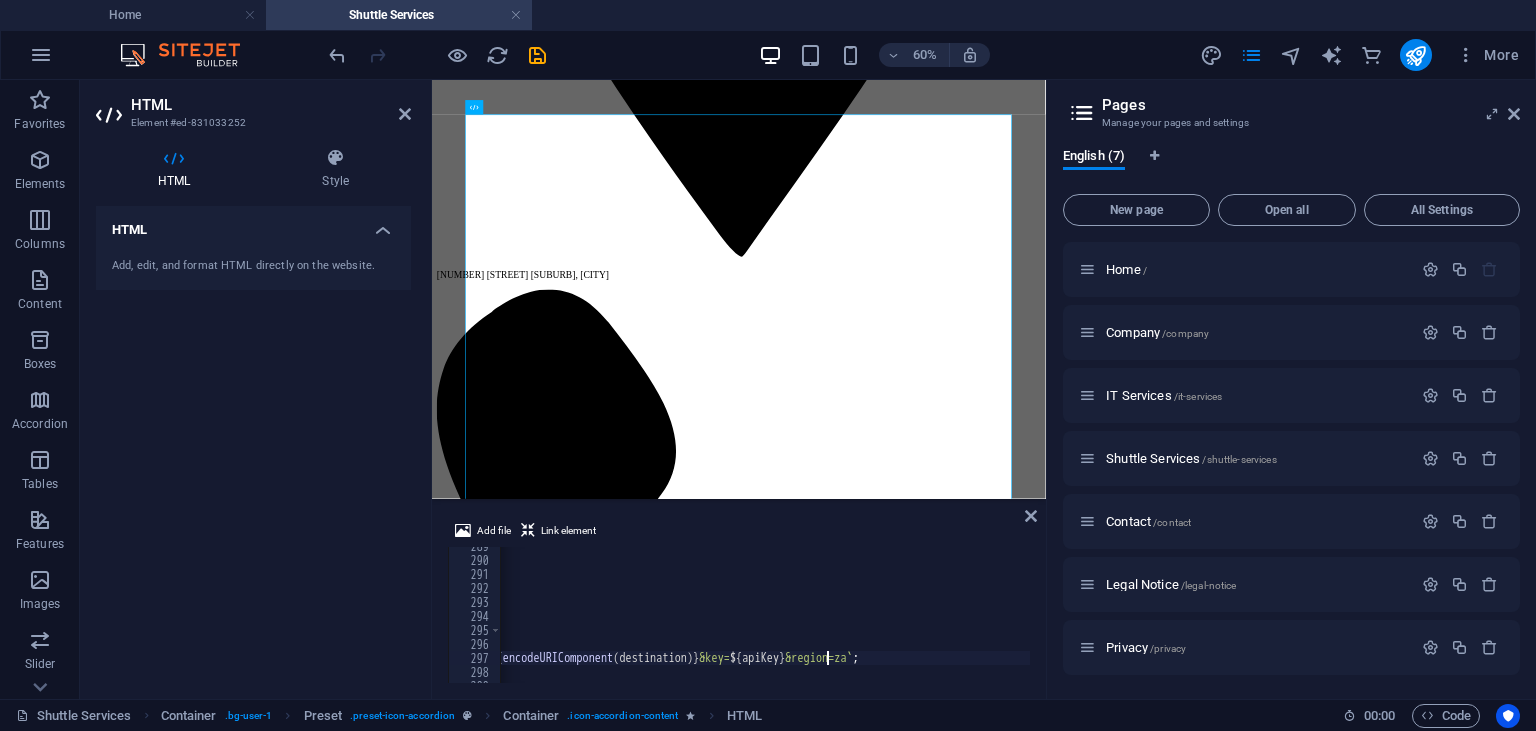 click on "calculateBtn . disabled   =   false ;                     calculateBtn . textContent   =   'Calculate Price' ;                }           }) ;                    / Updated getDrivingDistance function with full error handling async   function   getDrivingDistance ( origin ,  destination )   {      const   apiKey   =   'AIzaSyDUm2o4V3h8J3dzefJVxSDi8ZcpfZjF_oQ' ;      const   url   =   ` https://maps.googleapis.com/maps/api/distancematrix/json?origins= ${ encodeURIComponent ( origin ) } &destinations= ${ encodeURIComponent ( destination ) } &key= ${ apiKey } &region=za ` ;           try   {" at bounding box center (389, 621) 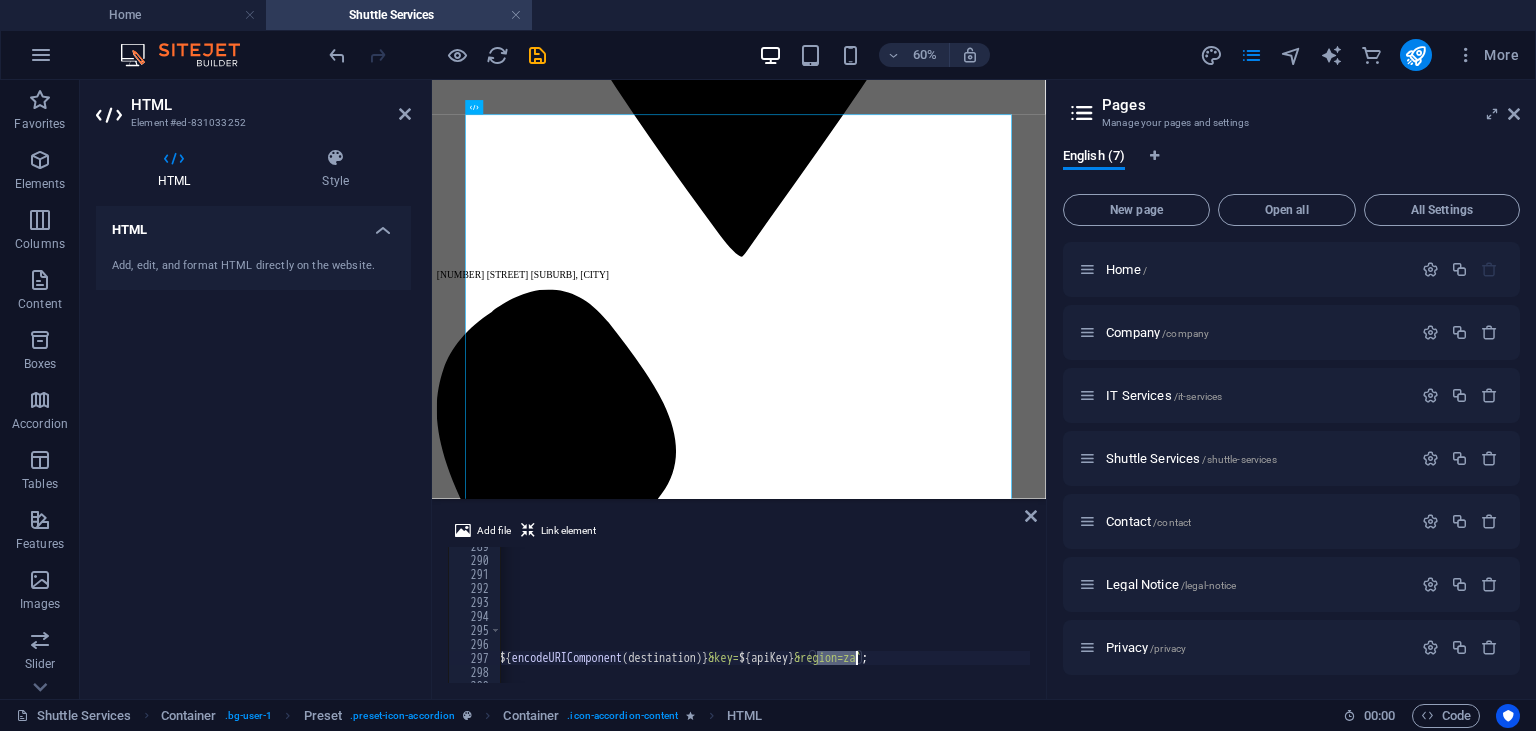 scroll, scrollTop: 0, scrollLeft: 266, axis: horizontal 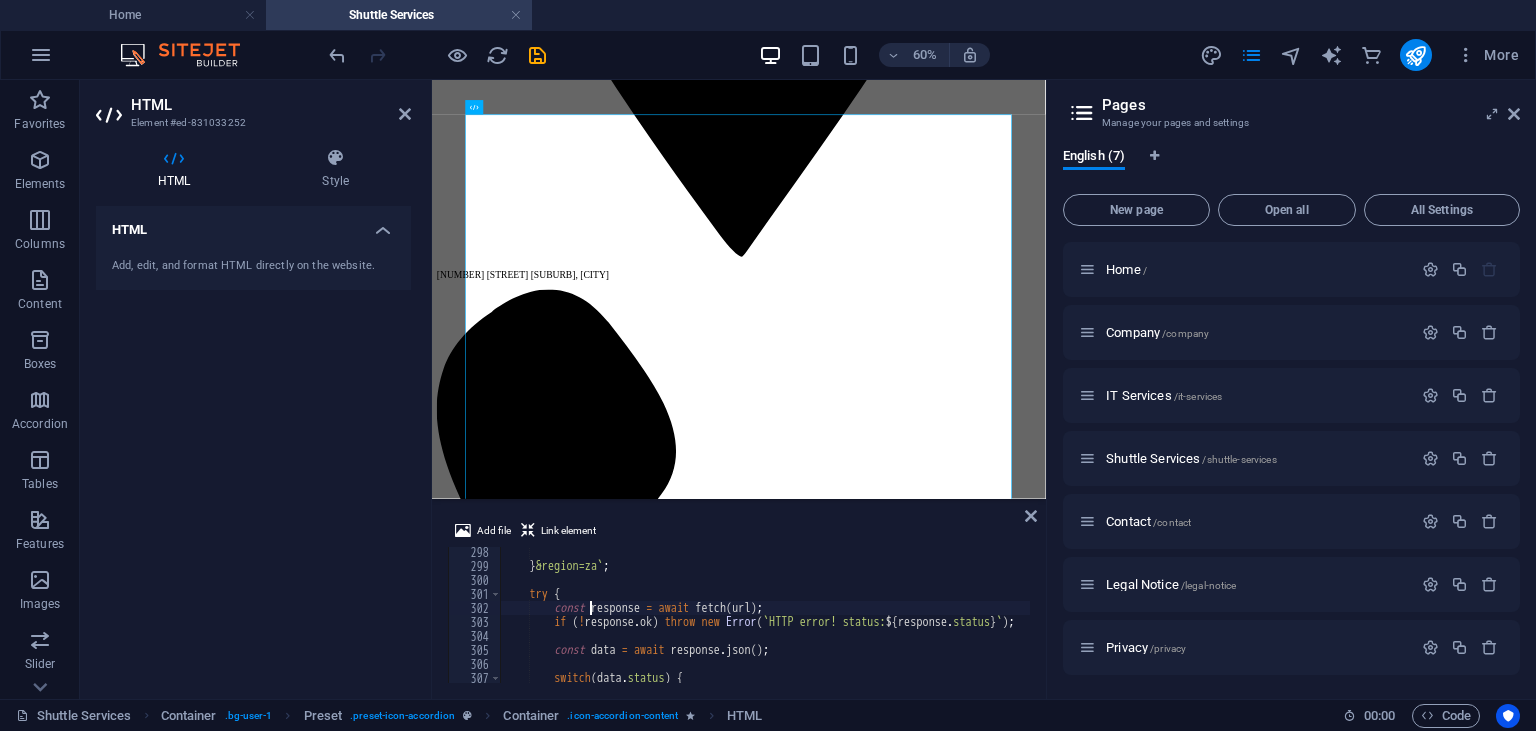 click on "} &region=za ` ;           try   {           const   response   =   await   fetch ( url ) ;           if   ( ! response . ok )   throw   new   Error ( ` HTTP error! status:  ${ response . status } ` ) ;                     const   data   =   await   response . json ( ) ;                     switch ( data . status )   {                case   "OK" :" at bounding box center [1171, 627] 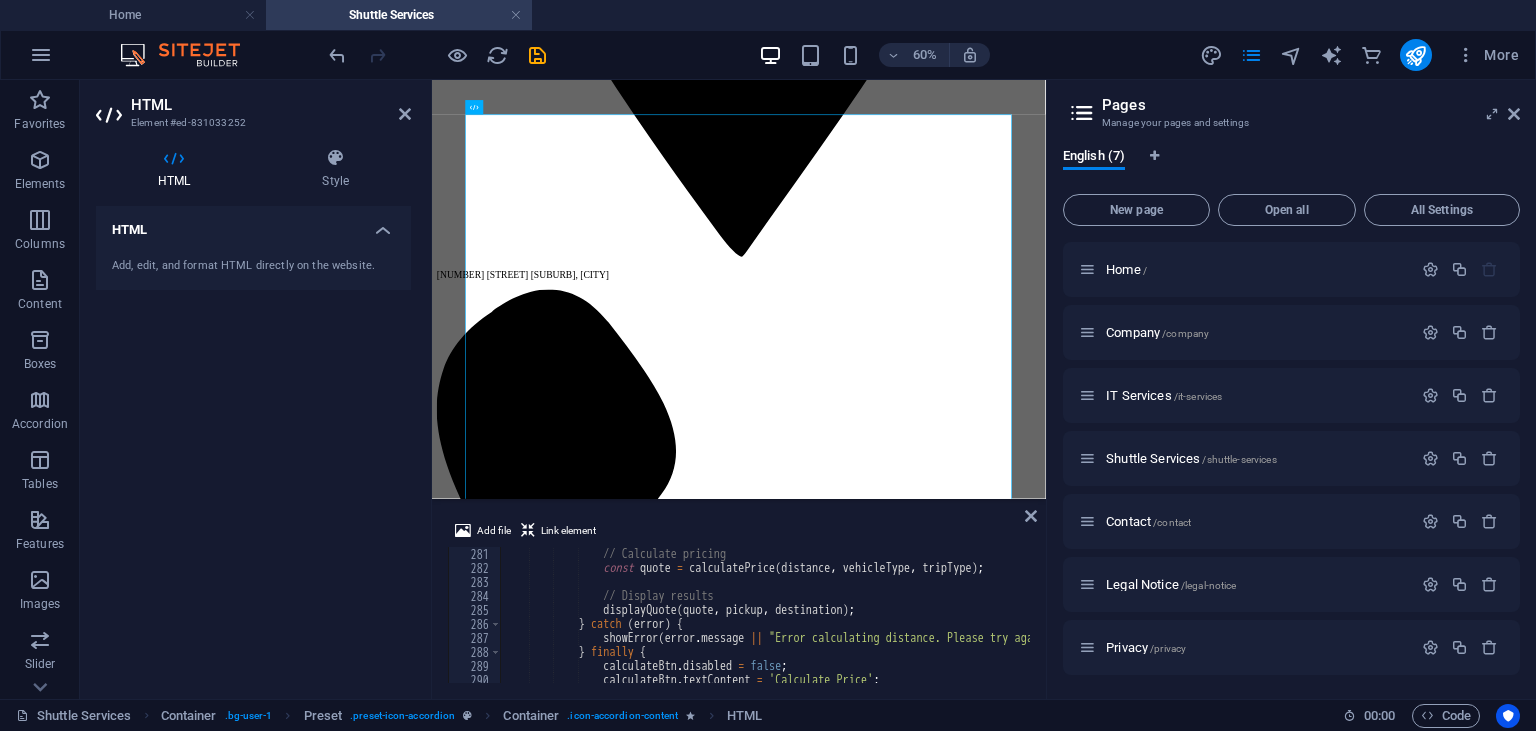 scroll, scrollTop: 4040, scrollLeft: 0, axis: vertical 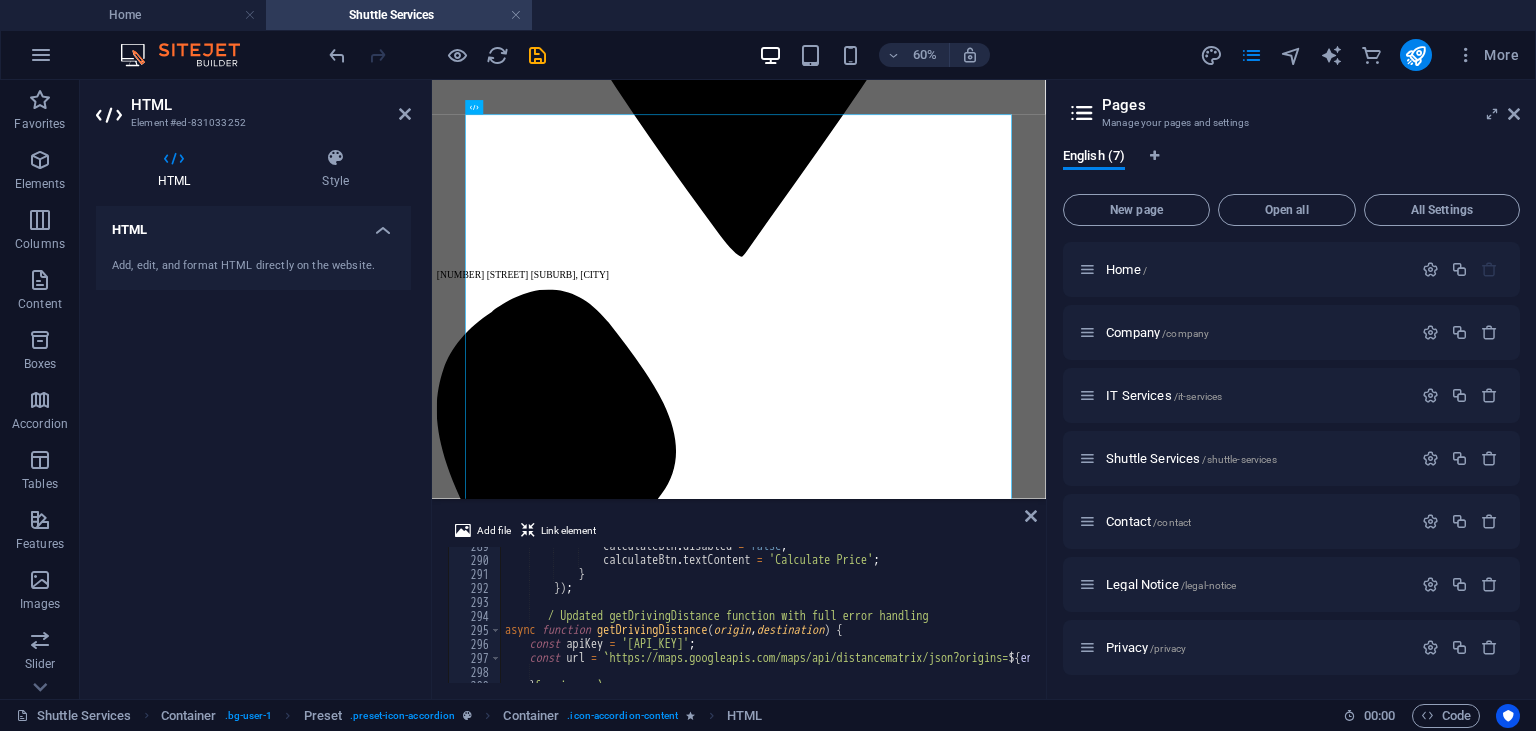 click on "calculateBtn . disabled   =   false ;                     calculateBtn . textContent   =   'Calculate Price' ;                }           }) ;                    / Updated getDrivingDistance function with full error handling async   function   getDrivingDistance ( origin ,  destination )   {      const   apiKey   =   'AIzaSyDUm2o4V3h8J3dzefJVxSDi8ZcpfZjF_oQ' ;      const   url   =   ` https://maps.googleapis.com/maps/api/distancematrix/json?origins= ${ encodeURIComponent ( origin ) } &destinations= ${ encodeURIComponent ( destination ) } &key= ${                } &region=za ` ;" at bounding box center [1171, 621] 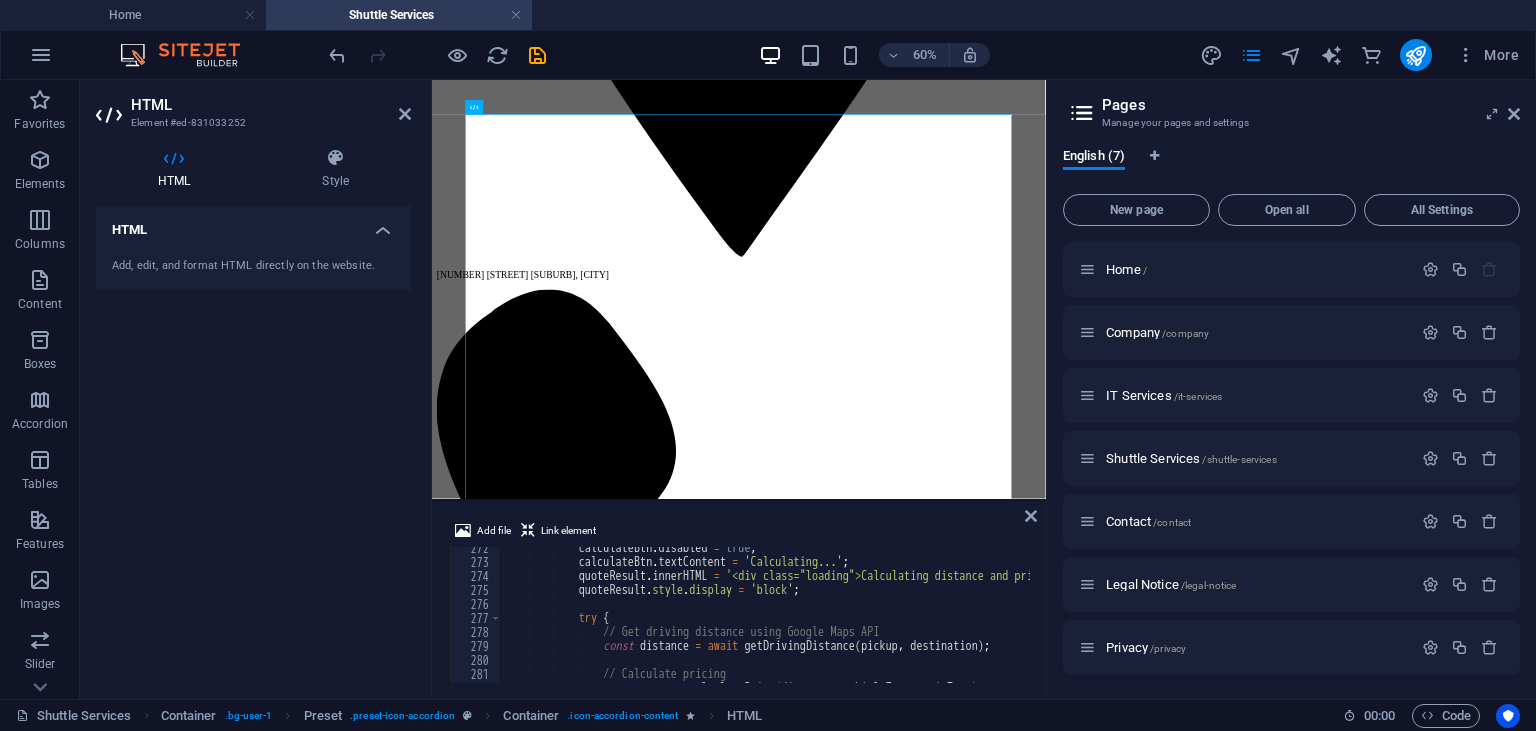 scroll, scrollTop: 3680, scrollLeft: 0, axis: vertical 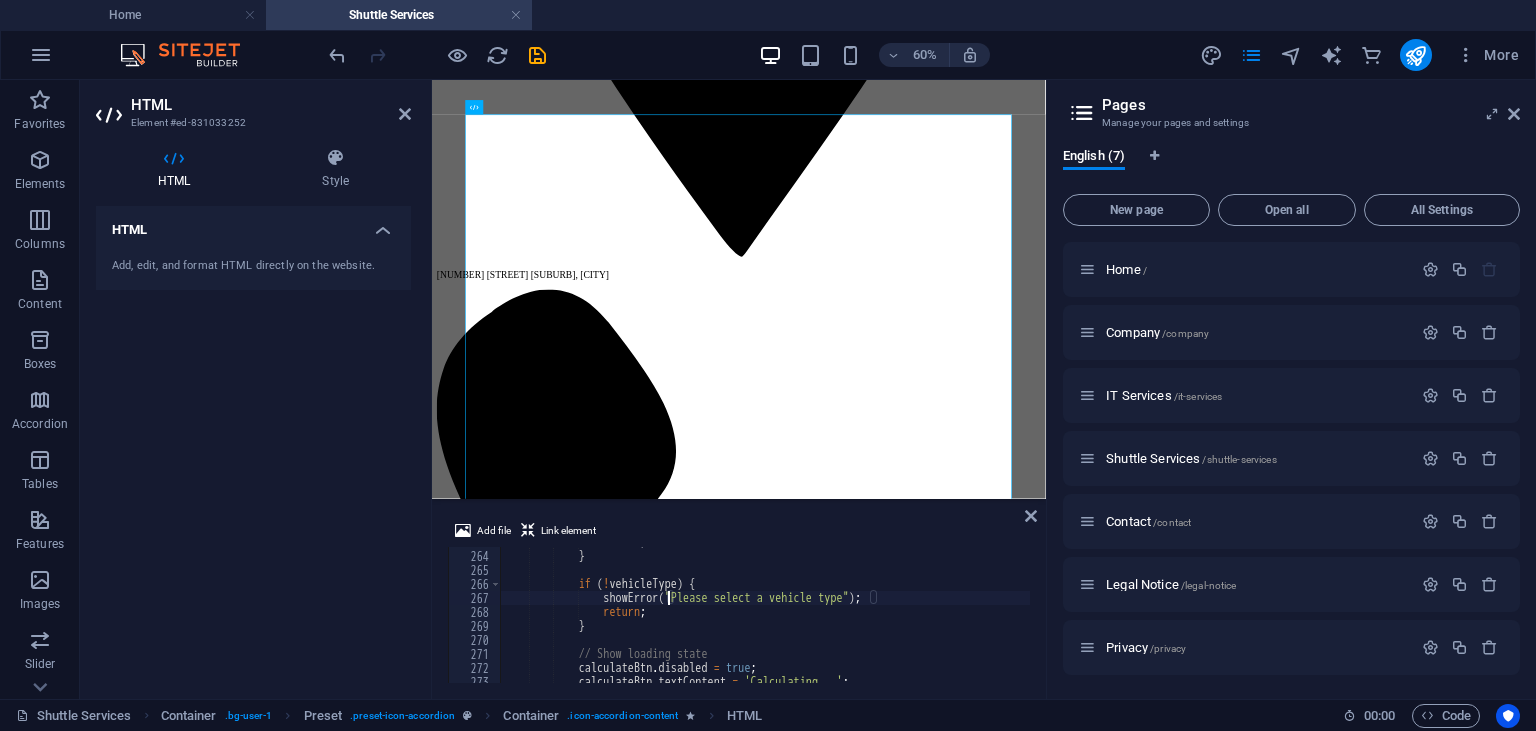 click on "return ;                }                               if   ( ! vehicleType )   {                     showError ( "Please select a vehicle type" ) ;                     return ;                }                               // Show loading state                calculateBtn . disabled   =   true ;                calculateBtn . textContent   =   'Calculating...' ;" at bounding box center [1171, 617] 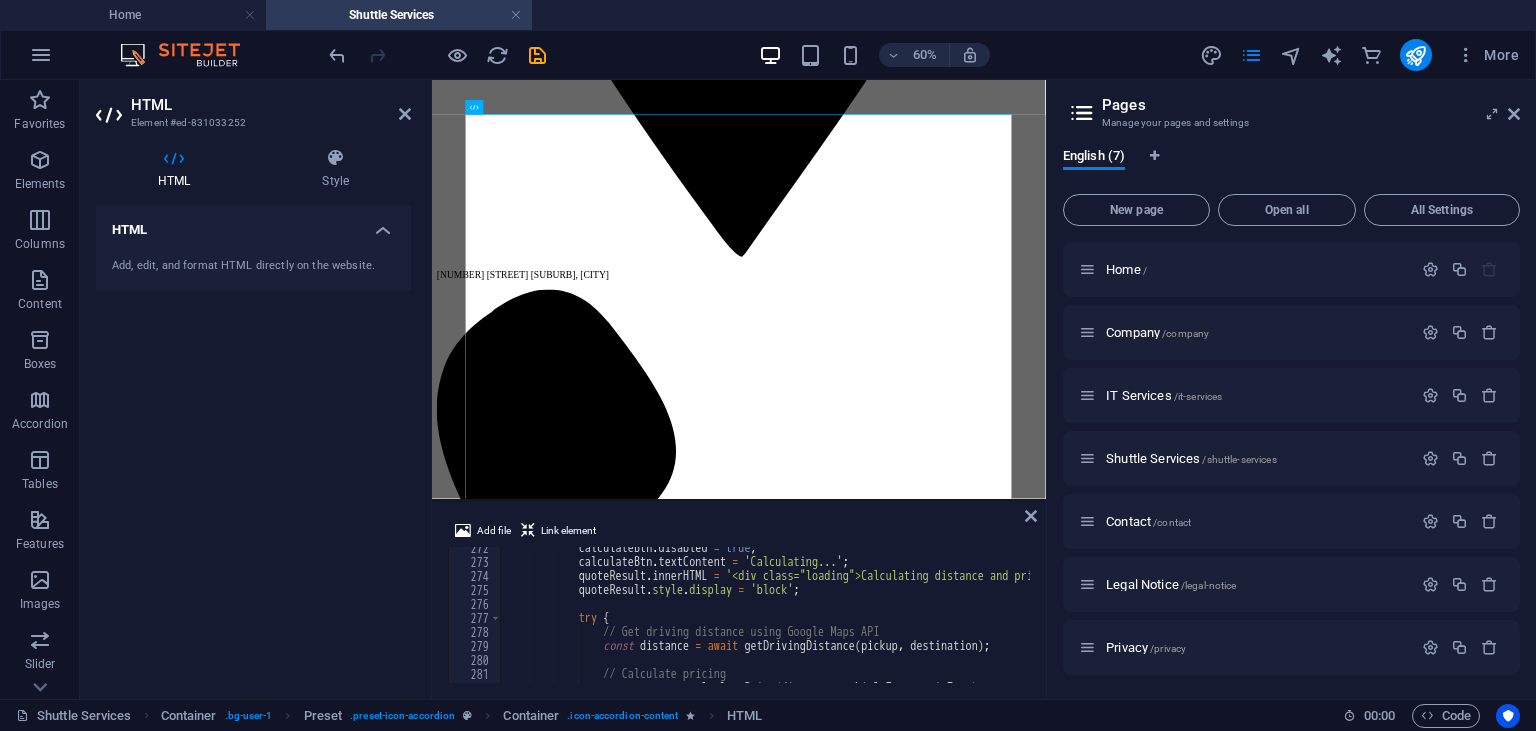 scroll, scrollTop: 4040, scrollLeft: 0, axis: vertical 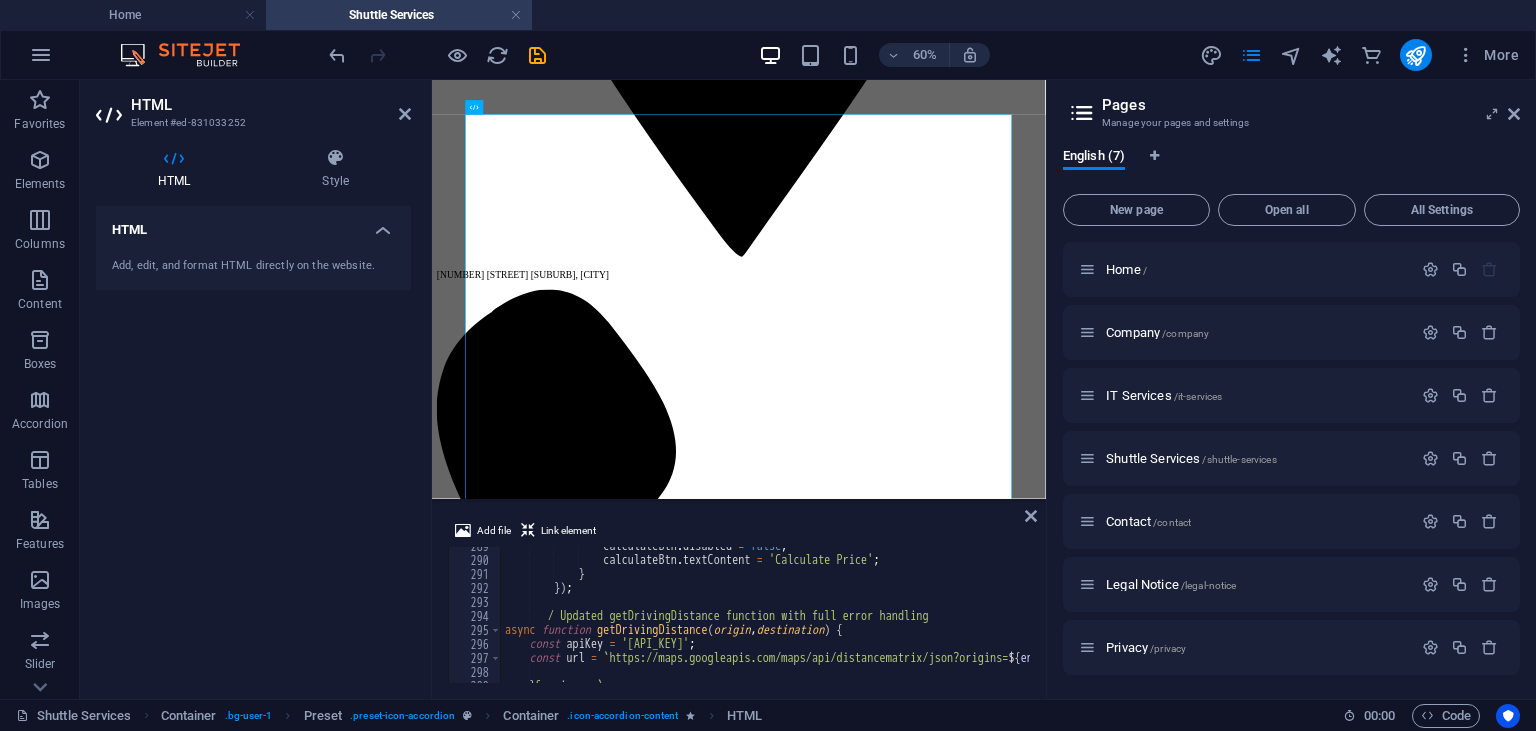 click on "calculateBtn . disabled   =   false ;                     calculateBtn . textContent   =   'Calculate Price' ;                }           }) ;                    / Updated getDrivingDistance function with full error handling async   function   getDrivingDistance ( origin ,  destination )   {      const   apiKey   =   'AIzaSyDUm2o4V3h8J3dzefJVxSDi8ZcpfZjF_oQ' ;      const   url   =   ` https://maps.googleapis.com/maps/api/distancematrix/json?origins= ${ encodeURIComponent ( origin ) } &destinations= ${ encodeURIComponent ( destination ) } &key= ${                } &region=za ` ;" at bounding box center (1171, 621) 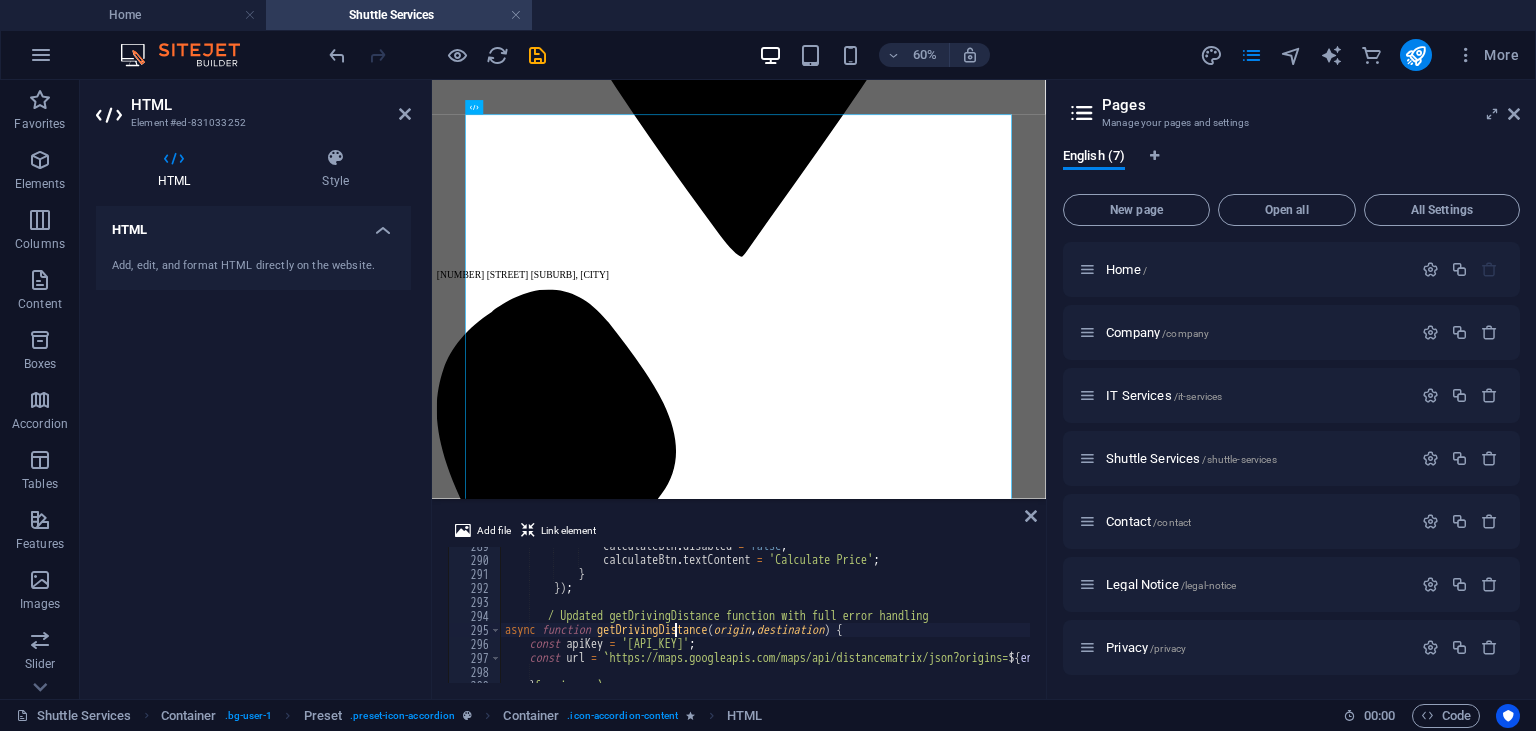 click on "calculateBtn . disabled   =   false ;                     calculateBtn . textContent   =   'Calculate Price' ;                }           }) ;                    / Updated getDrivingDistance function with full error handling async   function   getDrivingDistance ( origin ,  destination )   {      const   apiKey   =   'AIzaSyDUm2o4V3h8J3dzefJVxSDi8ZcpfZjF_oQ' ;      const   url   =   ` https://maps.googleapis.com/maps/api/distancematrix/json?origins= ${ encodeURIComponent ( origin ) } &destinations= ${ encodeURIComponent ( destination ) } &key= ${                } &region=za ` ;" at bounding box center (1171, 621) 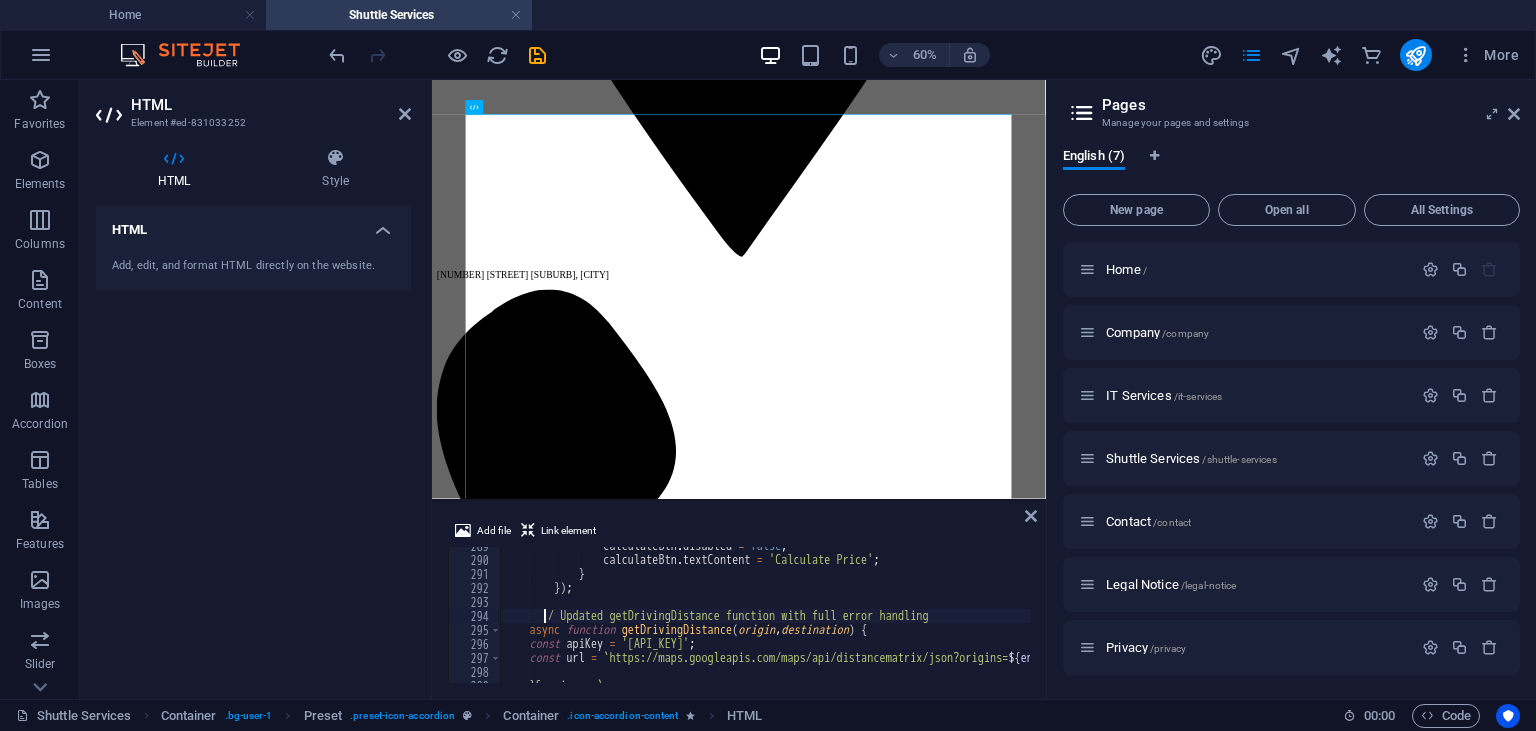 click on "calculateBtn . disabled   =   false ;                     calculateBtn . textContent   =   'Calculate Price' ;                }           }) ;                    / Updated getDrivingDistance function with full error handling      async   function   getDrivingDistance ( origin ,  destination )   {      const   apiKey   =   'AIzaSyDUm2o4V3h8J3dzefJVxSDi8ZcpfZjF_oQ' ;      const   url   =   ` https://maps.googleapis.com/maps/api/distancematrix/json?origins= ${ encodeURIComponent ( origin ) } &destinations= ${ encodeURIComponent ( destination ) } &key= ${                } &region=za ` ;" at bounding box center [1171, 621] 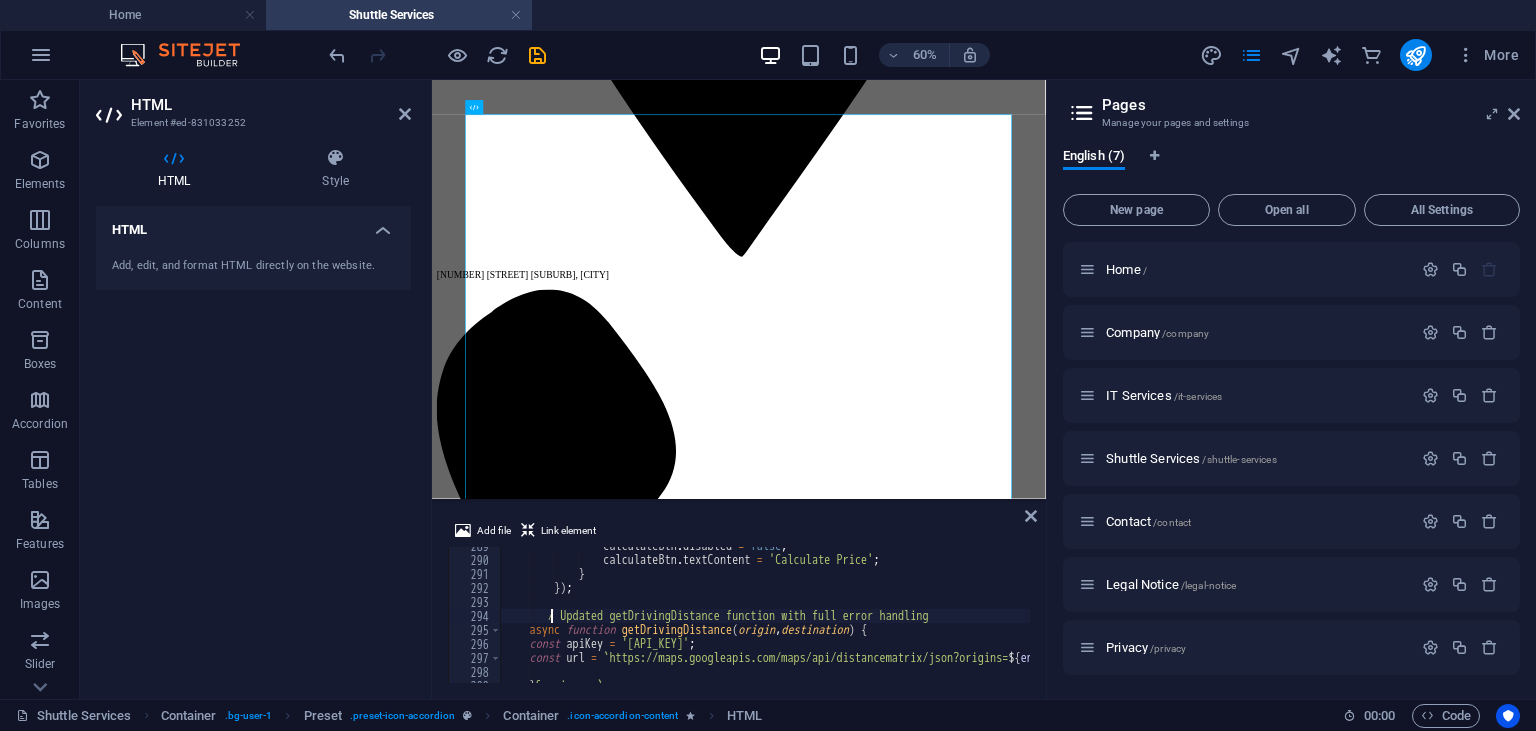 scroll, scrollTop: 0, scrollLeft: 4, axis: horizontal 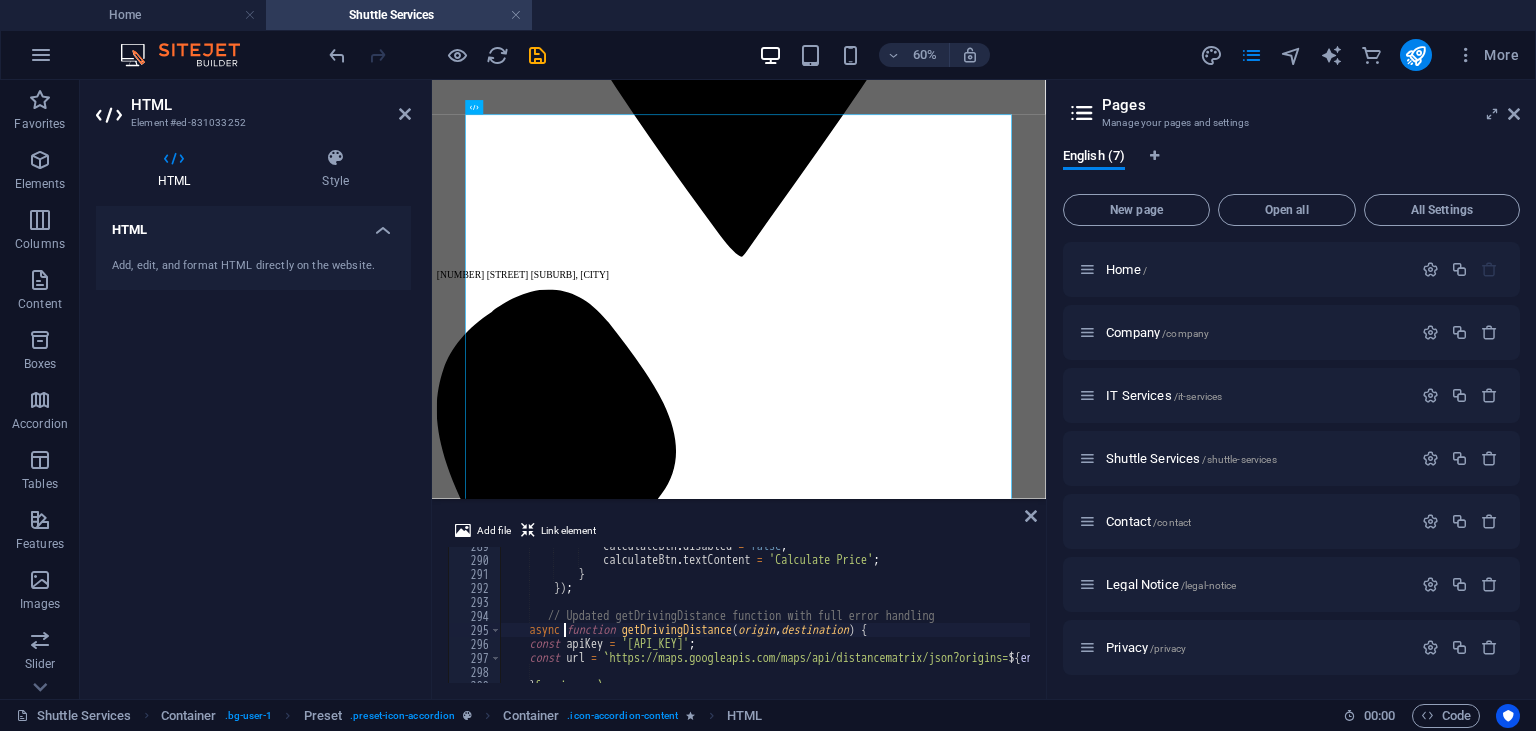 click on "calculateBtn . disabled   =   false ;                     calculateBtn . textContent   =   'Calculate Price' ;                }           }) ;                    // Updated getDrivingDistance function with full error handling      async   function   getDrivingDistance ( origin ,  destination )   {      const   apiKey   =   'AIzaSyDUm2o4V3h8J3dzefJVxSDi8ZcpfZjF_oQ' ;      const   url   =   ` https://maps.googleapis.com/maps/api/distancematrix/json?origins= ${ encodeURIComponent ( origin ) } &destinations= ${ encodeURIComponent ( destination ) } &key= ${                } &region=za ` ;" at bounding box center [1171, 621] 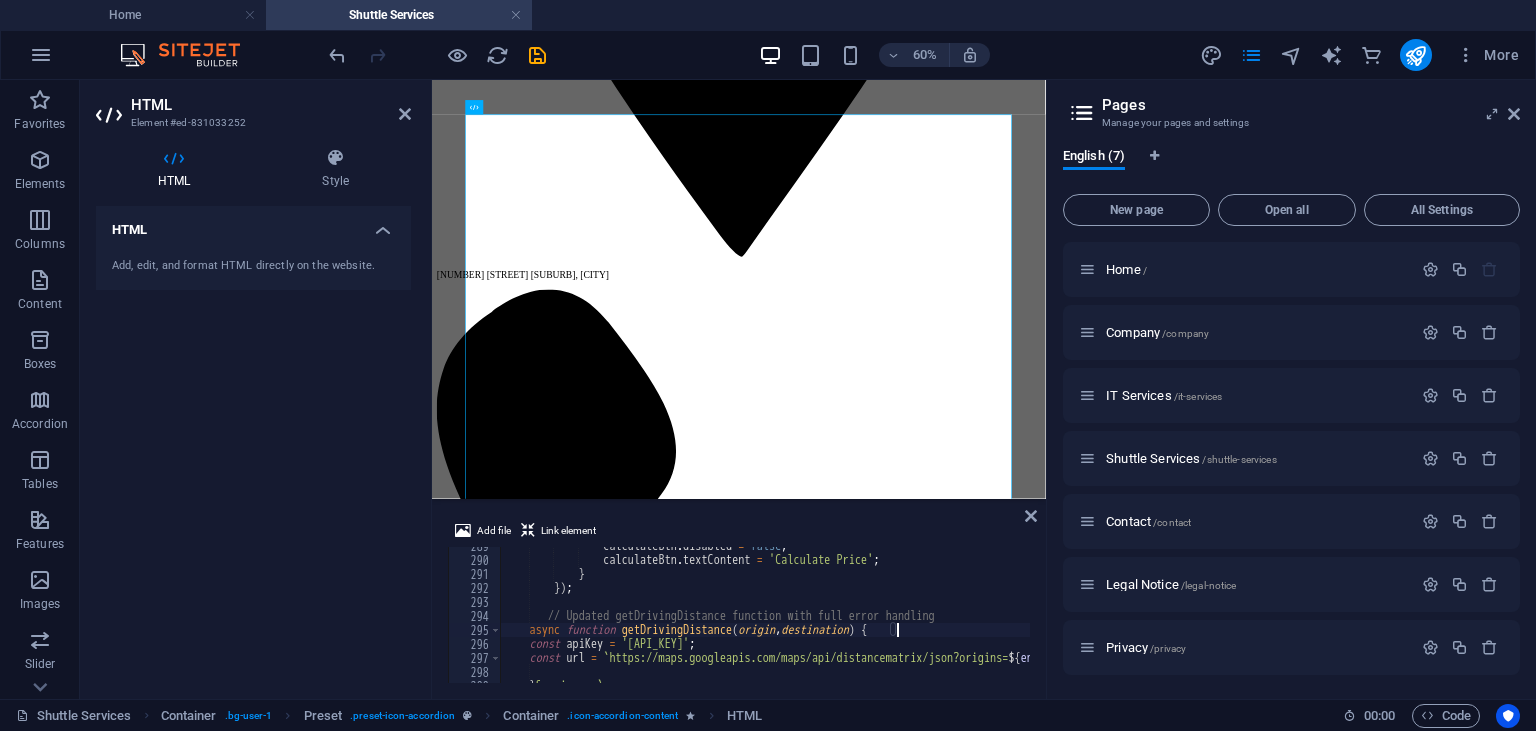 click on "calculateBtn . disabled   =   false ;                     calculateBtn . textContent   =   'Calculate Price' ;                }           }) ;                    // Updated getDrivingDistance function with full error handling      async   function   getDrivingDistance ( origin ,  destination )   {      const   apiKey   =   'AIzaSyDUm2o4V3h8J3dzefJVxSDi8ZcpfZjF_oQ' ;      const   url   =   ` https://maps.googleapis.com/maps/api/distancematrix/json?origins= ${ encodeURIComponent ( origin ) } &destinations= ${ encodeURIComponent ( destination ) } &key= ${                } &region=za ` ;" at bounding box center [1171, 621] 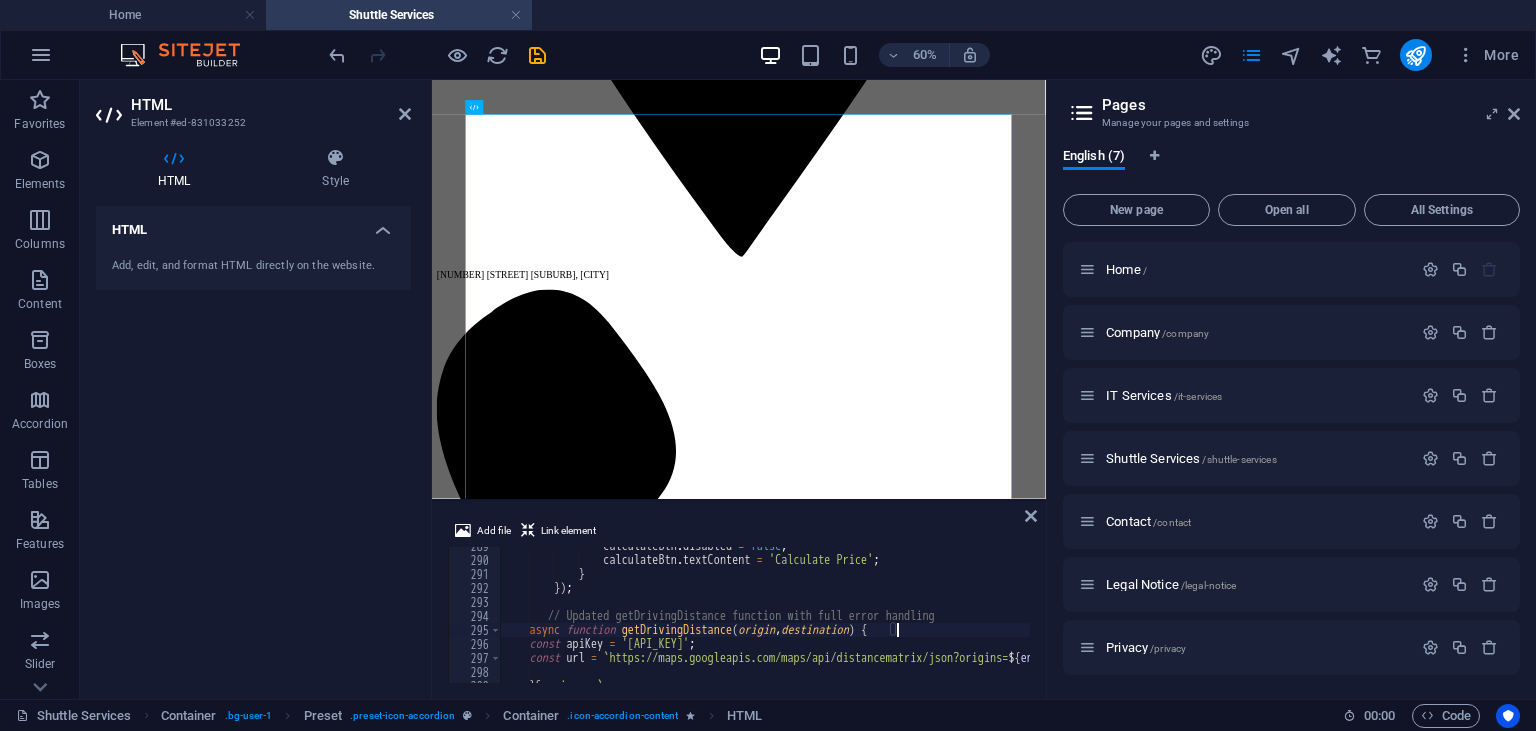 click on "calculateBtn . disabled   =   false ;                     calculateBtn . textContent   =   'Calculate Price' ;                }           }) ;                    // Updated getDrivingDistance function with full error handling      async   function   getDrivingDistance ( origin ,  destination )   {      const   apiKey   =   'AIzaSyDUm2o4V3h8J3dzefJVxSDi8ZcpfZjF_oQ' ;      const   url   =   ` https://maps.googleapis.com/maps/api/distancematrix/json?origins= ${ encodeURIComponent ( origin ) } &destinations= ${ encodeURIComponent ( destination ) } &key= ${                } &region=za ` ;" at bounding box center (1171, 621) 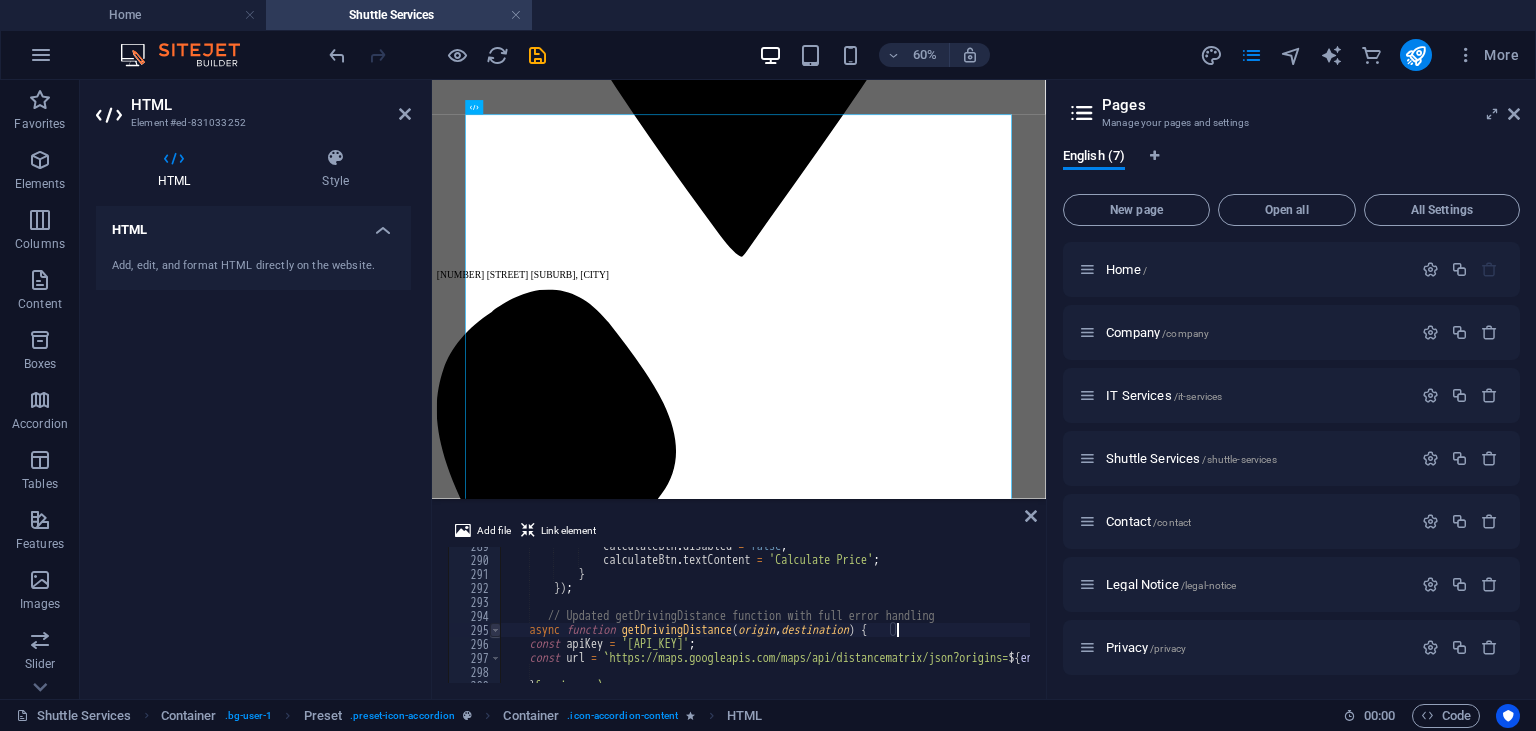 click at bounding box center [495, 630] 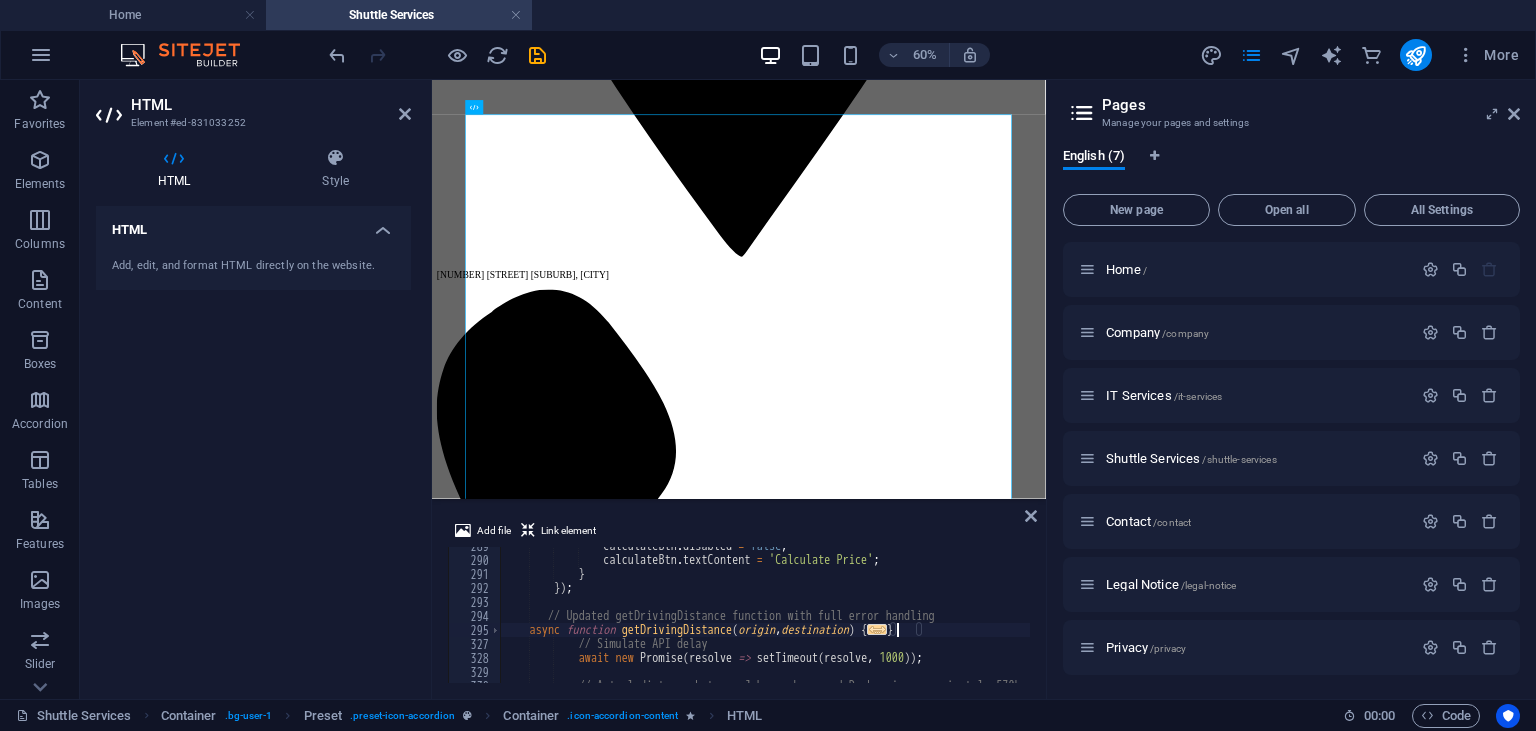 scroll, scrollTop: 4040, scrollLeft: 0, axis: vertical 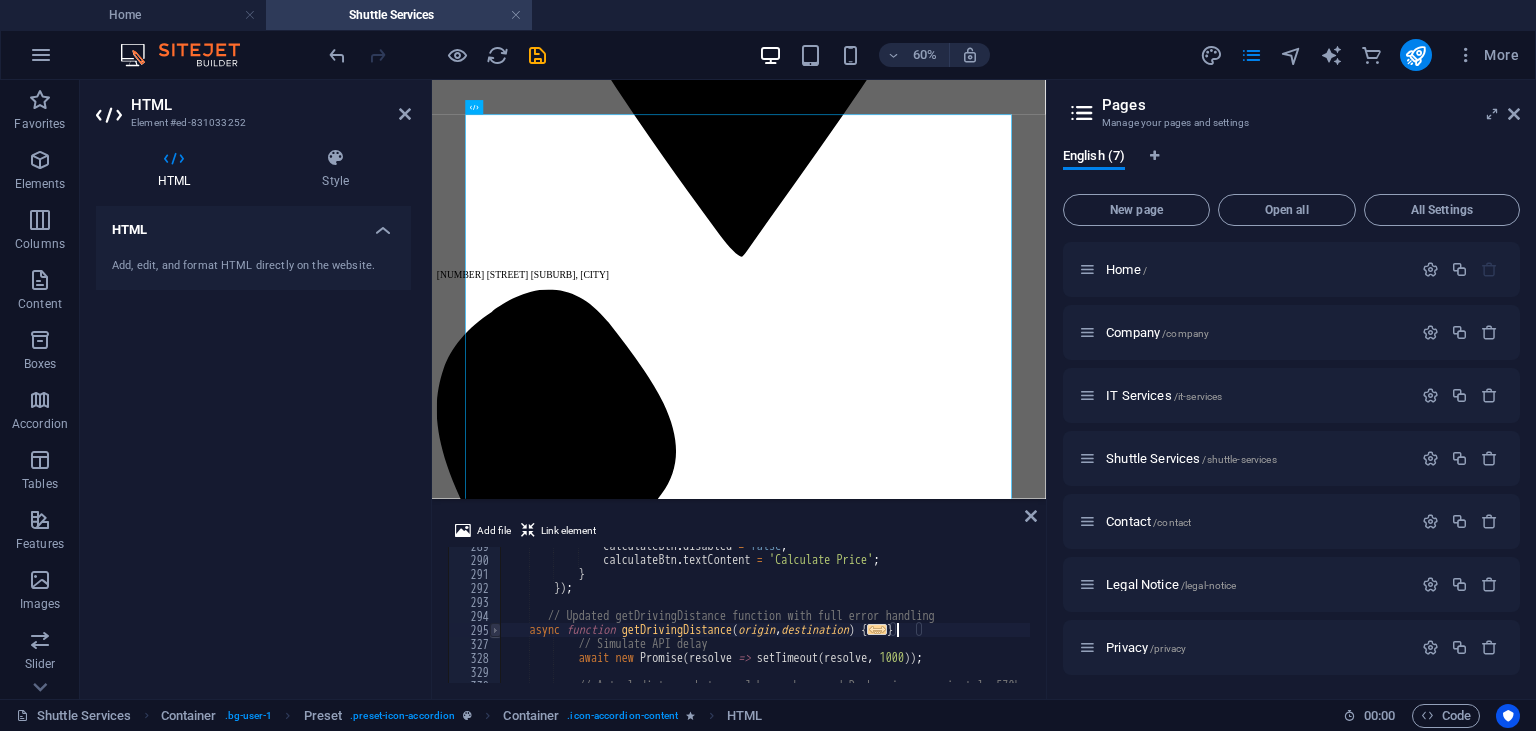 click at bounding box center (495, 630) 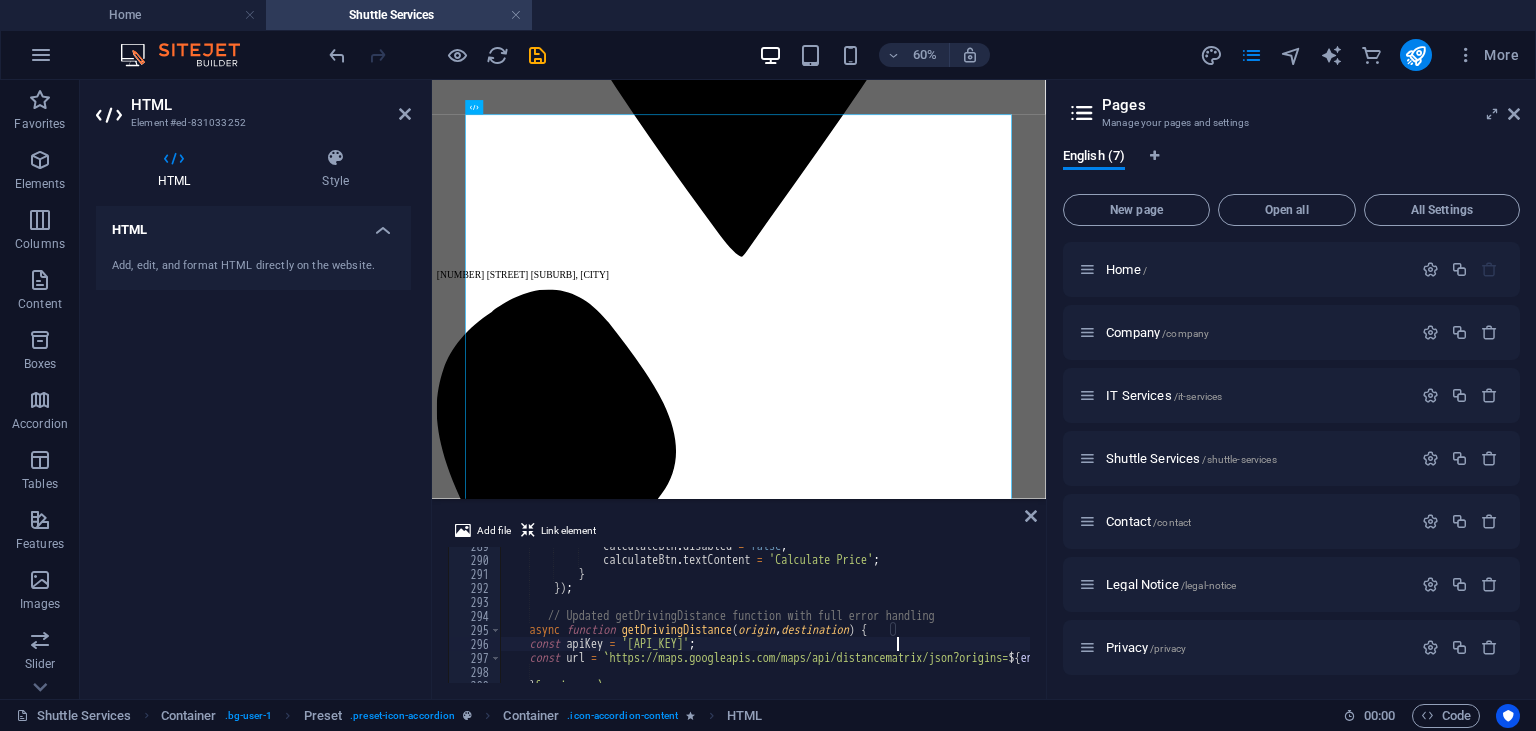 type on "const url = `https://maps.googleapis.com/maps/api/distancematrix/json?origins=${encodeURIComponent(origin)}&destinations=${encodeURIComponent(destination)}&key=${" 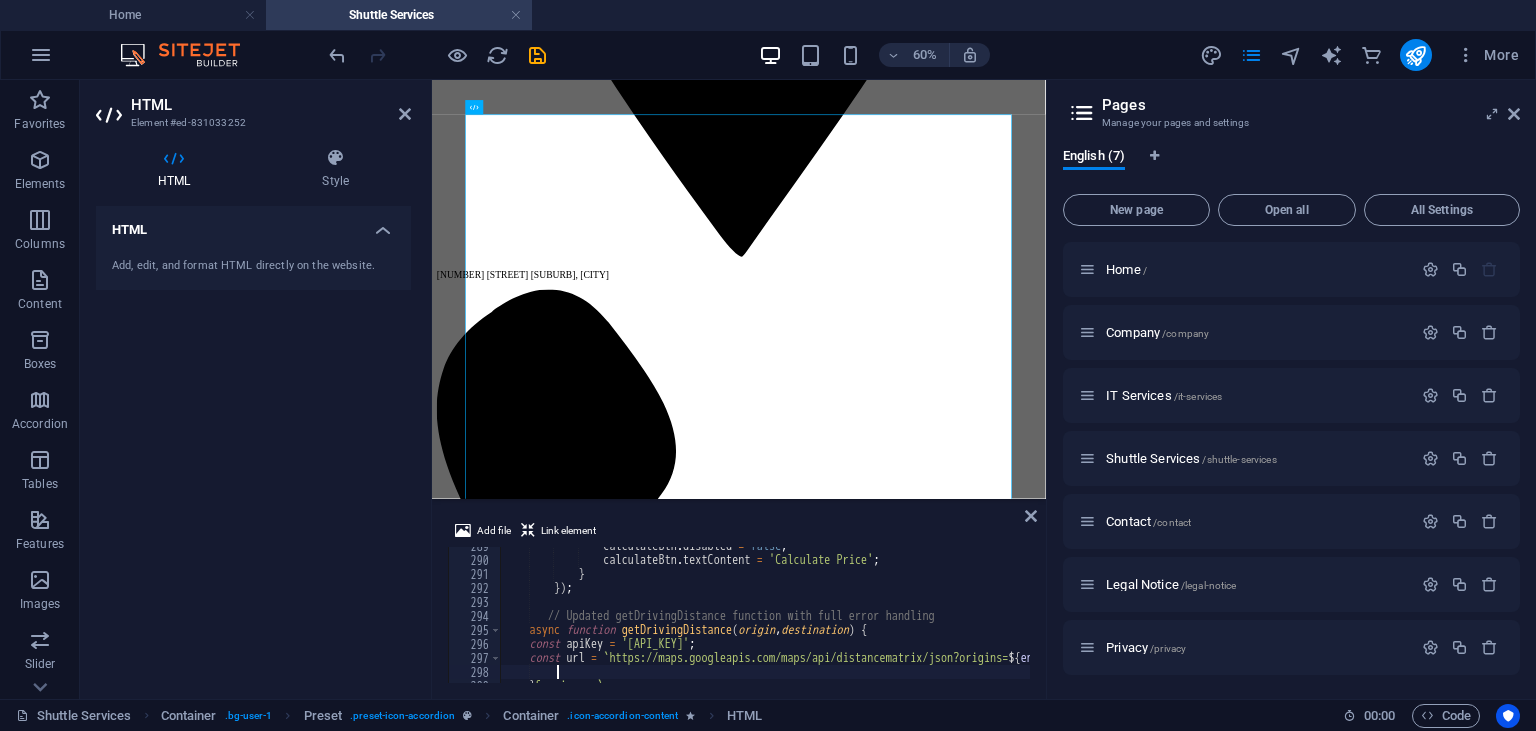 type on "}&region=za`;" 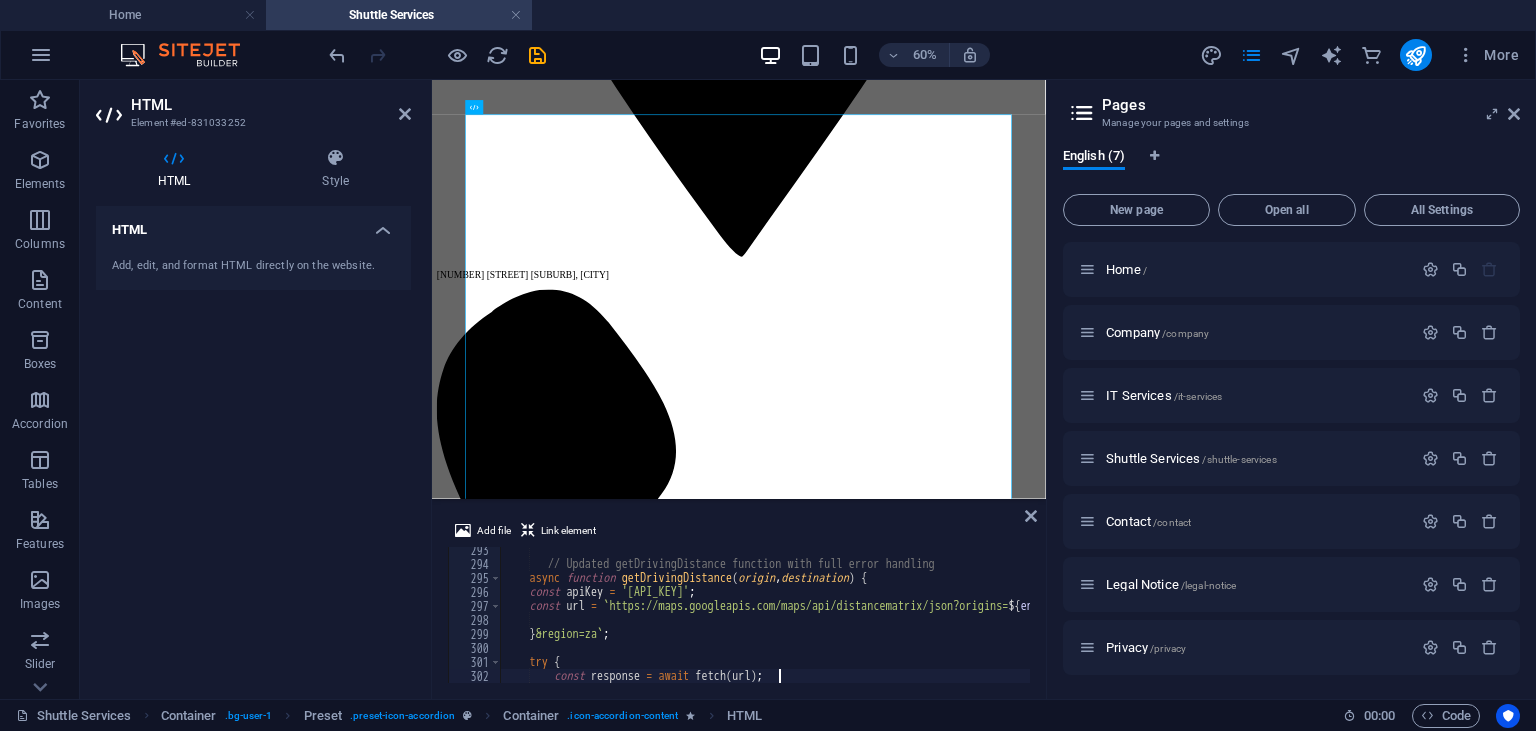 scroll, scrollTop: 4092, scrollLeft: 0, axis: vertical 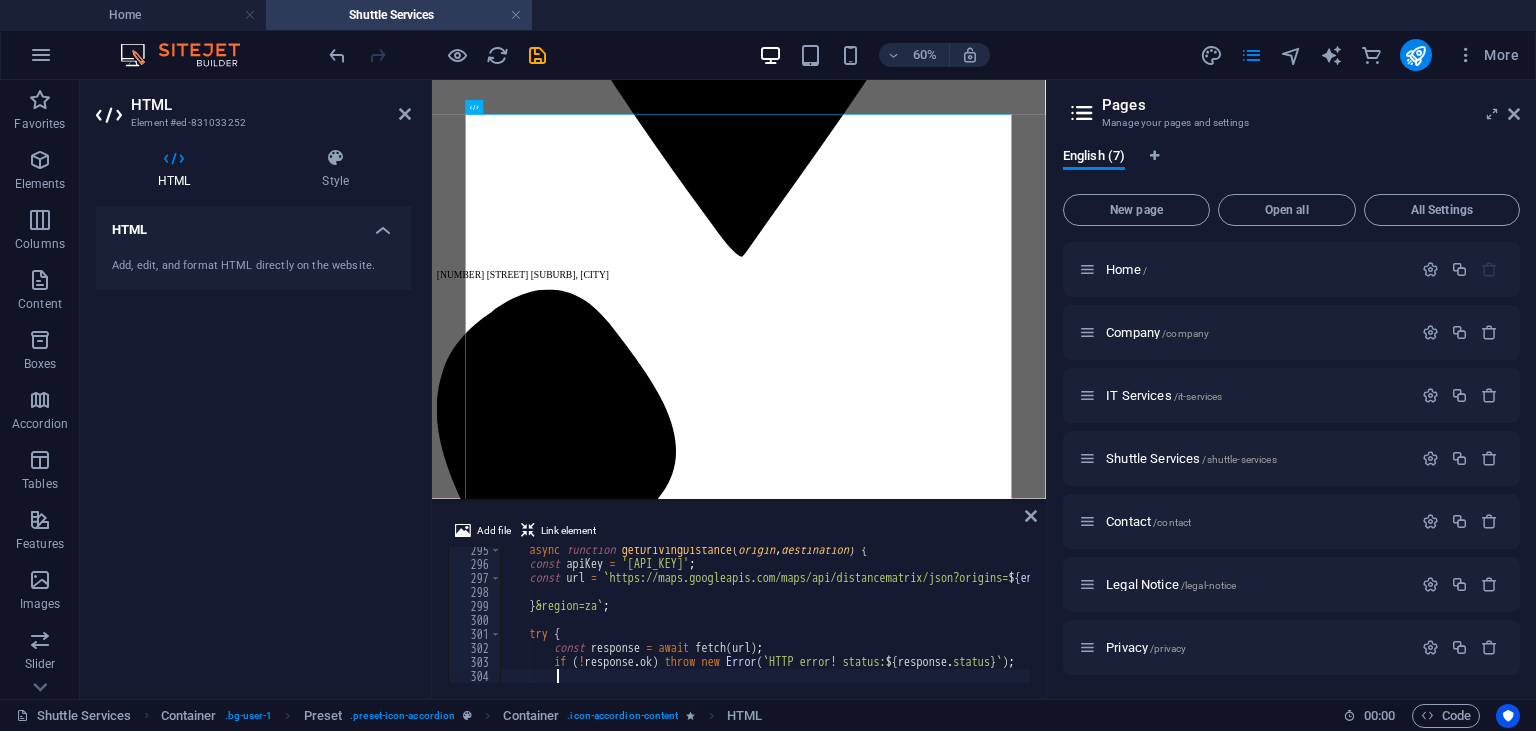 type on "const data = await response.json();" 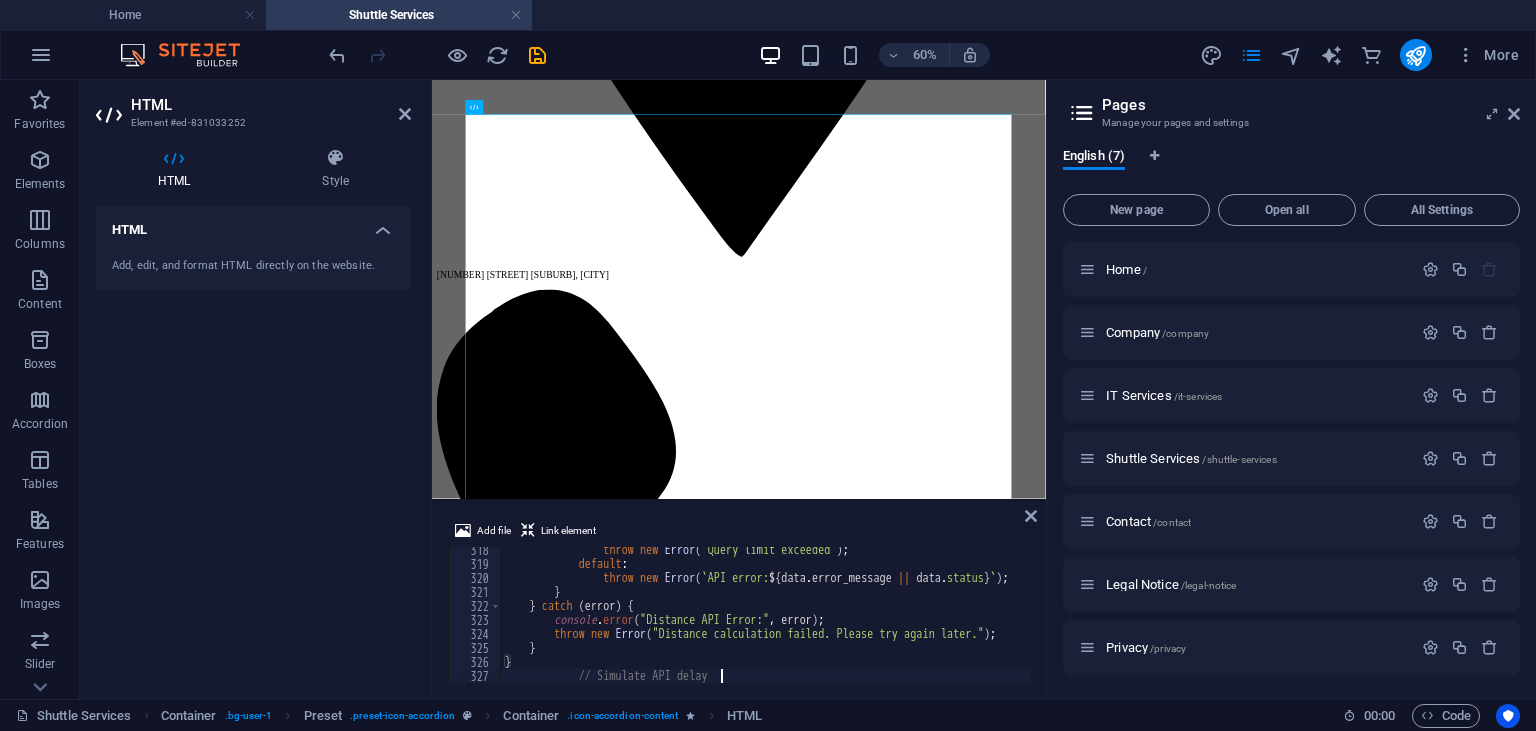 type on "await new Promise(resolve => setTimeout(resolve, 1000));" 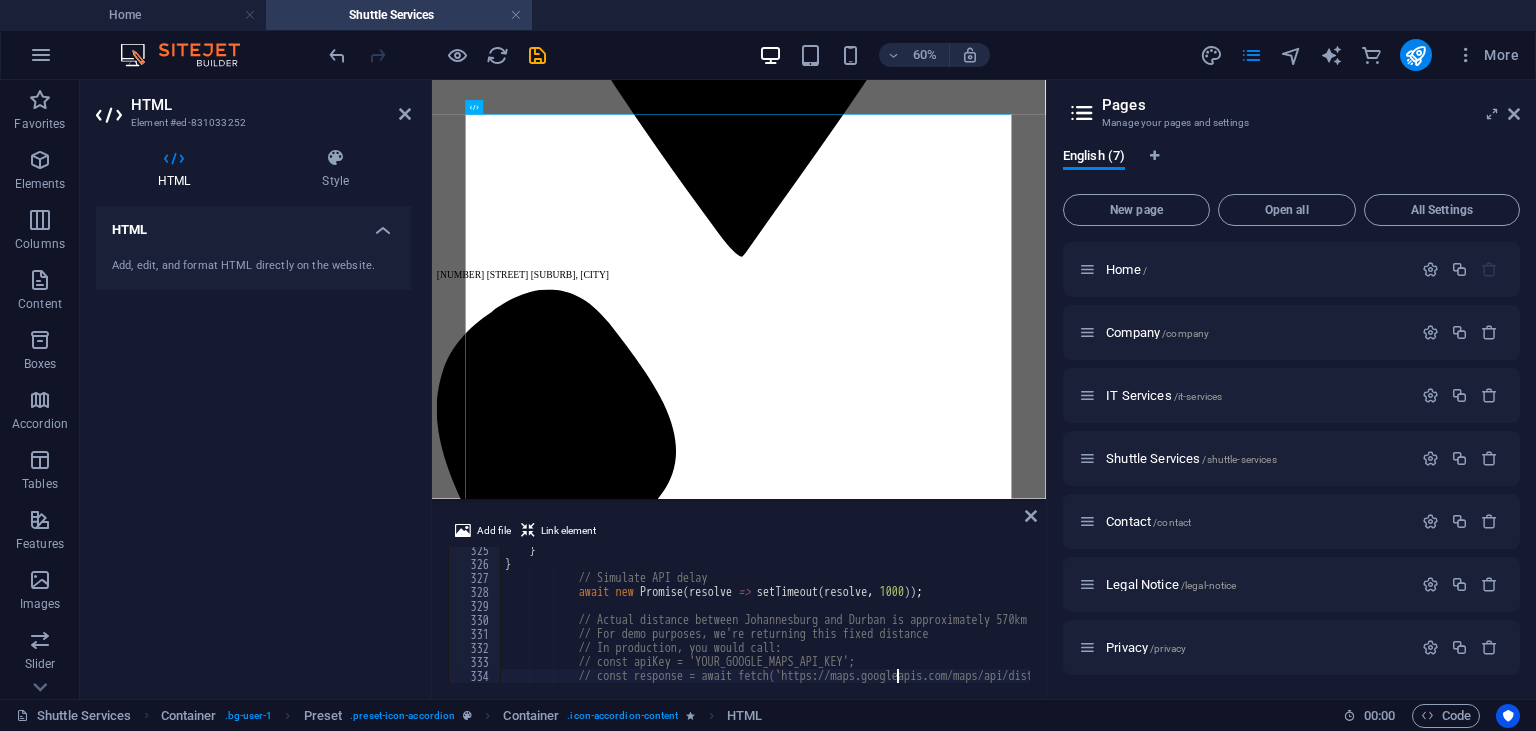 type on "// const data = await response.json();" 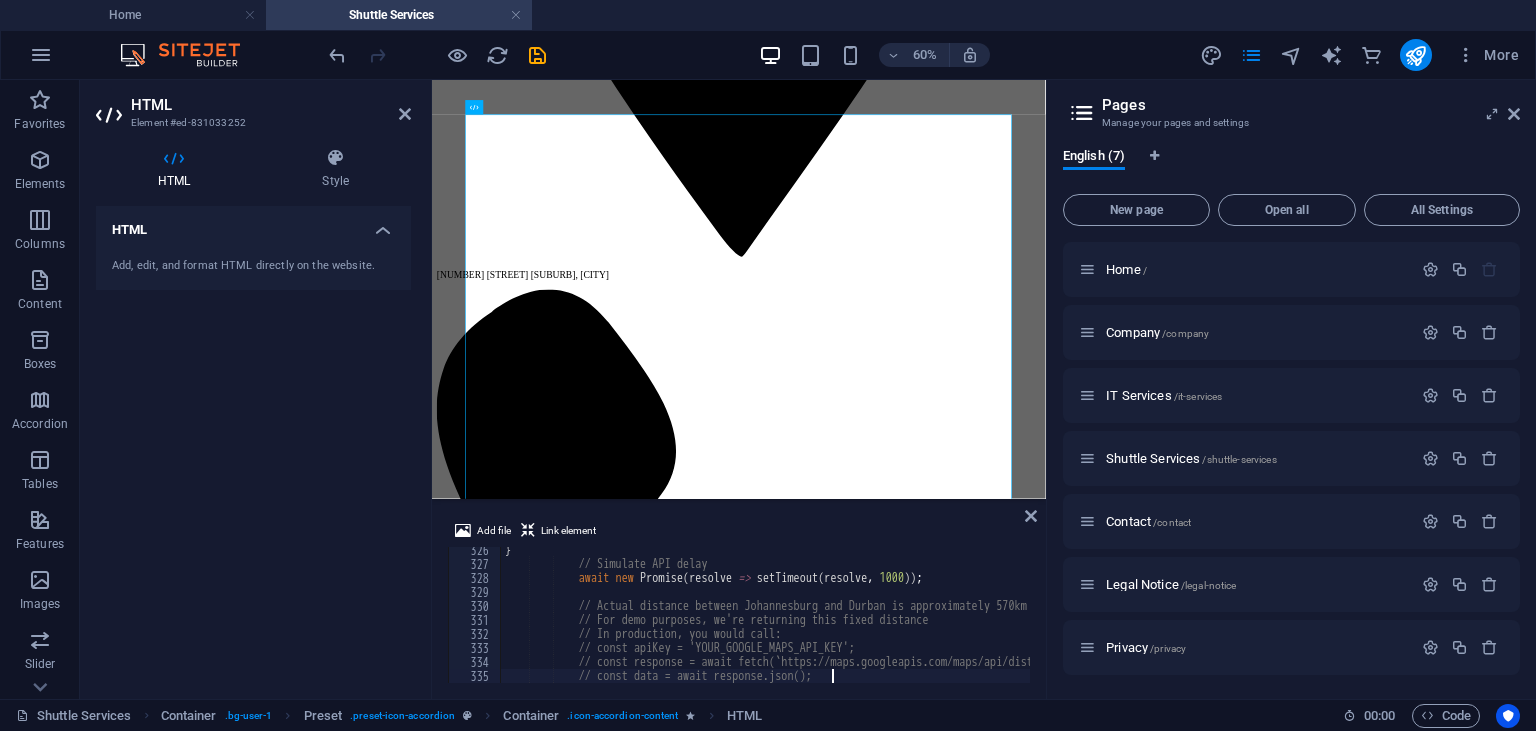 type 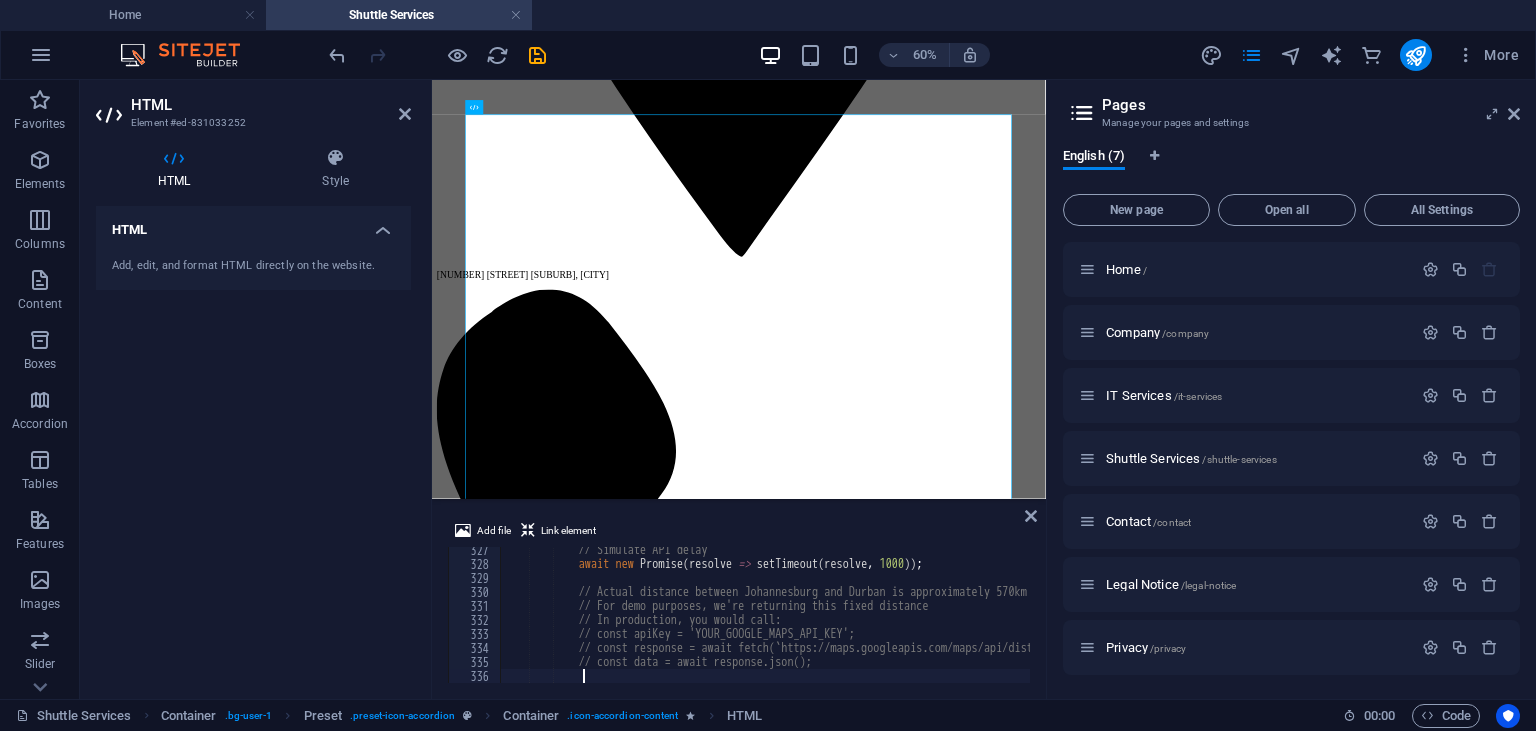scroll, scrollTop: 4568, scrollLeft: 0, axis: vertical 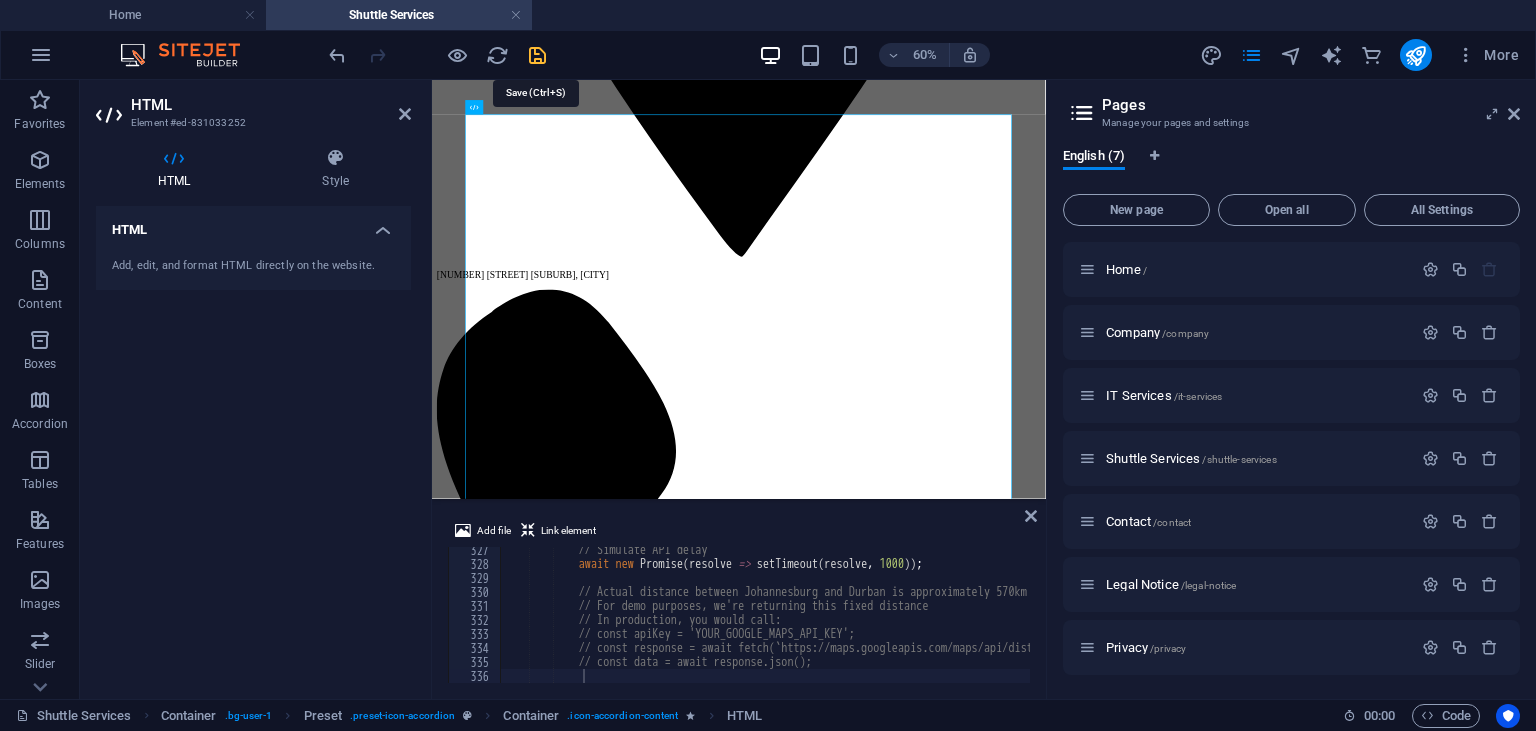 click at bounding box center [537, 55] 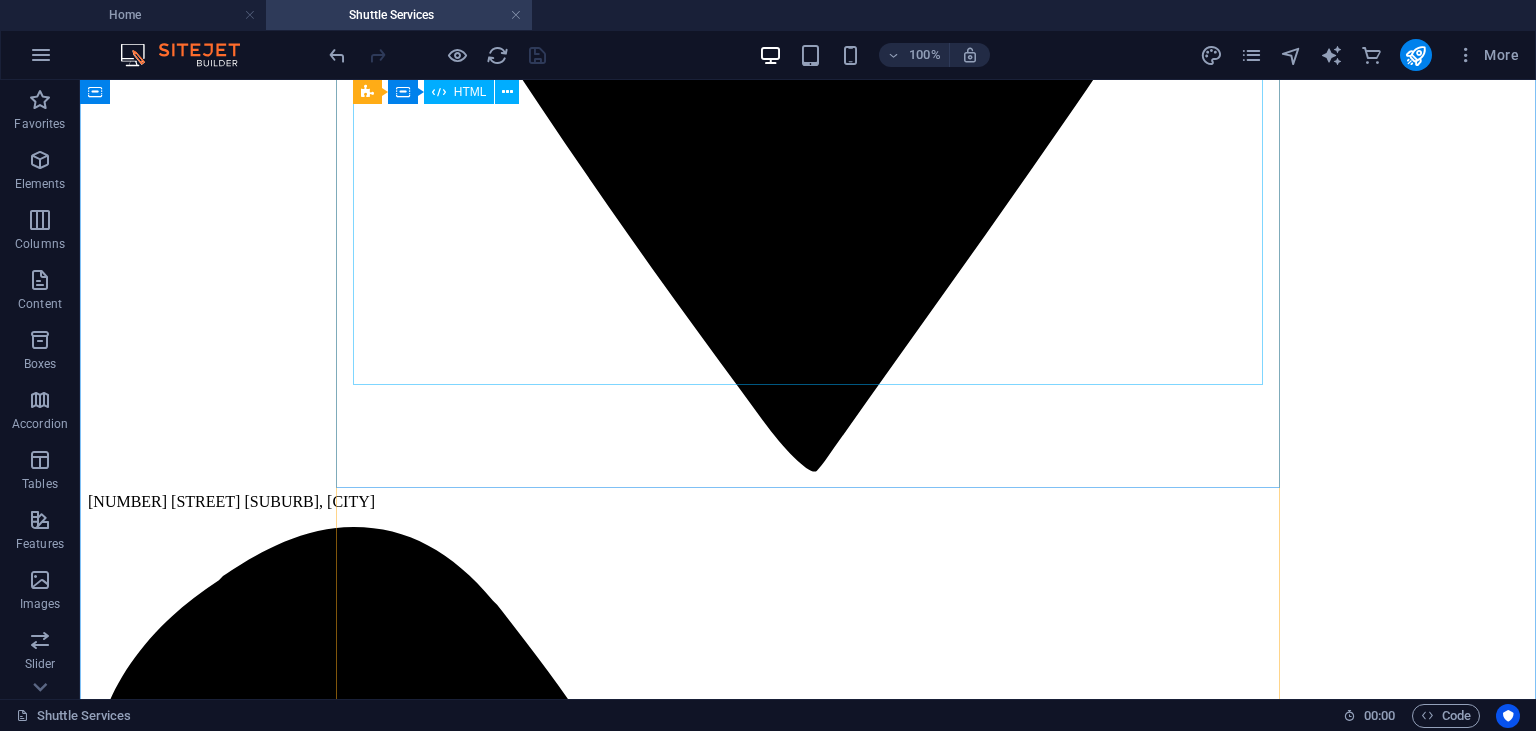 scroll, scrollTop: 1739, scrollLeft: 0, axis: vertical 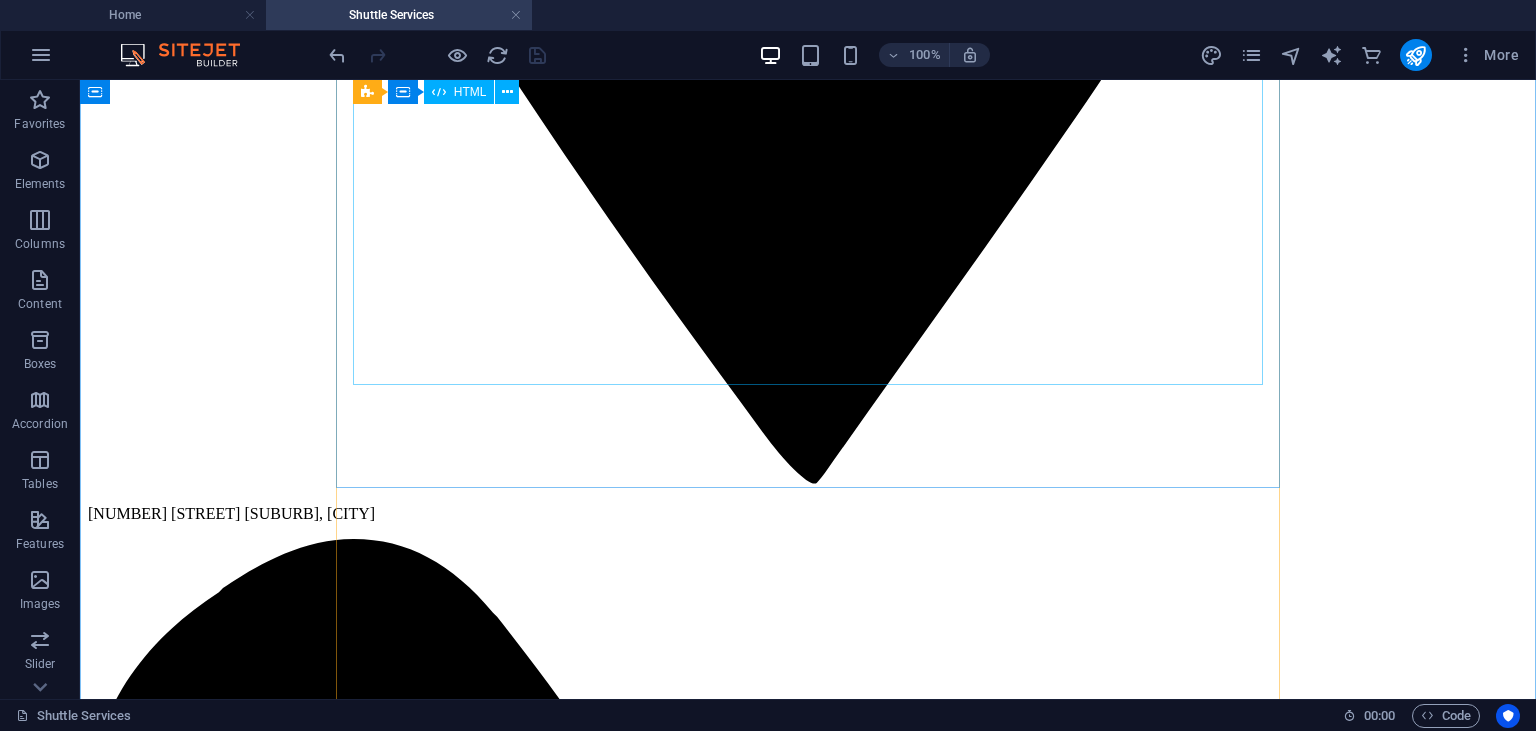 click on "Trip Quotation Calculator
Instant Trip Quotation
Pickup Location:
Destination:
Trip Date:
Vehicle Type:
Select Vehicle
8-Seater (2.0L)
5-Seater Sedan
SUV (4x4)
Luxury Vehicle
Trip Type:
One Way
Round Trip
Calculate Price" at bounding box center [808, 4838] 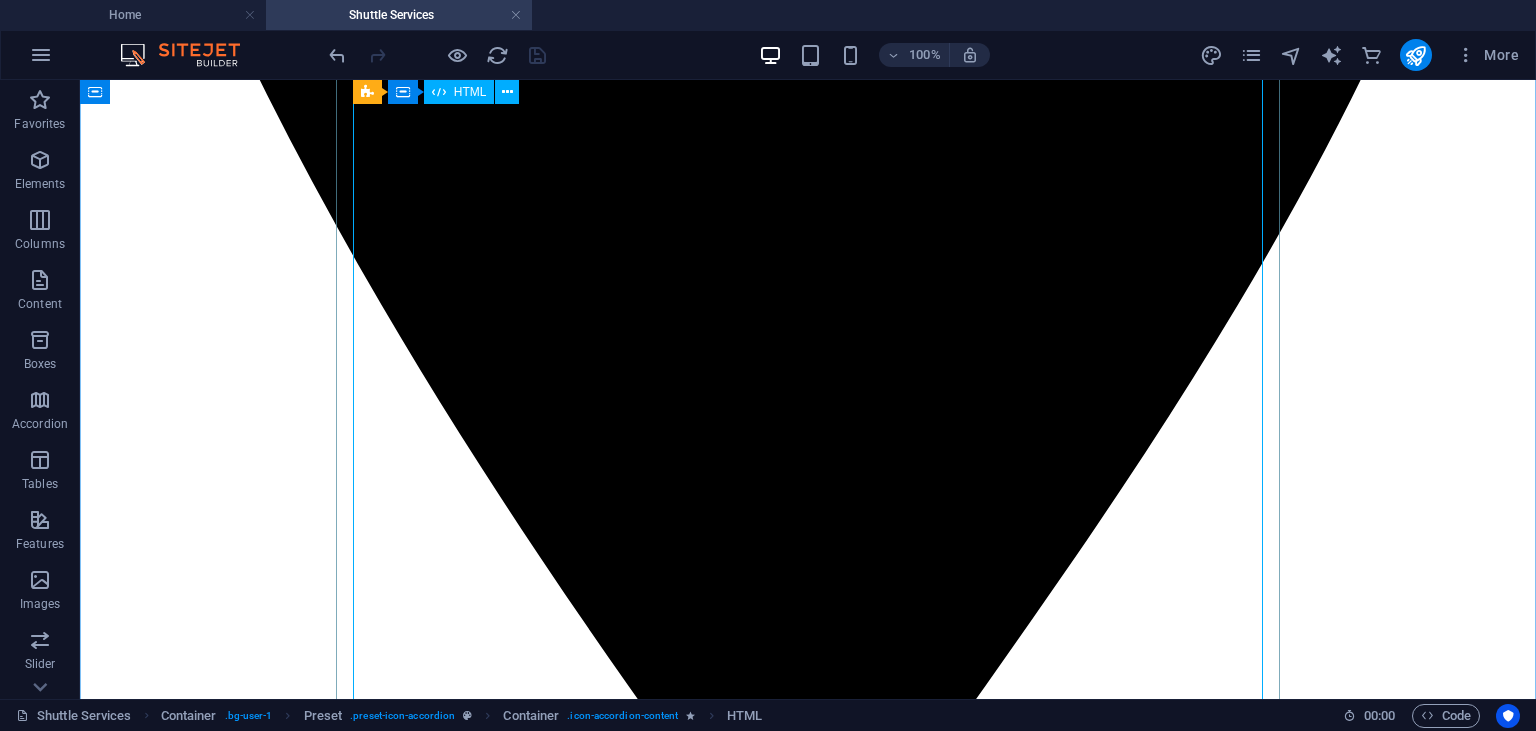 scroll, scrollTop: 1211, scrollLeft: 0, axis: vertical 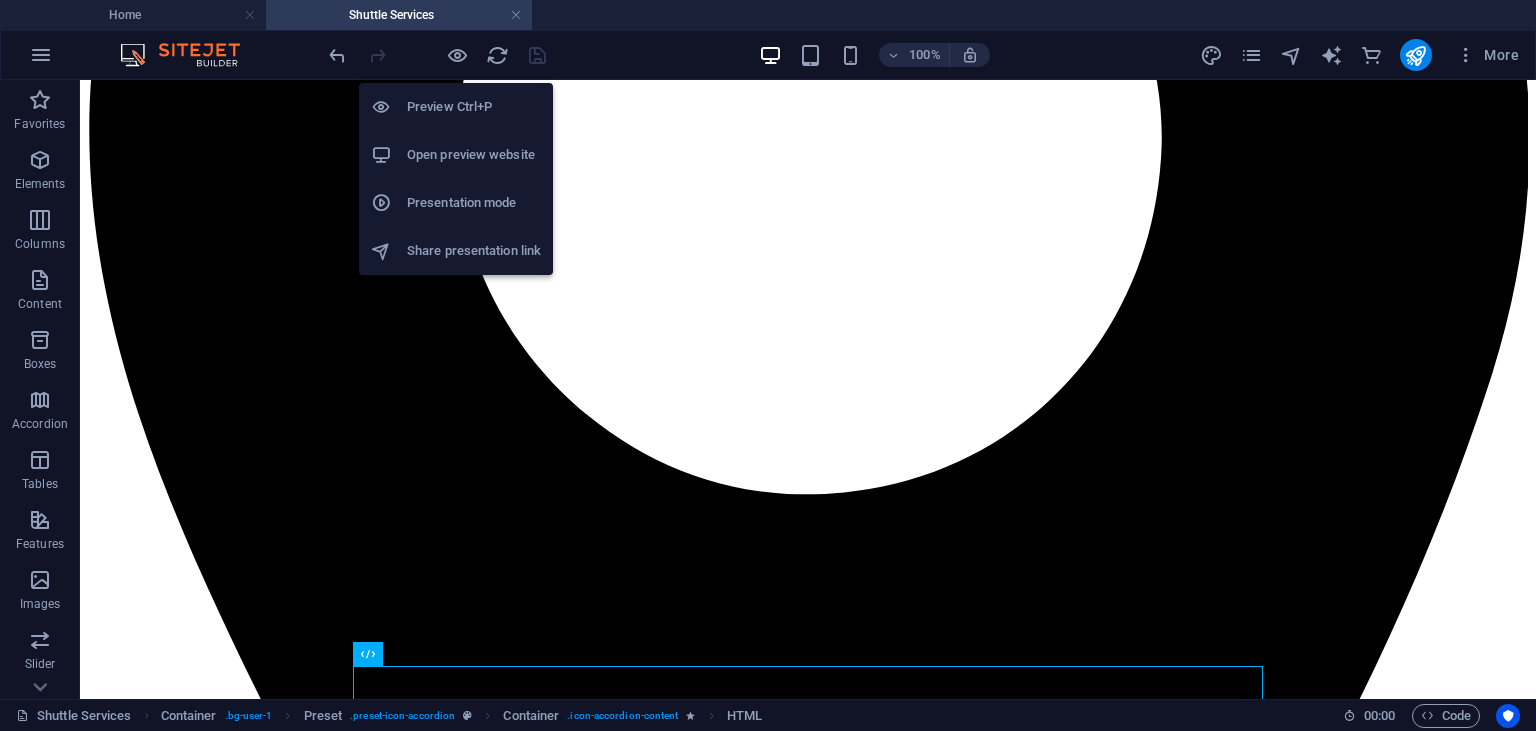 click on "Open preview website" at bounding box center (474, 155) 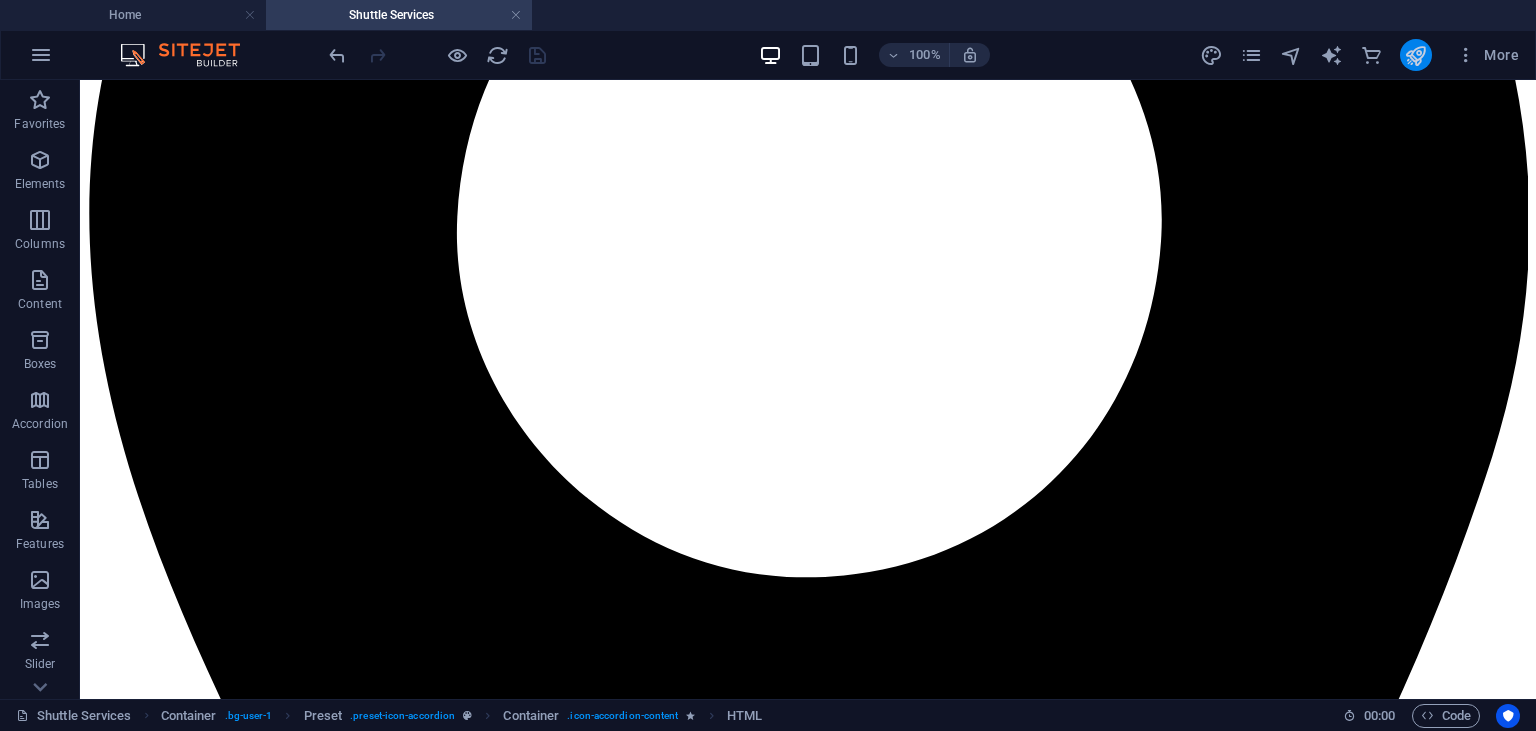 scroll, scrollTop: 578, scrollLeft: 0, axis: vertical 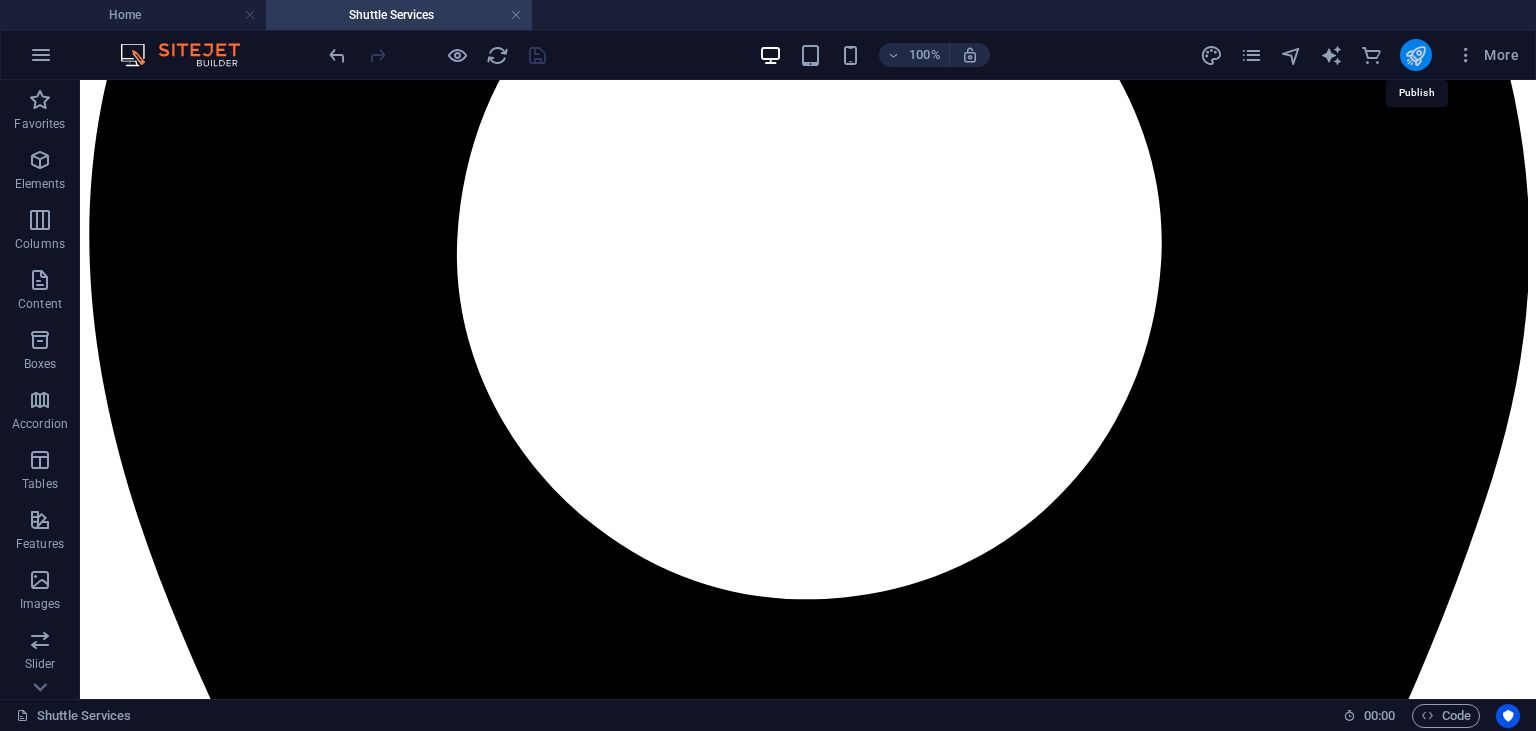 click at bounding box center [1415, 55] 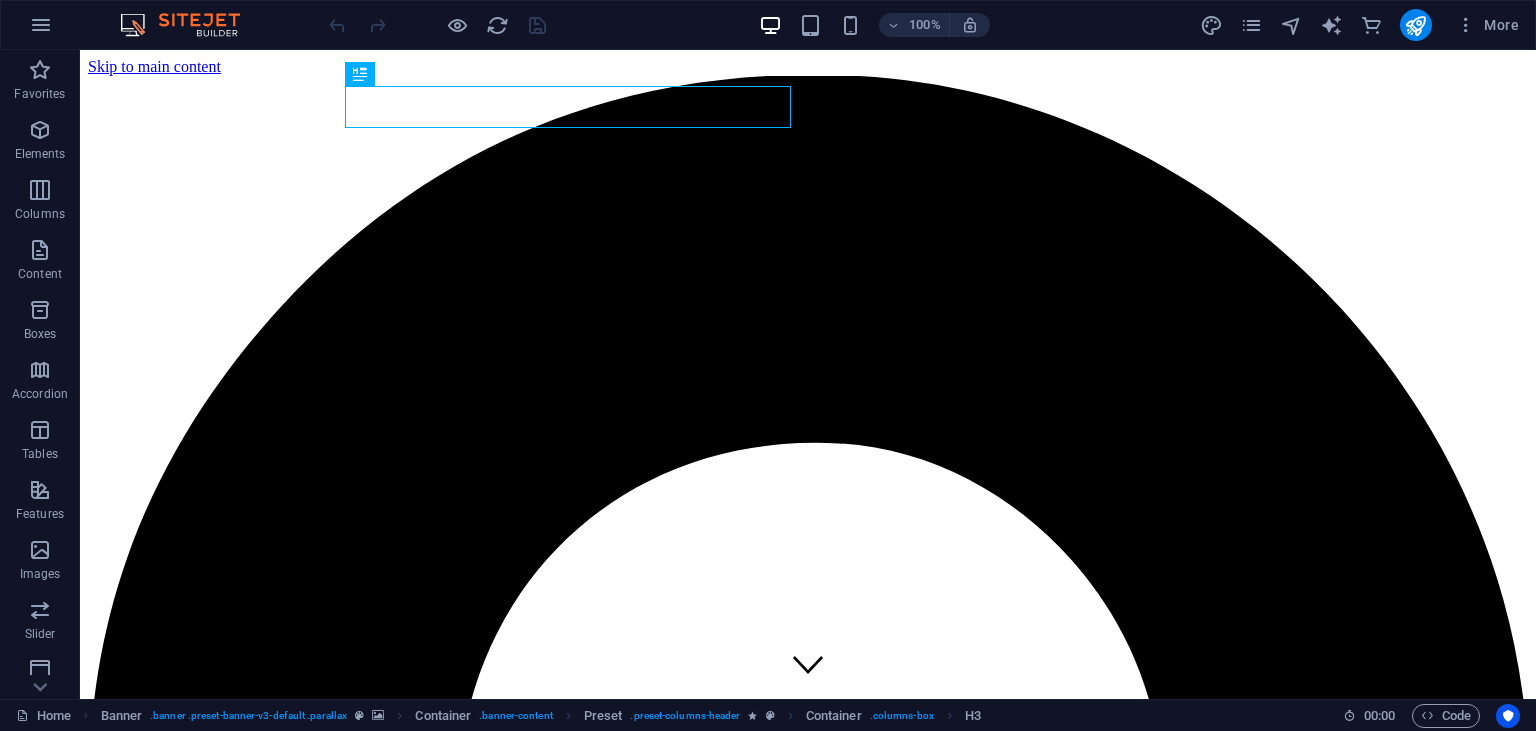 scroll, scrollTop: 352, scrollLeft: 0, axis: vertical 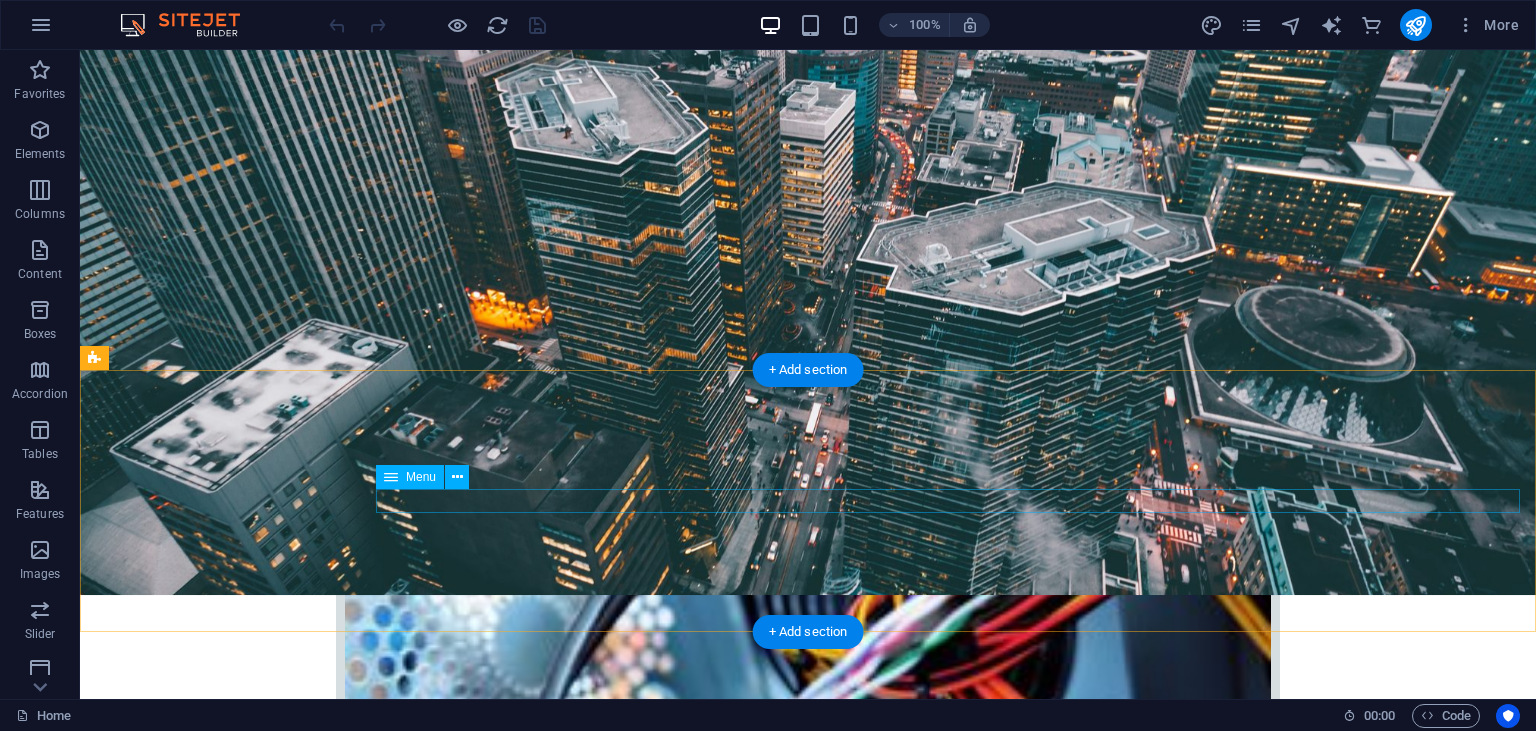 click on "Home About US IT Services Shuttle Services Contact US" at bounding box center [808, 2177] 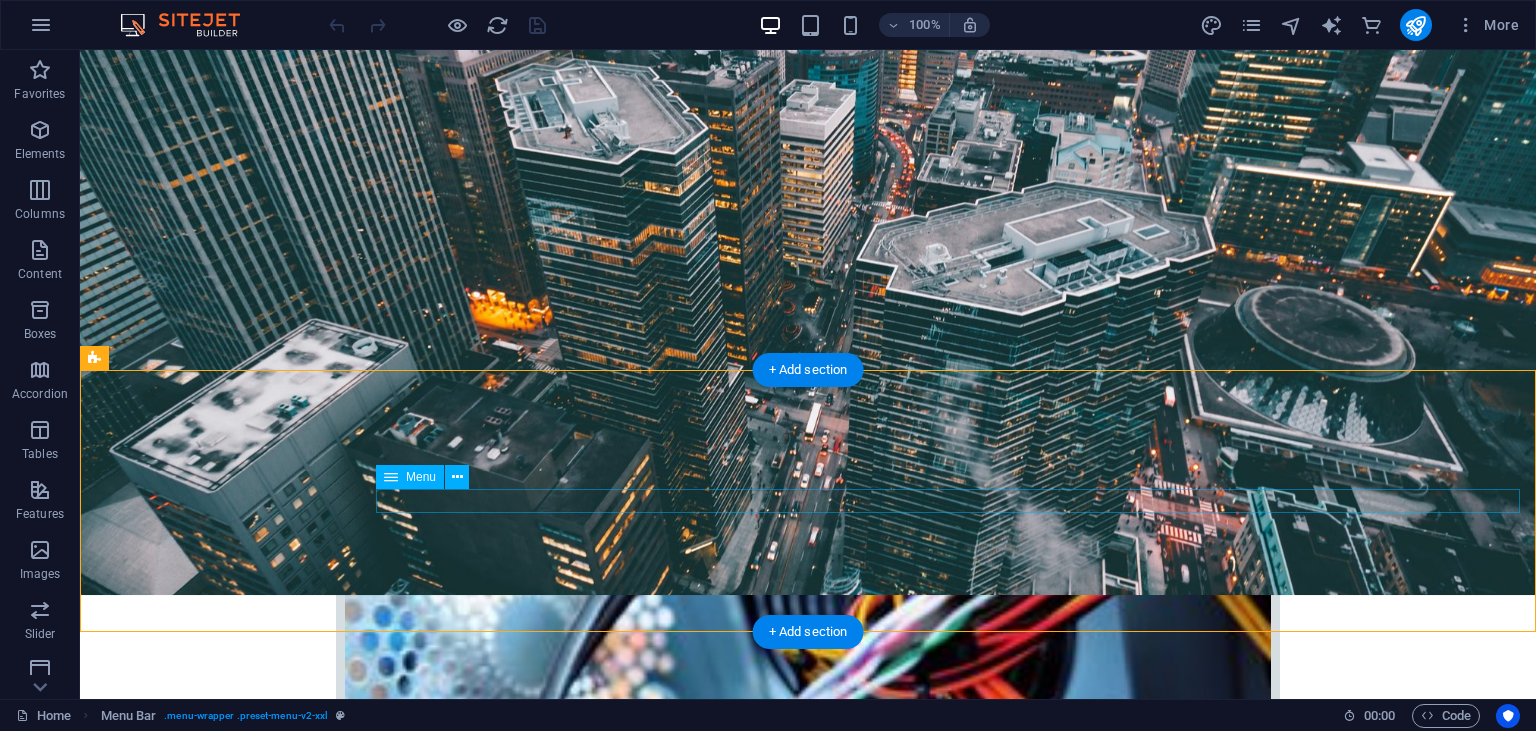 click on "Home About US IT Services Shuttle Services Contact US" at bounding box center (808, 2292) 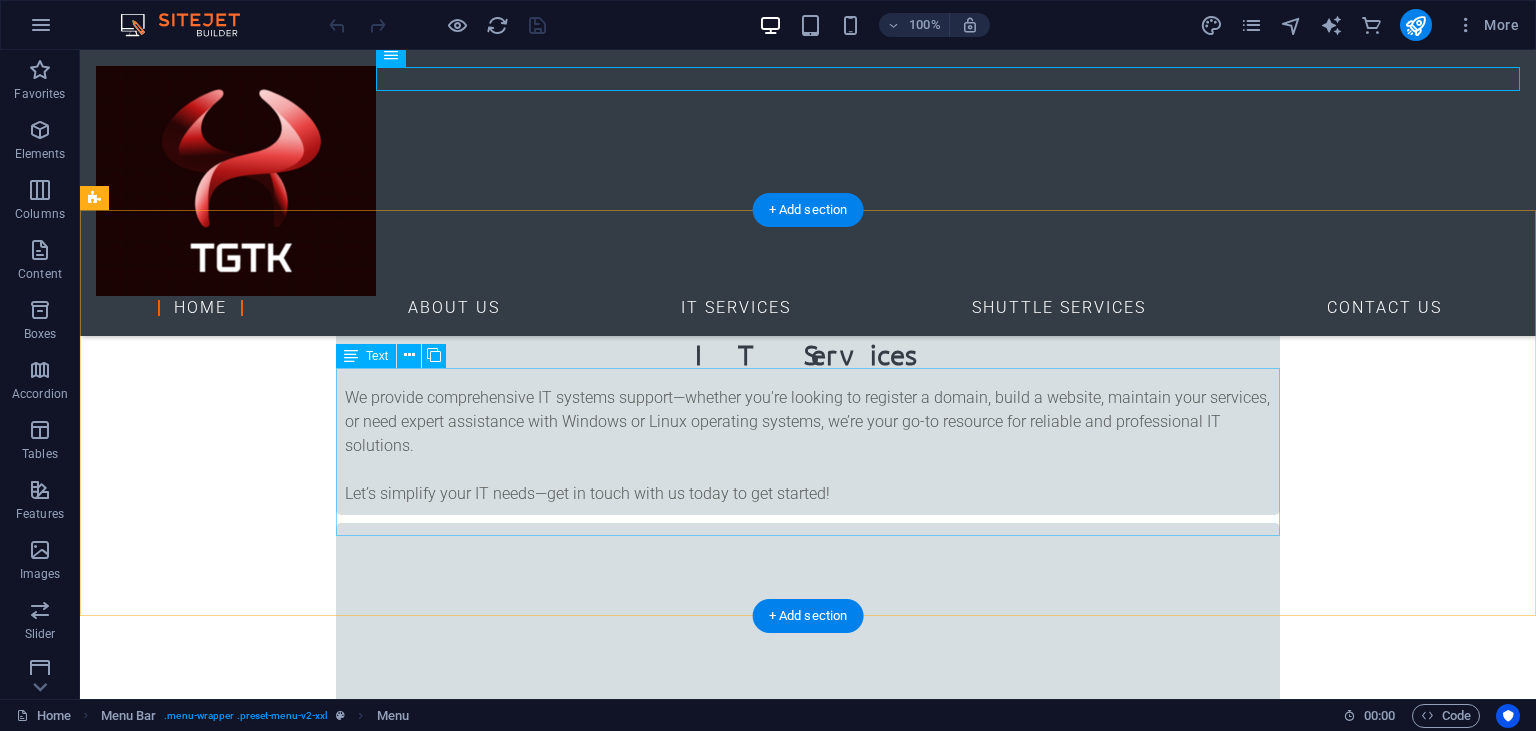 scroll, scrollTop: 1196, scrollLeft: 0, axis: vertical 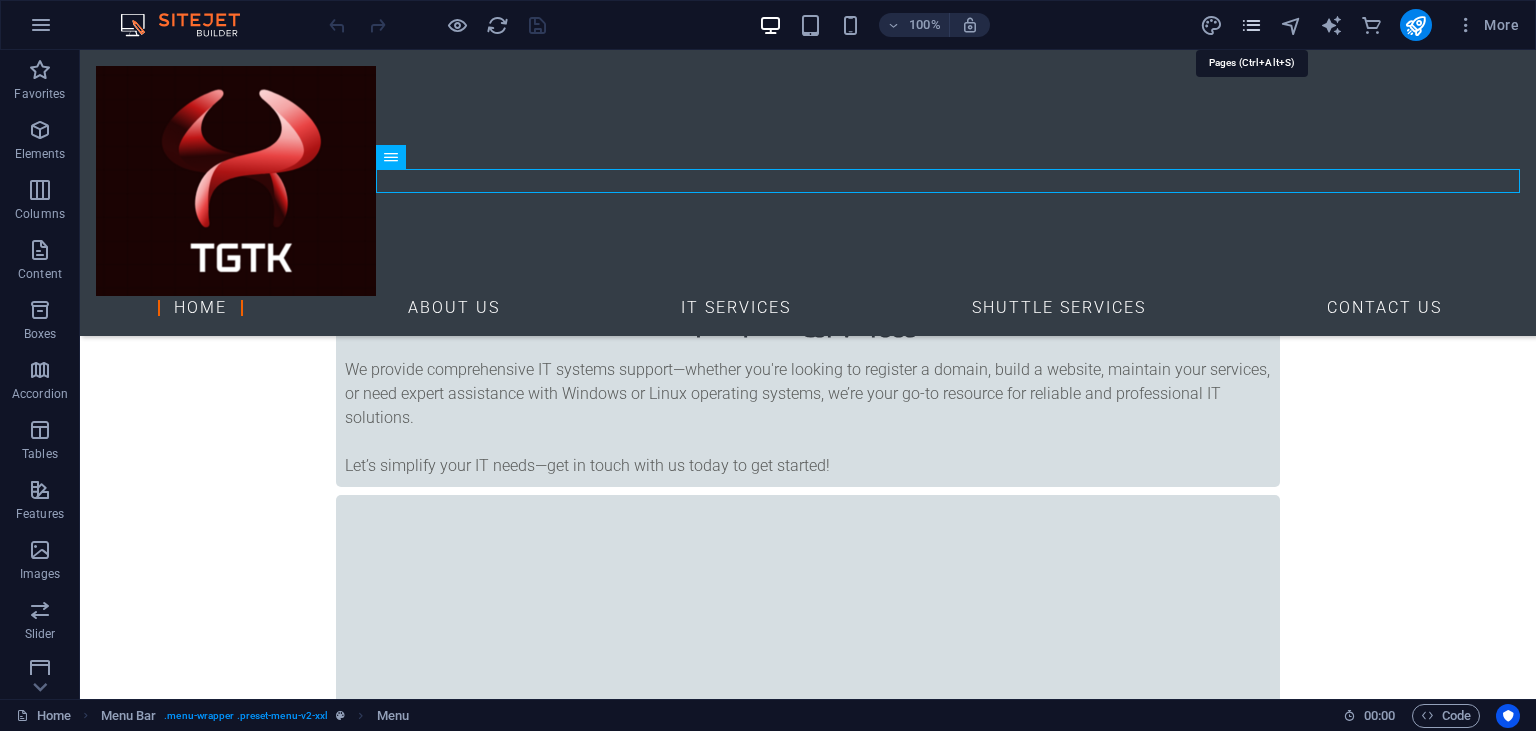 click at bounding box center [1251, 25] 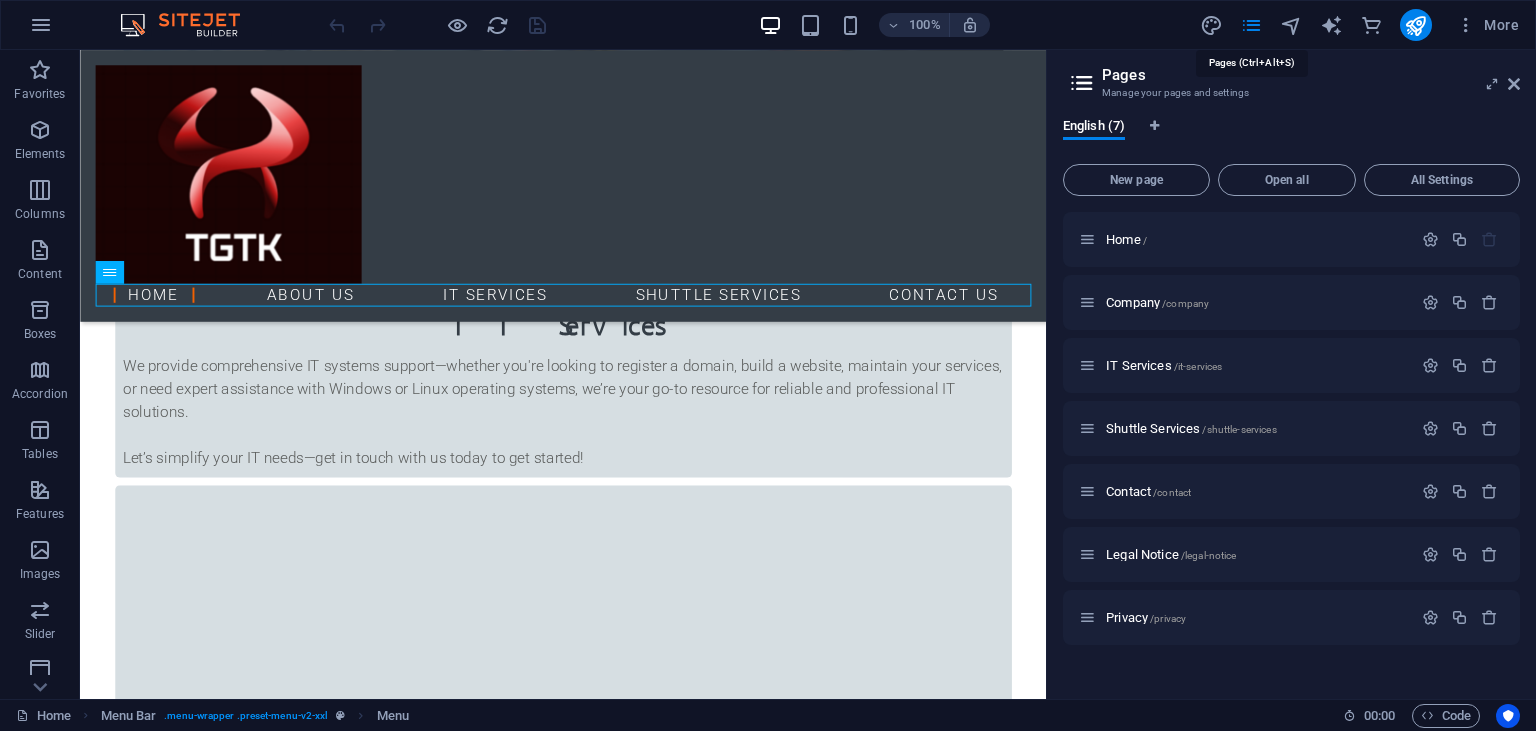 scroll, scrollTop: 1220, scrollLeft: 0, axis: vertical 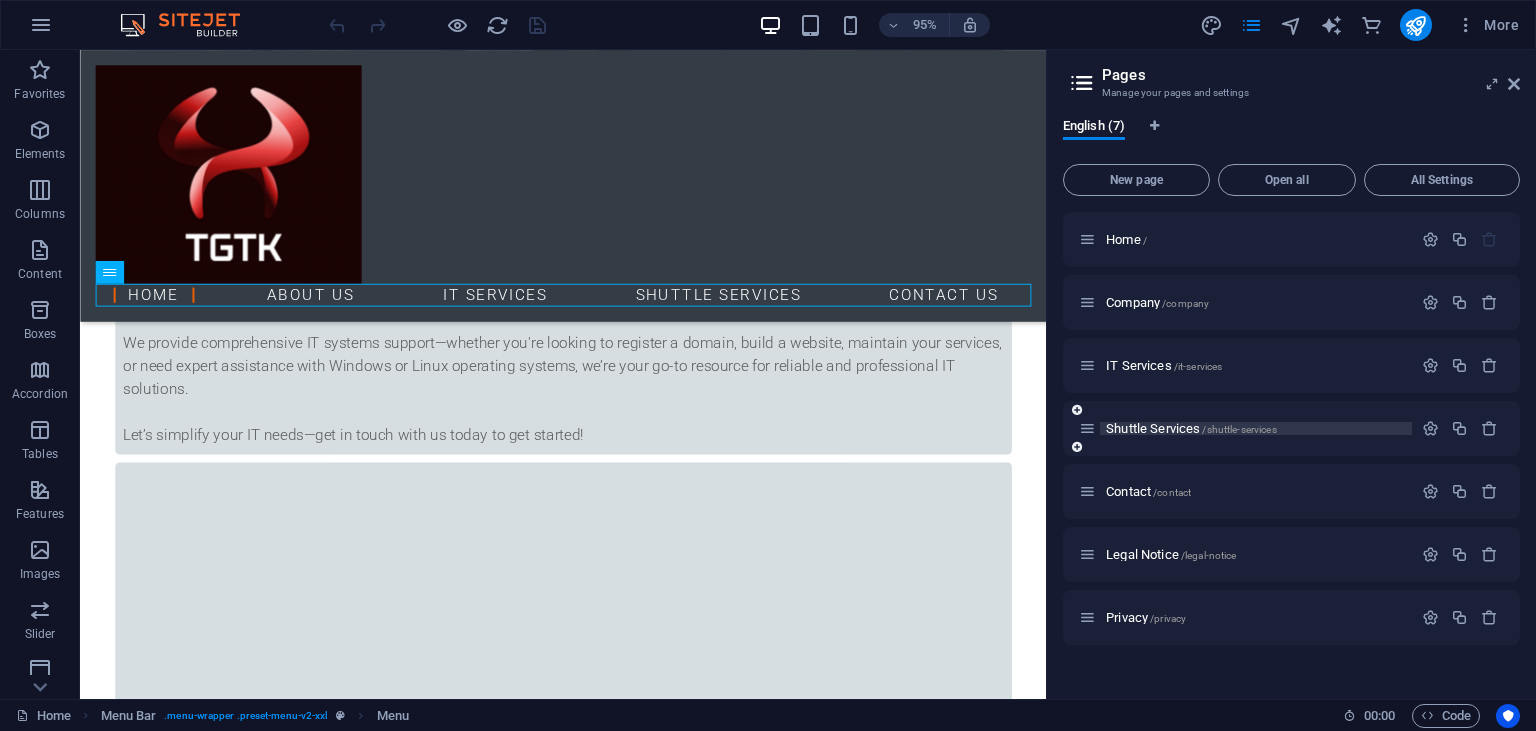 click on "Shuttle Services /shuttle-services" at bounding box center [1191, 428] 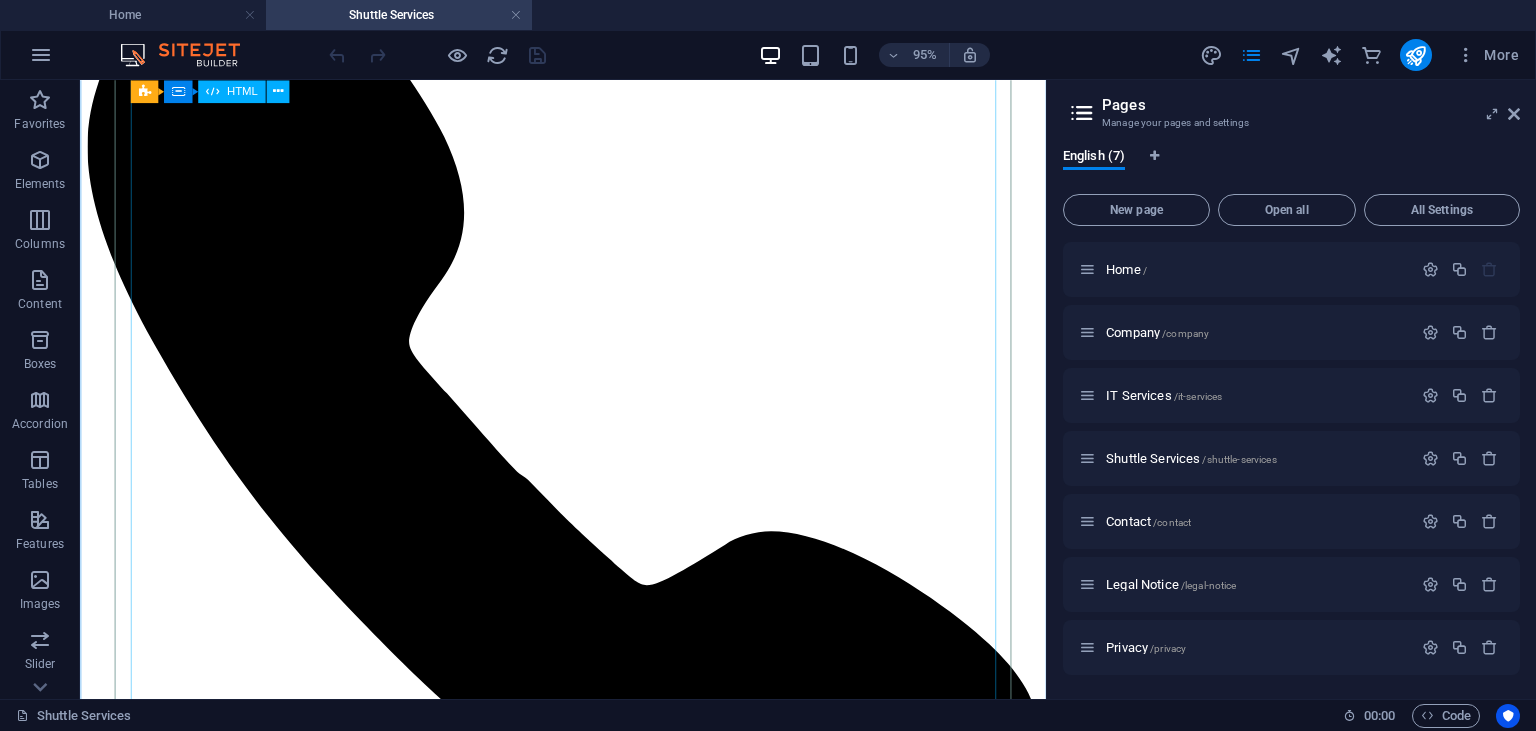 scroll, scrollTop: 1689, scrollLeft: 0, axis: vertical 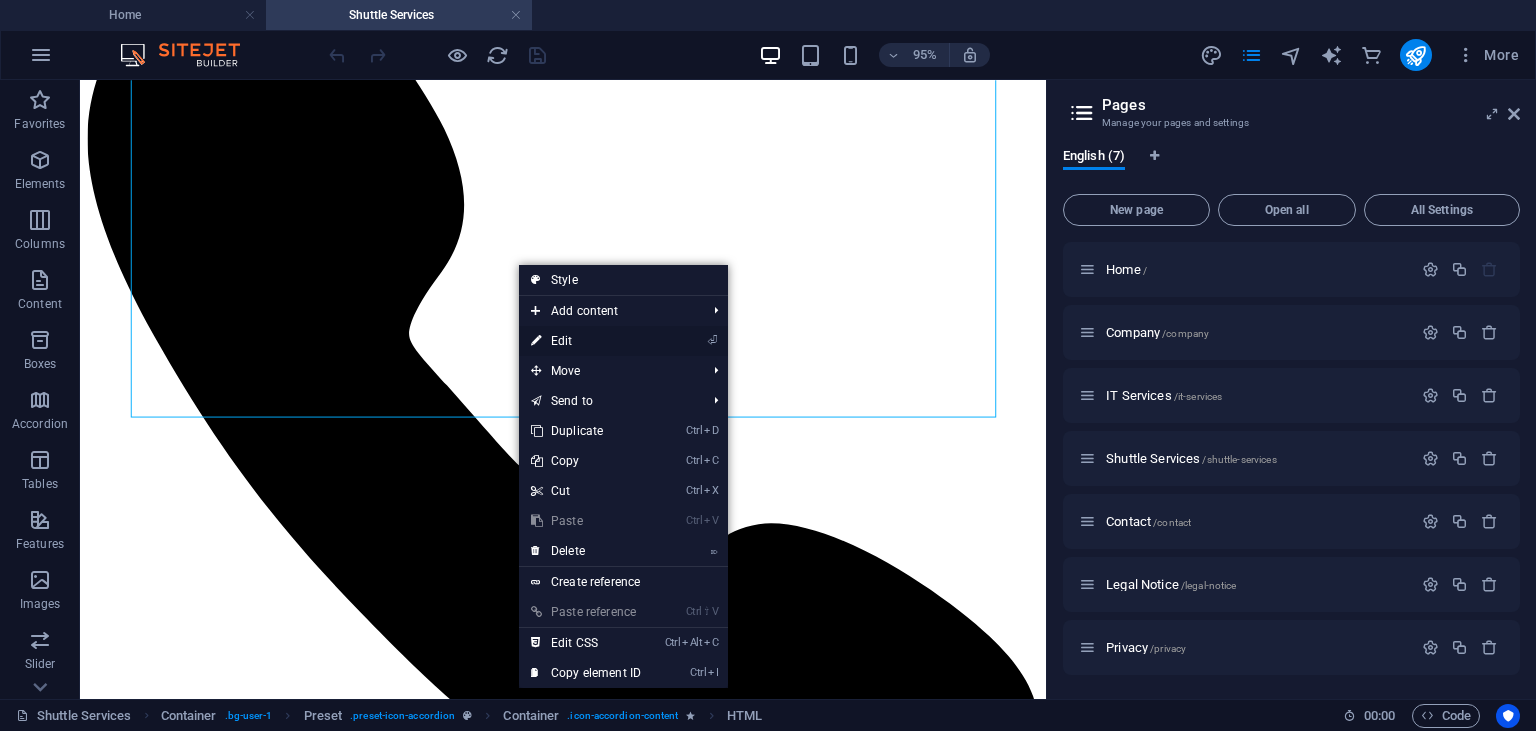 click on "⏎  Edit" at bounding box center [586, 341] 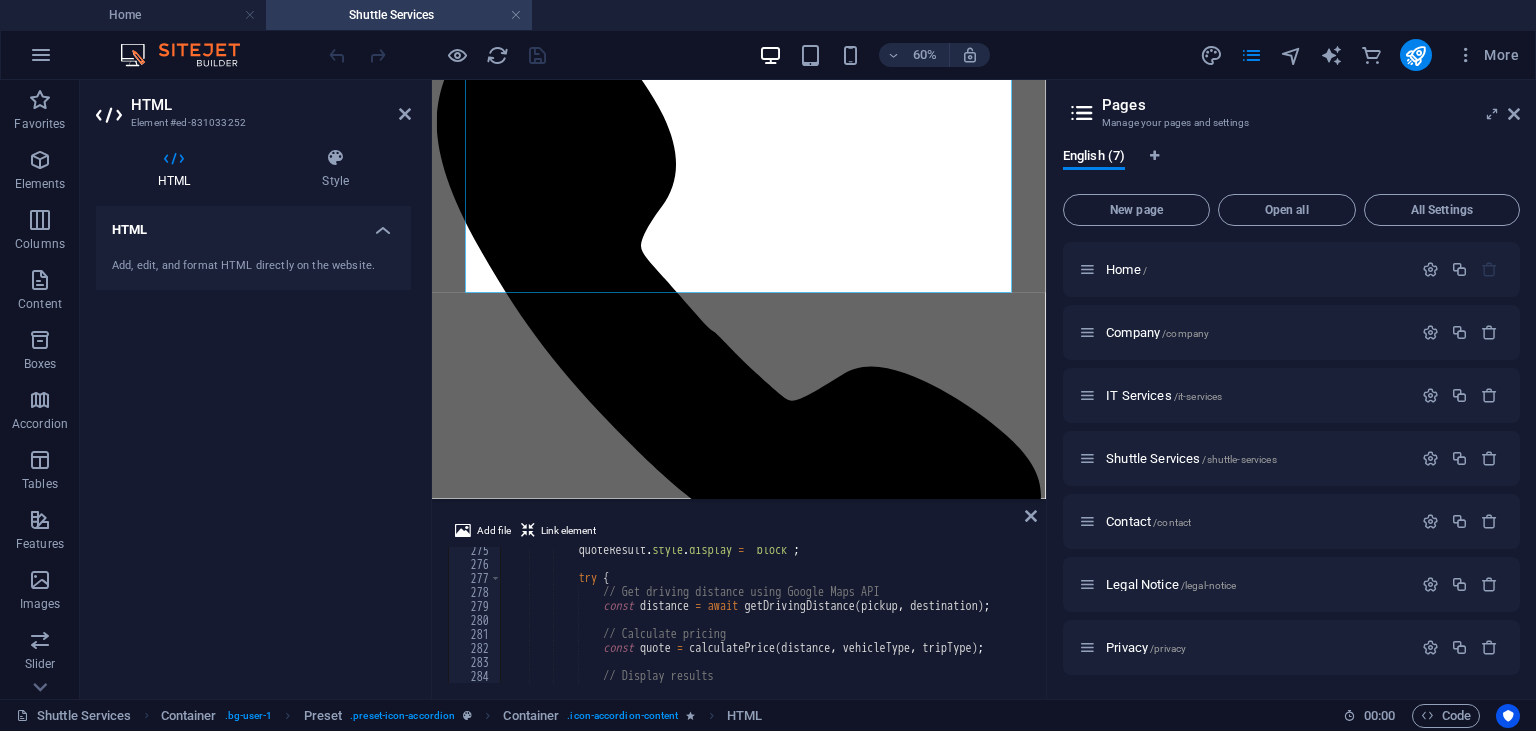scroll, scrollTop: 4080, scrollLeft: 0, axis: vertical 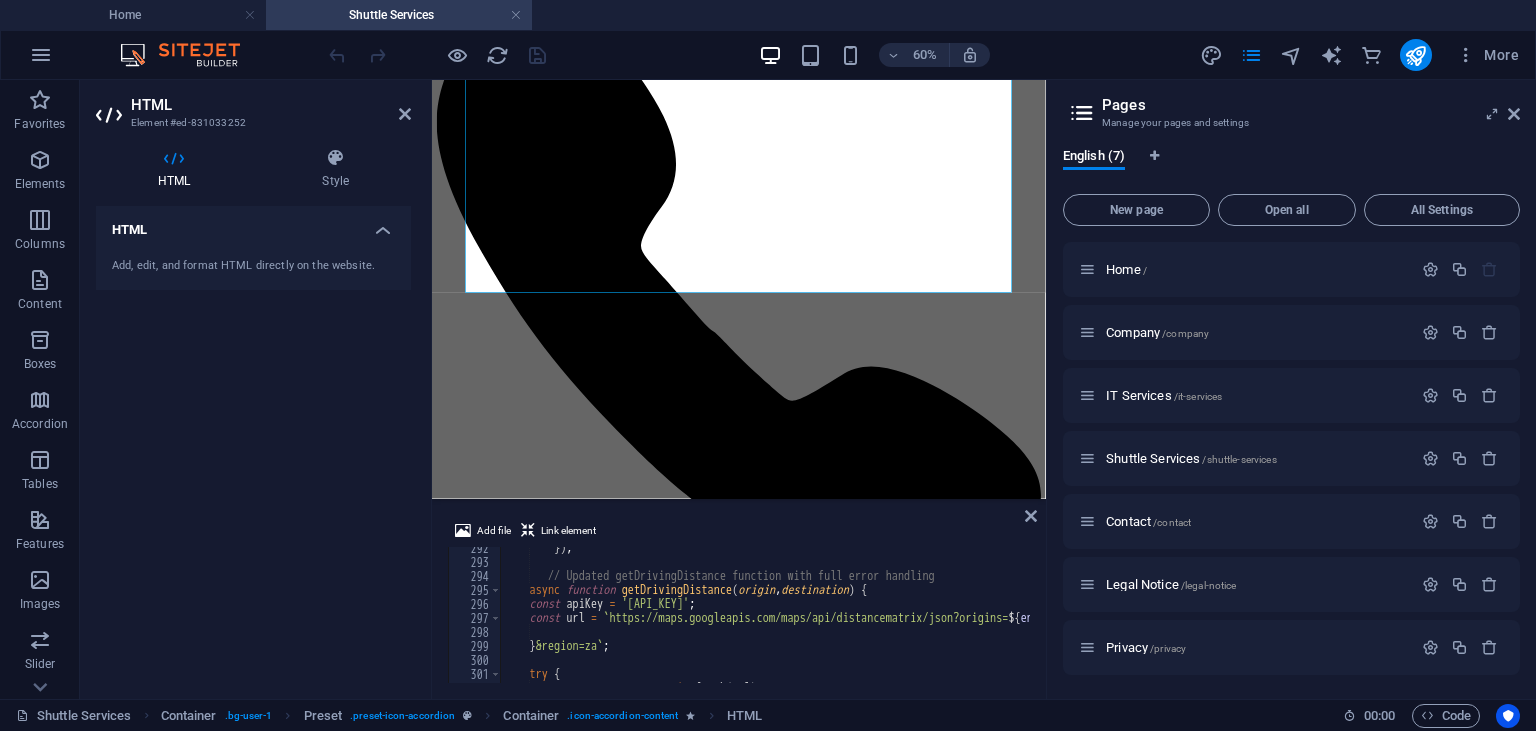 click on "}) ;                    // Updated getDrivingDistance function with full error handling      async   function   getDrivingDistance ( origin ,  destination )   {      const   apiKey   =   'AIzaSyDUm2o4V3h8J3dzefJVxSDi8ZcpfZjF_oQ' ;      const   url   =   ` https://maps.googleapis.com/maps/api/distancematrix/json?origins= ${ encodeURIComponent ( origin ) } &destinations= ${ encodeURIComponent ( destination ) } &key= ${                } &region=za ` ;           try   {           const   response   =   await   fetch ( url ) ;" at bounding box center (1171, 623) 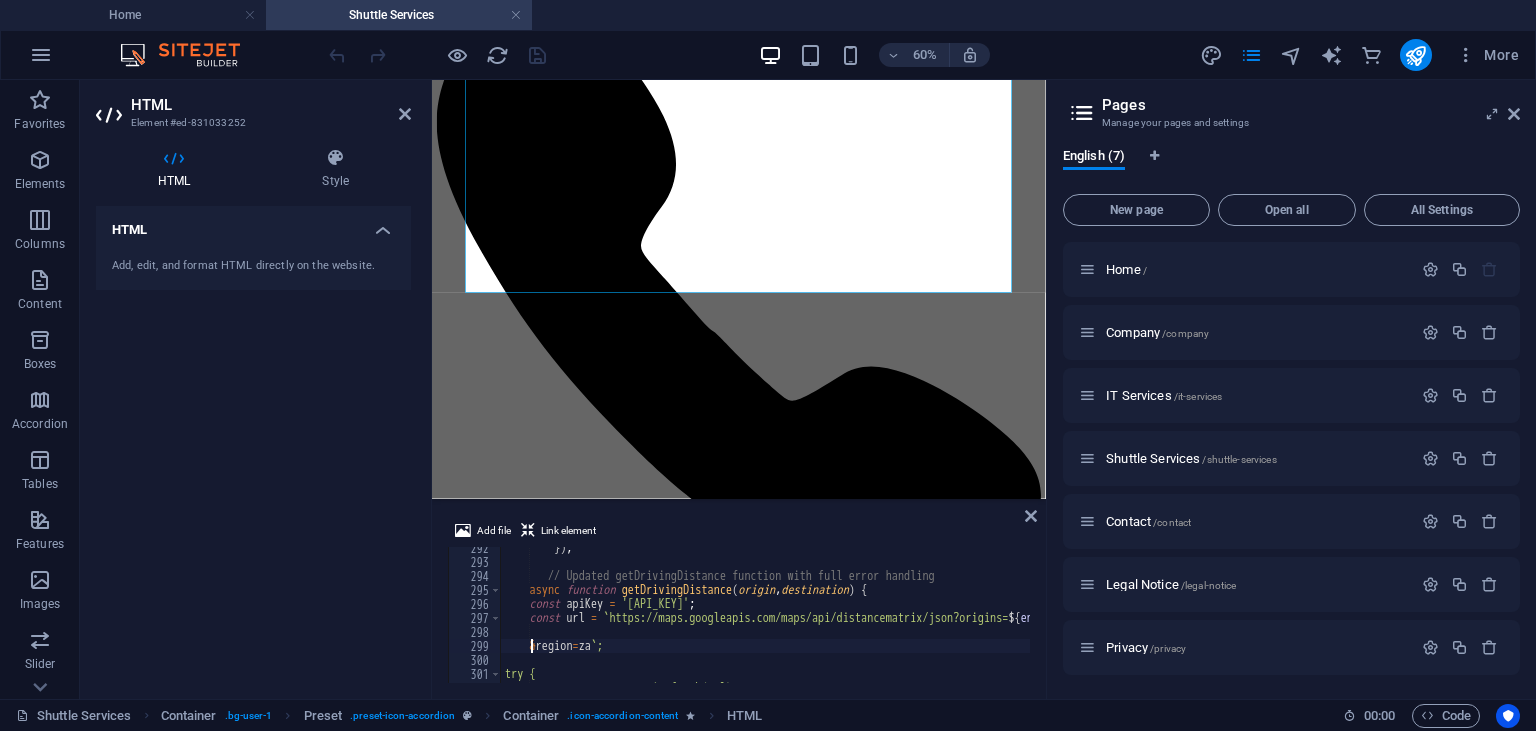 click on "}) ;                    // Updated getDrivingDistance function with full error handling      async   function   getDrivingDistance ( origin ,  destination )   {      const   apiKey   =   'AIzaSyDUm2o4V3h8J3dzefJVxSDi8ZcpfZjF_oQ' ;      const   url   =   ` https://maps.googleapis.com/maps/api/distancematrix/json?origins= ${ encodeURIComponent ( origin ) } &destinations= ${ encodeURIComponent ( destination ) } &key= ${                & region = za ` ;          try {          const response = await fetch(url);" at bounding box center [1171, 623] 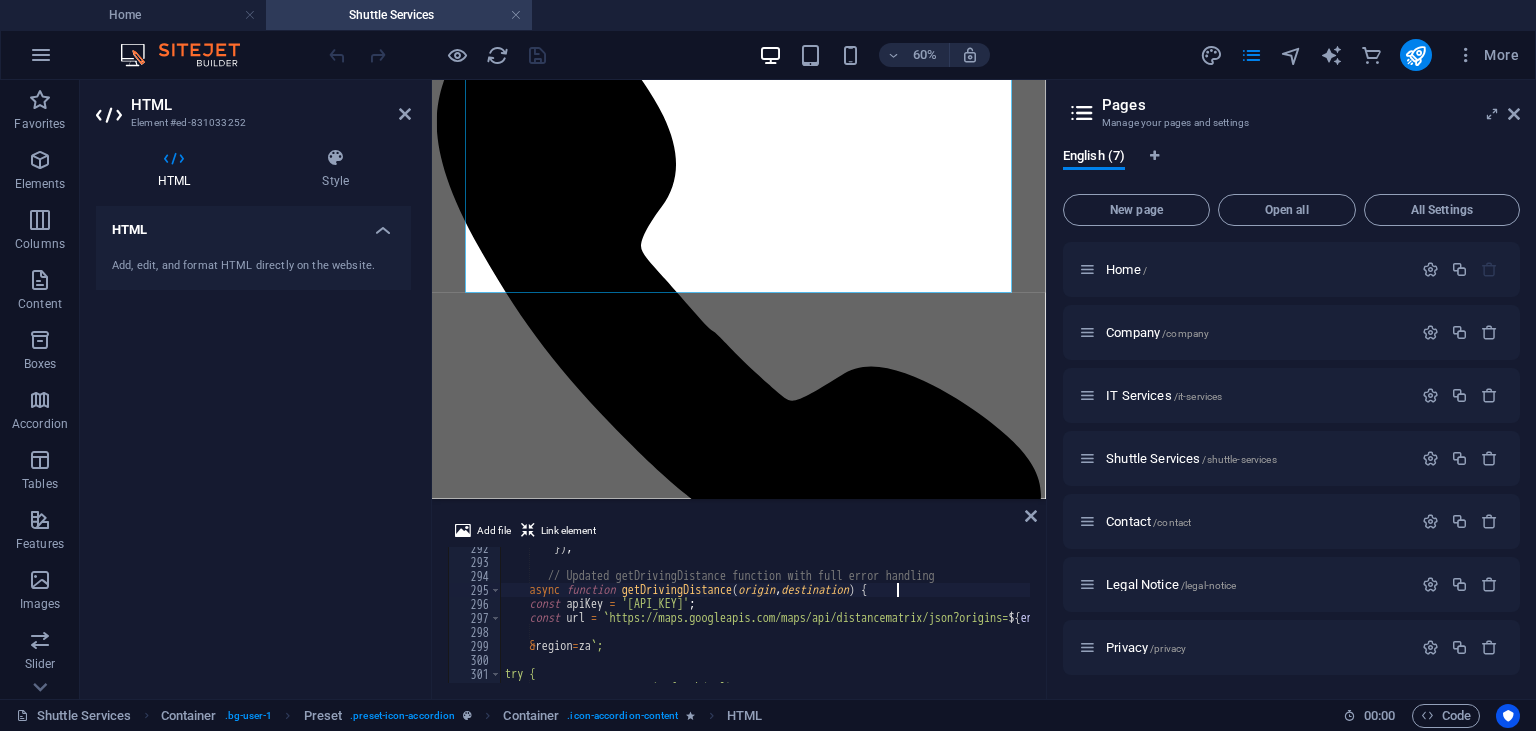 click on "}) ;                    // Updated getDrivingDistance function with full error handling      async   function   getDrivingDistance ( origin ,  destination )   {      const   apiKey   =   'AIzaSyDUm2o4V3h8J3dzefJVxSDi8ZcpfZjF_oQ' ;      const   url   =   ` https://maps.googleapis.com/maps/api/distancematrix/json?origins= ${ encodeURIComponent ( origin ) } &destinations= ${ encodeURIComponent ( destination ) } &key= ${                & region = za ` ;          try {          const response = await fetch(url);" at bounding box center (1171, 623) 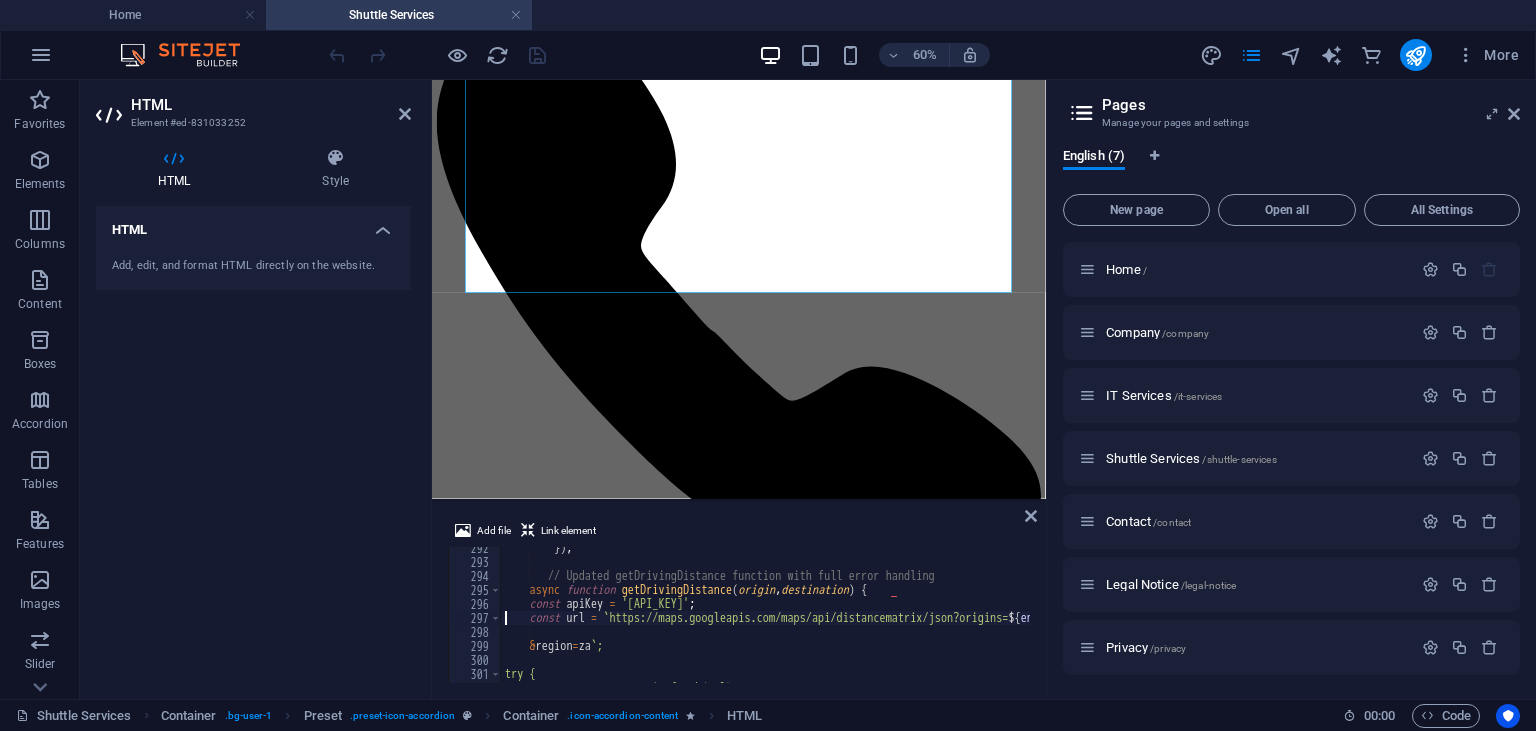 click on "}) ;                    // Updated getDrivingDistance function with full error handling      async   function   getDrivingDistance ( origin ,  destination )   {      const   apiKey   =   'AIzaSyDUm2o4V3h8J3dzefJVxSDi8ZcpfZjF_oQ' ;      const   url   =   ` https://maps.googleapis.com/maps/api/distancematrix/json?origins= ${ encodeURIComponent ( origin ) } &destinations= ${ encodeURIComponent ( destination ) } &key= ${                & region = za ` ;          try {          const response = await fetch(url);" at bounding box center [1171, 623] 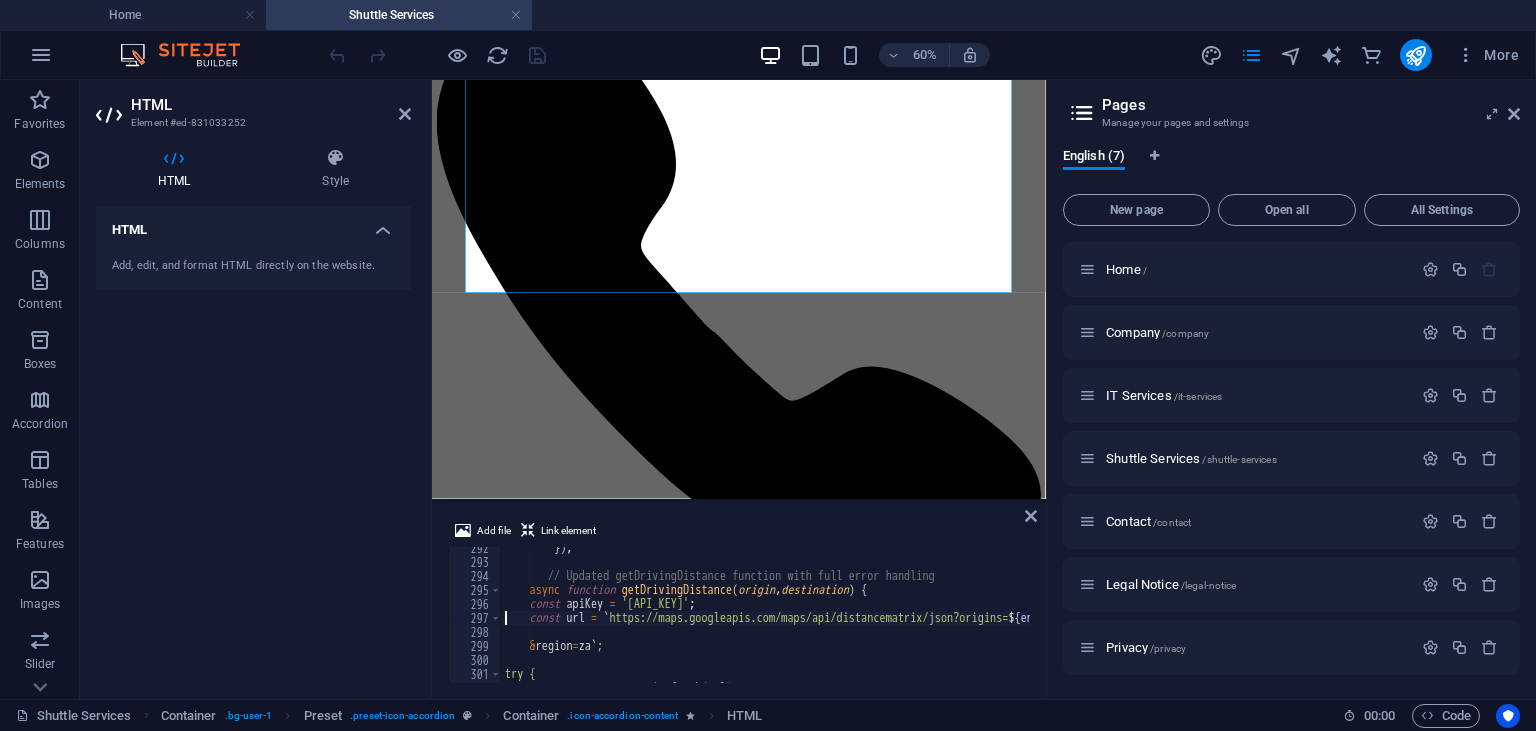 click on "}) ;                    // Updated getDrivingDistance function with full error handling      async   function   getDrivingDistance ( origin ,  destination )   {      const   apiKey   =   'AIzaSyDUm2o4V3h8J3dzefJVxSDi8ZcpfZjF_oQ' ;      const   url   =   ` https://maps.googleapis.com/maps/api/distancematrix/json?origins= ${ encodeURIComponent ( origin ) } &destinations= ${ encodeURIComponent ( destination ) } &key= ${                & region = za ` ;          try {          const response = await fetch(url);" at bounding box center (1171, 623) 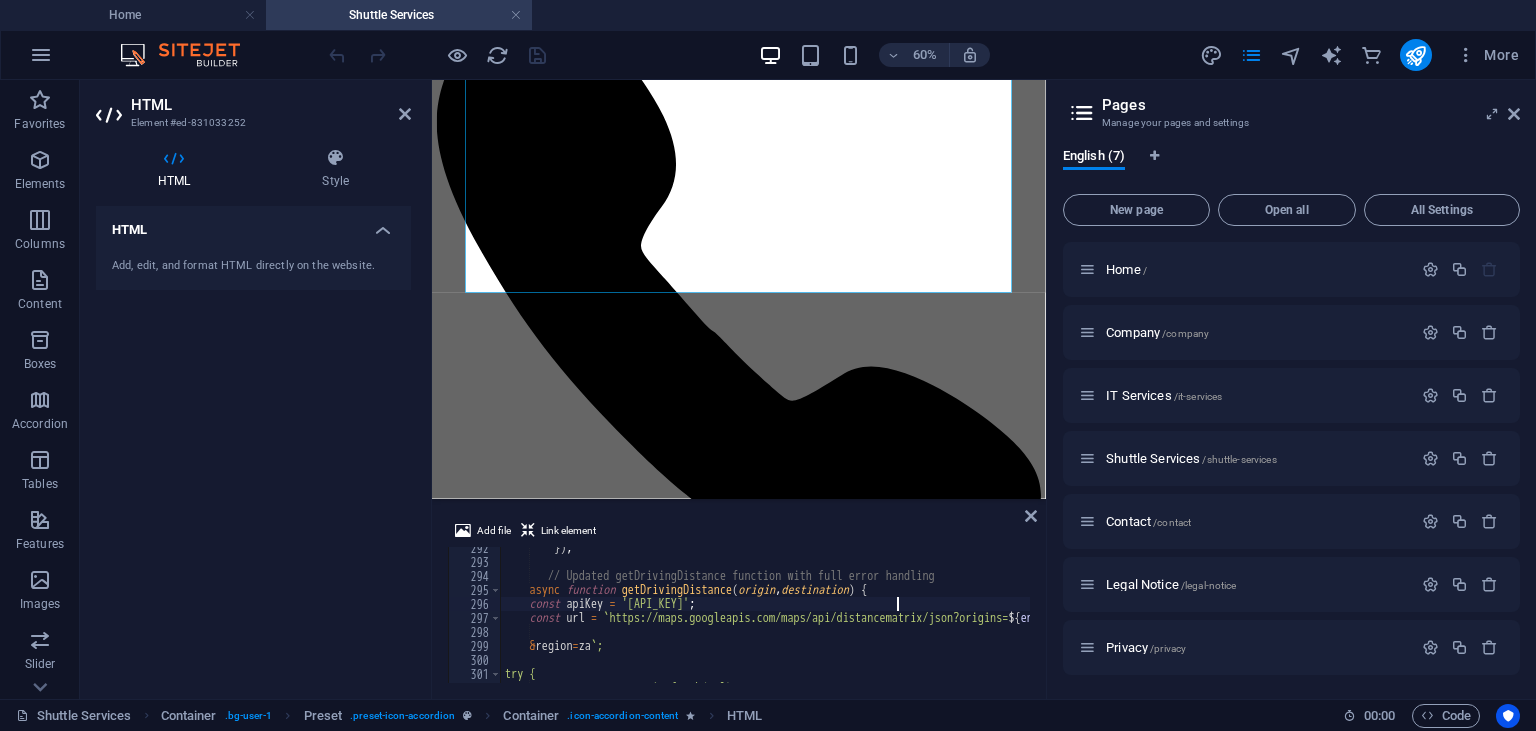 click on "}) ;                    // Updated getDrivingDistance function with full error handling      async   function   getDrivingDistance ( origin ,  destination )   {      const   apiKey   =   'AIzaSyDUm2o4V3h8J3dzefJVxSDi8ZcpfZjF_oQ' ;      const   url   =   ` https://maps.googleapis.com/maps/api/distancematrix/json?origins= ${ encodeURIComponent ( origin ) } &destinations= ${ encodeURIComponent ( destination ) } &key= ${                & region = za ` ;          try {          const response = await fetch(url);" at bounding box center [1171, 623] 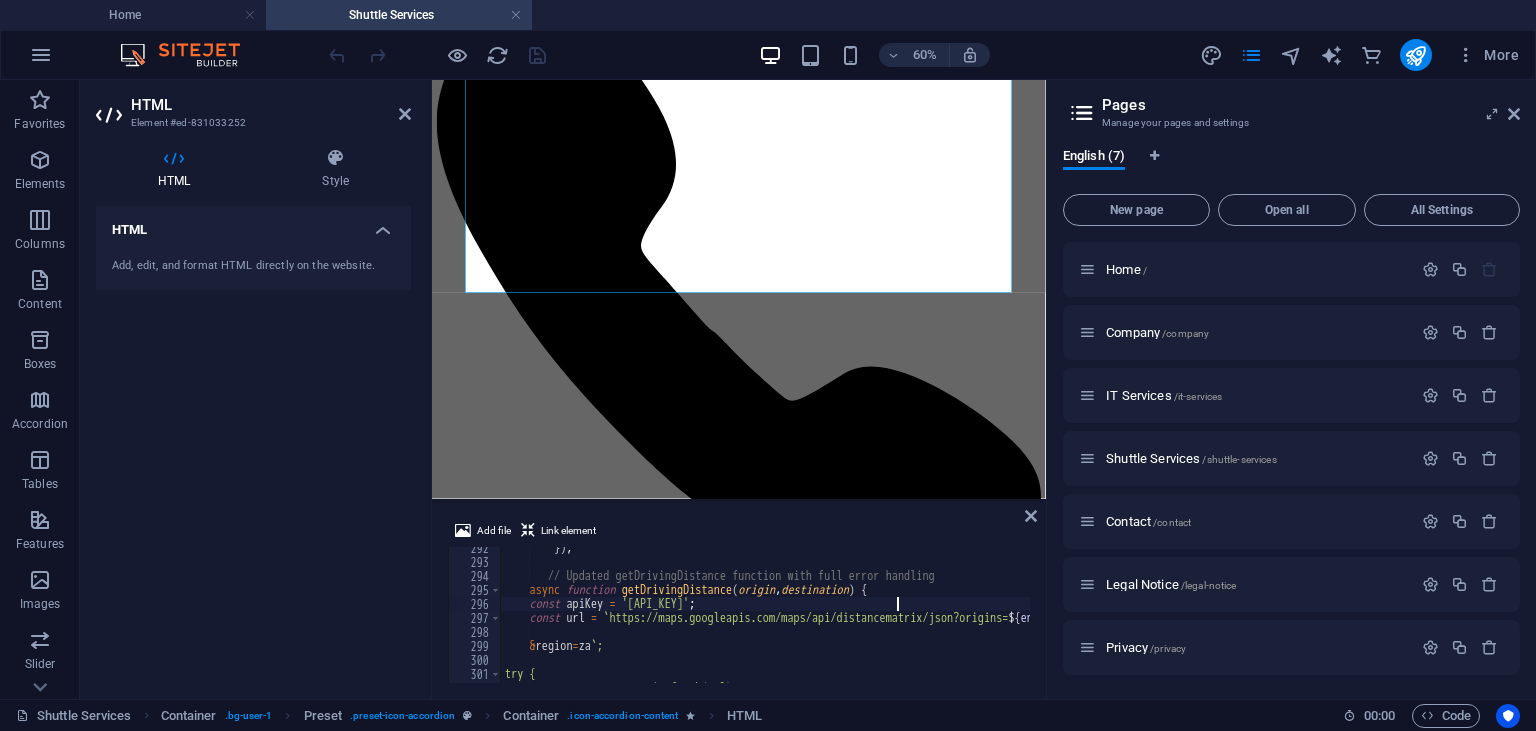 click on "}) ;                    // Updated getDrivingDistance function with full error handling      async   function   getDrivingDistance ( origin ,  destination )   {      const   apiKey   =   'AIzaSyDUm2o4V3h8J3dzefJVxSDi8ZcpfZjF_oQ' ;      const   url   =   ` https://maps.googleapis.com/maps/api/distancematrix/json?origins= ${ encodeURIComponent ( origin ) } &destinations= ${ encodeURIComponent ( destination ) } &key= ${                & region = za ` ;          try {          const response = await fetch(url);" at bounding box center (1171, 623) 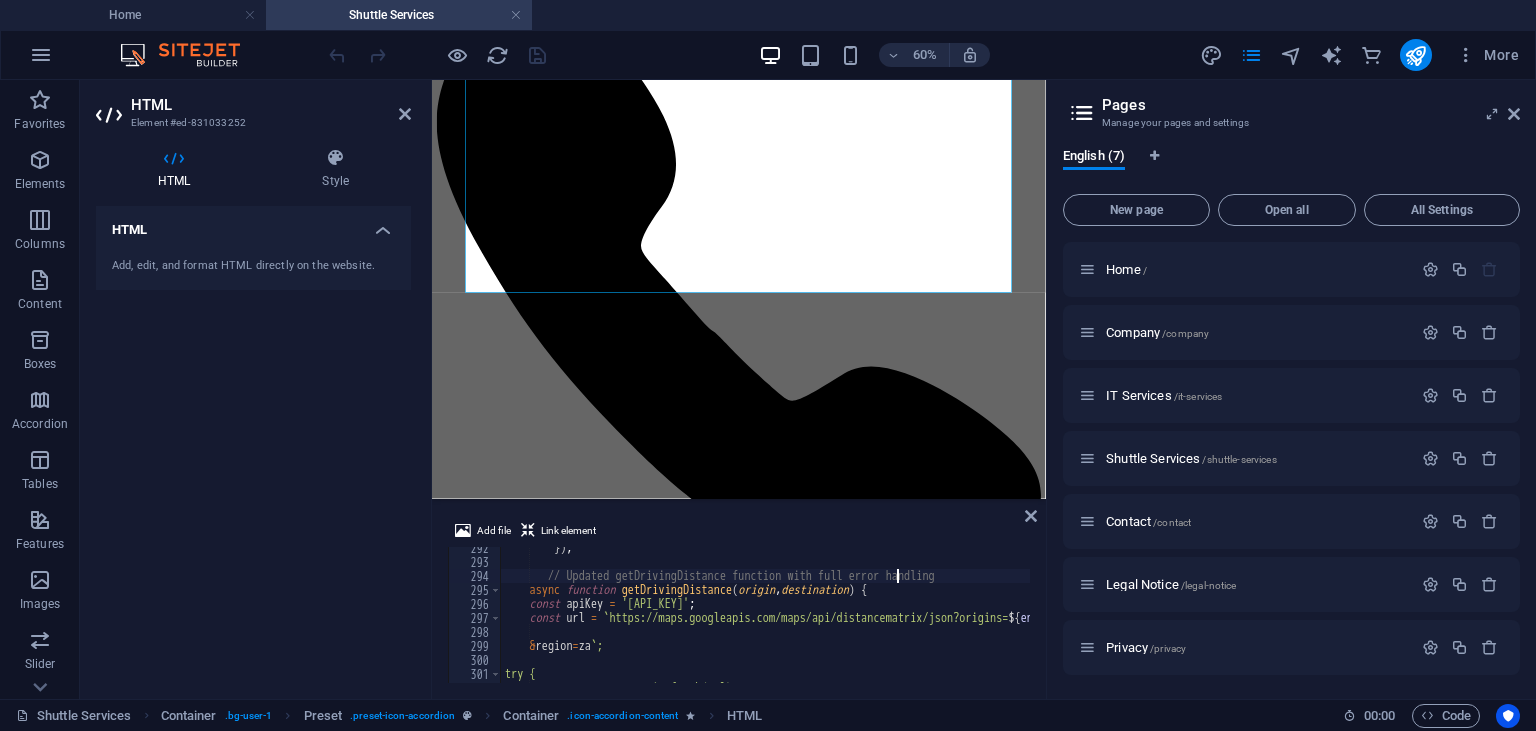 click on "}) ;                    // Updated getDrivingDistance function with full error handling      async   function   getDrivingDistance ( origin ,  destination )   {      const   apiKey   =   'AIzaSyDUm2o4V3h8J3dzefJVxSDi8ZcpfZjF_oQ' ;      const   url   =   ` https://maps.googleapis.com/maps/api/distancematrix/json?origins= ${ encodeURIComponent ( origin ) } &destinations= ${ encodeURIComponent ( destination ) } &key= ${                & region = za ` ;          try {          const response = await fetch(url);" at bounding box center (1171, 623) 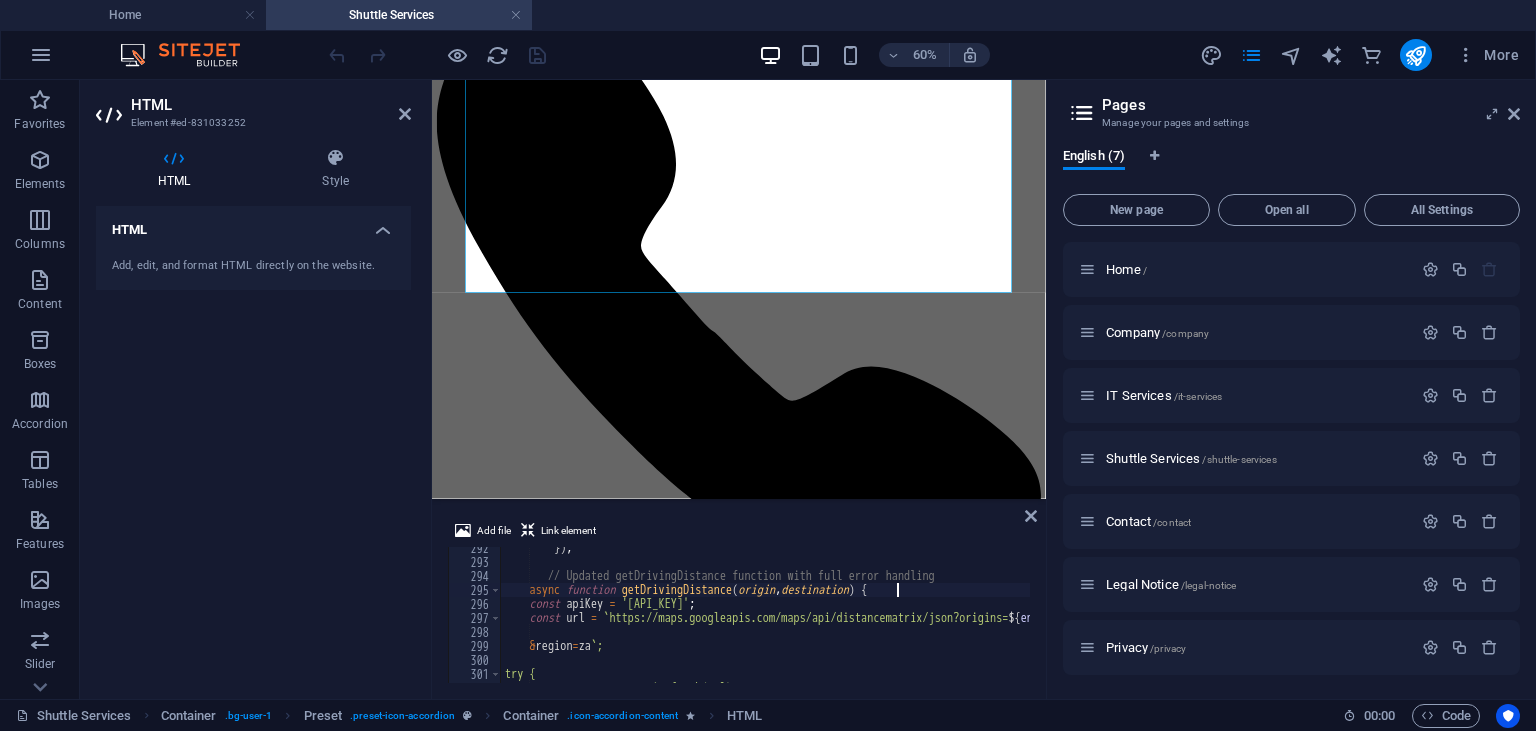 click on "}) ;                    // Updated getDrivingDistance function with full error handling      async   function   getDrivingDistance ( origin ,  destination )   {      const   apiKey   =   'AIzaSyDUm2o4V3h8J3dzefJVxSDi8ZcpfZjF_oQ' ;      const   url   =   ` https://maps.googleapis.com/maps/api/distancematrix/json?origins= ${ encodeURIComponent ( origin ) } &destinations= ${ encodeURIComponent ( destination ) } &key= ${                & region = za ` ;          try {          const response = await fetch(url);" at bounding box center [1171, 623] 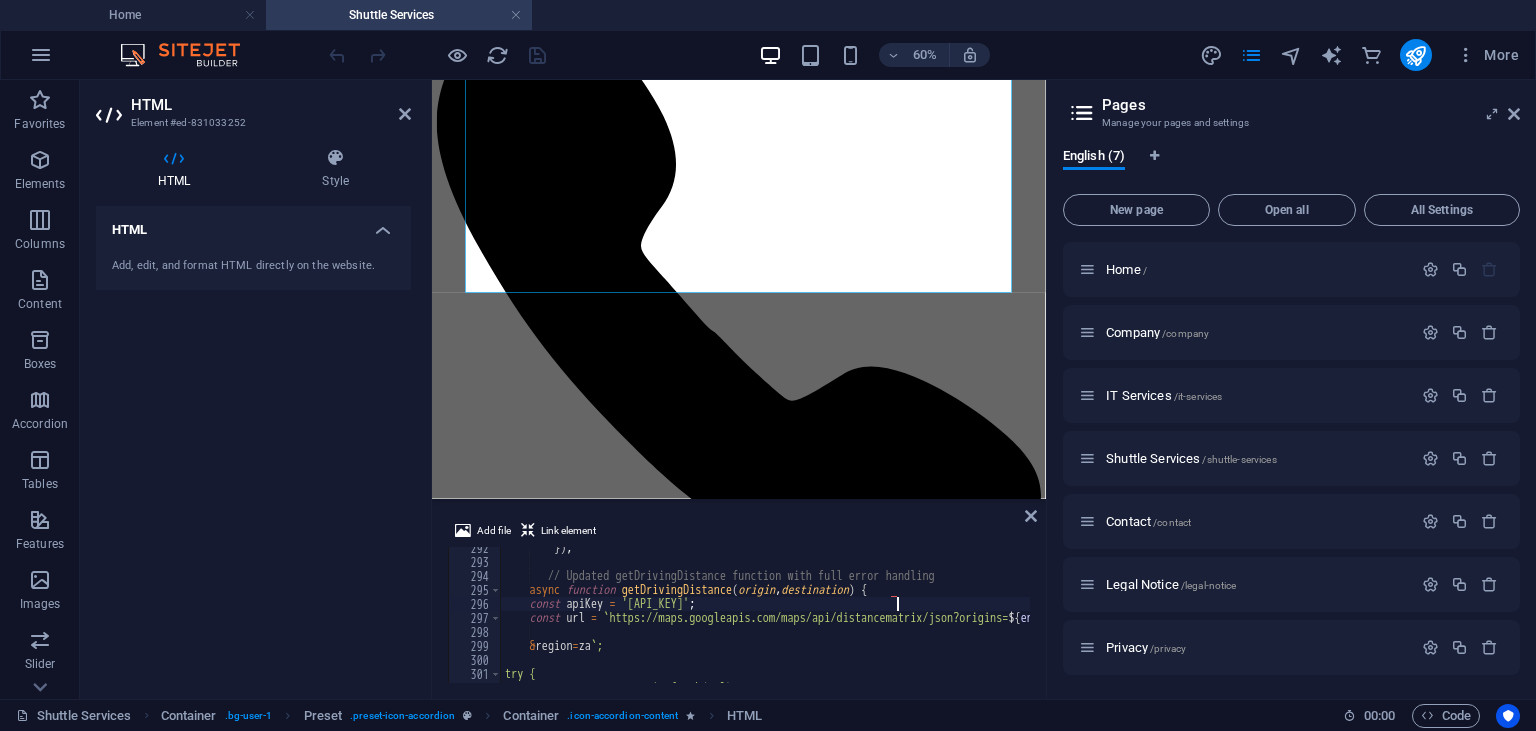 type on "const url = `https://maps.googleapis.com/maps/api/distancematrix/json?origins=${encodeURIComponent(origin)}&destinations=${encodeURIComponent(destination)}&key=${" 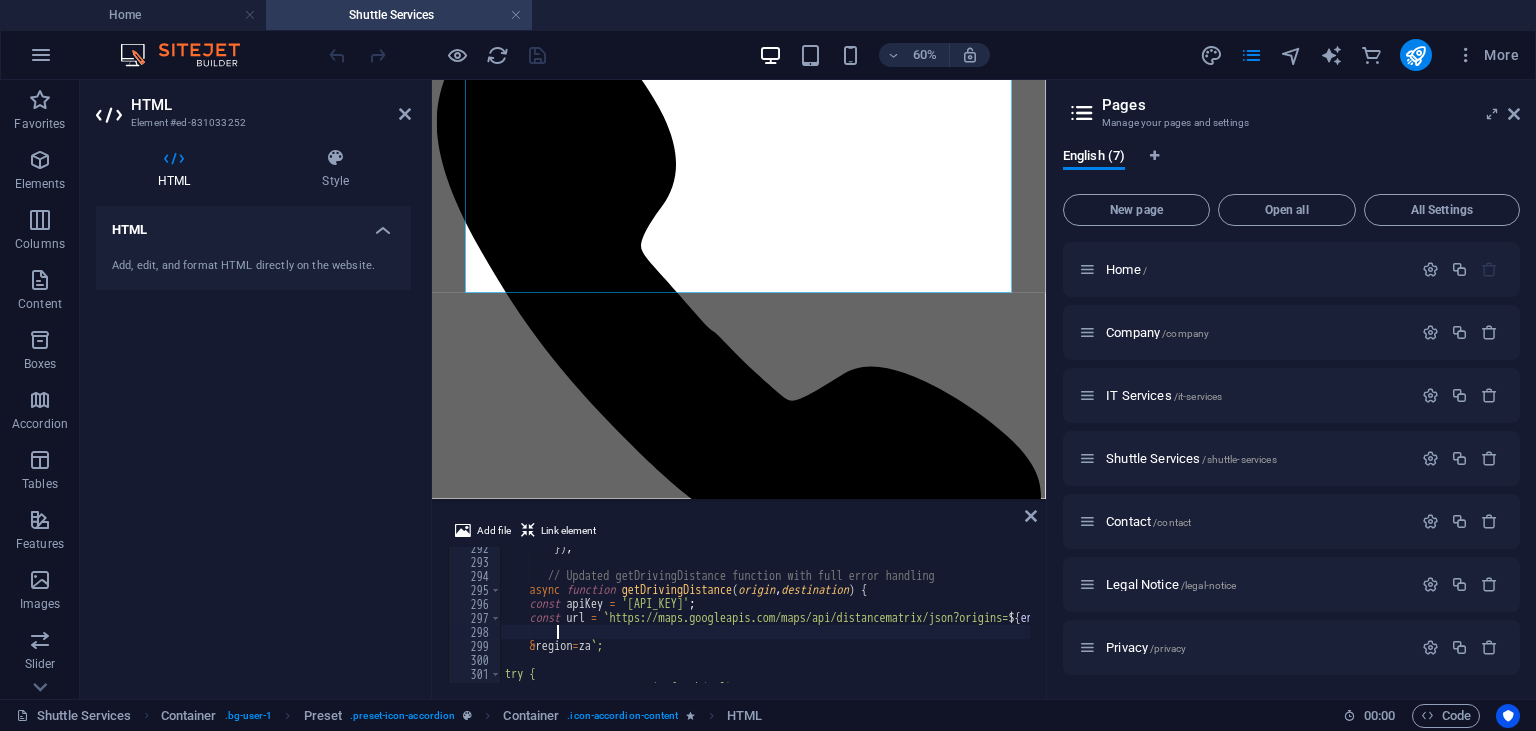 type on "&region=za`;" 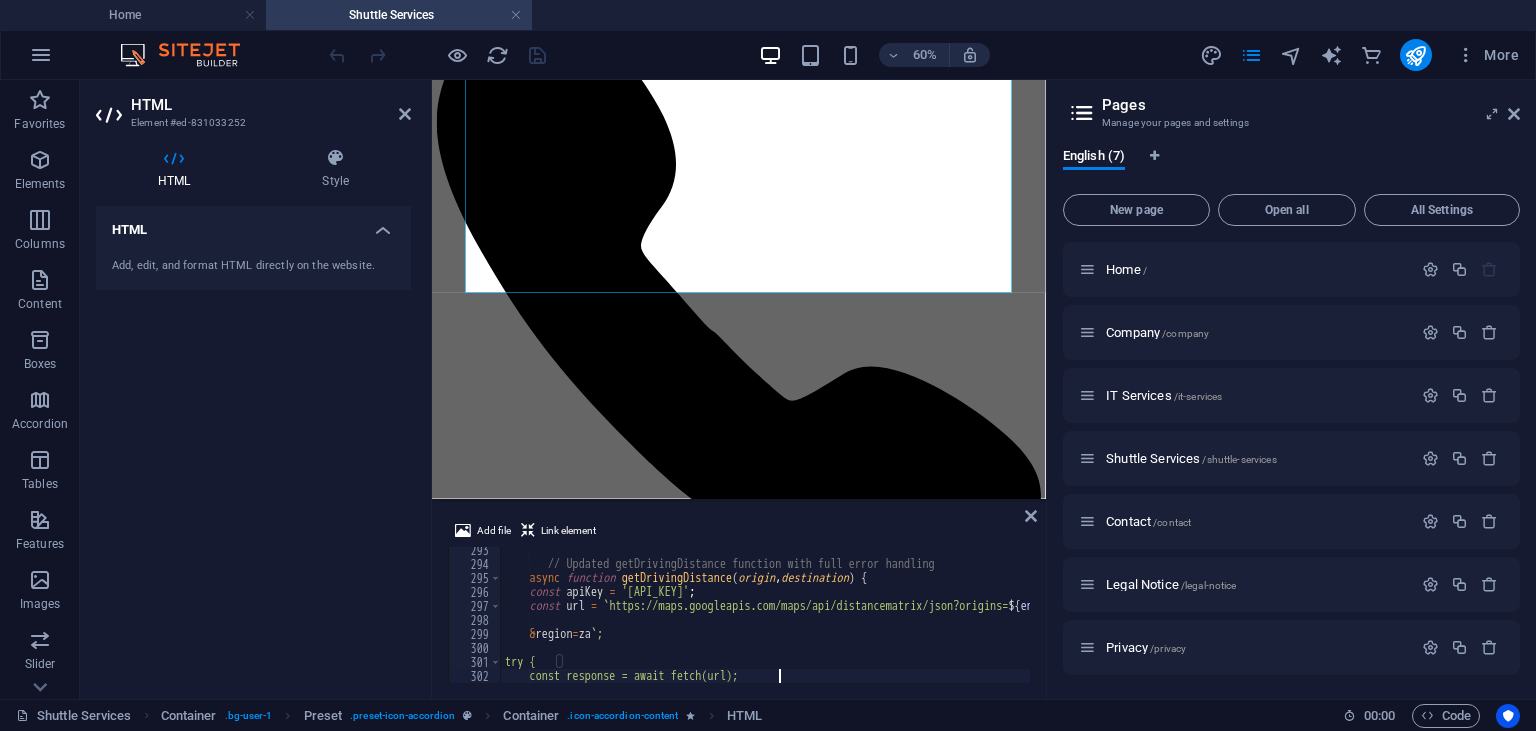 type on "if (!response.ok) throw new Error(`HTTP error! status: ${response.status}`);" 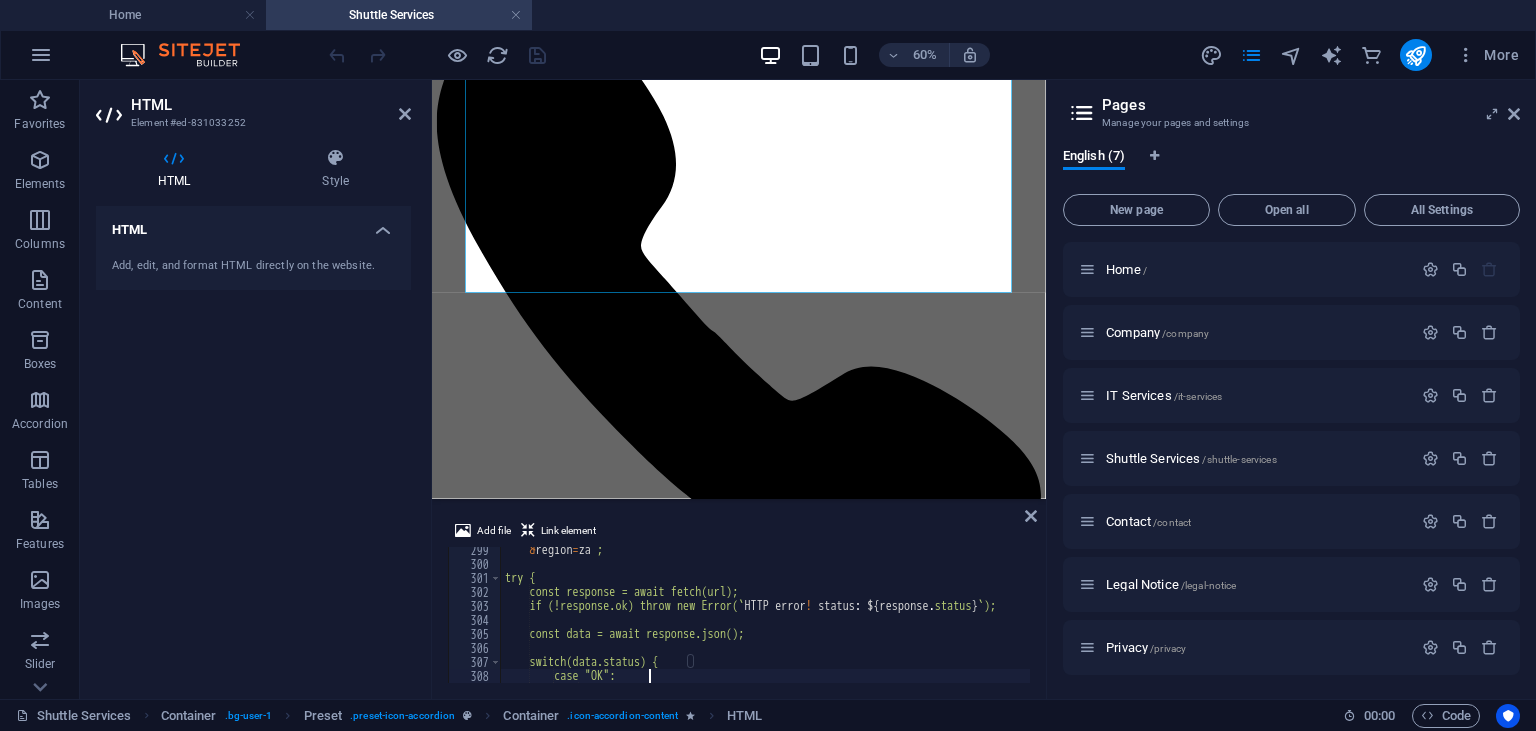 scroll, scrollTop: 4176, scrollLeft: 0, axis: vertical 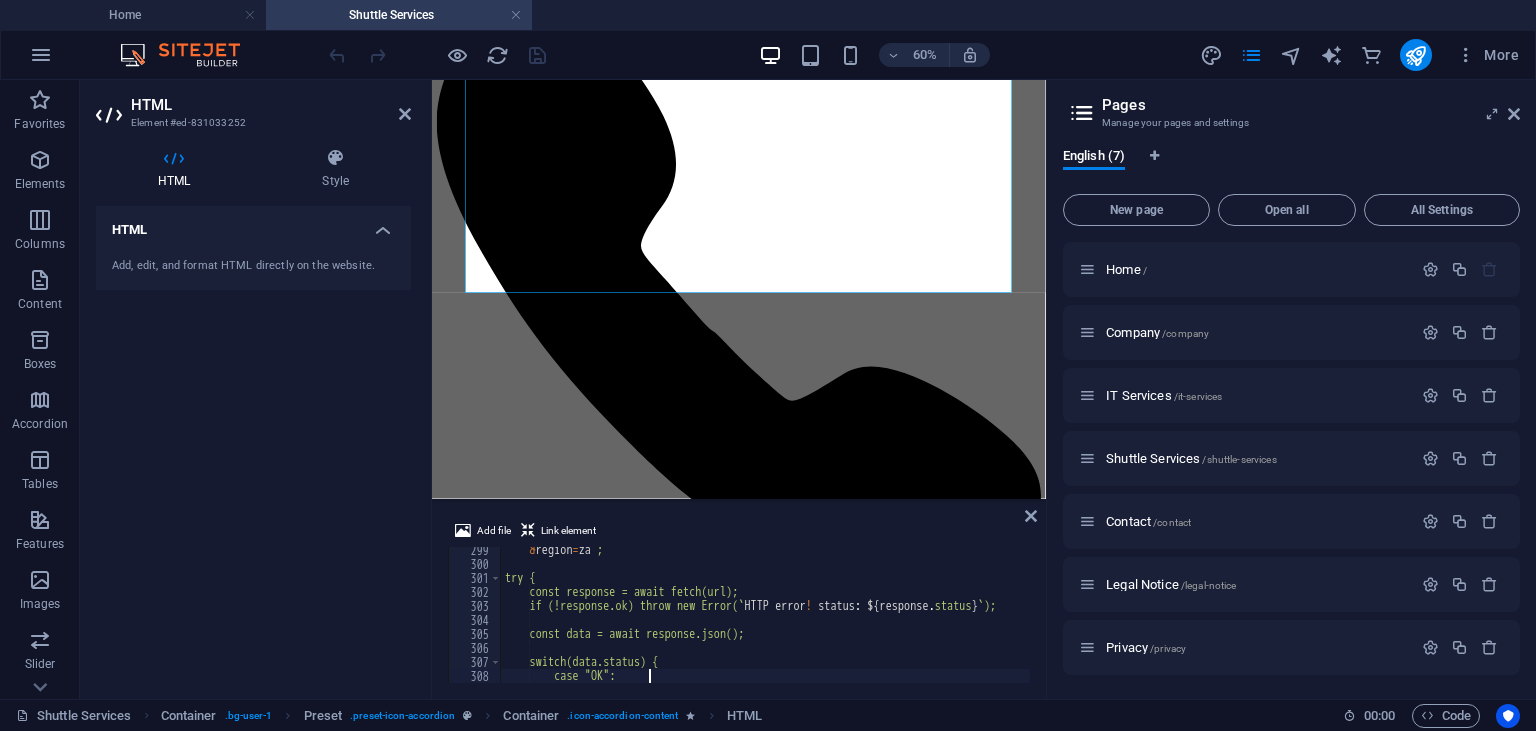 type on "switch(data.status) {" 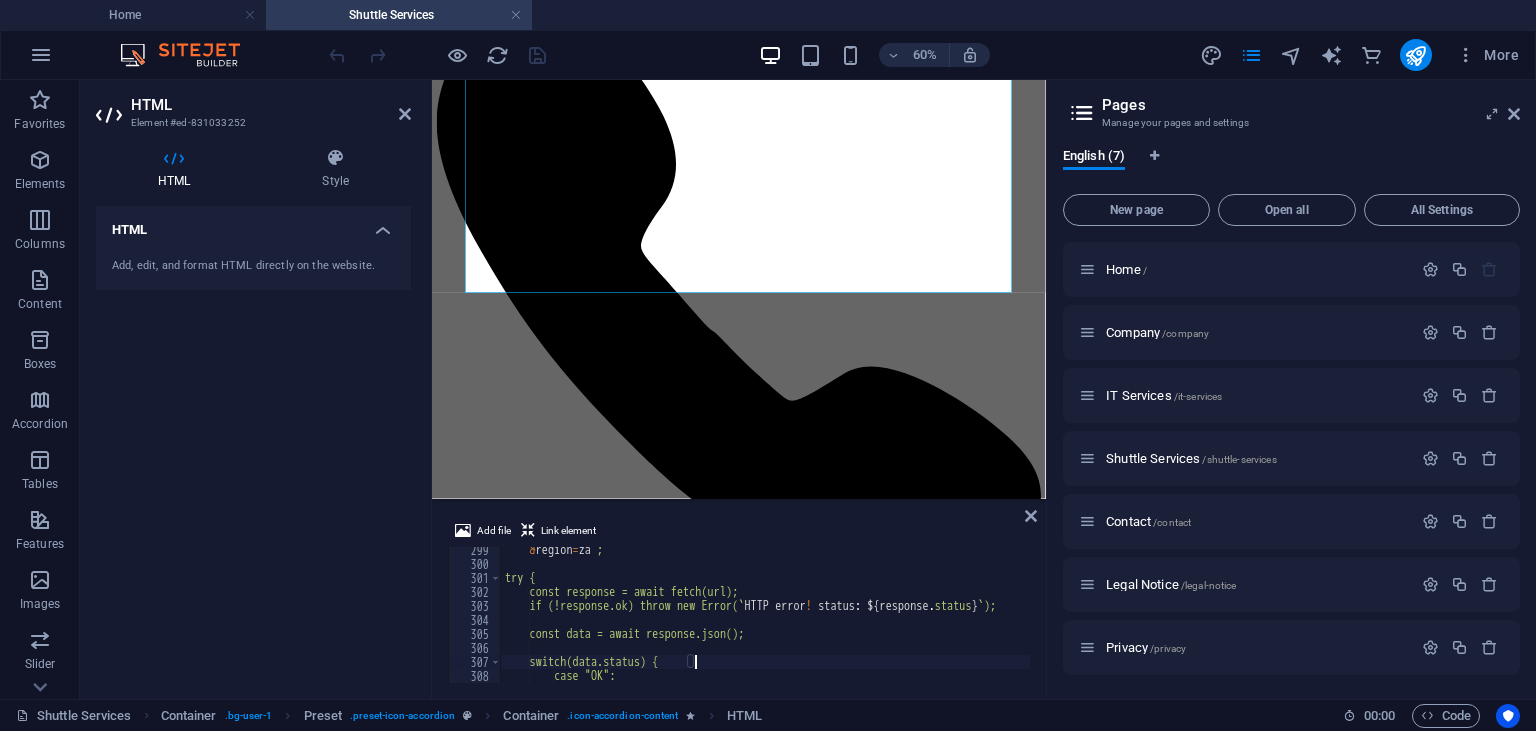 type on "const data = await response.json();" 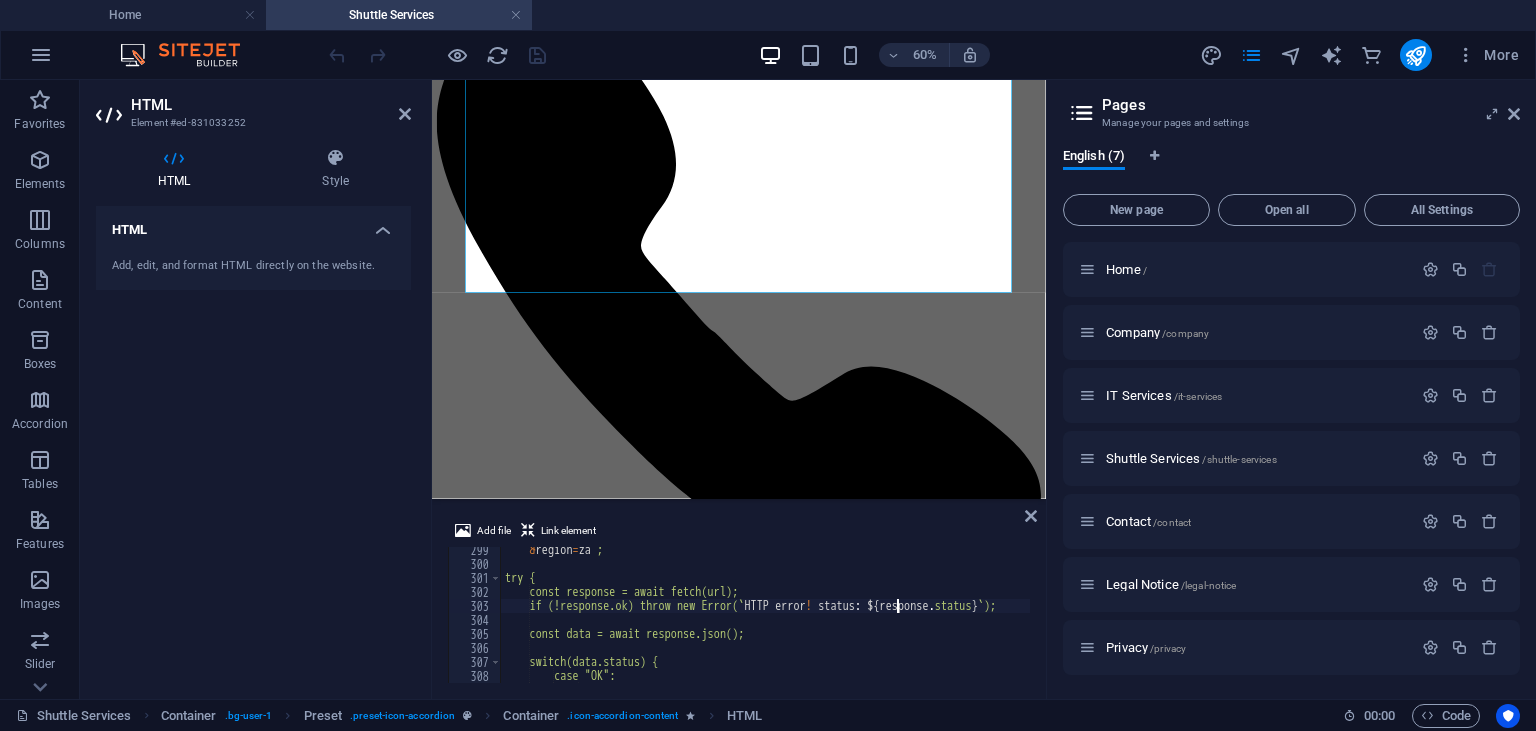 type on "try {" 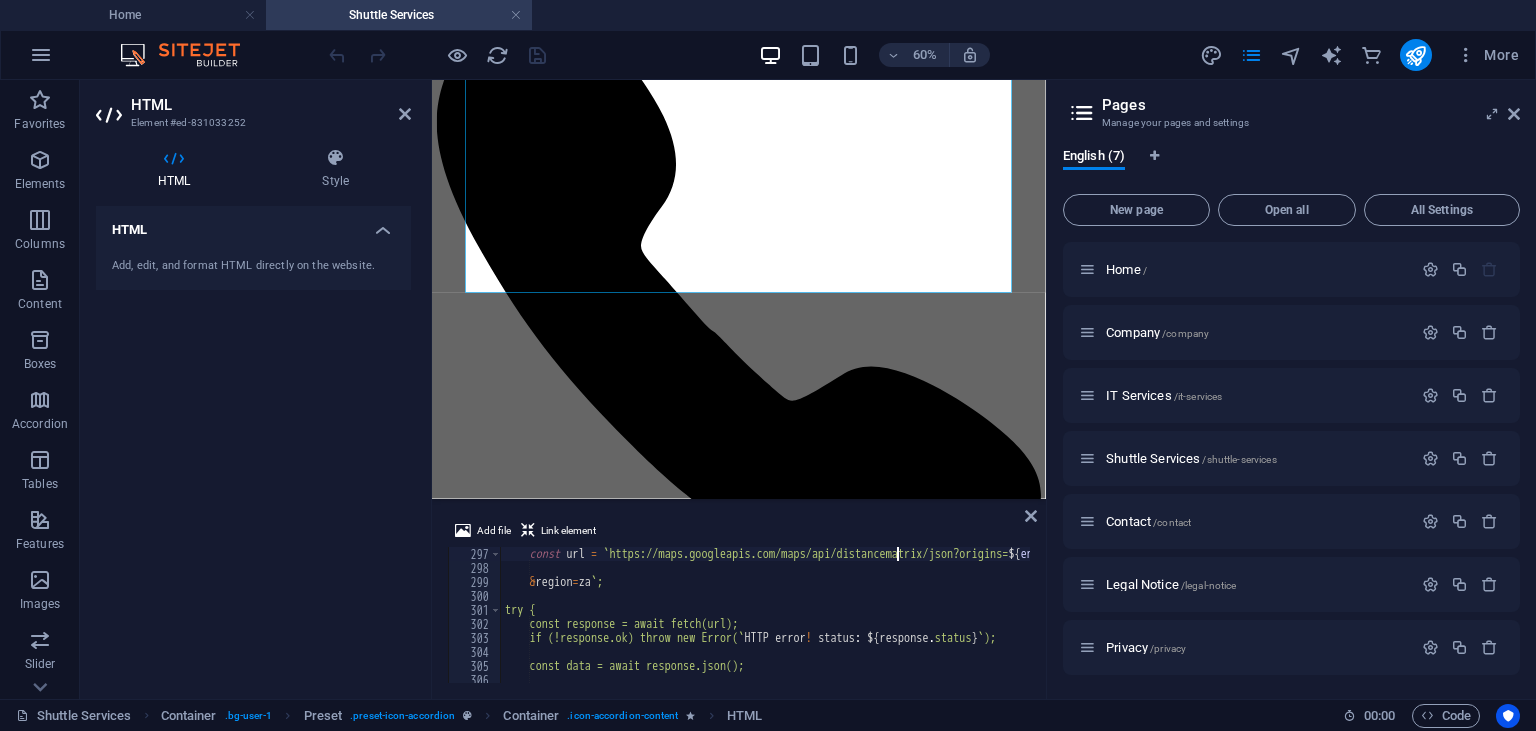 type on "// Updated getDrivingDistance function with full error handling" 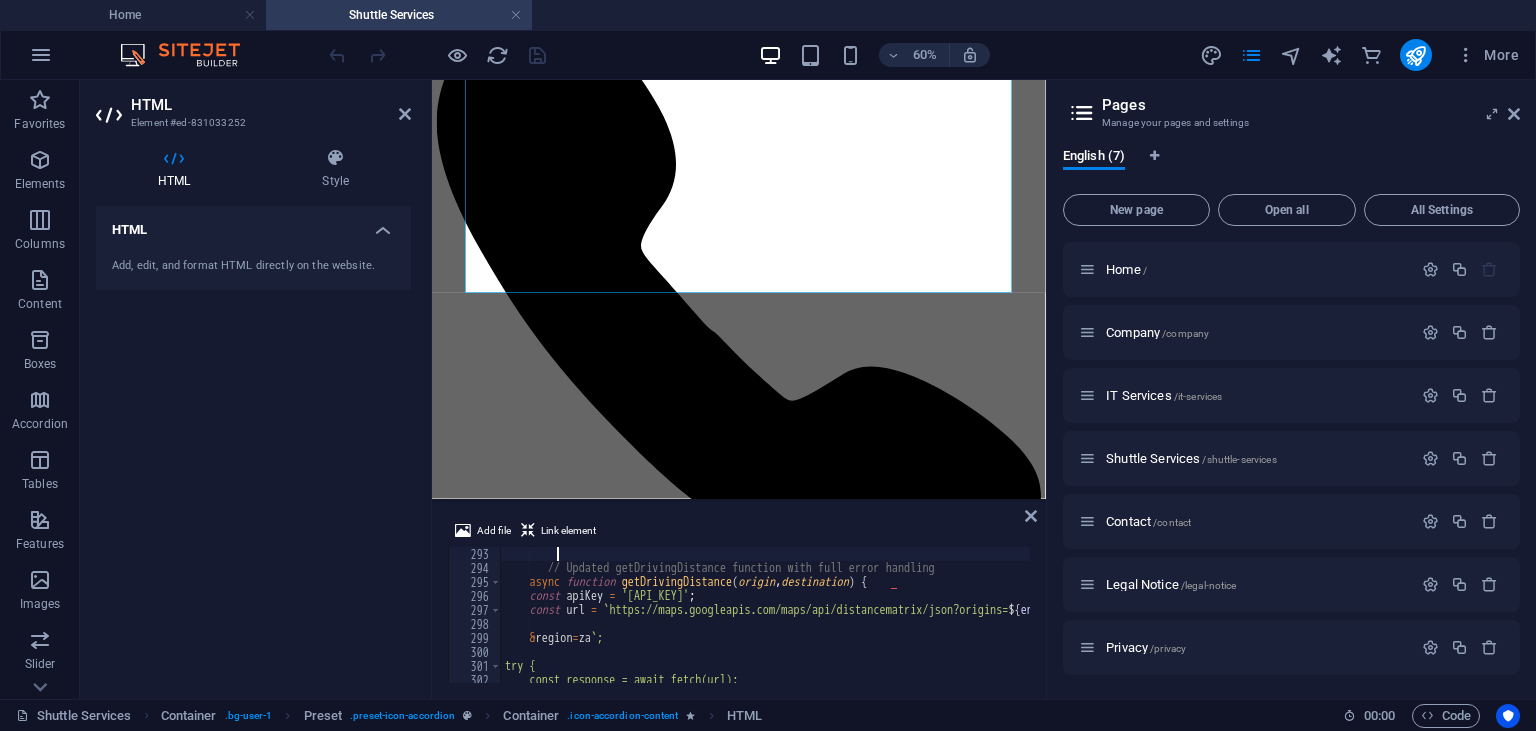 type on "});" 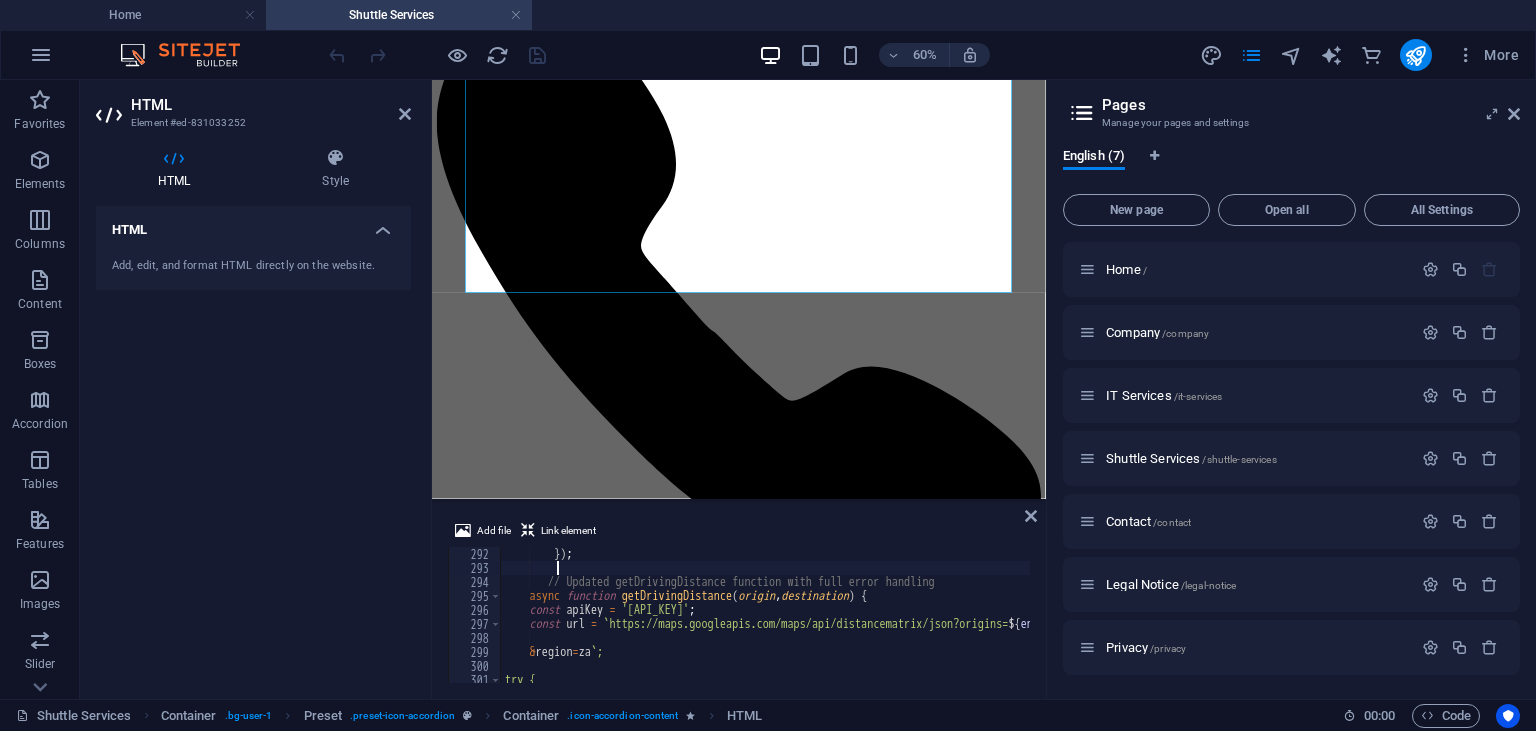 type on "const url = `https://maps.googleapis.com/maps/api/distancematrix/json?origins=${encodeURIComponent(origin)}&destinations=${encodeURIComponent(destination)}&key=${" 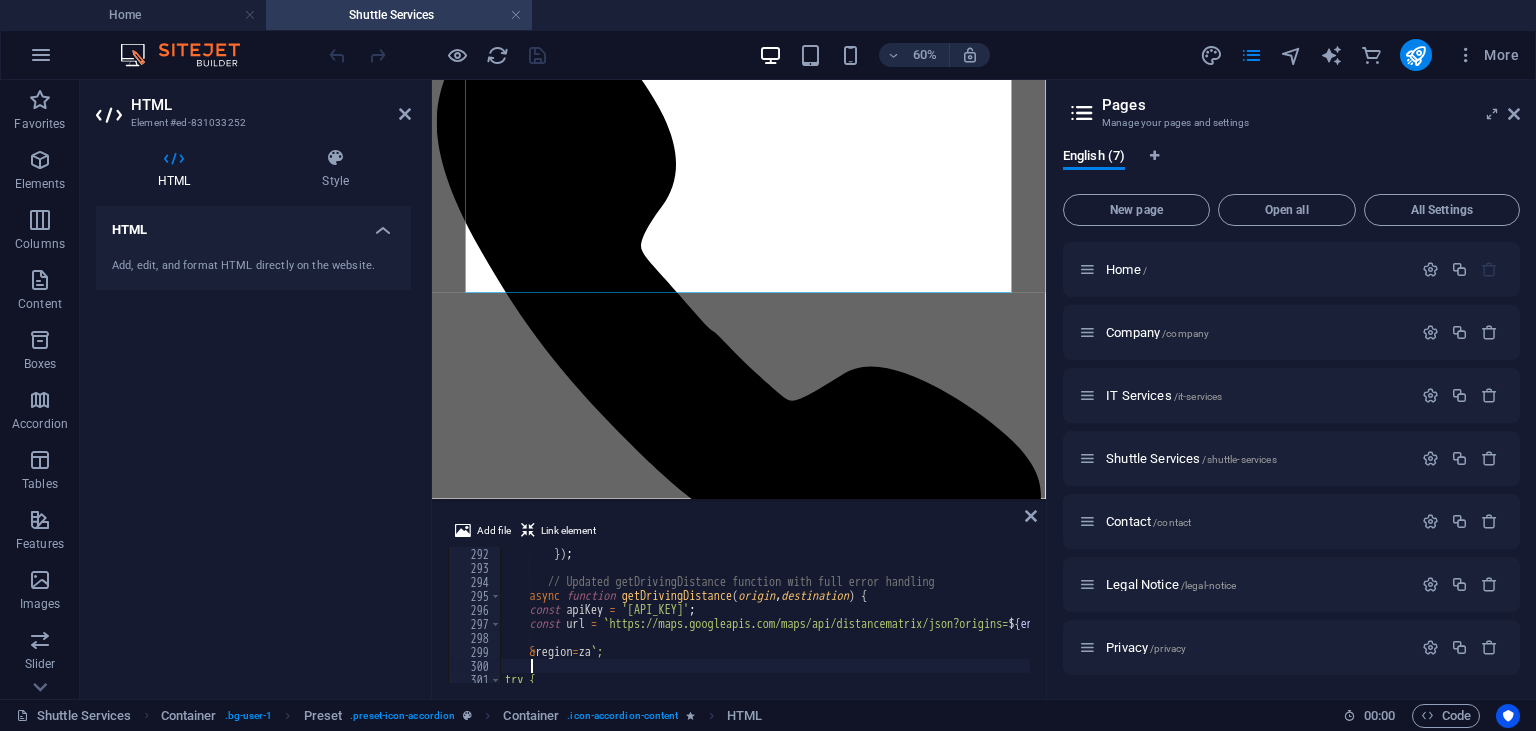 type on "if (!response.ok) throw new Error(`HTTP error! status: ${response.status}`);" 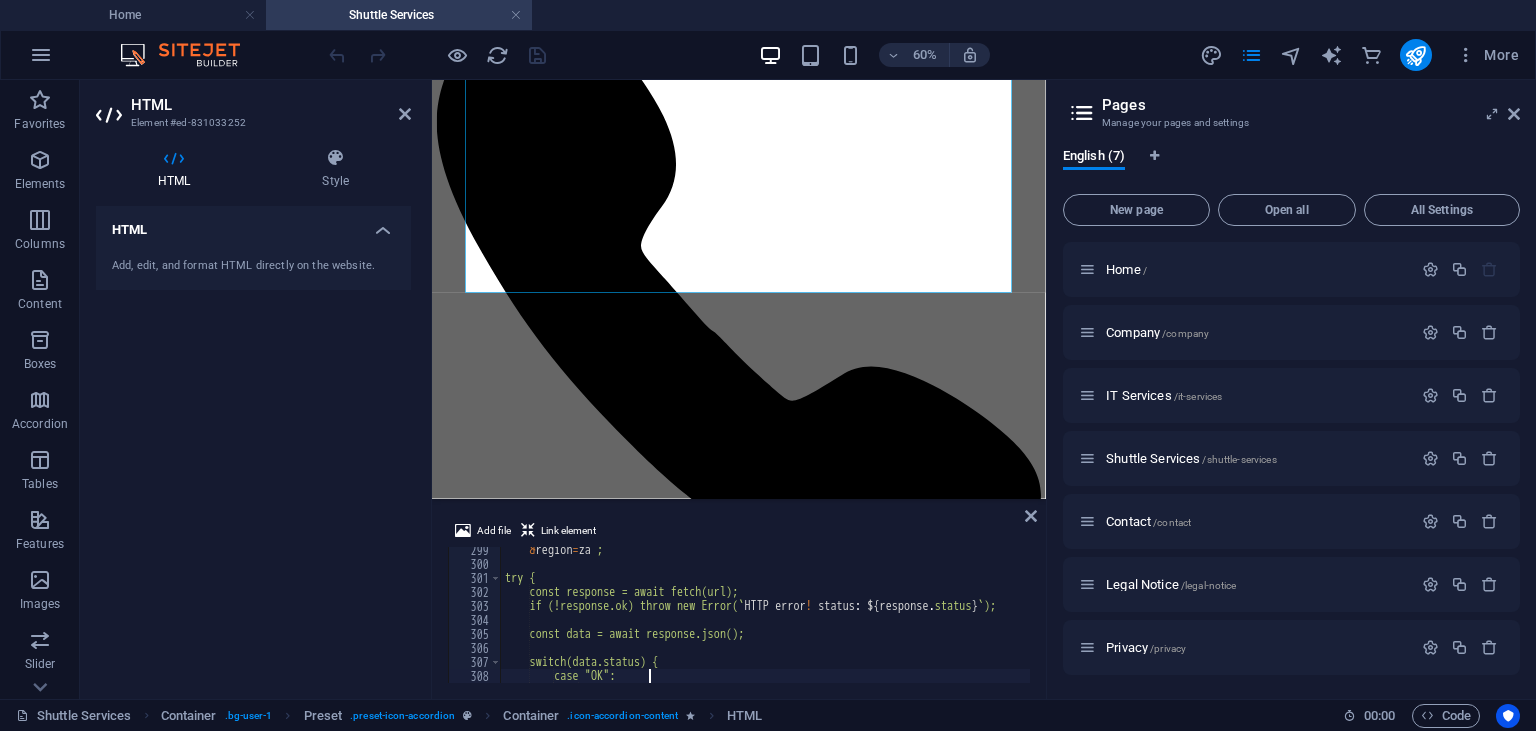 scroll, scrollTop: 4190, scrollLeft: 0, axis: vertical 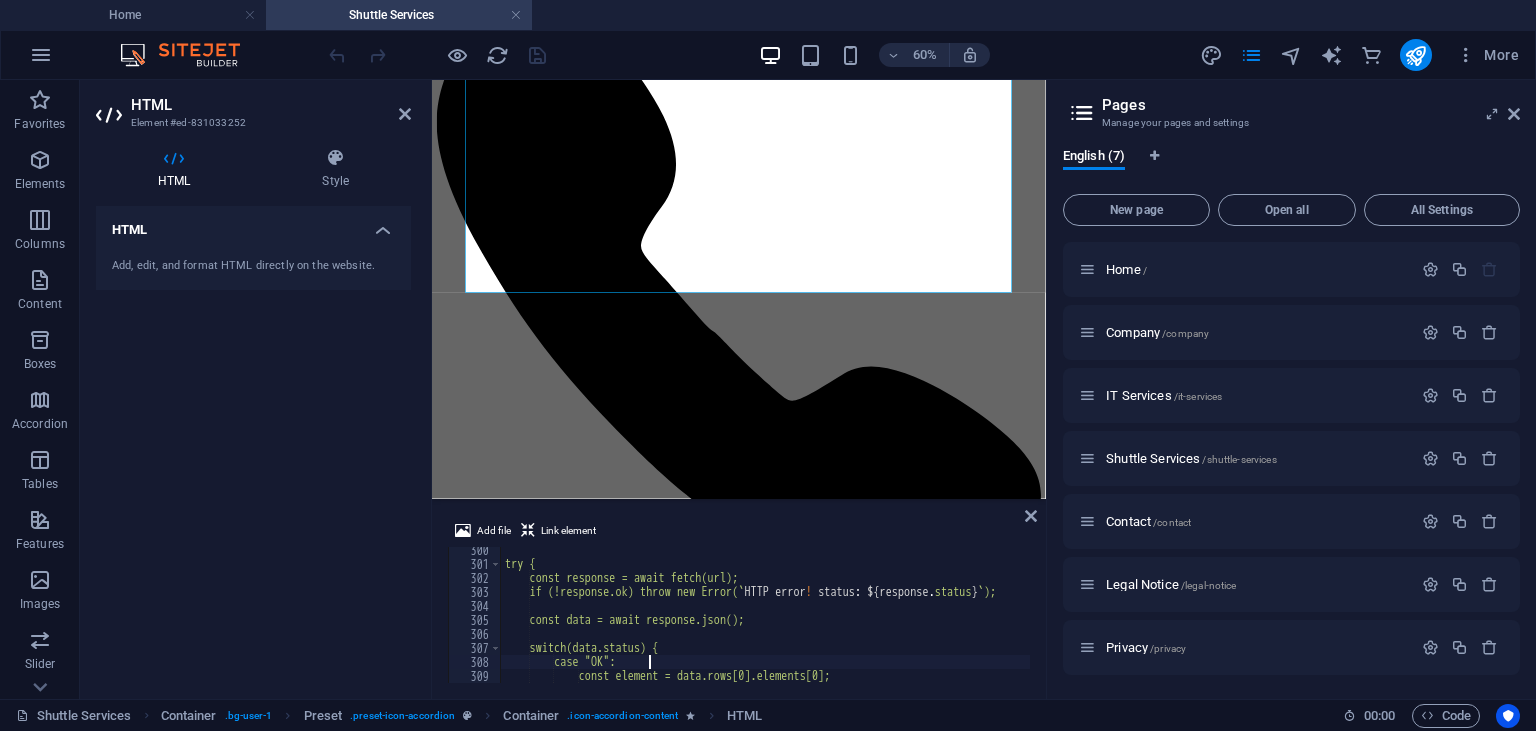 type on "switch(data.status) {" 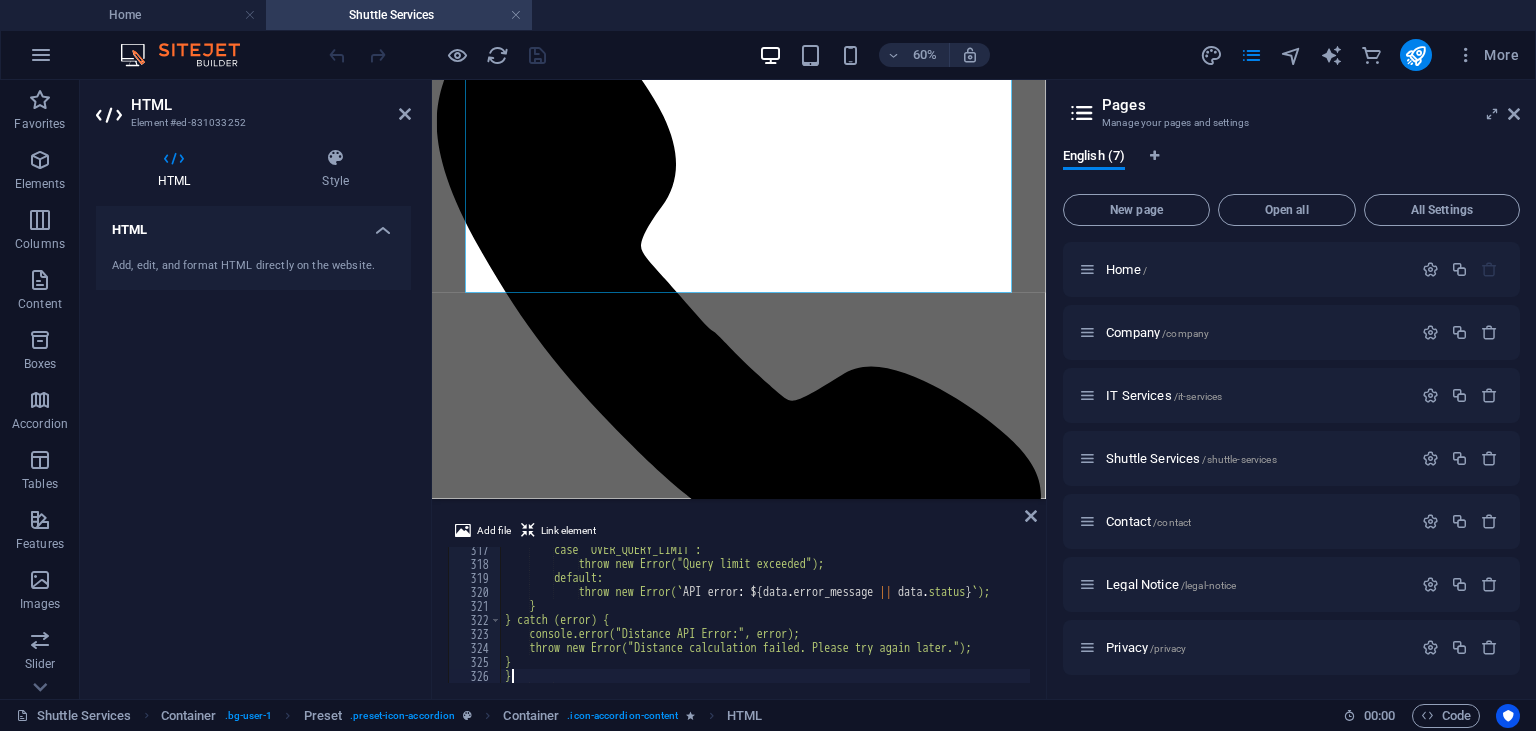 scroll, scrollTop: 4442, scrollLeft: 0, axis: vertical 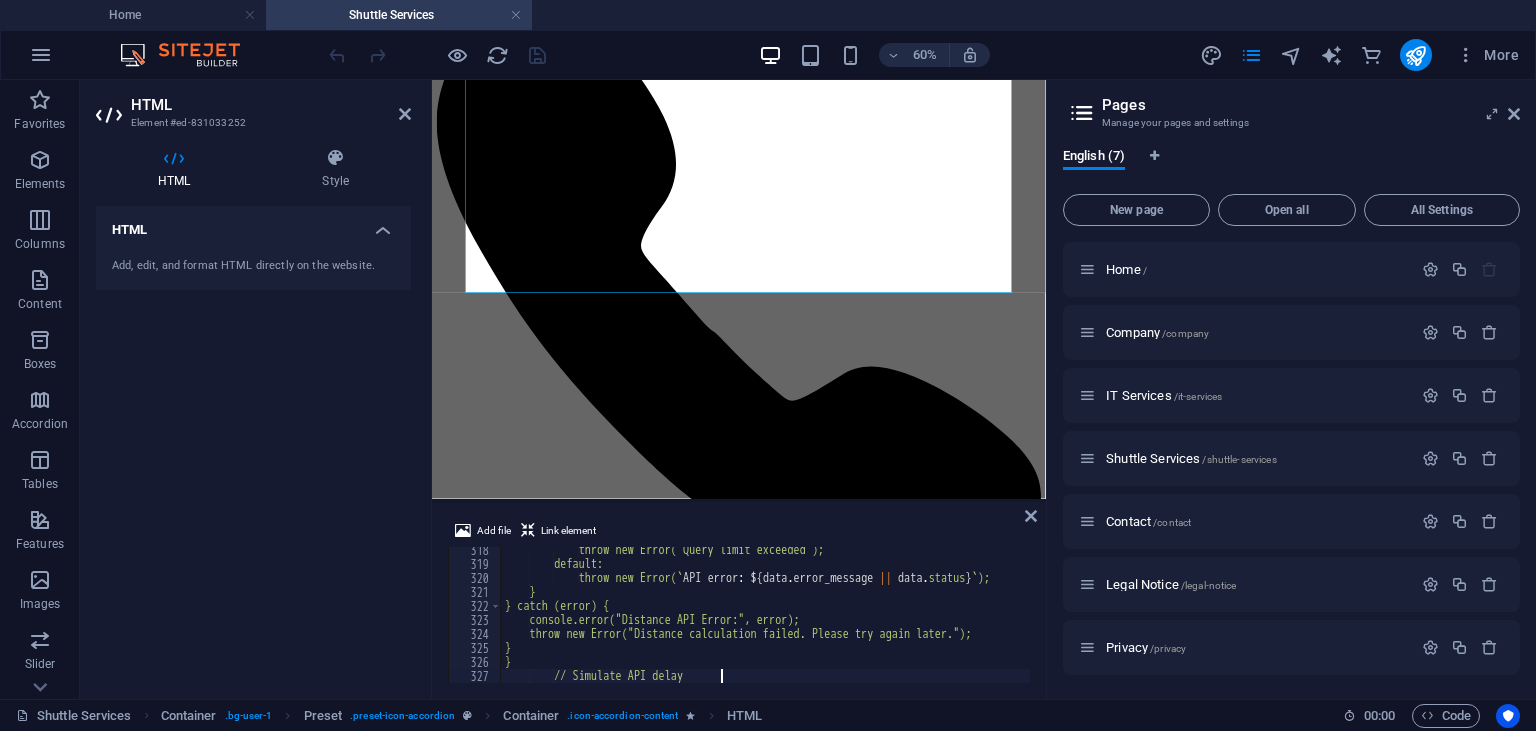 type on "await new Promise(resolve => setTimeout(resolve, 1000));" 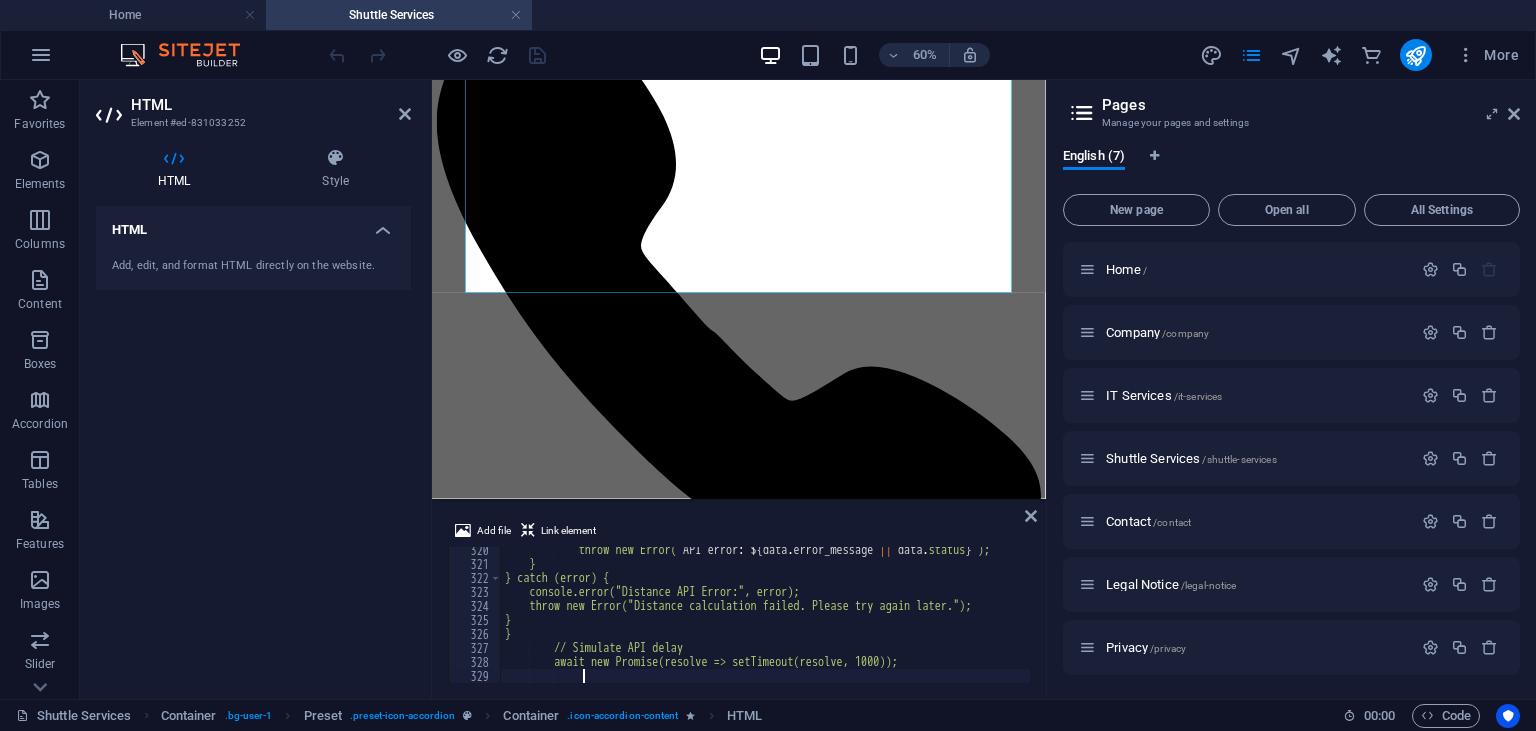 scroll, scrollTop: 4470, scrollLeft: 0, axis: vertical 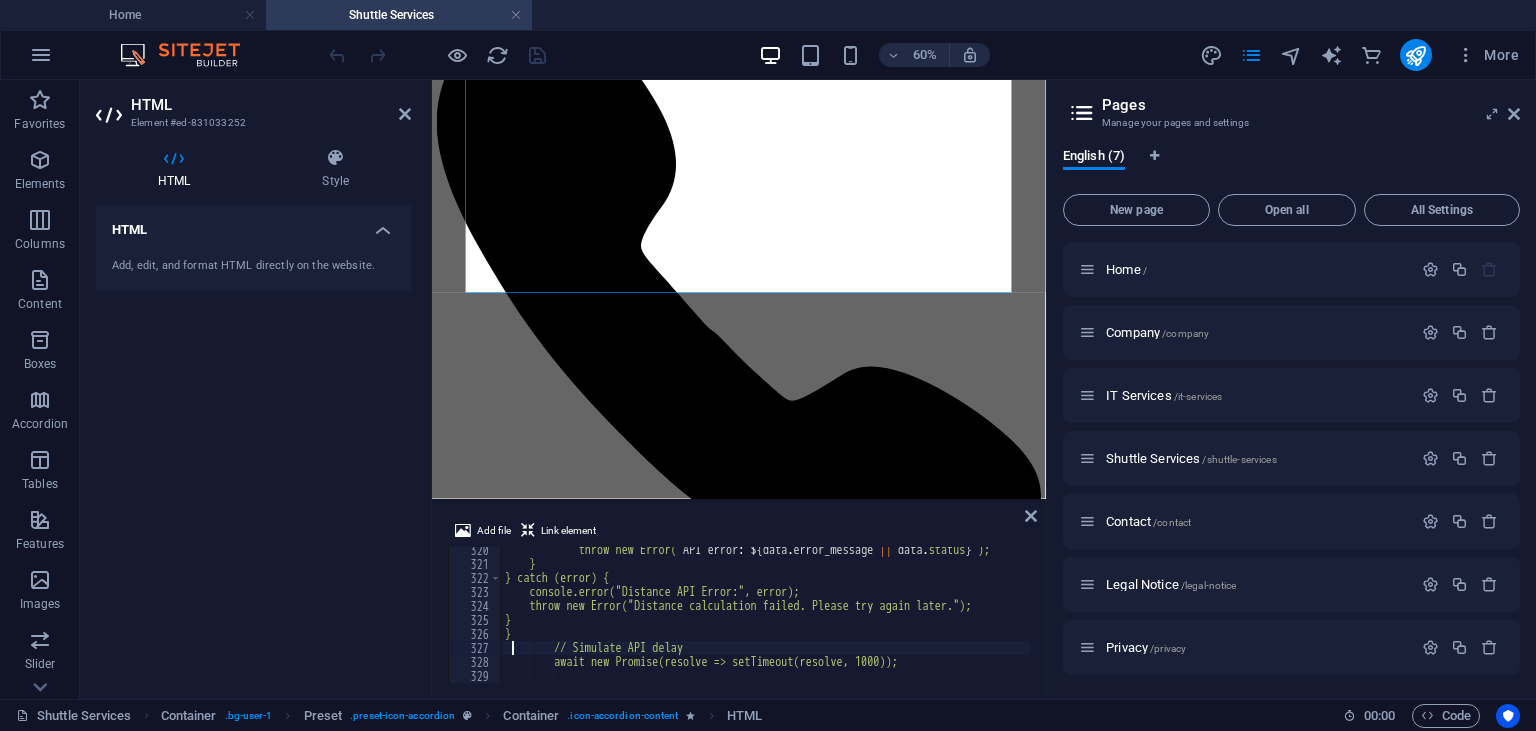 click on "throw new Error( ` API   error :   $ { data . error_message   ||   data . status } ` );          }     } catch (error) {          console.error("Distance API Error:", error);          throw new Error("Distance calculation failed. Please try again later.");     } }               // Simulate API delay               await new Promise(resolve => setTimeout(resolve, 1000));                              // Actual distance between Johannesburg and Durban is approximately 570km" at bounding box center (1171, 625) 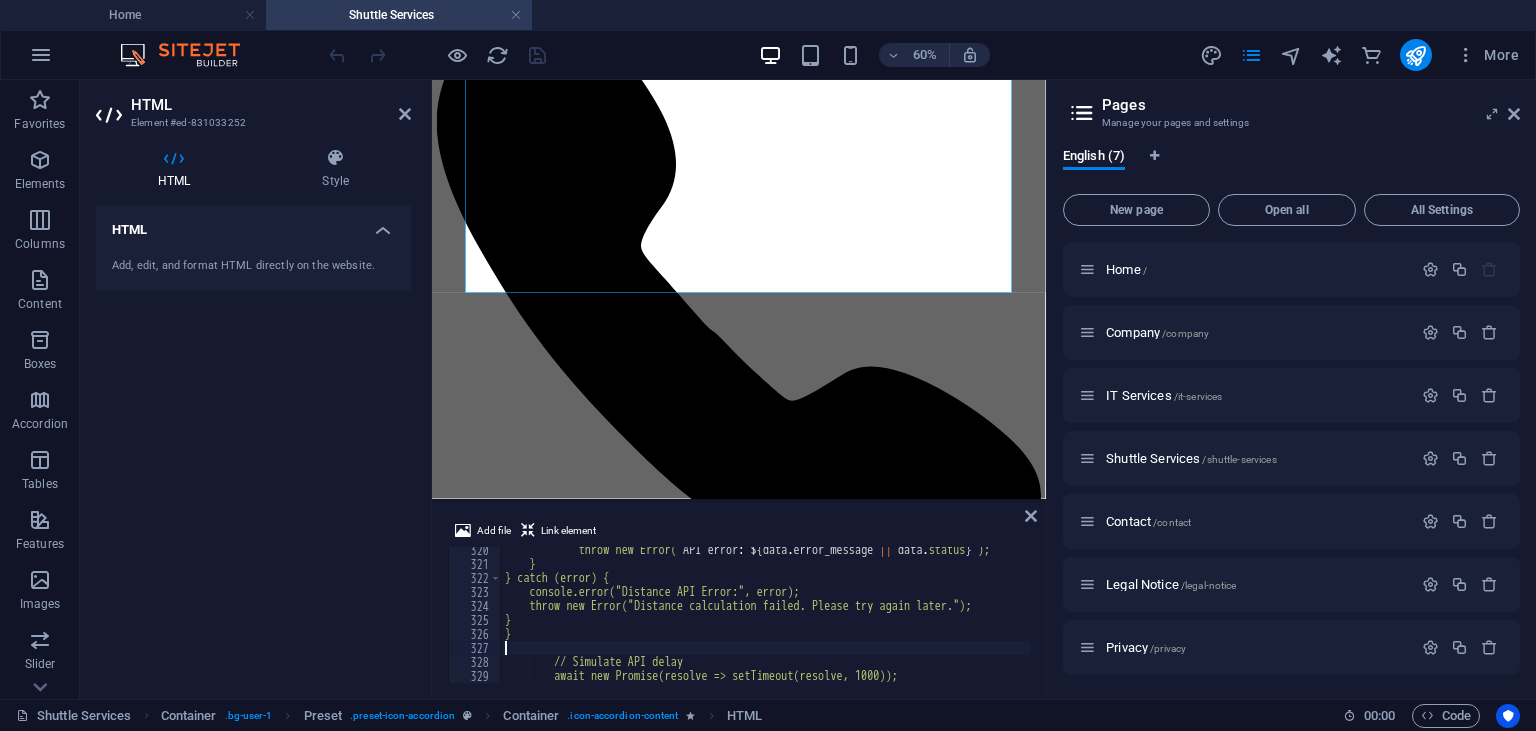 click on "throw new Error( ` API   error :   $ { data . error_message   ||   data . status } ` );          }     } catch (error) {          console.error("Distance API Error:", error);          throw new Error("Distance calculation failed. Please try again later.");     } }               // Simulate API delay               await new Promise(resolve => setTimeout(resolve, 1000));" at bounding box center (1171, 625) 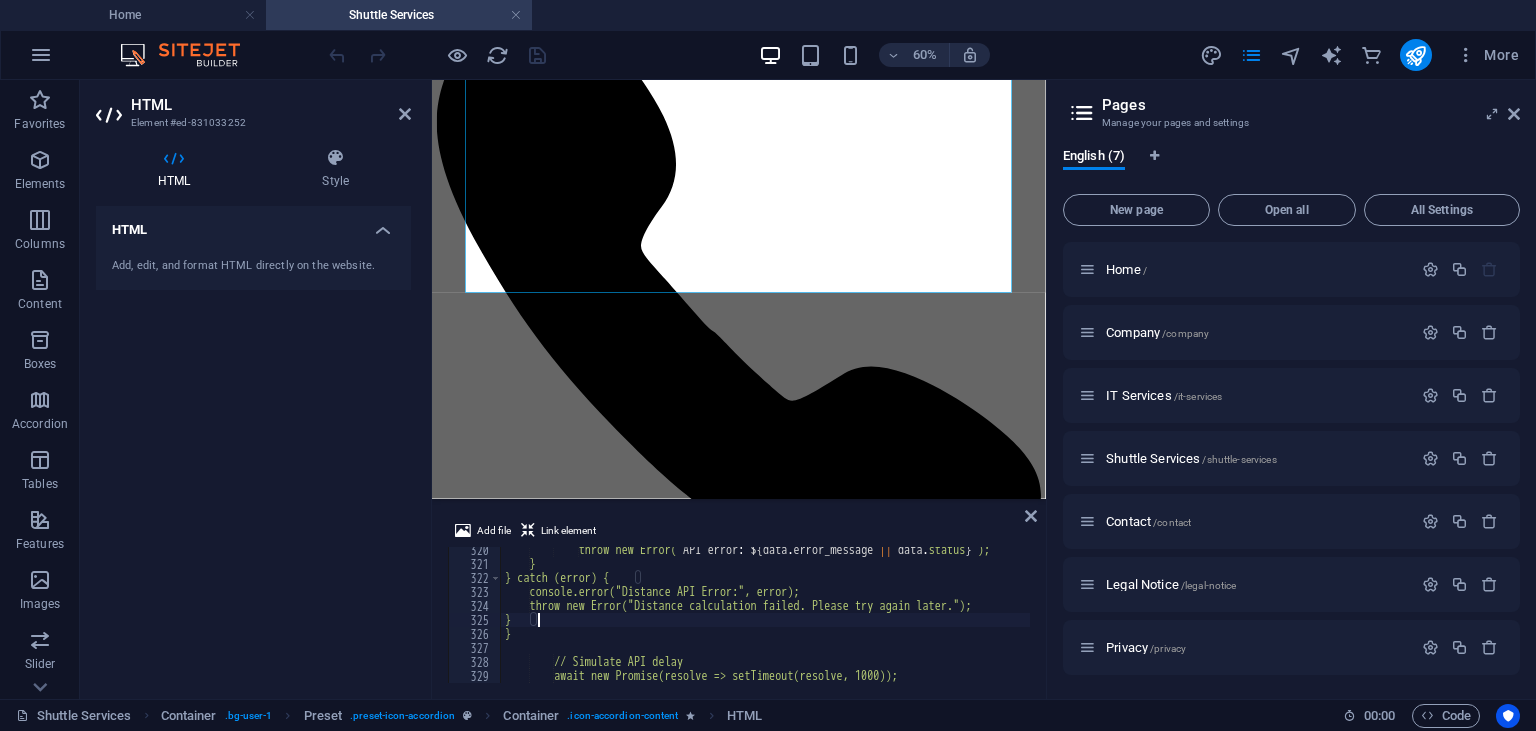 click on "throw new Error( ` API   error :   $ { data . error_message   ||   data . status } ` );          }     } catch (error) {          console.error("Distance API Error:", error);          throw new Error("Distance calculation failed. Please try again later.");     } }               // Simulate API delay               await new Promise(resolve => setTimeout(resolve, 1000));" at bounding box center [1171, 625] 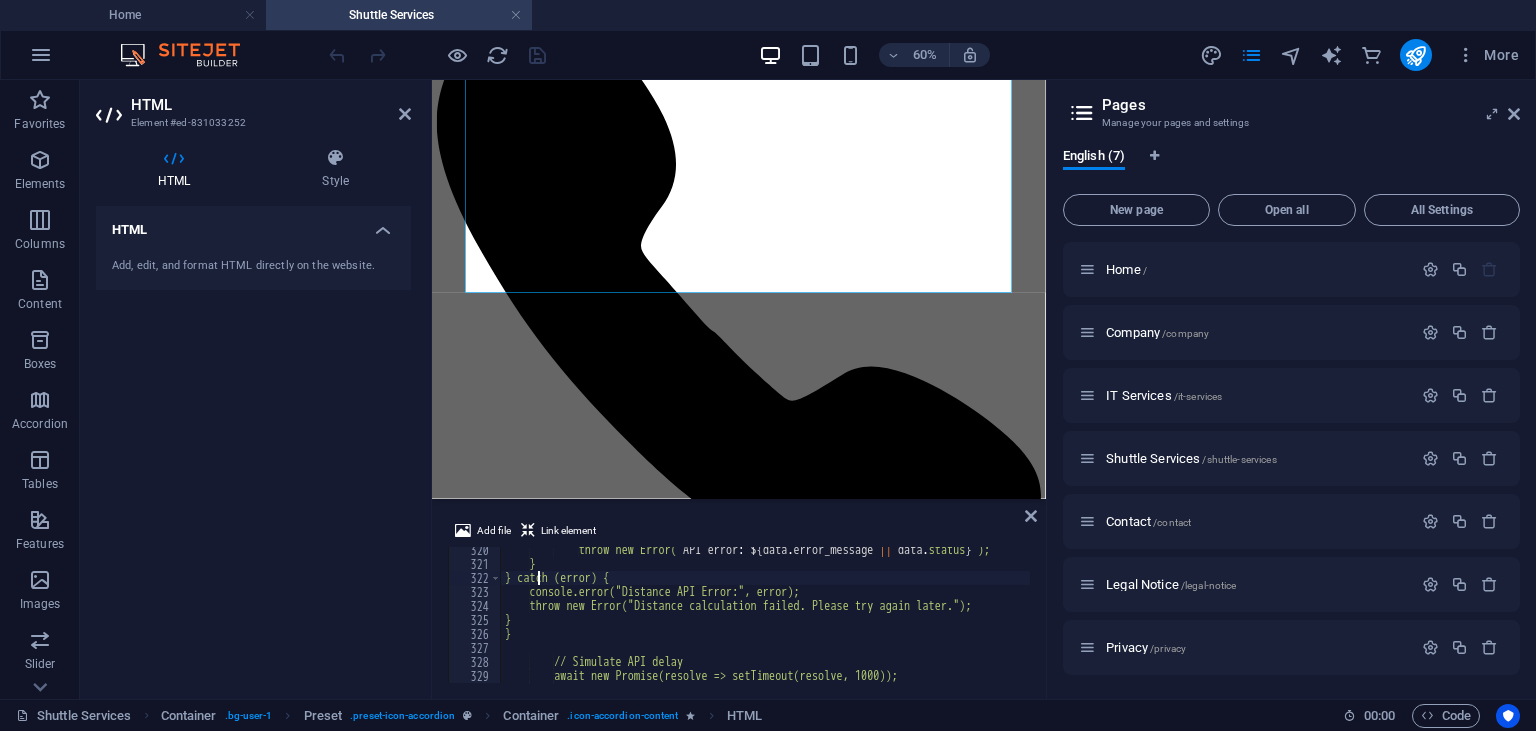 click on "throw new Error( ` API   error :   $ { data . error_message   ||   data . status } ` );          }     } catch (error) {          console.error("Distance API Error:", error);          throw new Error("Distance calculation failed. Please try again later.");     } }               // Simulate API delay               await new Promise(resolve => setTimeout(resolve, 1000));" at bounding box center (1171, 625) 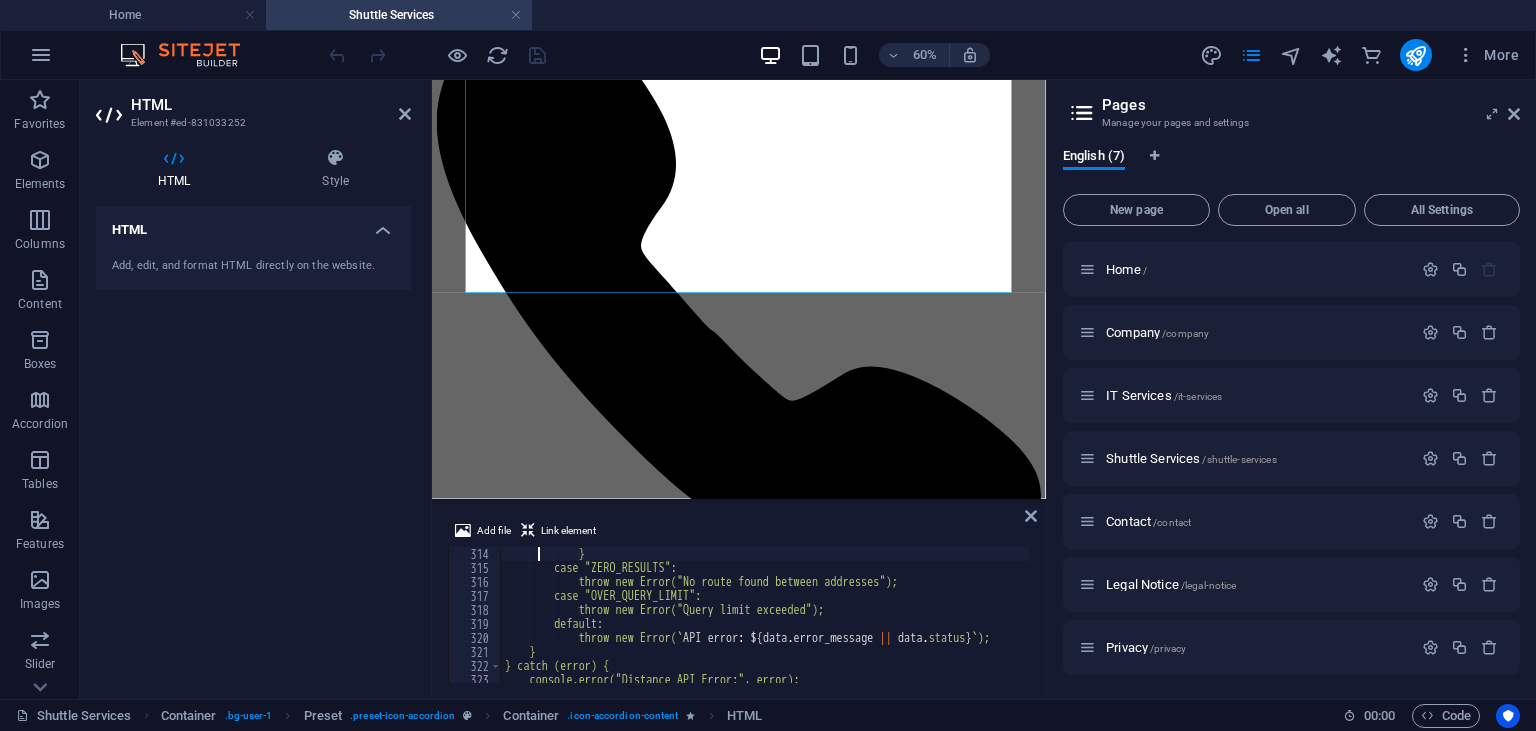 scroll, scrollTop: 4368, scrollLeft: 0, axis: vertical 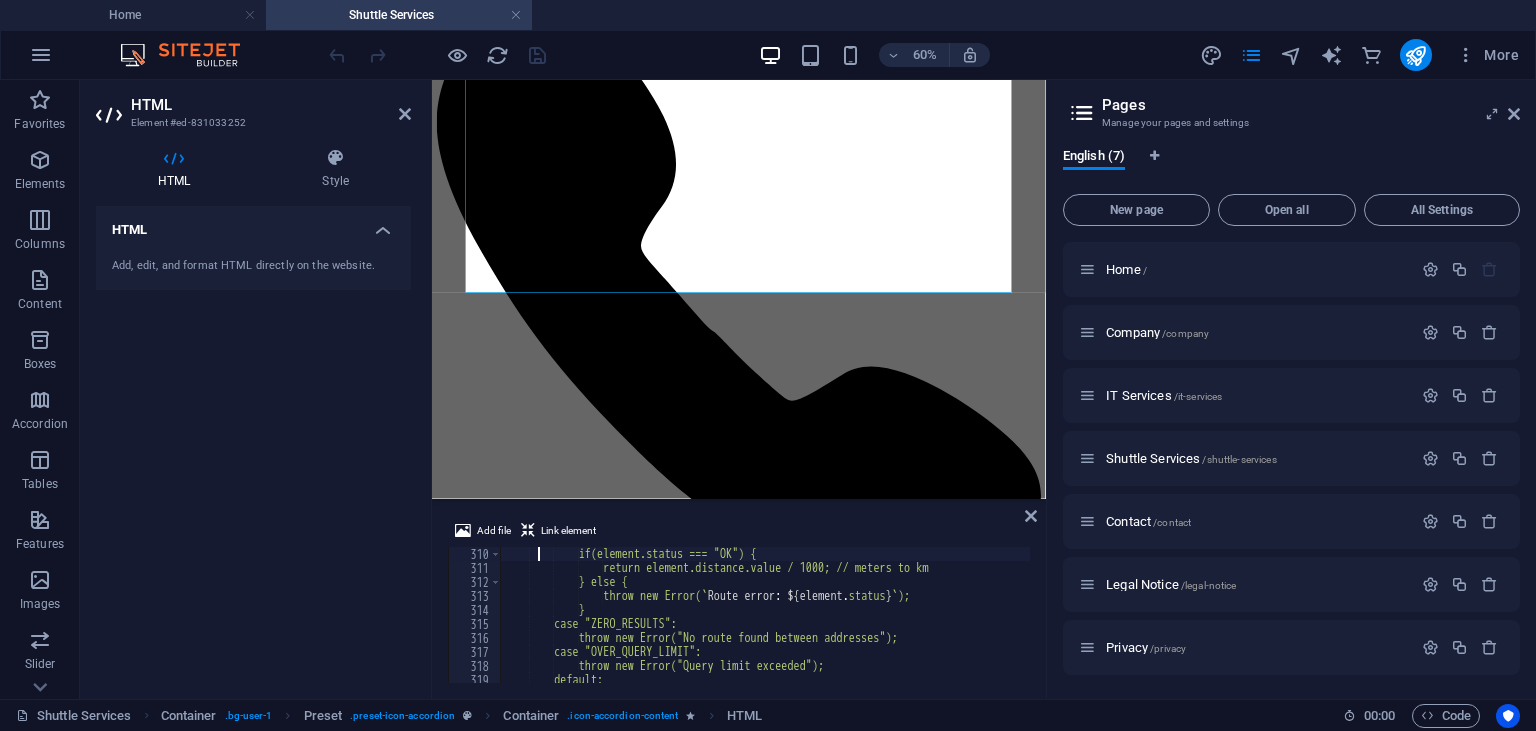 type on "switch(data.status) {" 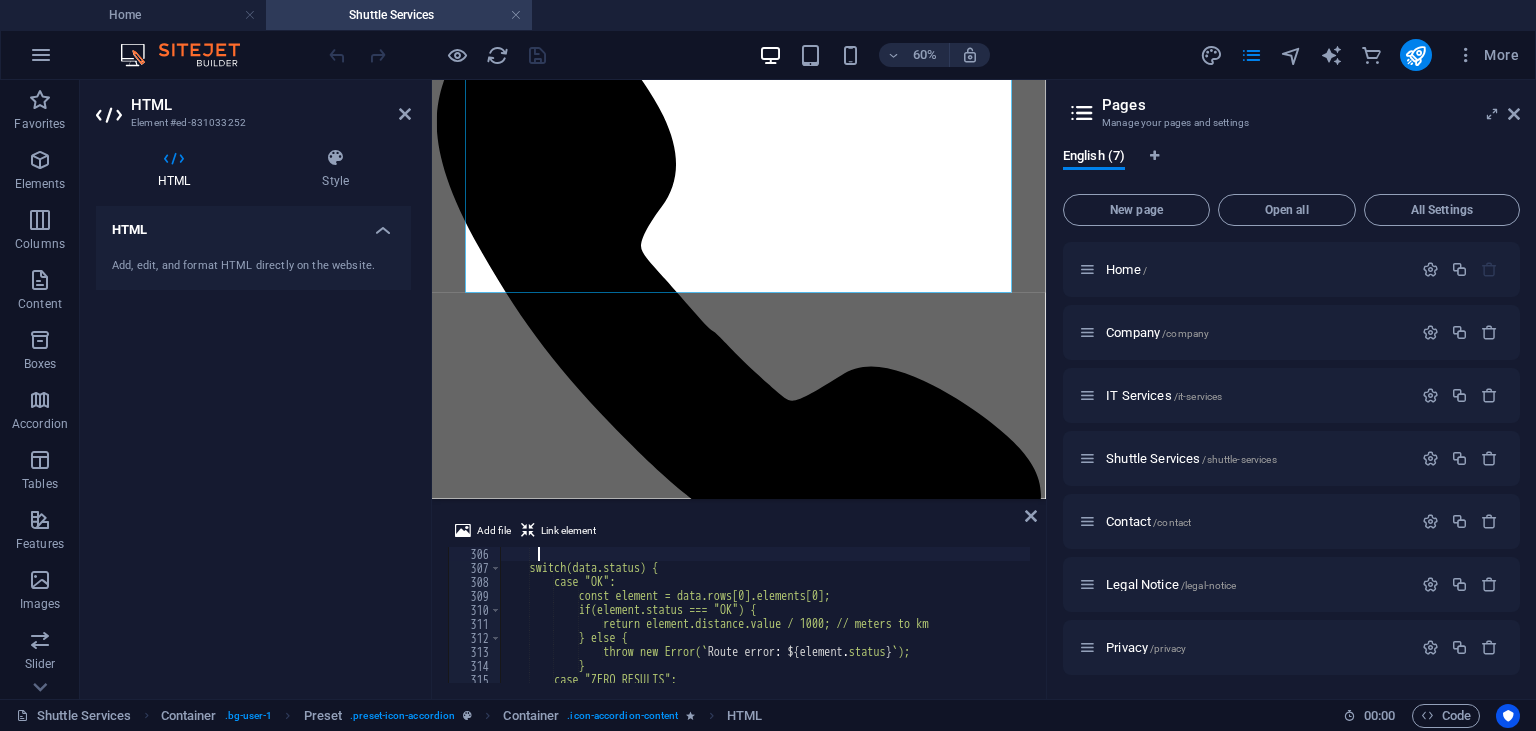 type on "const data = await response.json();" 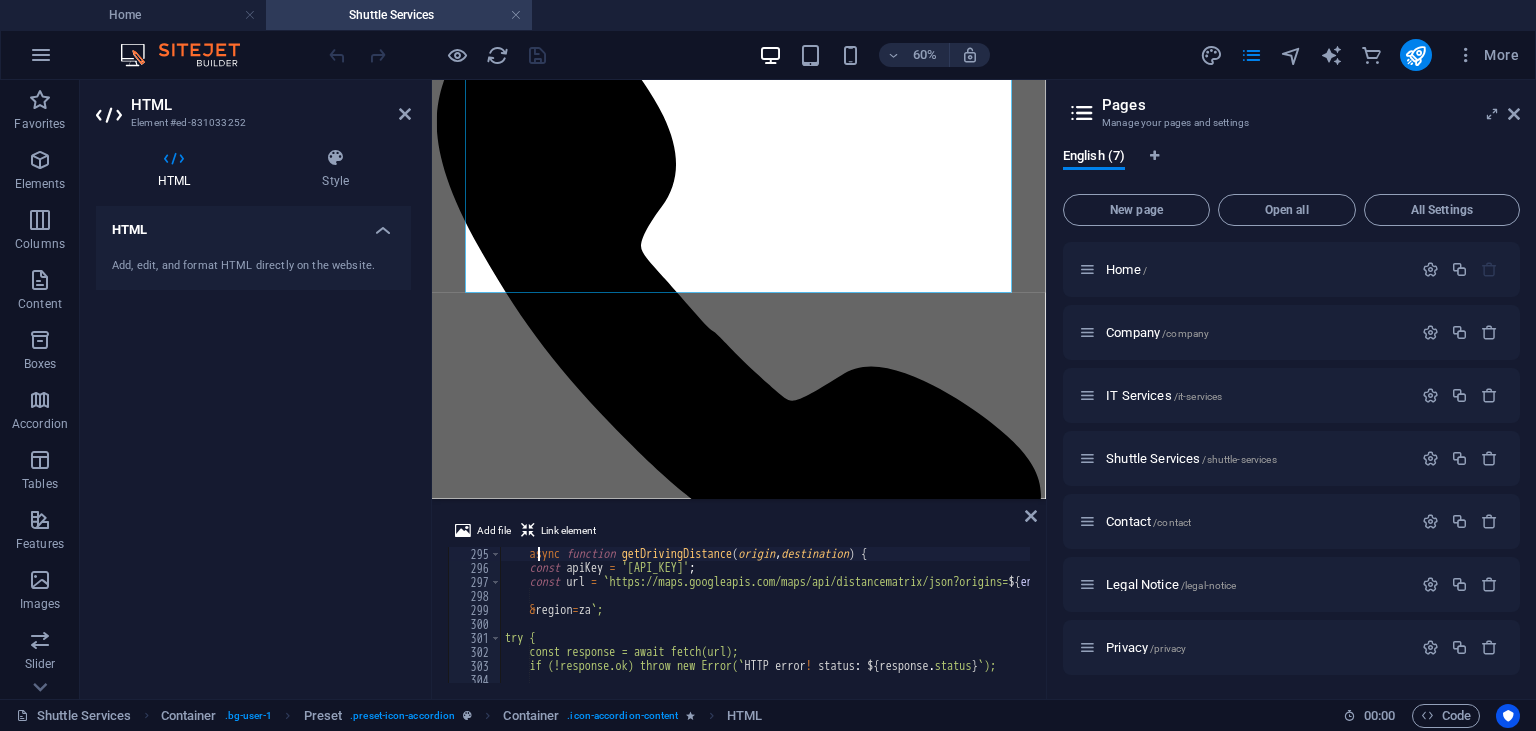 type on "// Updated getDrivingDistance function with full error handling" 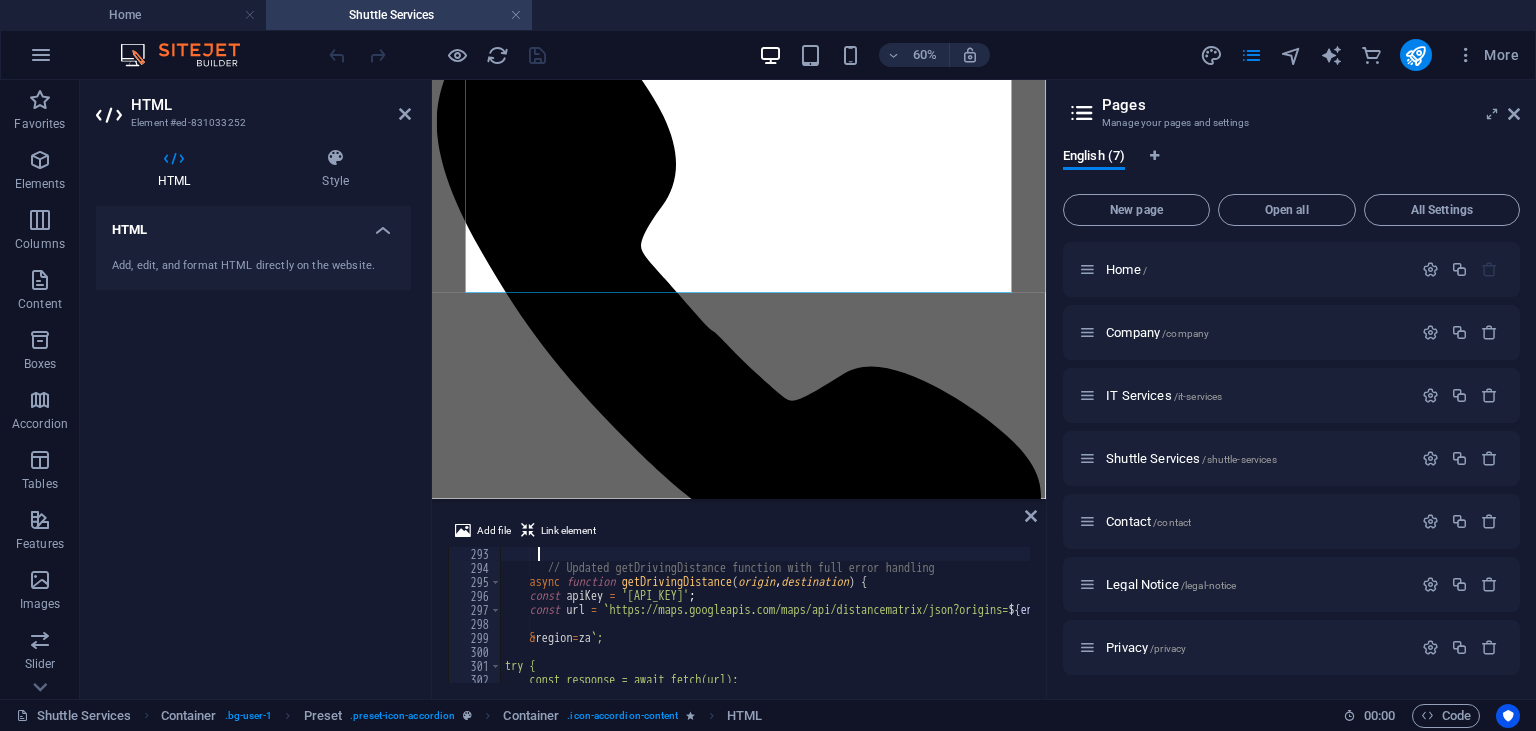 drag, startPoint x: 692, startPoint y: 590, endPoint x: 657, endPoint y: 559, distance: 46.75468 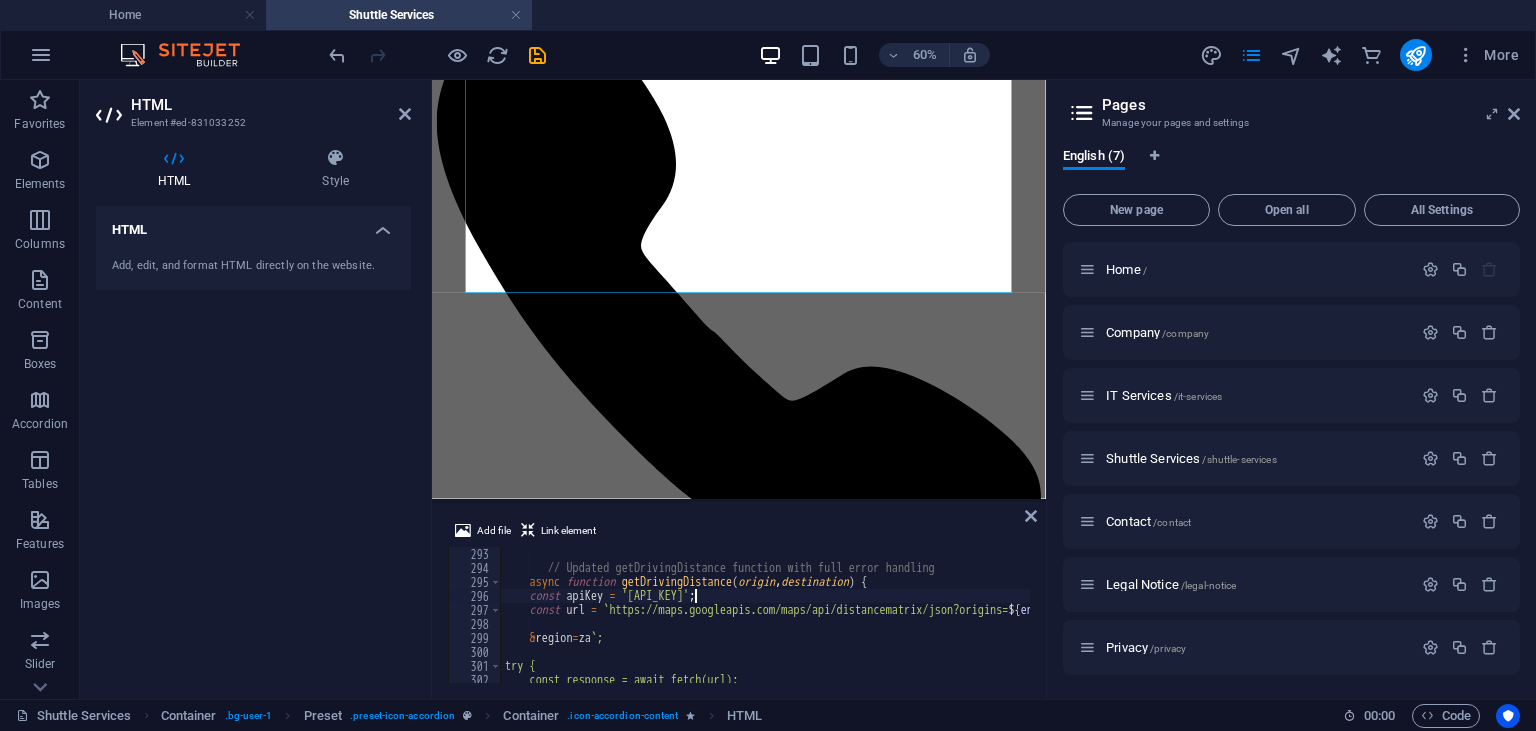 click on "// Updated getDrivingDistance function with full error handling      async   function   getDrivingDistance ( origin ,  destination )   {      const   apiKey   =   'AIzaSyDUm2o4V3h8J3dzefJVxSDi8ZcpfZjF_oQ' ;      const   url   =   ` https://maps.googleapis.com/maps/api/distancematrix/json?origins= ${ encodeURIComponent ( origin ) } &destinations= ${ encodeURIComponent ( destination ) } &key= ${                & region = za ` ;          try {          const response = await fetch(url);          if (!response.ok) throw new Error( ` HTTP   error !   status :   $ { response . status } ` );" at bounding box center [1171, 629] 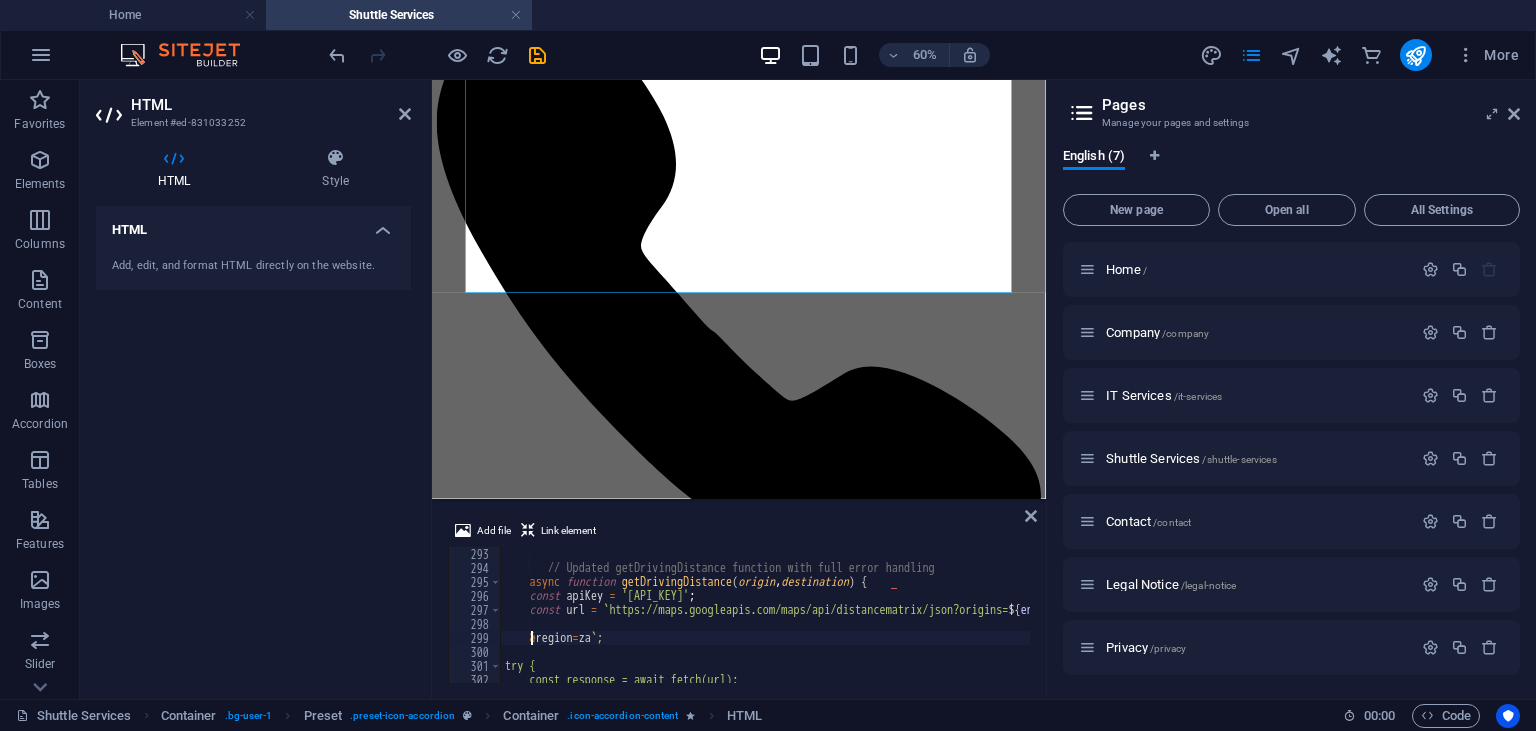 click on "// Updated getDrivingDistance function with full error handling      async   function   getDrivingDistance ( origin ,  destination )   {      const   apiKey   =   'AIzaSyDUm2o4V3h8J3dzefJVxSDi8ZcpfZjF_oQ' ;      const   url   =   ` https://maps.googleapis.com/maps/api/distancematrix/json?origins= ${ encodeURIComponent ( origin ) } &destinations= ${ encodeURIComponent ( destination ) } &key= ${                & region = za ` ;          try {          const response = await fetch(url);          if (!response.ok) throw new Error( ` HTTP   error !   status :   $ { response . status } ` );" at bounding box center (1171, 629) 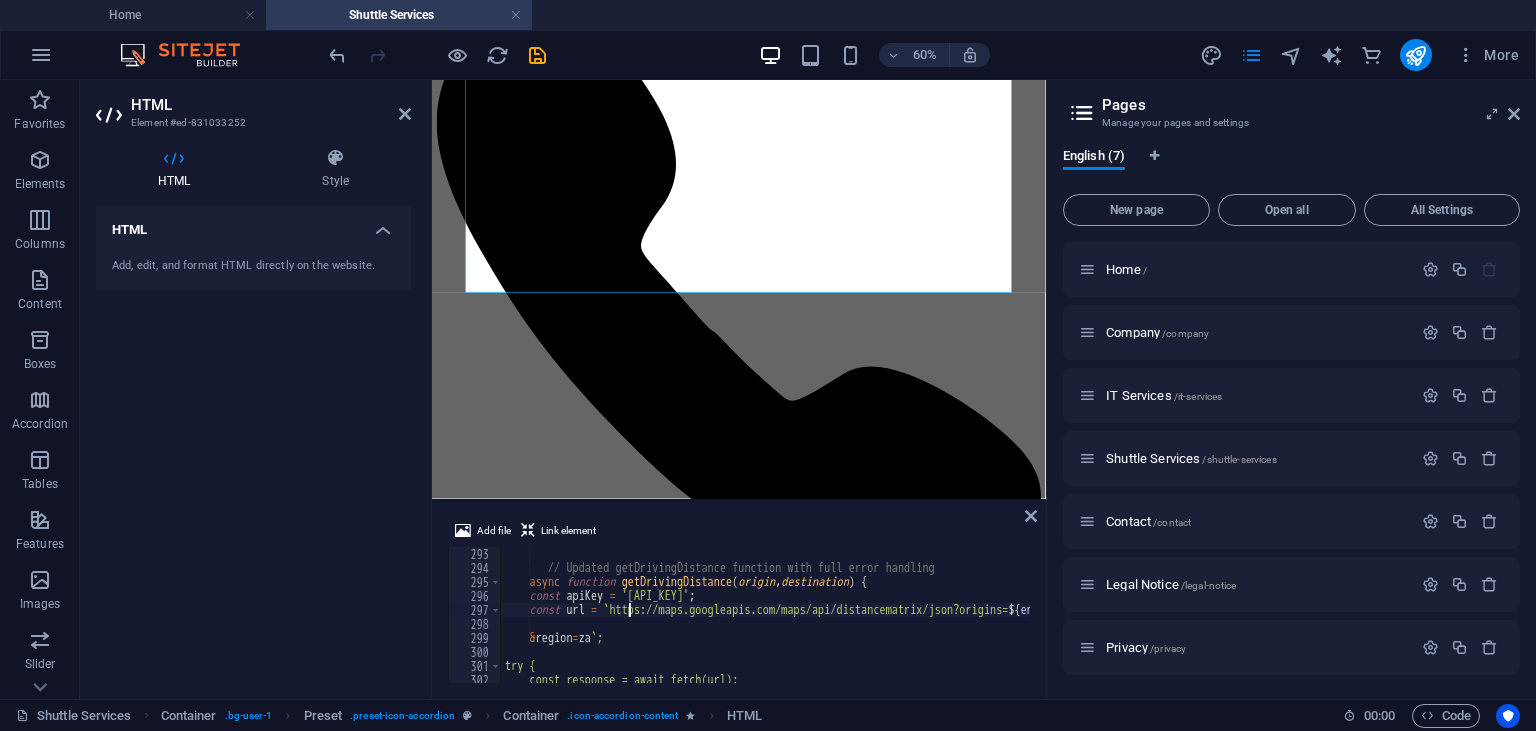 click on "// Updated getDrivingDistance function with full error handling      async   function   getDrivingDistance ( origin ,  destination )   {      const   apiKey   =   'AIzaSyDUm2o4V3h8J3dzefJVxSDi8ZcpfZjF_oQ' ;      const   url   =   ` https://maps.googleapis.com/maps/api/distancematrix/json?origins= ${ encodeURIComponent ( origin ) } &destinations= ${ encodeURIComponent ( destination ) } &key= ${                & region = za ` ;          try {          const response = await fetch(url);          if (!response.ok) throw new Error( ` HTTP   error !   status :   $ { response . status } ` );" at bounding box center (1171, 629) 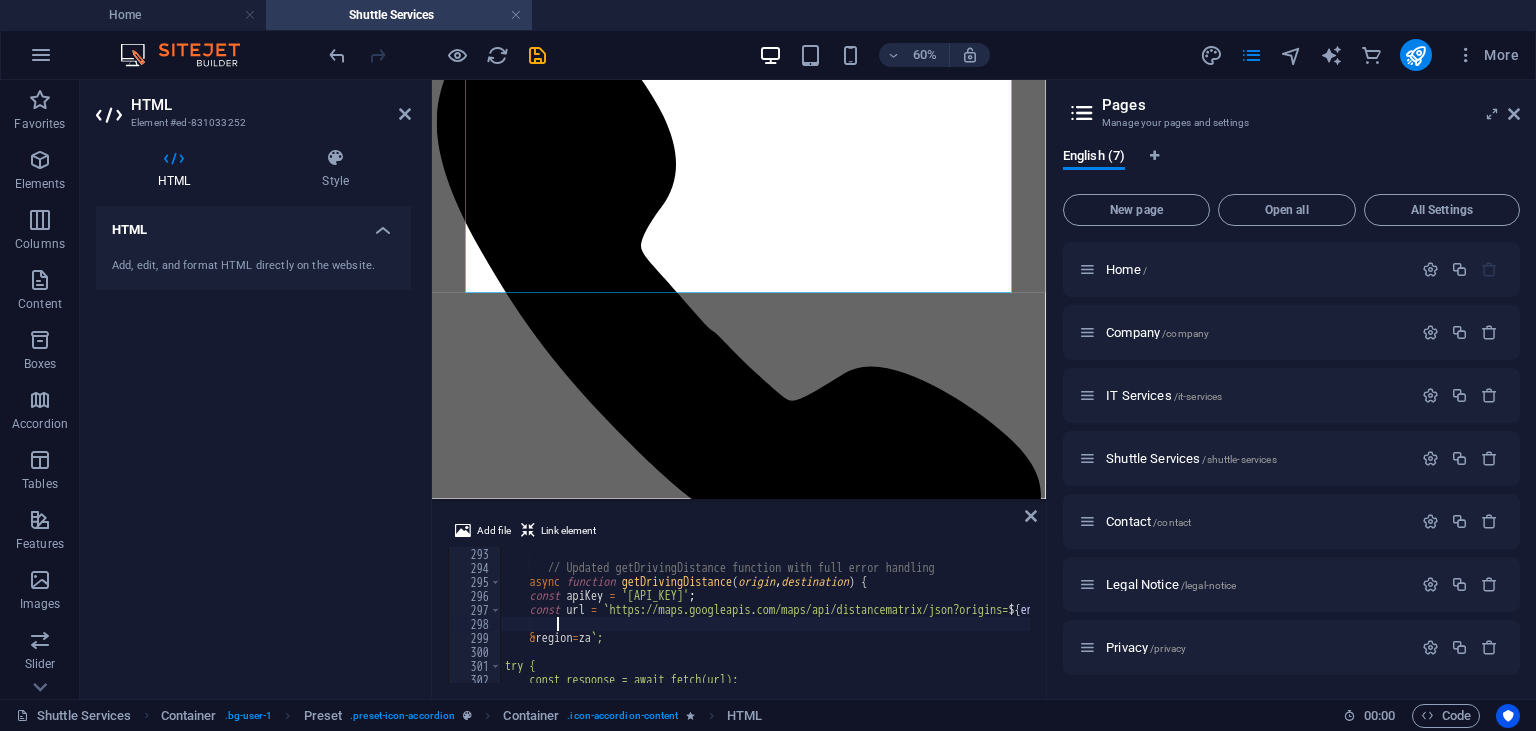 click on "// Updated getDrivingDistance function with full error handling      async   function   getDrivingDistance ( origin ,  destination )   {      const   apiKey   =   'AIzaSyDUm2o4V3h8J3dzefJVxSDi8ZcpfZjF_oQ' ;      const   url   =   ` https://maps.googleapis.com/maps/api/distancematrix/json?origins= ${ encodeURIComponent ( origin ) } &destinations= ${ encodeURIComponent ( destination ) } &key= ${                & region = za ` ;          try {          const response = await fetch(url);          if (!response.ok) throw new Error( ` HTTP   error !   status :   $ { response . status } ` );" at bounding box center (1171, 629) 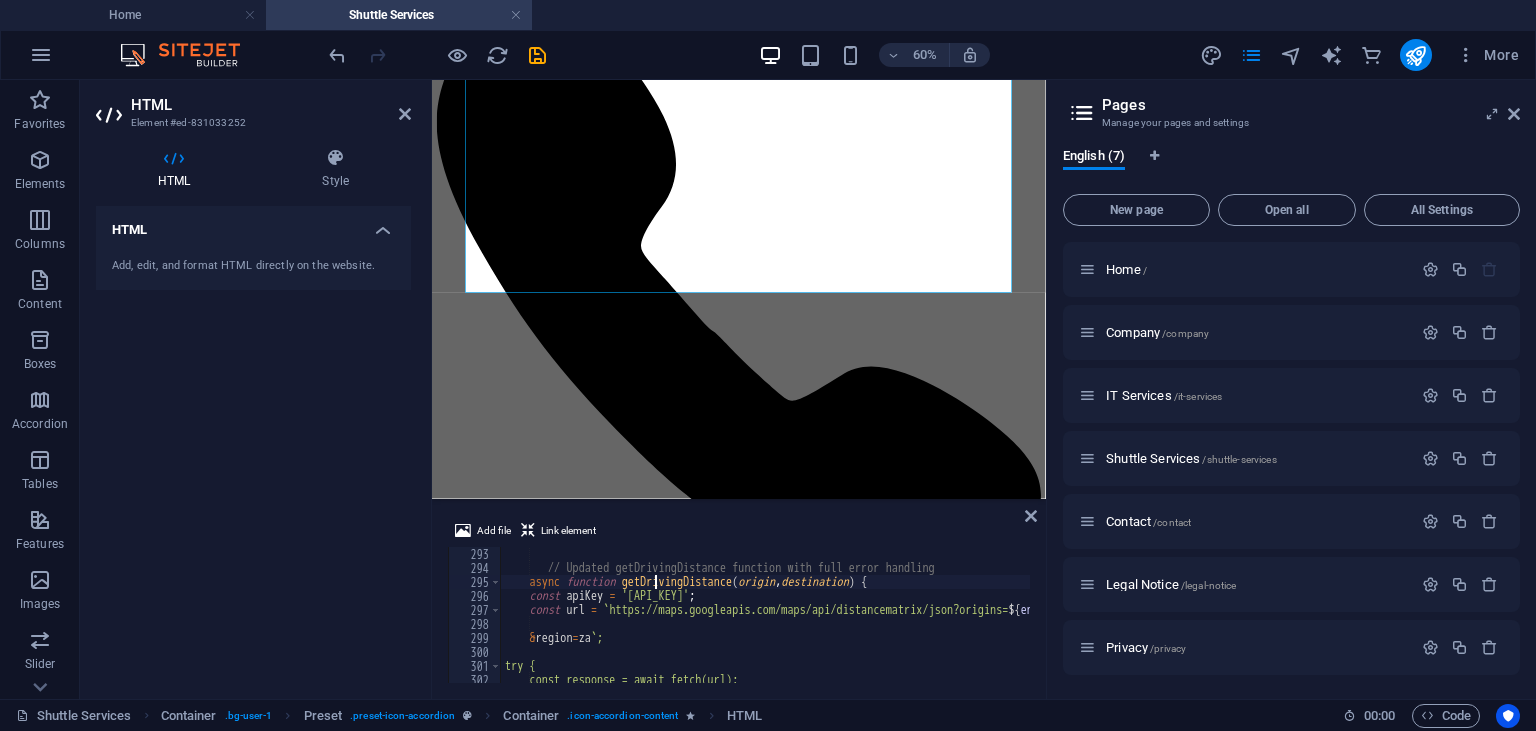 click on "// Updated getDrivingDistance function with full error handling      async   function   getDrivingDistance ( origin ,  destination )   {      const   apiKey   =   'AIzaSyDUm2o4V3h8J3dzefJVxSDi8ZcpfZjF_oQ' ;      const   url   =   ` https://maps.googleapis.com/maps/api/distancematrix/json?origins= ${ encodeURIComponent ( origin ) } &destinations= ${ encodeURIComponent ( destination ) } &key= ${                & region = za ` ;          try {          const response = await fetch(url);          if (!response.ok) throw new Error( ` HTTP   error !   status :   $ { response . status } ` );" at bounding box center [1171, 629] 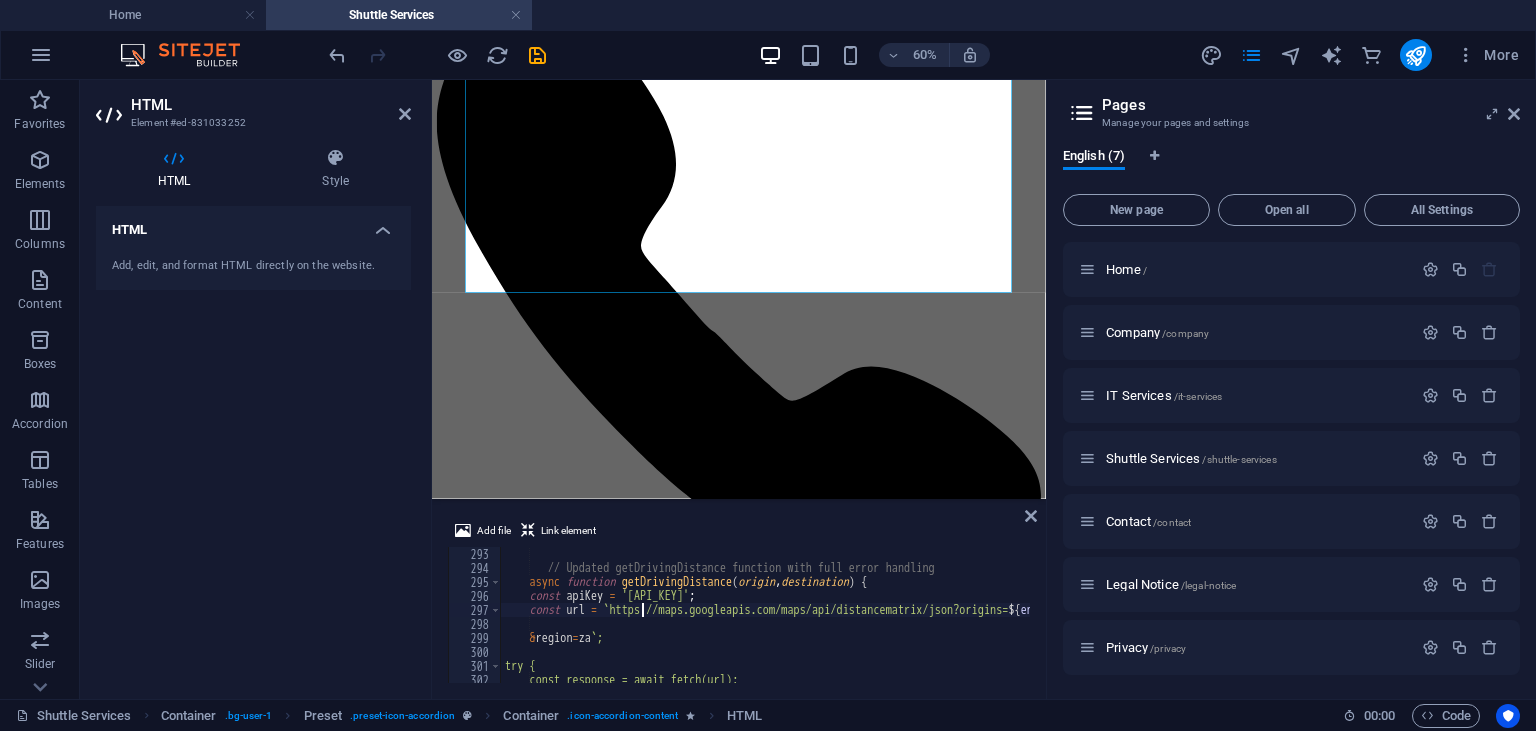 click on "// Updated getDrivingDistance function with full error handling      async   function   getDrivingDistance ( origin ,  destination )   {      const   apiKey   =   'AIzaSyDUm2o4V3h8J3dzefJVxSDi8ZcpfZjF_oQ' ;      const   url   =   ` https://maps.googleapis.com/maps/api/distancematrix/json?origins= ${ encodeURIComponent ( origin ) } &destinations= ${ encodeURIComponent ( destination ) } &key= ${                & region = za ` ;          try {          const response = await fetch(url);          if (!response.ok) throw new Error( ` HTTP   error !   status :   $ { response . status } ` );" at bounding box center (1171, 629) 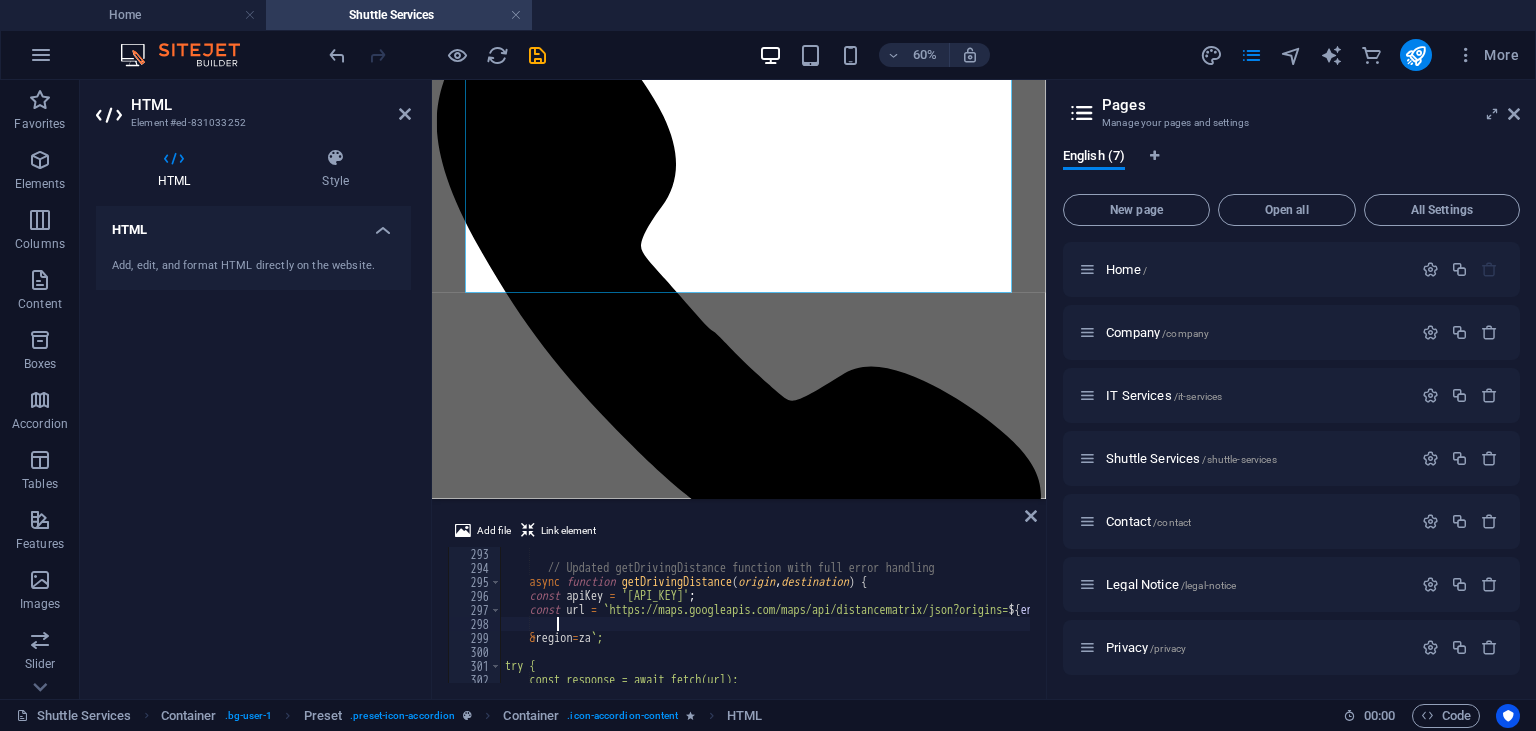 click on "// Updated getDrivingDistance function with full error handling      async   function   getDrivingDistance ( origin ,  destination )   {      const   apiKey   =   'AIzaSyDUm2o4V3h8J3dzefJVxSDi8ZcpfZjF_oQ' ;      const   url   =   ` https://maps.googleapis.com/maps/api/distancematrix/json?origins= ${ encodeURIComponent ( origin ) } &destinations= ${ encodeURIComponent ( destination ) } &key= ${                & region = za ` ;          try {          const response = await fetch(url);          if (!response.ok) throw new Error( ` HTTP   error !   status :   $ { response . status } ` );" at bounding box center (1171, 629) 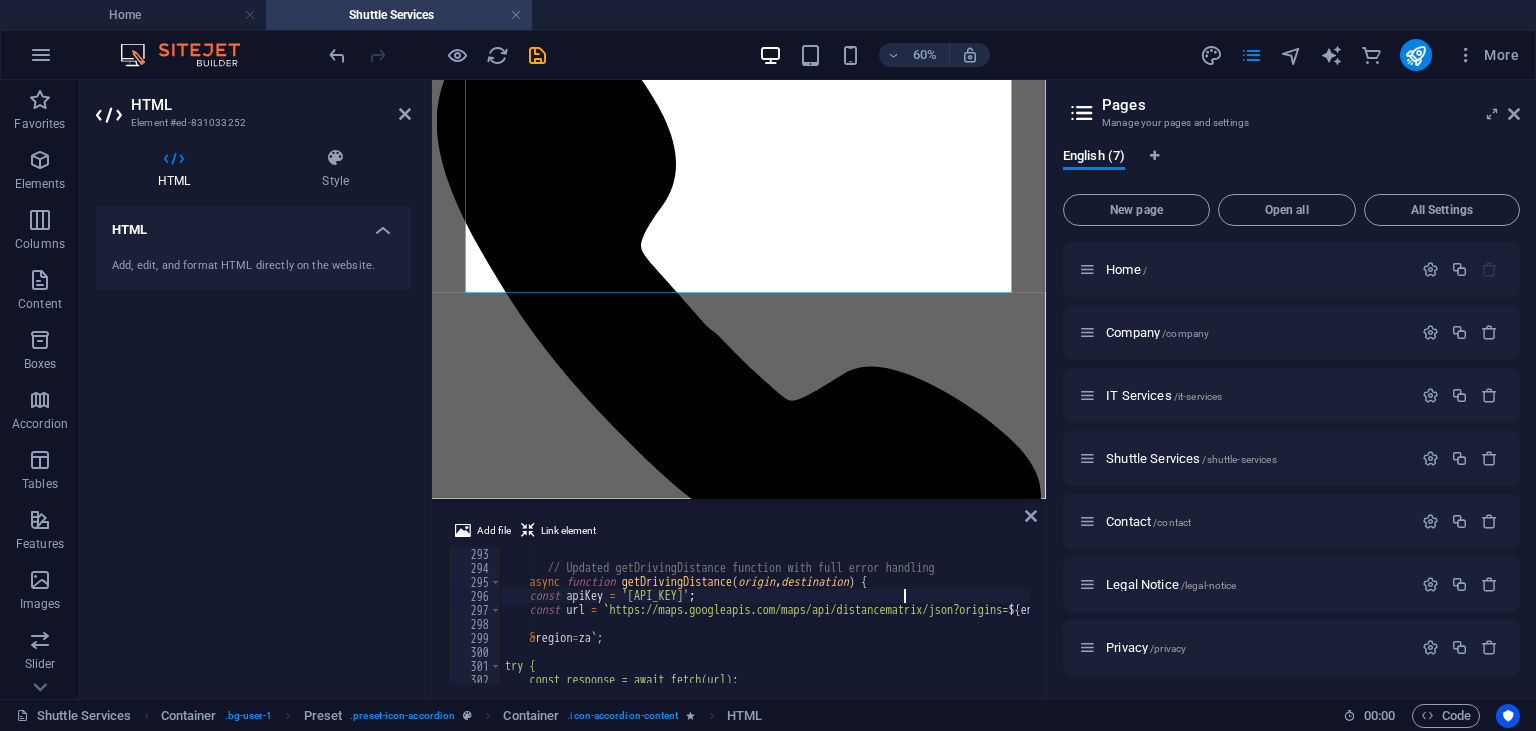 click on "// Updated getDrivingDistance function with full error handling      async   function   getDrivingDistance ( origin ,  destination )   {      const   apiKey   =   'AIzaSyDUm2o4V3h8J3dzefJVxSDi8ZcpfZjF_oQ' ;      const   url   =   ` https://maps.googleapis.com/maps/api/distancematrix/json?origins= ${ encodeURIComponent ( origin ) } &destinations= ${ encodeURIComponent ( destination ) } &key= ${                & region = za ` ;          try {          const response = await fetch(url);          if (!response.ok) throw new Error( ` HTTP   error !   status :   $ { response . status } ` );" at bounding box center [1171, 629] 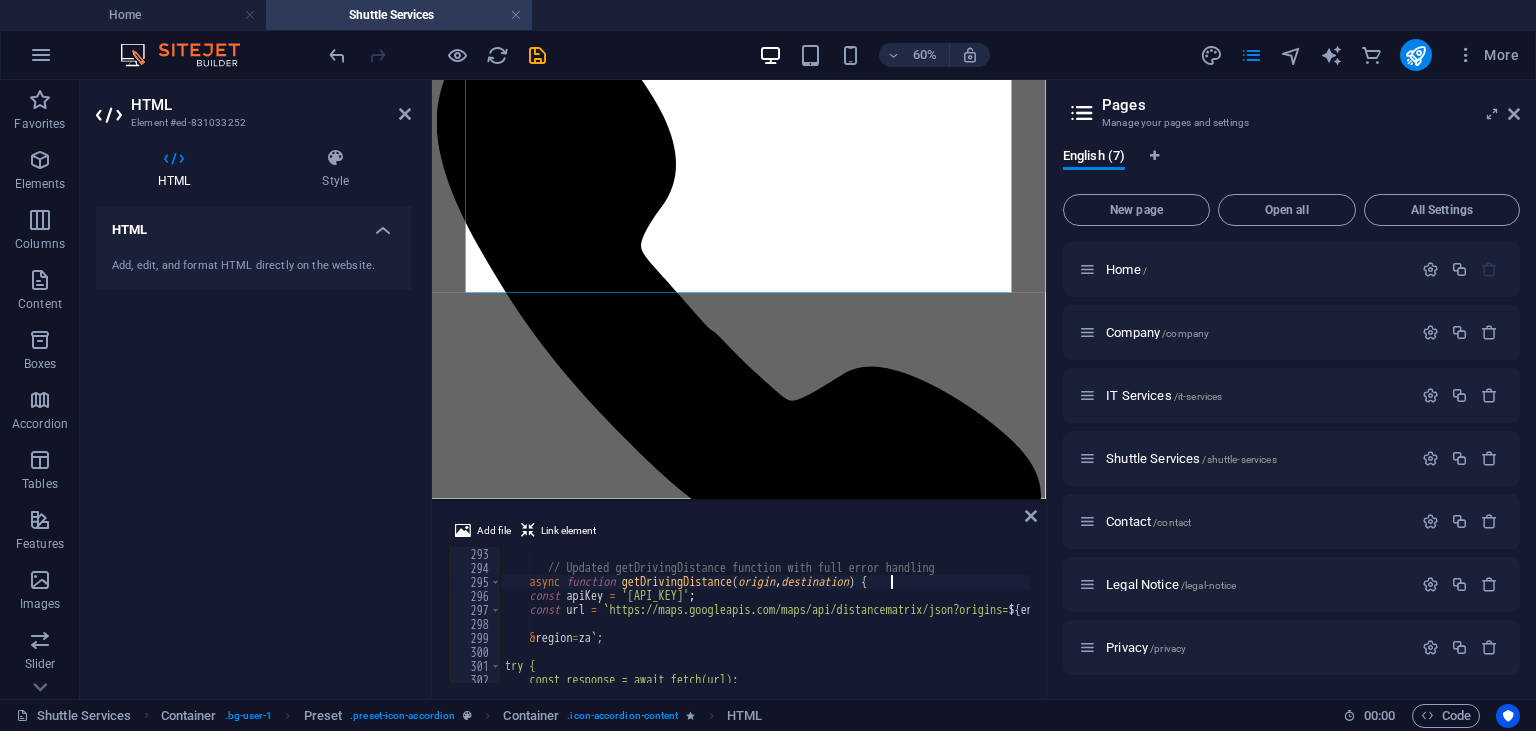 click on "// Updated getDrivingDistance function with full error handling      async   function   getDrivingDistance ( origin ,  destination )   {      const   apiKey   =   'AIzaSyDUm2o4V3h8J3dzefJVxSDi8ZcpfZjF_oQ' ;      const   url   =   ` https://maps.googleapis.com/maps/api/distancematrix/json?origins= ${ encodeURIComponent ( origin ) } &destinations= ${ encodeURIComponent ( destination ) } &key= ${                & region = za ` ;          try {          const response = await fetch(url);          if (!response.ok) throw new Error( ` HTTP   error !   status :   $ { response . status } ` );" at bounding box center (1171, 629) 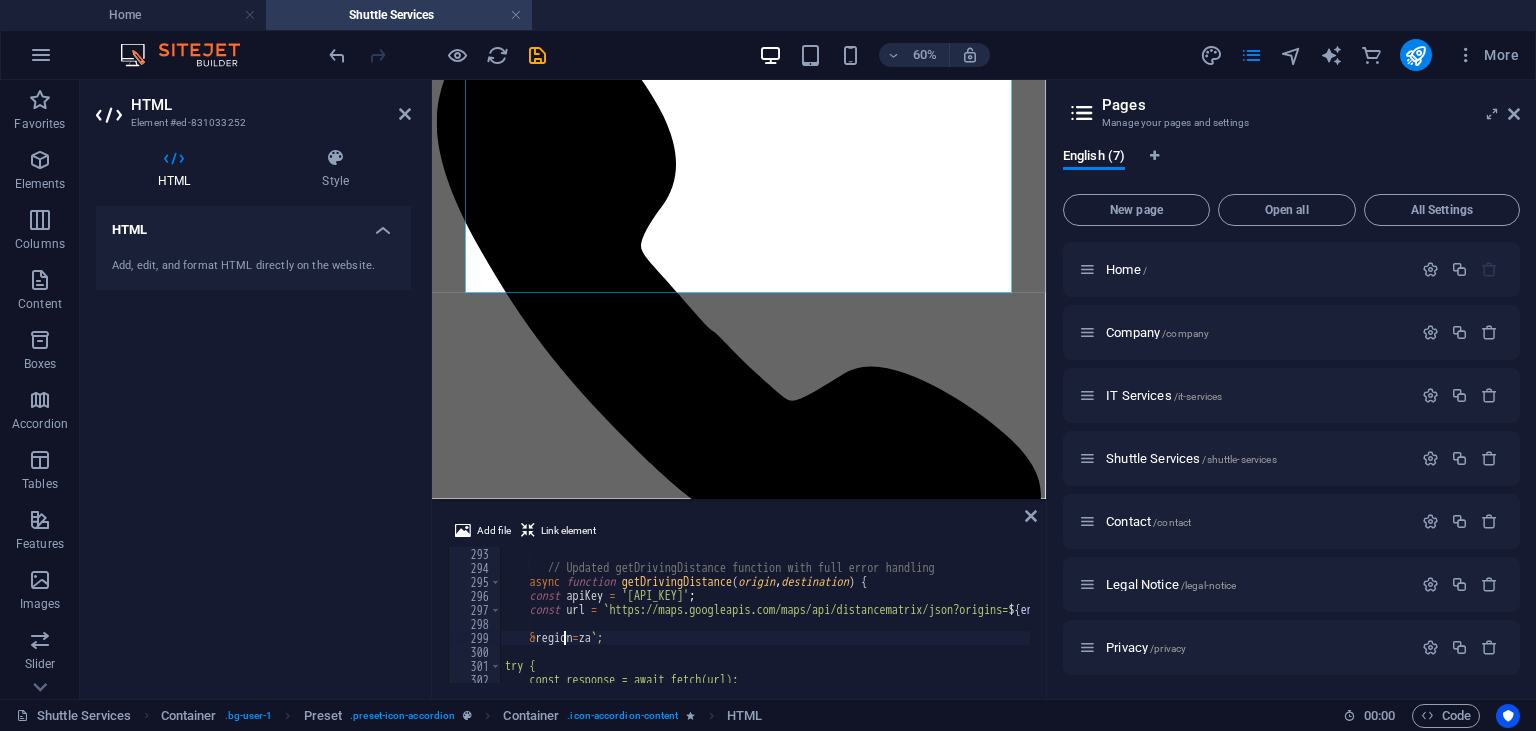 click on "// Updated getDrivingDistance function with full error handling      async   function   getDrivingDistance ( origin ,  destination )   {      const   apiKey   =   'AIzaSyDUm2o4V3h8J3dzefJVxSDi8ZcpfZjF_oQ' ;      const   url   =   ` https://maps.googleapis.com/maps/api/distancematrix/json?origins= ${ encodeURIComponent ( origin ) } &destinations= ${ encodeURIComponent ( destination ) } &key= ${                & region = za ` ;          try {          const response = await fetch(url);          if (!response.ok) throw new Error( ` HTTP   error !   status :   $ { response . status } ` );" at bounding box center (1171, 629) 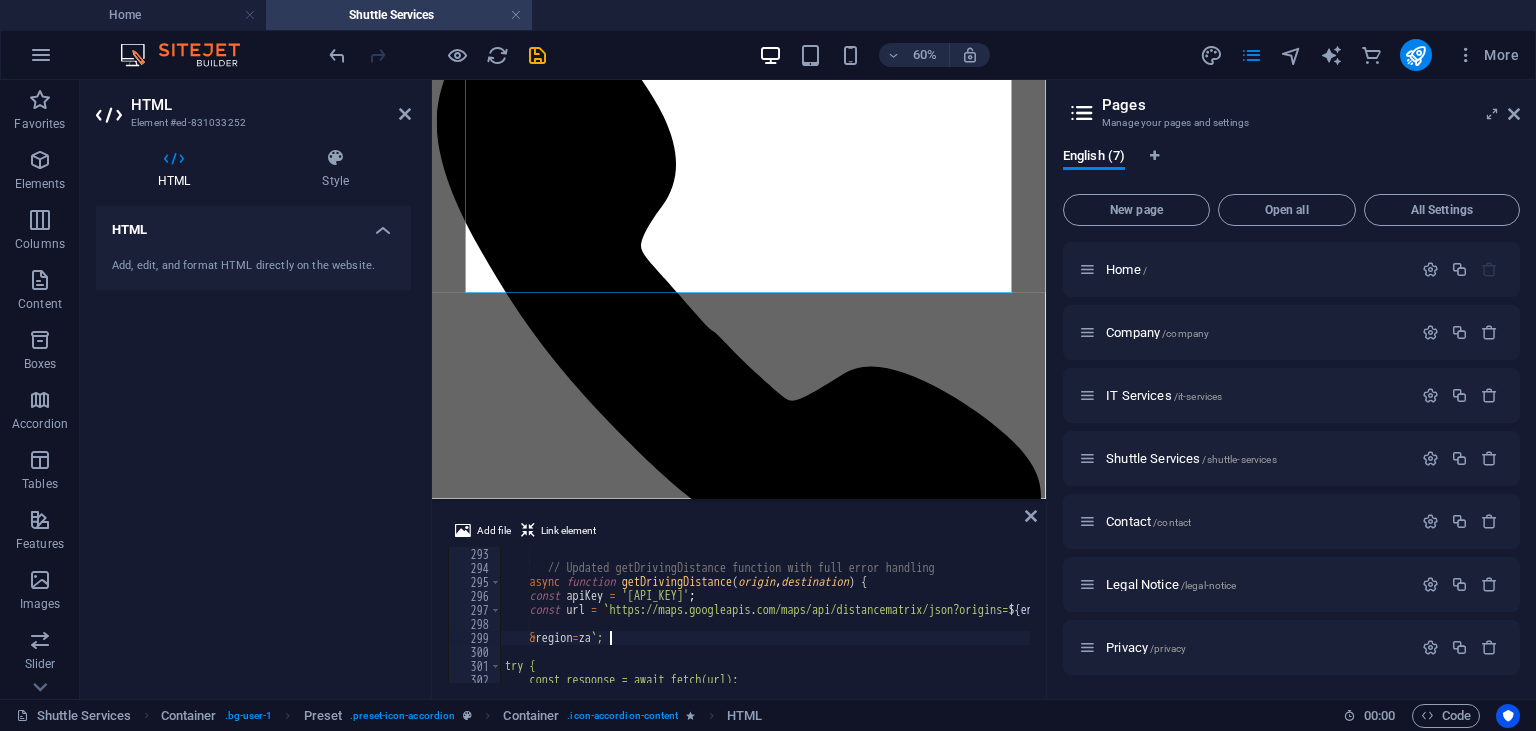 click on "// Updated getDrivingDistance function with full error handling      async   function   getDrivingDistance ( origin ,  destination )   {      const   apiKey   =   'AIzaSyDUm2o4V3h8J3dzefJVxSDi8ZcpfZjF_oQ' ;      const   url   =   ` https://maps.googleapis.com/maps/api/distancematrix/json?origins= ${ encodeURIComponent ( origin ) } &destinations= ${ encodeURIComponent ( destination ) } &key= ${                & region = za ` ;          try {          const response = await fetch(url);          if (!response.ok) throw new Error( ` HTTP   error !   status :   $ { response . status } ` );" at bounding box center (1171, 629) 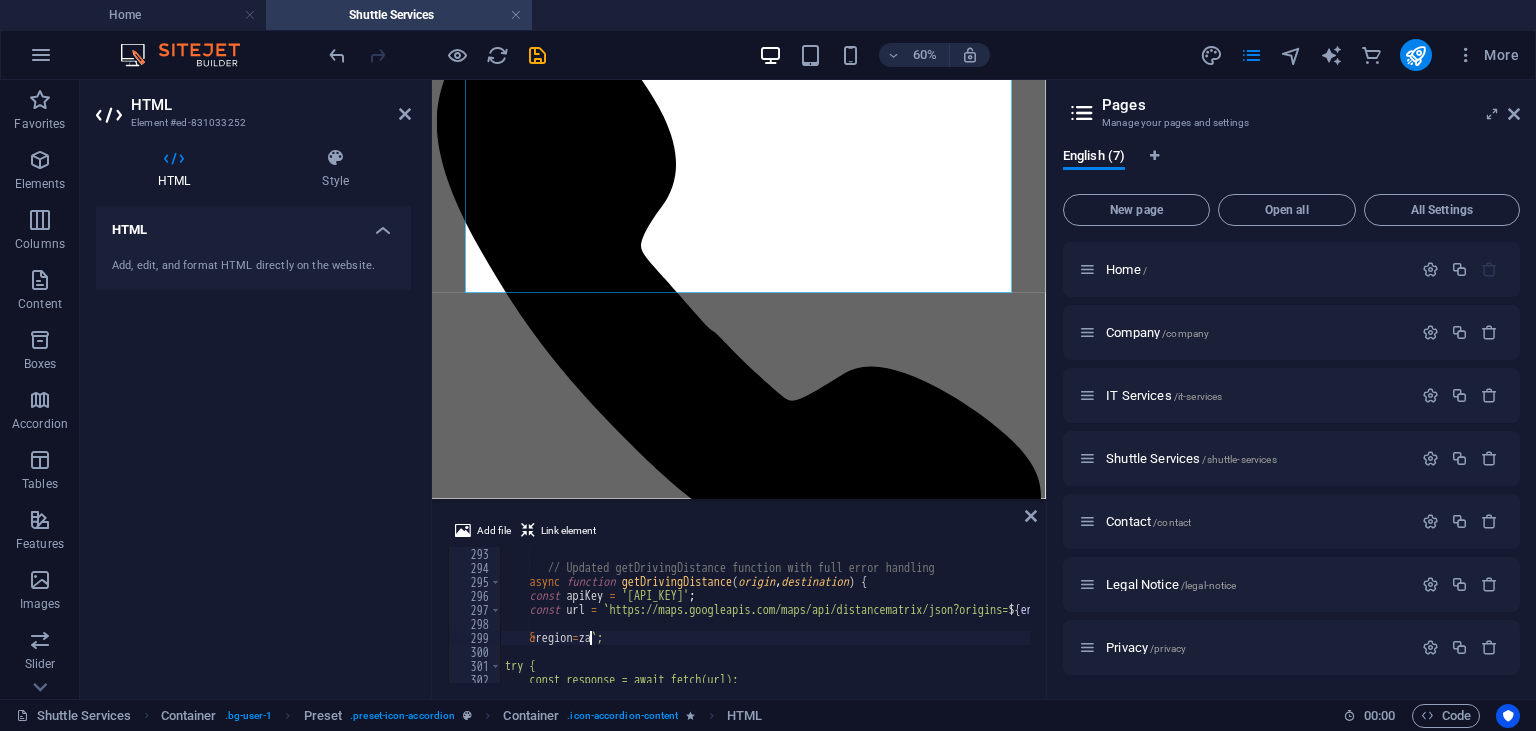 click on "// Updated getDrivingDistance function with full error handling      async   function   getDrivingDistance ( origin ,  destination )   {      const   apiKey   =   'AIzaSyDUm2o4V3h8J3dzefJVxSDi8ZcpfZjF_oQ' ;      const   url   =   ` https://maps.googleapis.com/maps/api/distancematrix/json?origins= ${ encodeURIComponent ( origin ) } &destinations= ${ encodeURIComponent ( destination ) } &key= ${                & region = za ` ;          try {          const response = await fetch(url);          if (!response.ok) throw new Error( ` HTTP   error !   status :   $ { response . status } ` );" at bounding box center (1171, 629) 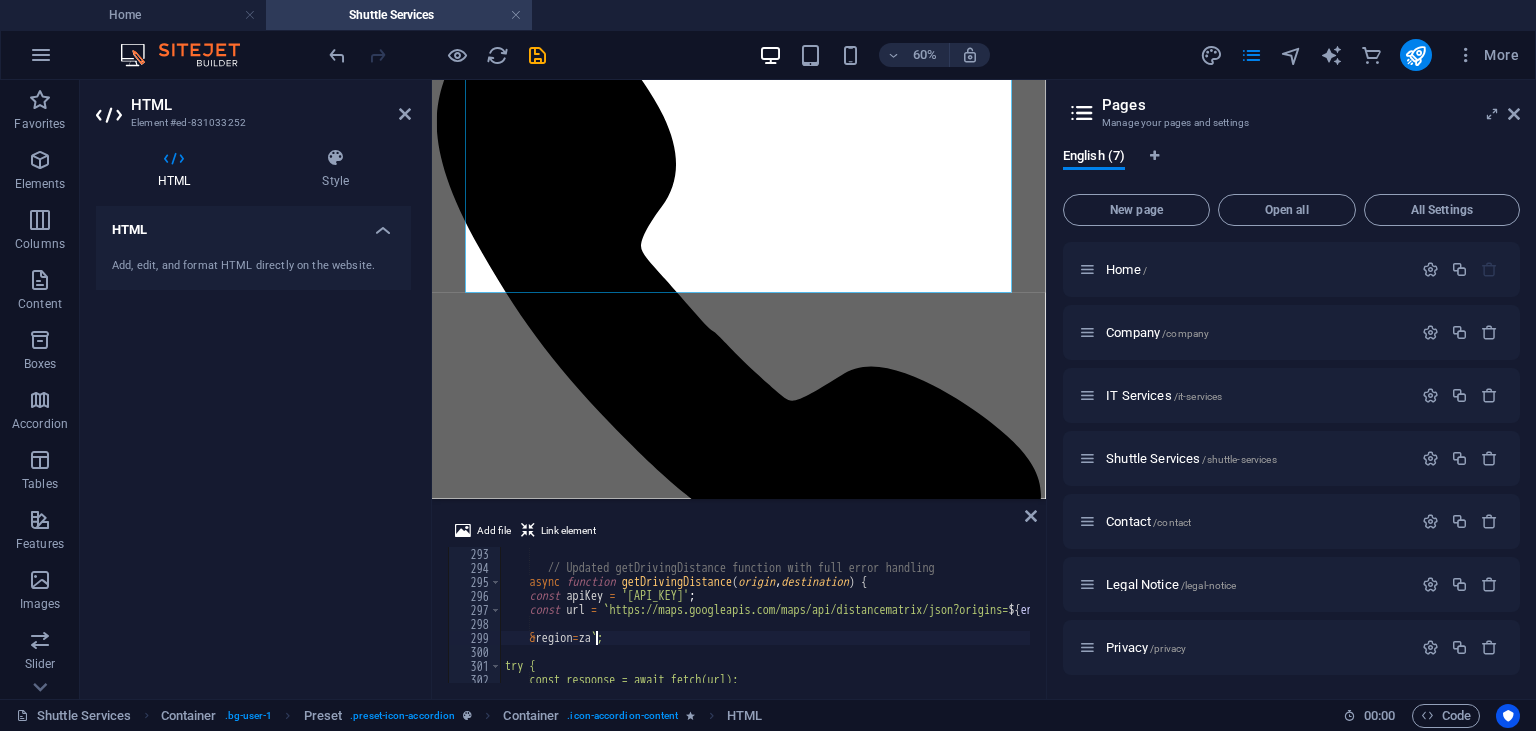 scroll, scrollTop: 4088, scrollLeft: 0, axis: vertical 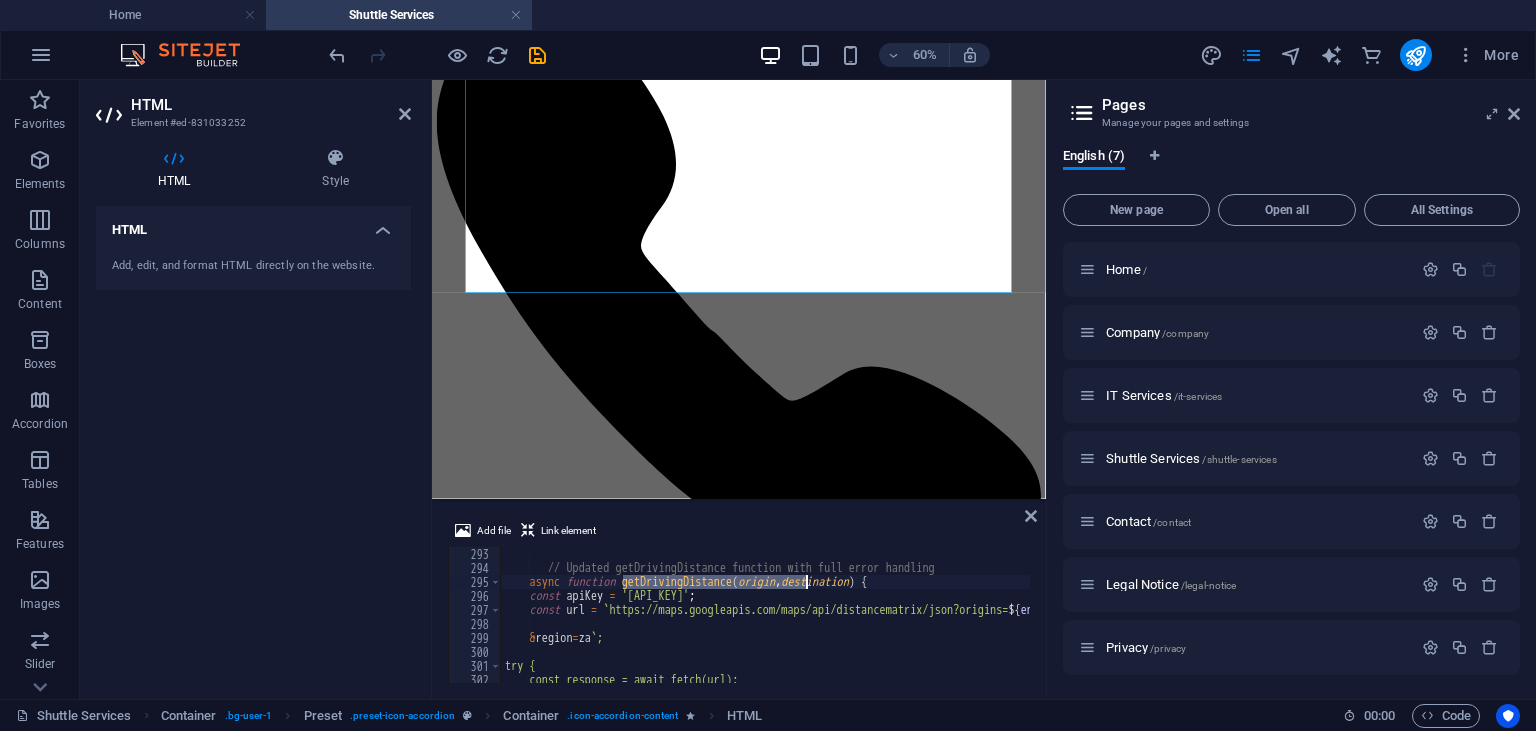 drag, startPoint x: 638, startPoint y: 577, endPoint x: 809, endPoint y: 585, distance: 171.18703 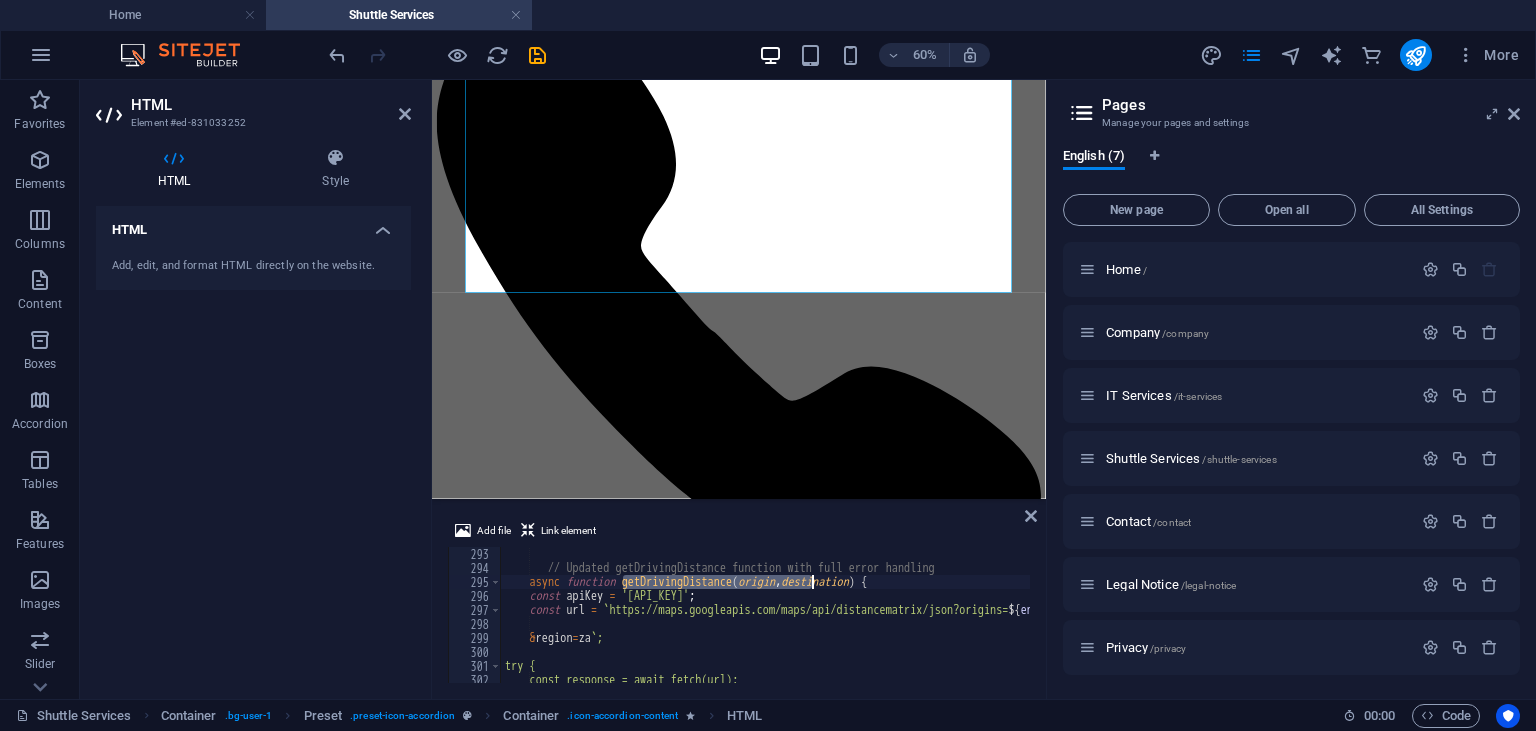 click on "// Updated getDrivingDistance function with full error handling      async   function   getDrivingDistance ( origin ,  destination )   {      const   apiKey   =   'AIzaSyDUm2o4V3h8J3dzefJVxSDi8ZcpfZjF_oQ' ;      const   url   =   ` https://maps.googleapis.com/maps/api/distancematrix/json?origins= ${ encodeURIComponent ( origin ) } &destinations= ${ encodeURIComponent ( destination ) } &key= ${                & region = za ` ;          try {          const response = await fetch(url);          if (!response.ok) throw new Error( ` HTTP   error !   status :   $ { response . status } ` );" at bounding box center [1171, 629] 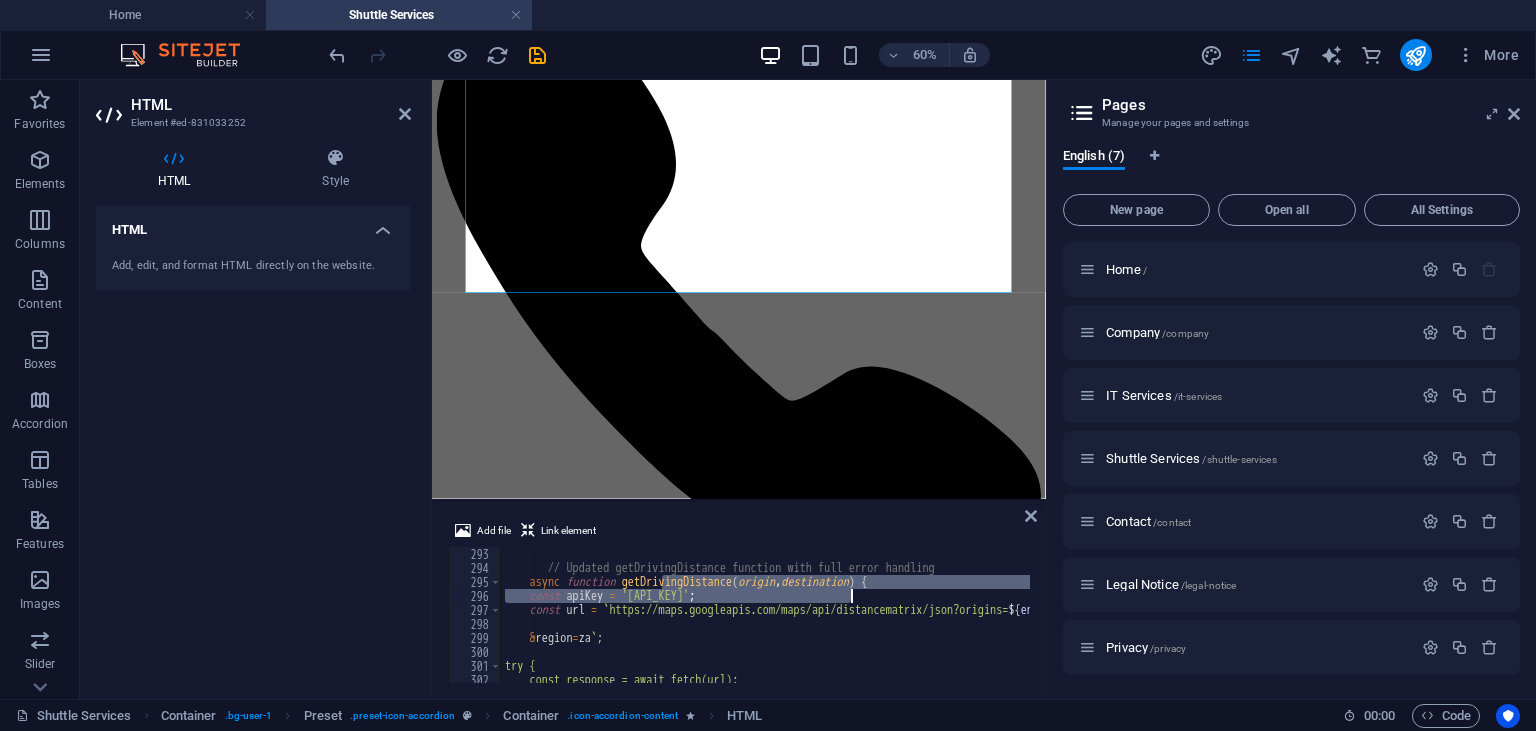 drag, startPoint x: 729, startPoint y: 583, endPoint x: 852, endPoint y: 598, distance: 123.911255 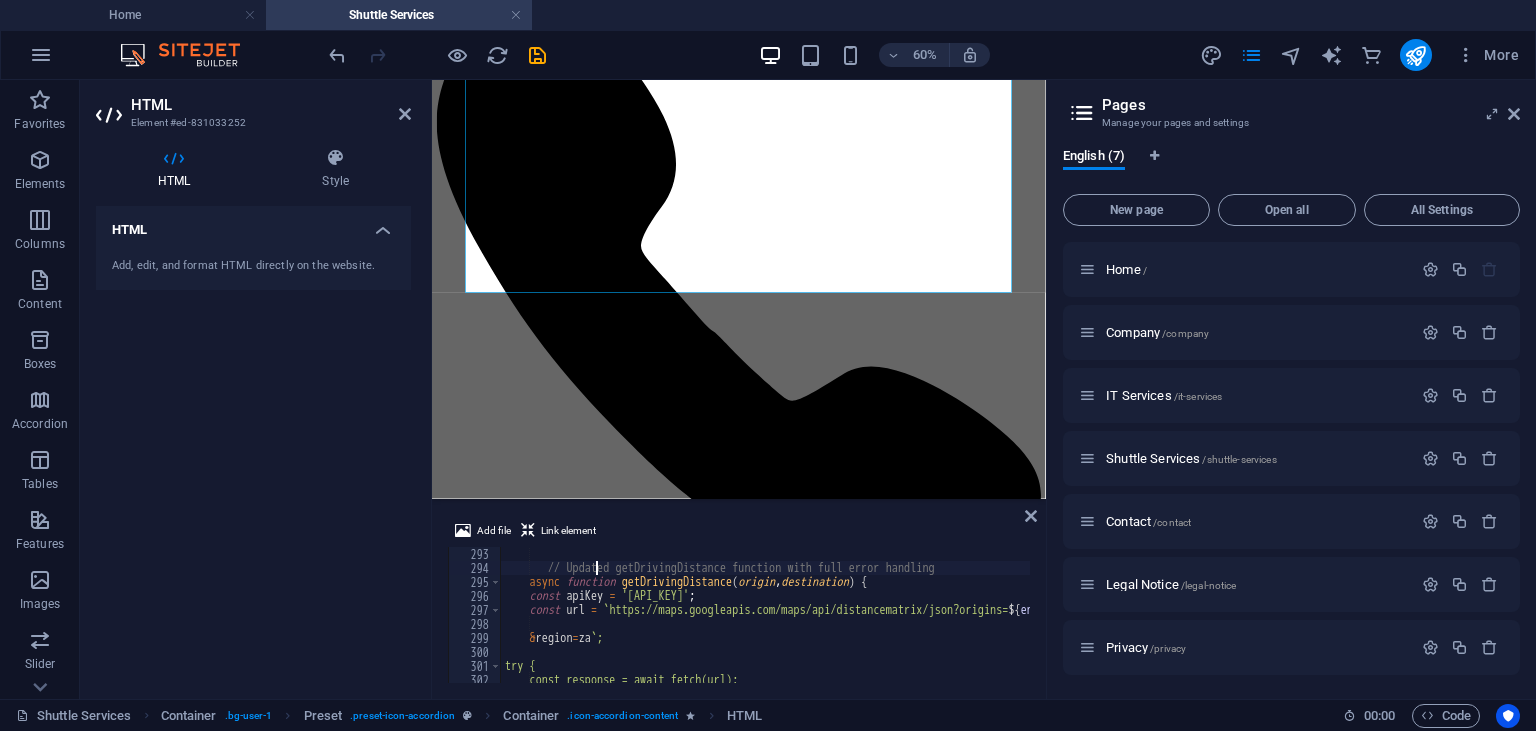 click on "// Updated getDrivingDistance function with full error handling      async   function   getDrivingDistance ( origin ,  destination )   {      const   apiKey   =   'AIzaSyDUm2o4V3h8J3dzefJVxSDi8ZcpfZjF_oQ' ;      const   url   =   ` https://maps.googleapis.com/maps/api/distancematrix/json?origins= ${ encodeURIComponent ( origin ) } &destinations= ${ encodeURIComponent ( destination ) } &key= ${                & region = za ` ;          try {          const response = await fetch(url);          if (!response.ok) throw new Error( ` HTTP   error !   status :   $ { response . status } ` );" at bounding box center [1171, 629] 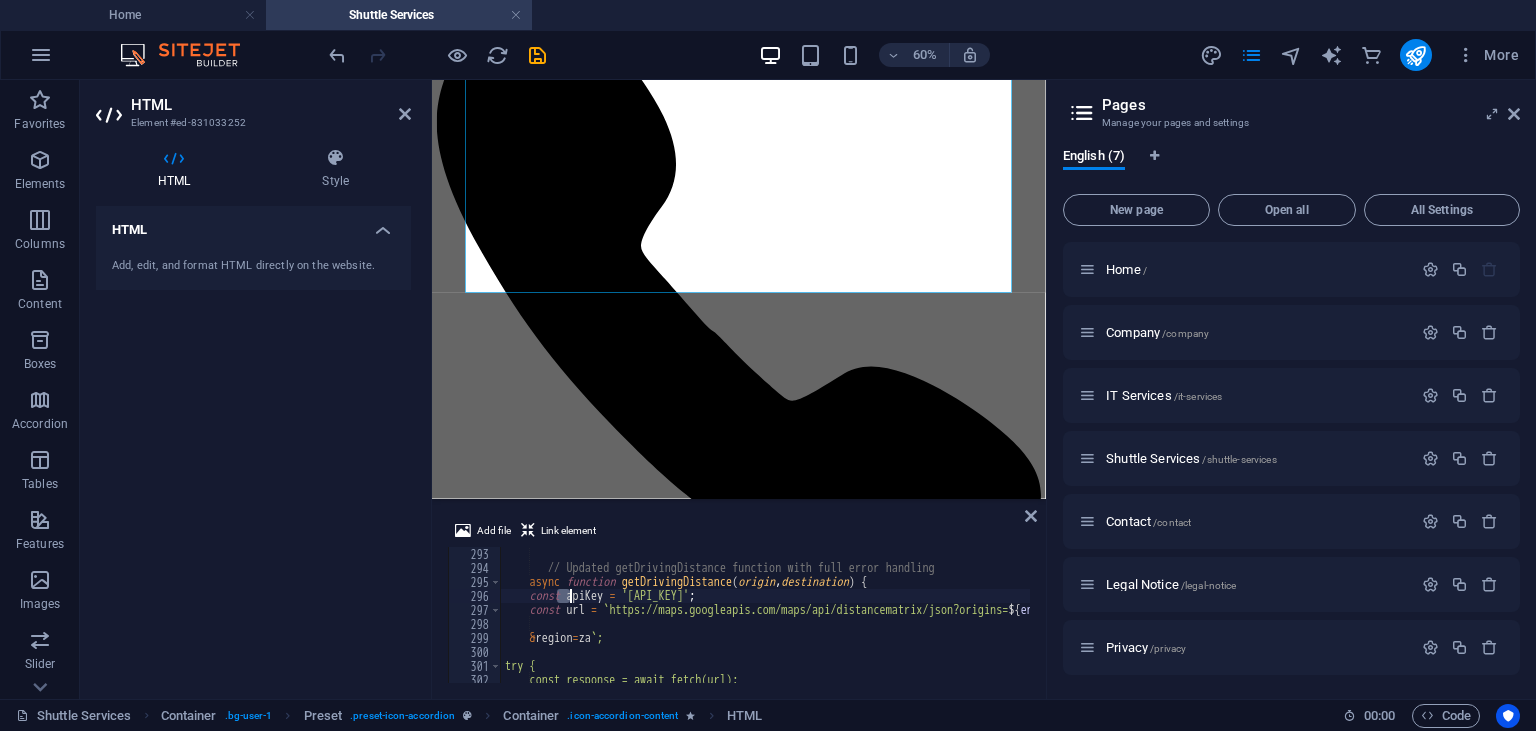 drag, startPoint x: 572, startPoint y: 598, endPoint x: 636, endPoint y: 598, distance: 64 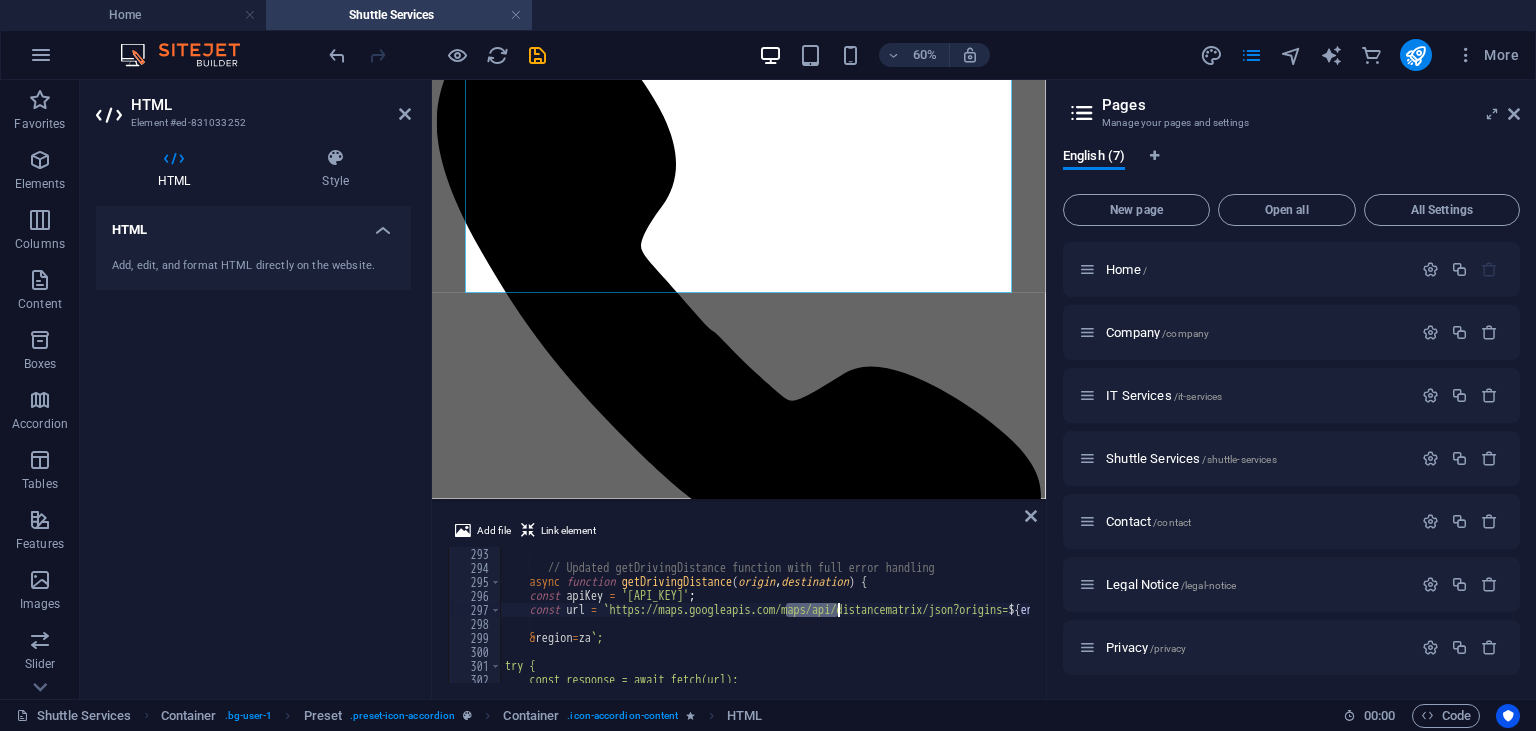 drag, startPoint x: 784, startPoint y: 607, endPoint x: 833, endPoint y: 622, distance: 51.24451 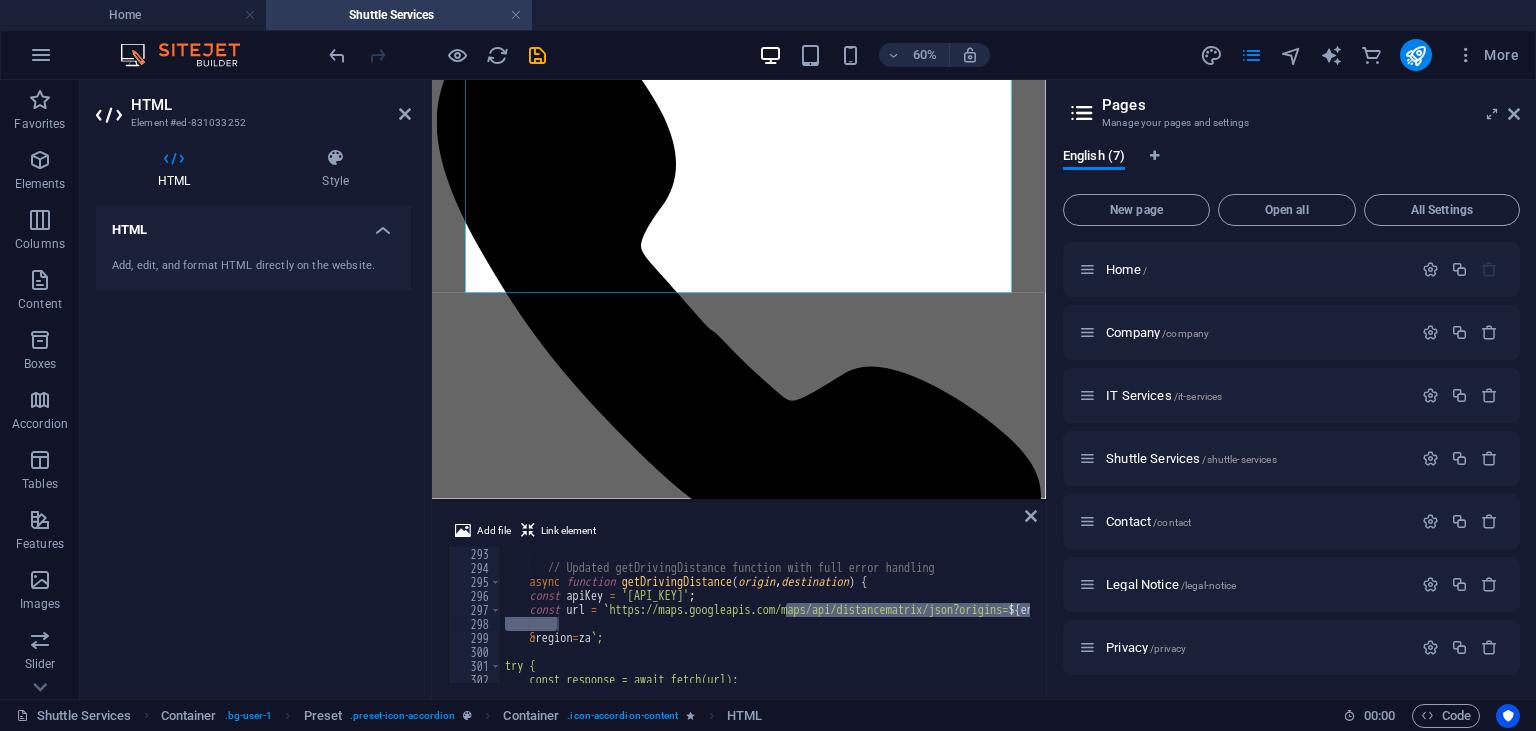 click on "// Updated getDrivingDistance function with full error handling      async   function   getDrivingDistance ( origin ,  destination )   {      const   apiKey   =   'AIzaSyDUm2o4V3h8J3dzefJVxSDi8ZcpfZjF_oQ' ;      const   url   =   ` https://maps.googleapis.com/maps/api/distancematrix/json?origins= ${ encodeURIComponent ( origin ) } &destinations= ${ encodeURIComponent ( destination ) } &key= ${                & region = za ` ;          try {          const response = await fetch(url);          if (!response.ok) throw new Error( ` HTTP   error !   status :   $ { response . status } ` );" at bounding box center (1171, 629) 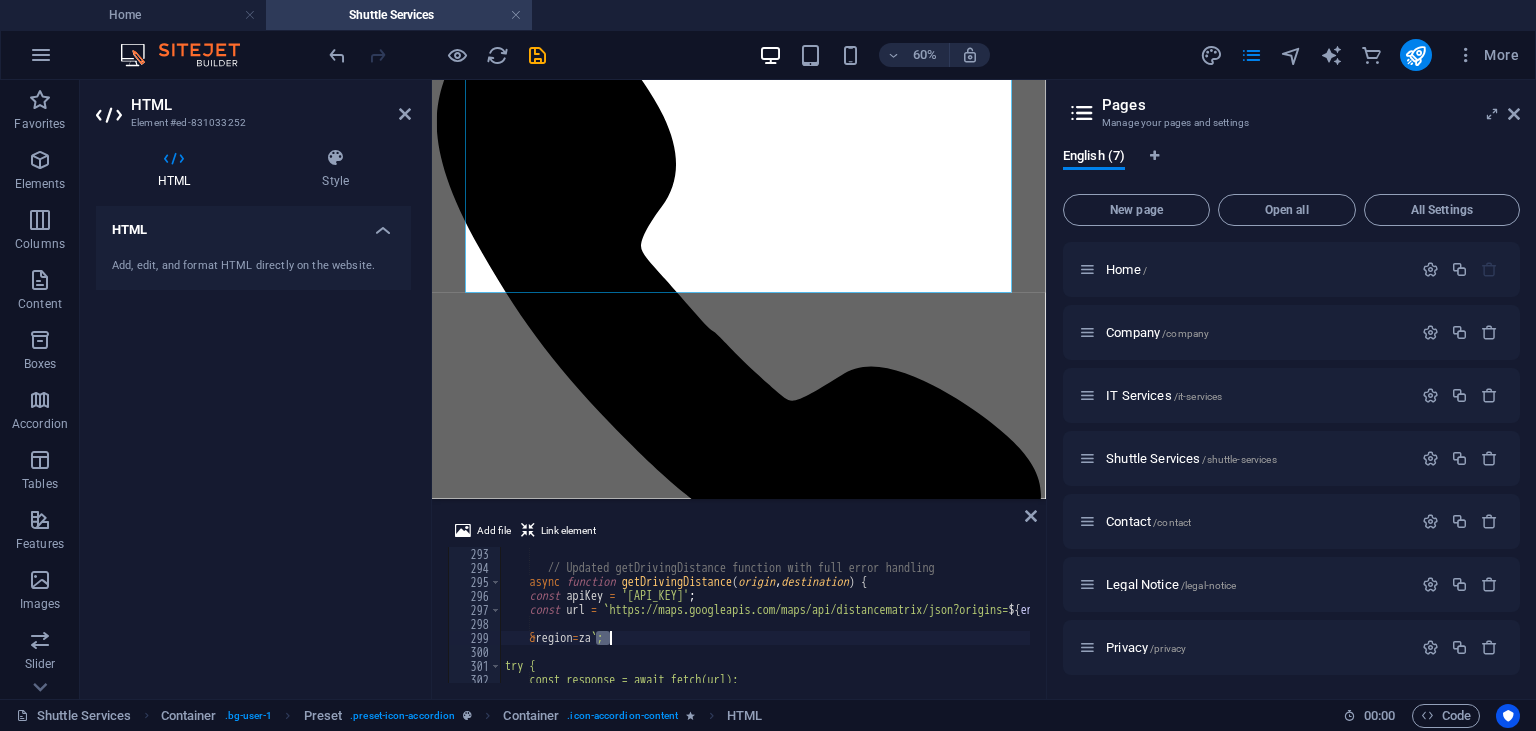 click on "// Updated getDrivingDistance function with full error handling      async   function   getDrivingDistance ( origin ,  destination )   {      const   apiKey   =   'AIzaSyDUm2o4V3h8J3dzefJVxSDi8ZcpfZjF_oQ' ;      const   url   =   ` https://maps.googleapis.com/maps/api/distancematrix/json?origins= ${ encodeURIComponent ( origin ) } &destinations= ${ encodeURIComponent ( destination ) } &key= ${                & region = za ` ;          try {          const response = await fetch(url);          if (!response.ok) throw new Error( ` HTTP   error !   status :   $ { response . status } ` );" at bounding box center (1171, 629) 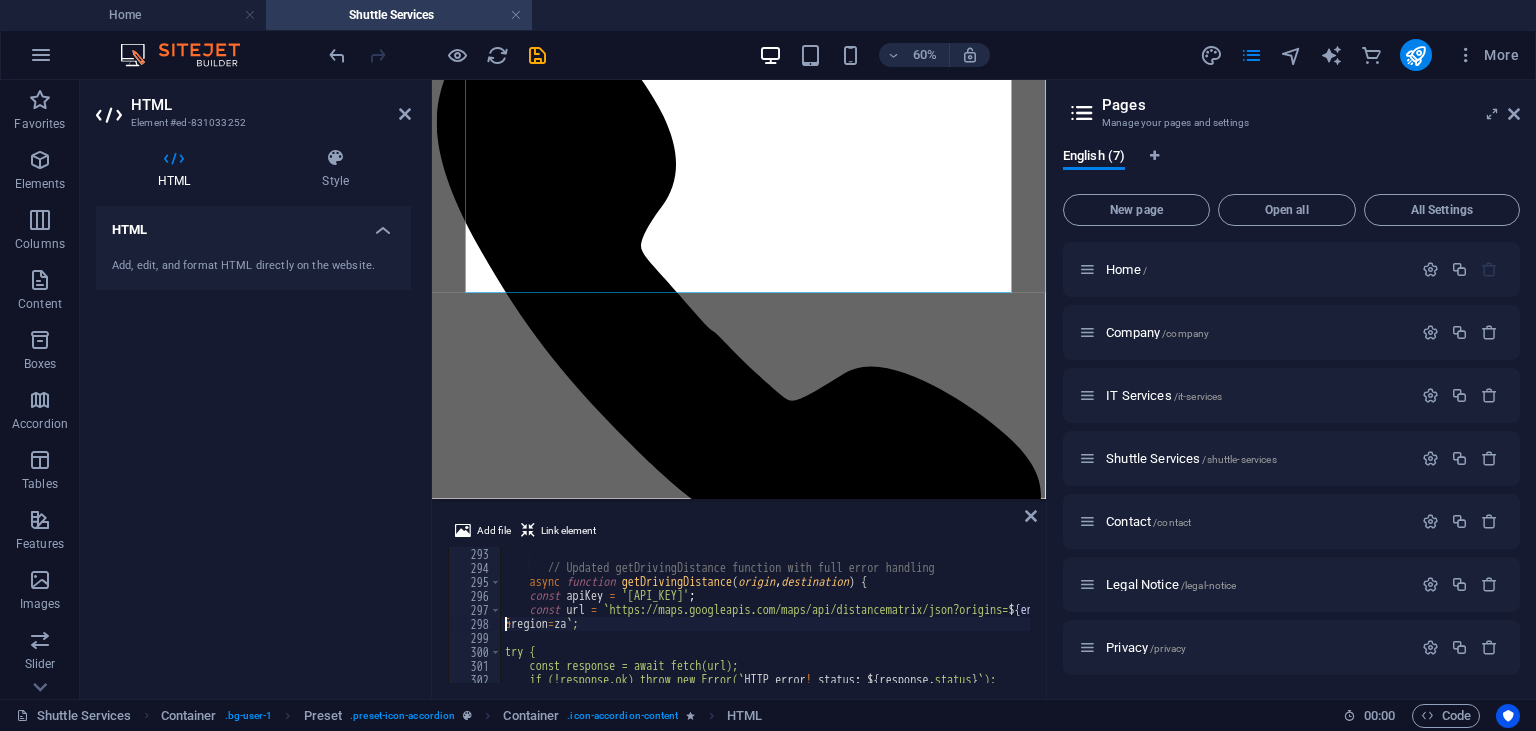 type on "const url = `https://maps.googleapis.com/maps/api/distancematrix/json?origins=${encodeURIComponent(origin)}&destinations=${encodeURIComponent(destination)}&key=${&region=za`;" 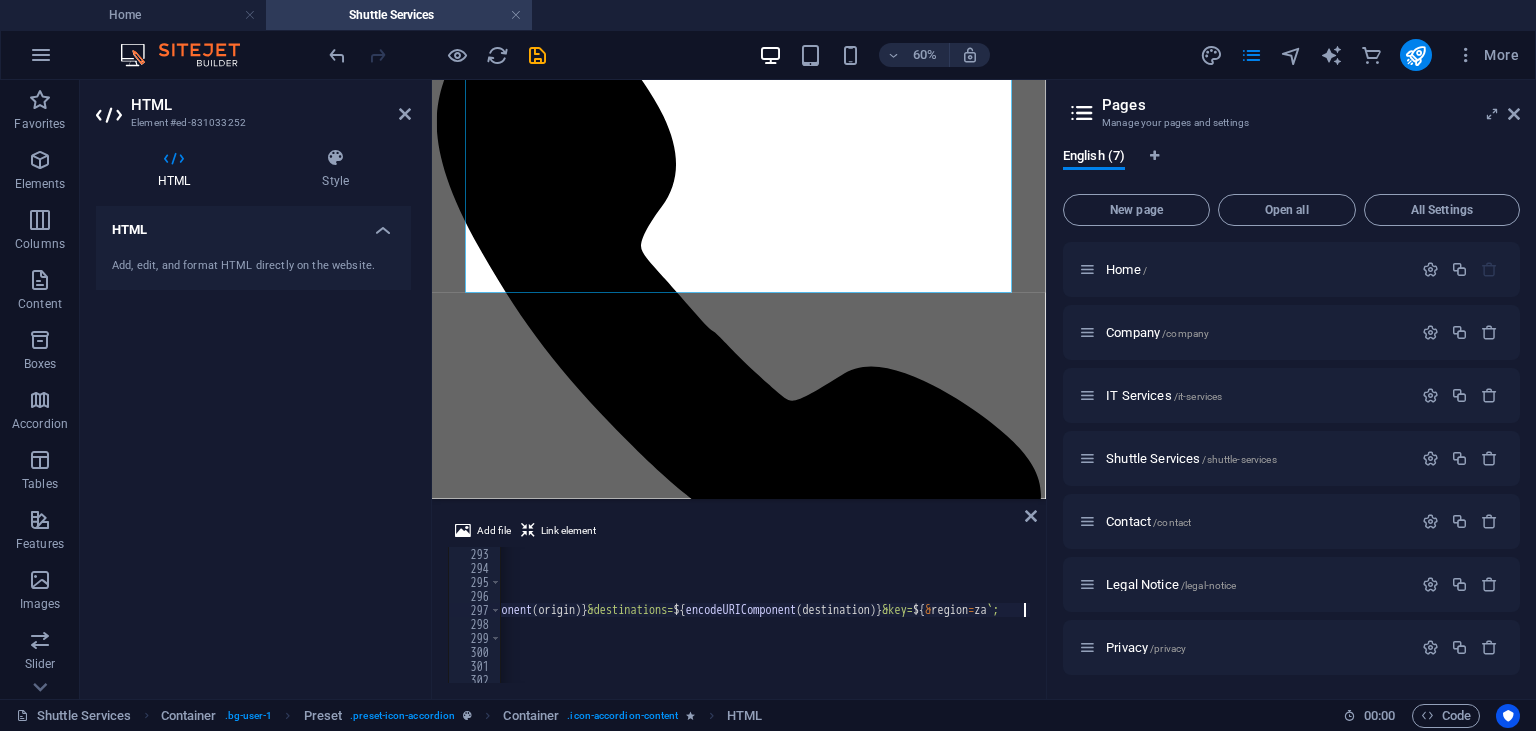 scroll, scrollTop: 0, scrollLeft: 625, axis: horizontal 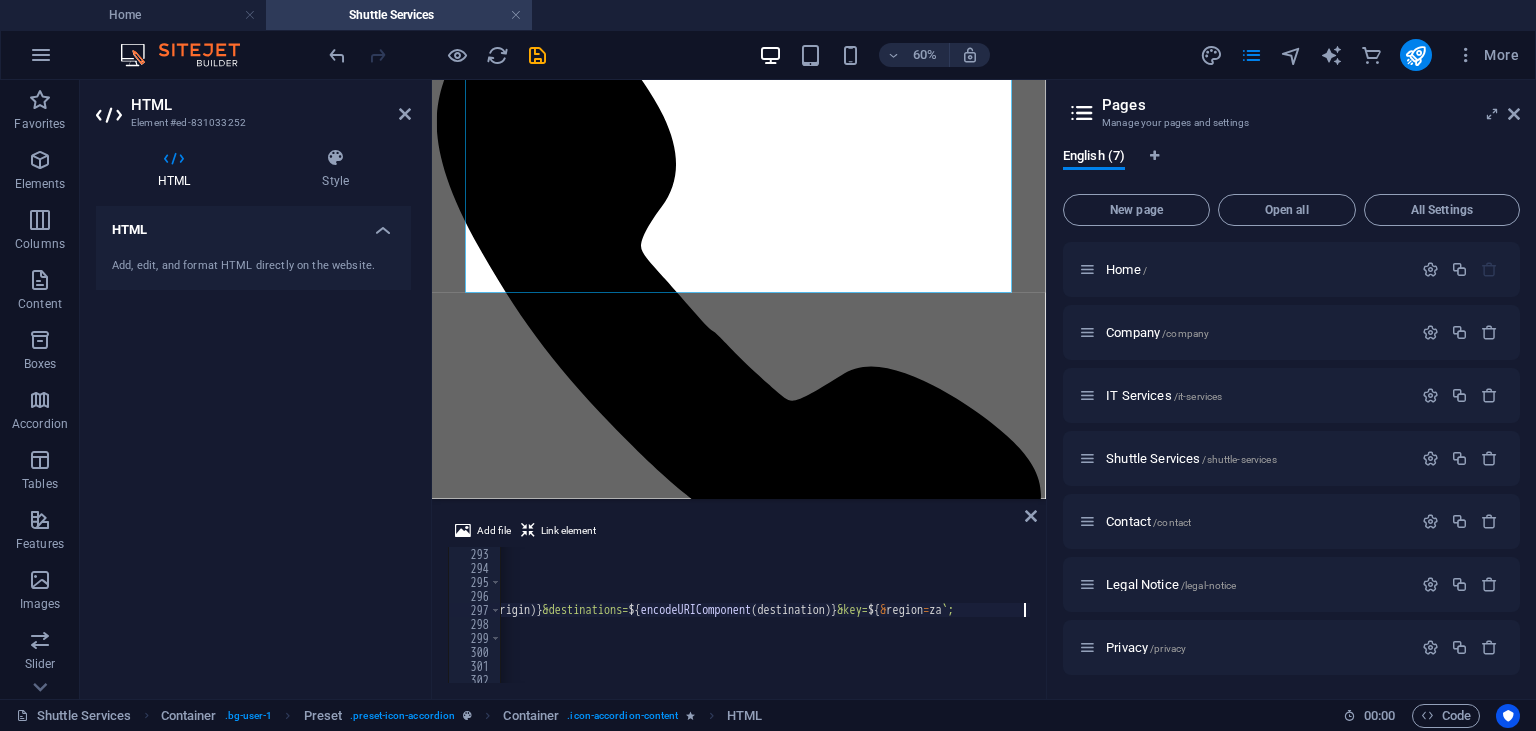 type on "try {" 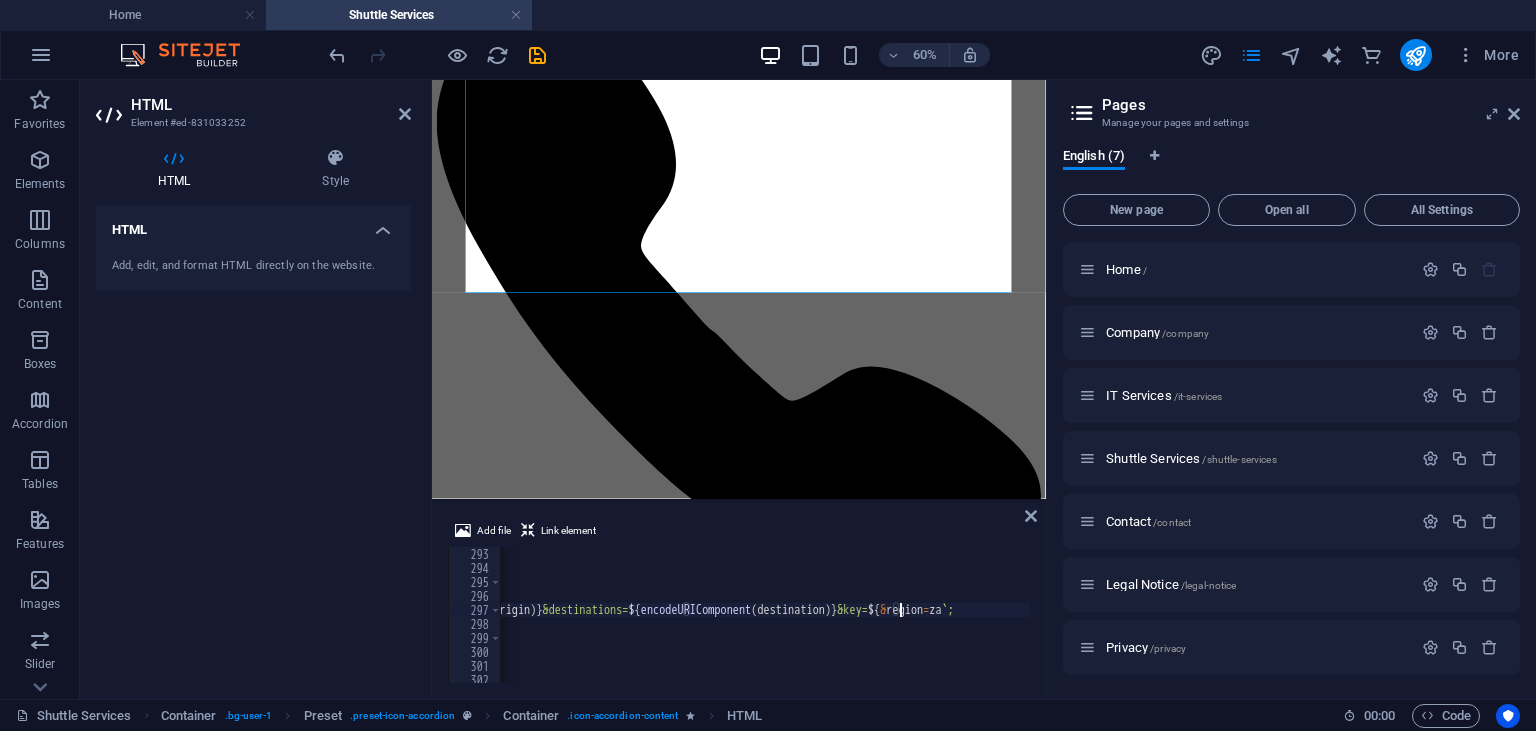 click on "// Updated getDrivingDistance function with full error handling      async   function   getDrivingDistance ( origin ,  destination )   {      const   apiKey   =   'AIzaSyDUm2o4V3h8J3dzefJVxSDi8ZcpfZjF_oQ' ;      const   url   =   ` https://maps.googleapis.com/maps/api/distancematrix/json?origins= ${ encodeURIComponent ( origin ) } &destinations= ${ encodeURIComponent ( destination ) } &key= ${ & region = za ` ;          try {          const response = await fetch(url);          if (!response.ok) throw new Error( ` HTTP   error !   status :   $ { response . status } ` );                    const data = await response.json();" at bounding box center [527, 629] 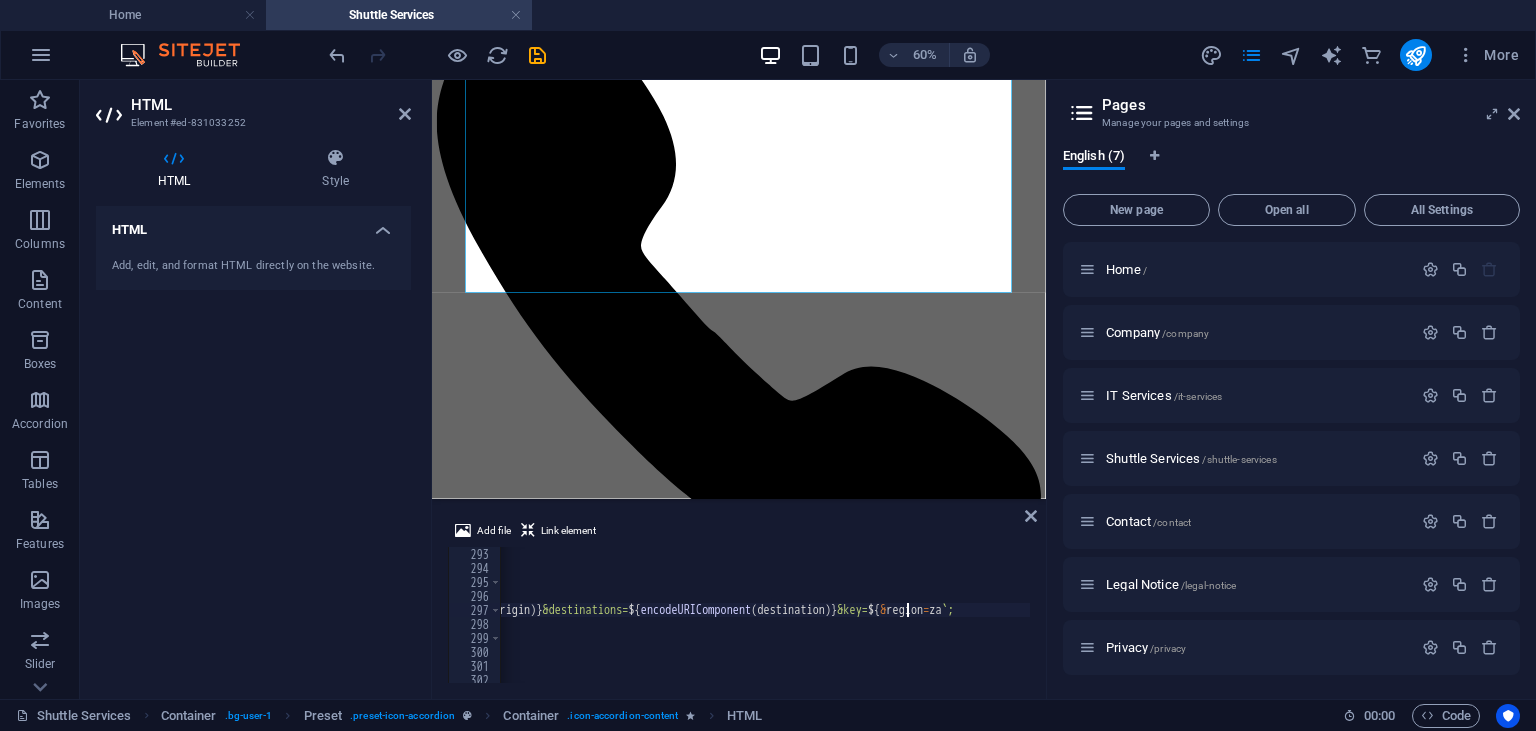 scroll, scrollTop: 0, scrollLeft: 89, axis: horizontal 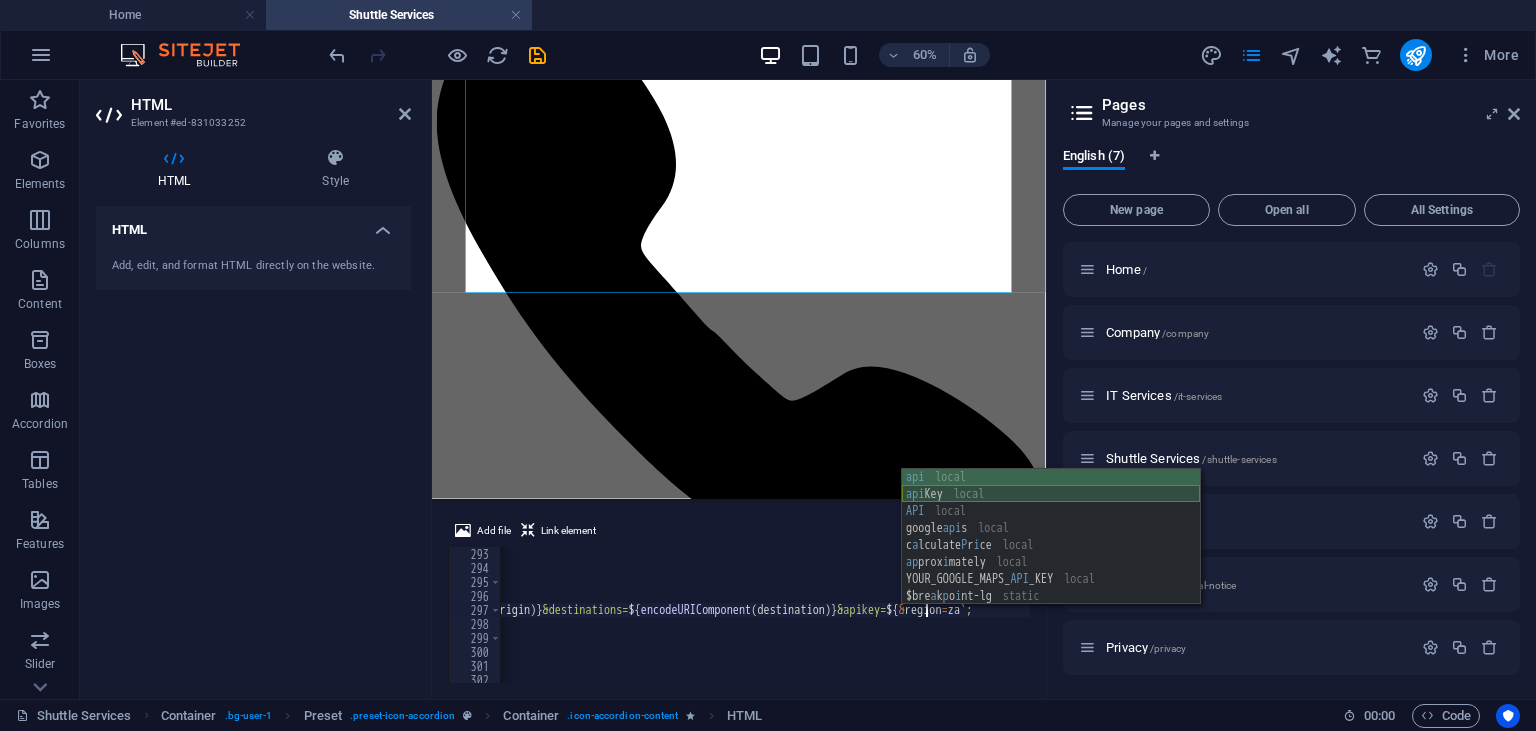 click on "api local api Key local API local google api s local c a lculate P r i ce local ap prox i mately local YOUR_GOOGLE_MAPS_ API _KEY local $bre a k p o i nt-lg static $bre a k p o i nt-lg-max static" at bounding box center (1051, 554) 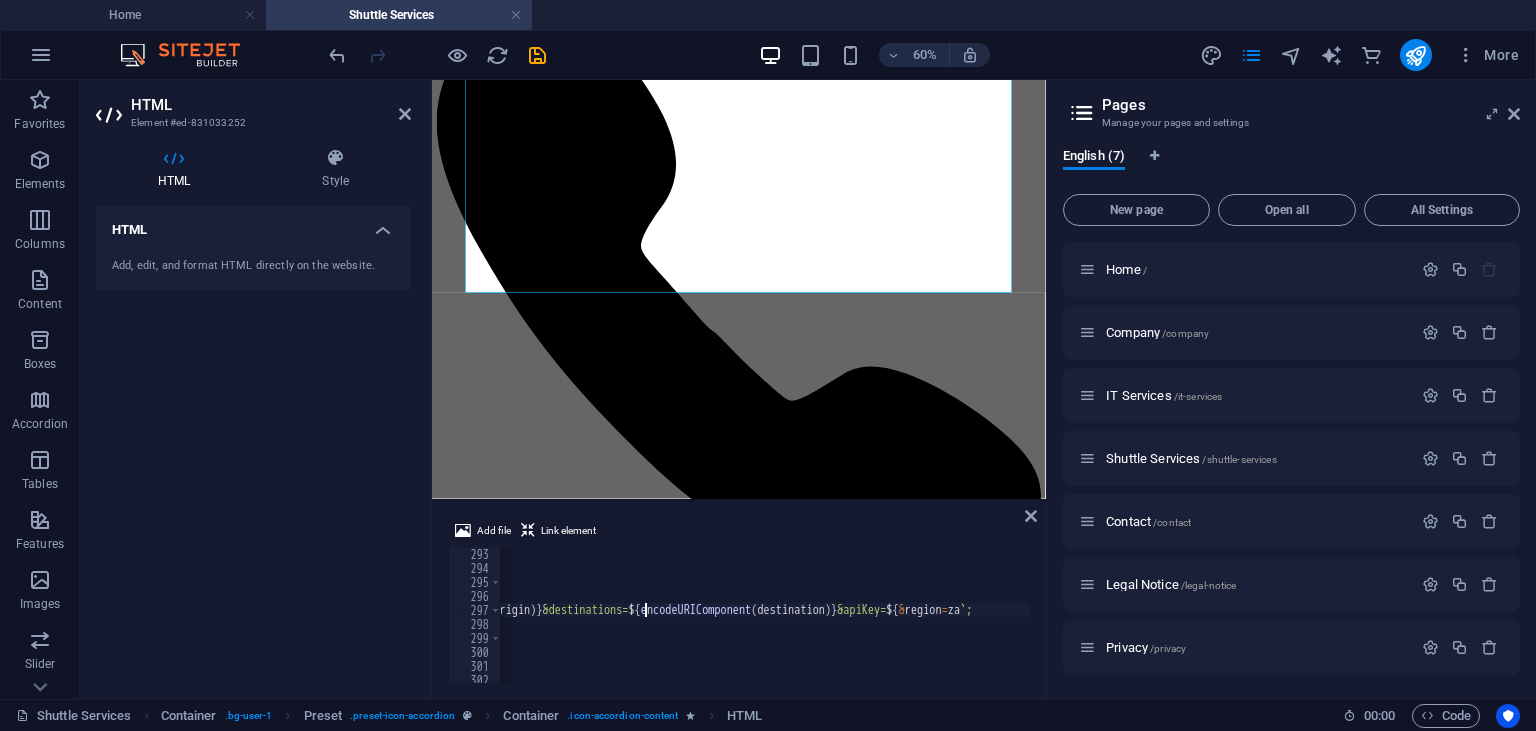 click on "// Updated getDrivingDistance function with full error handling      async   function   getDrivingDistance ( origin ,  destination )   {      const   apiKey   =   'AIzaSyDUm2o4V3h8J3dzefJVxSDi8ZcpfZjF_oQ' ;      const   url   =   ` https://maps.googleapis.com/maps/api/distancematrix/json?origins= ${ encodeURIComponent ( origin ) } &destinations= ${ encodeURIComponent ( destination ) } &apiKey= ${ & region = za ` ;          try {          const response = await fetch(url);          if (!response.ok) throw new Error( ` HTTP   error !   status :   $ { response . status } ` );                    const data = await response.json();" at bounding box center (527, 629) 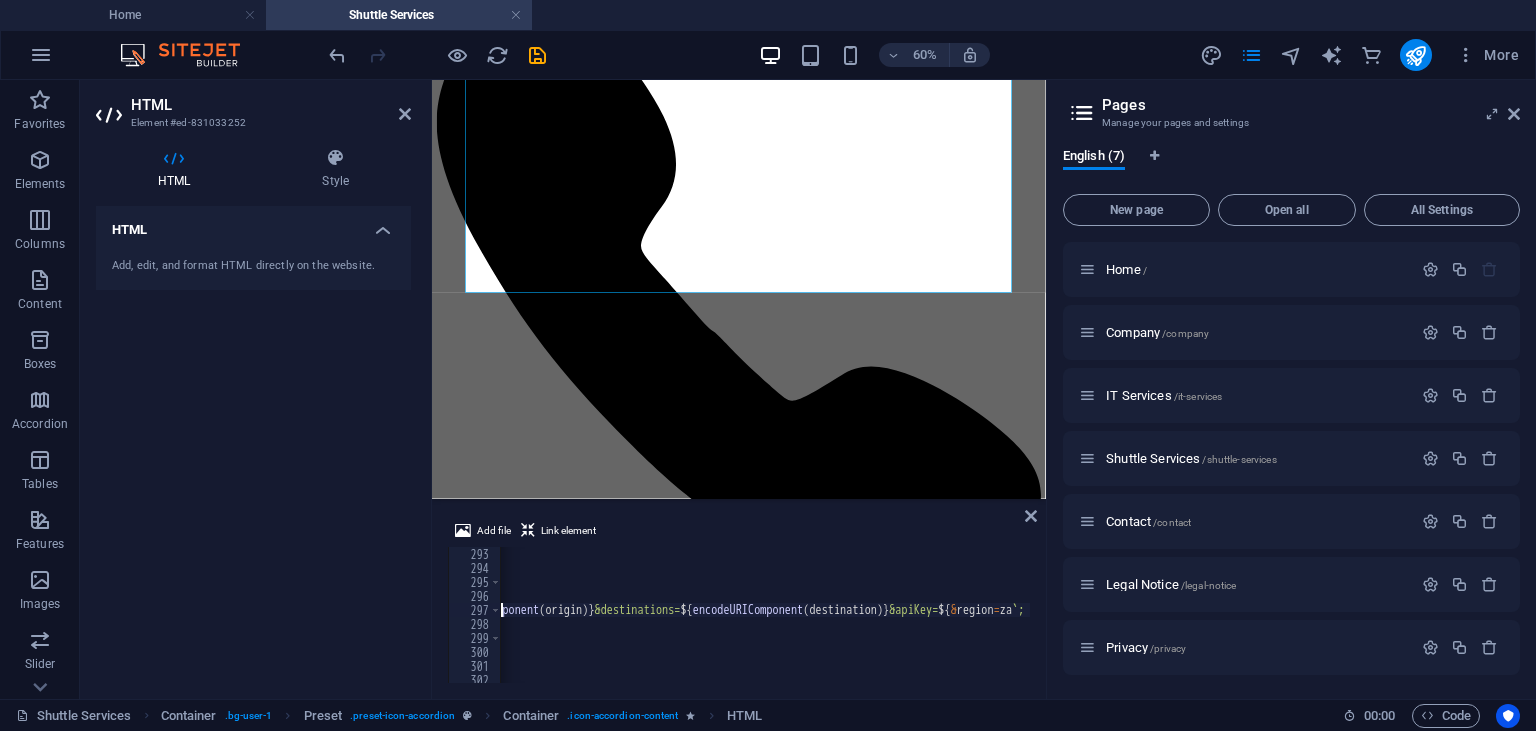 scroll, scrollTop: 0, scrollLeft: 566, axis: horizontal 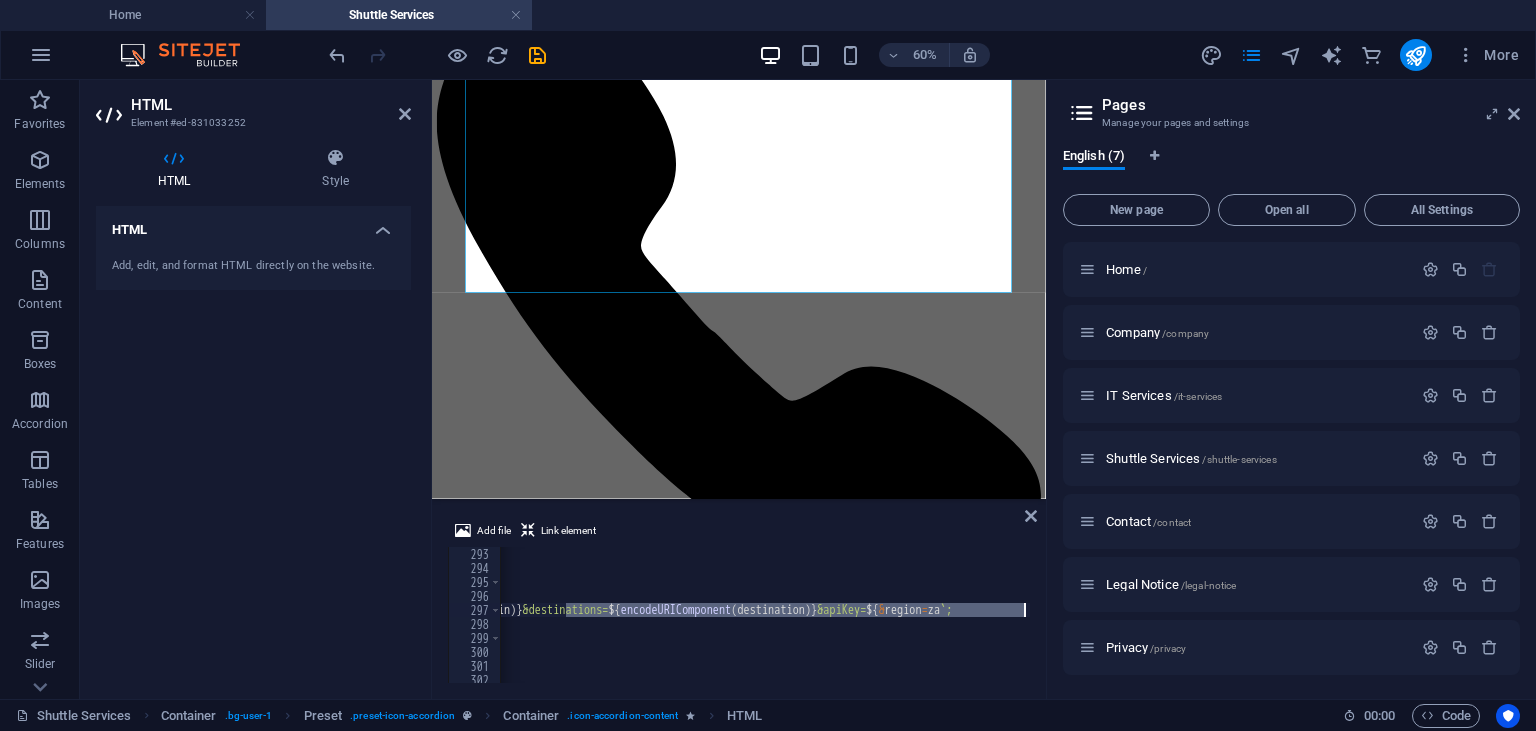 paste on "key=${apiKey}" 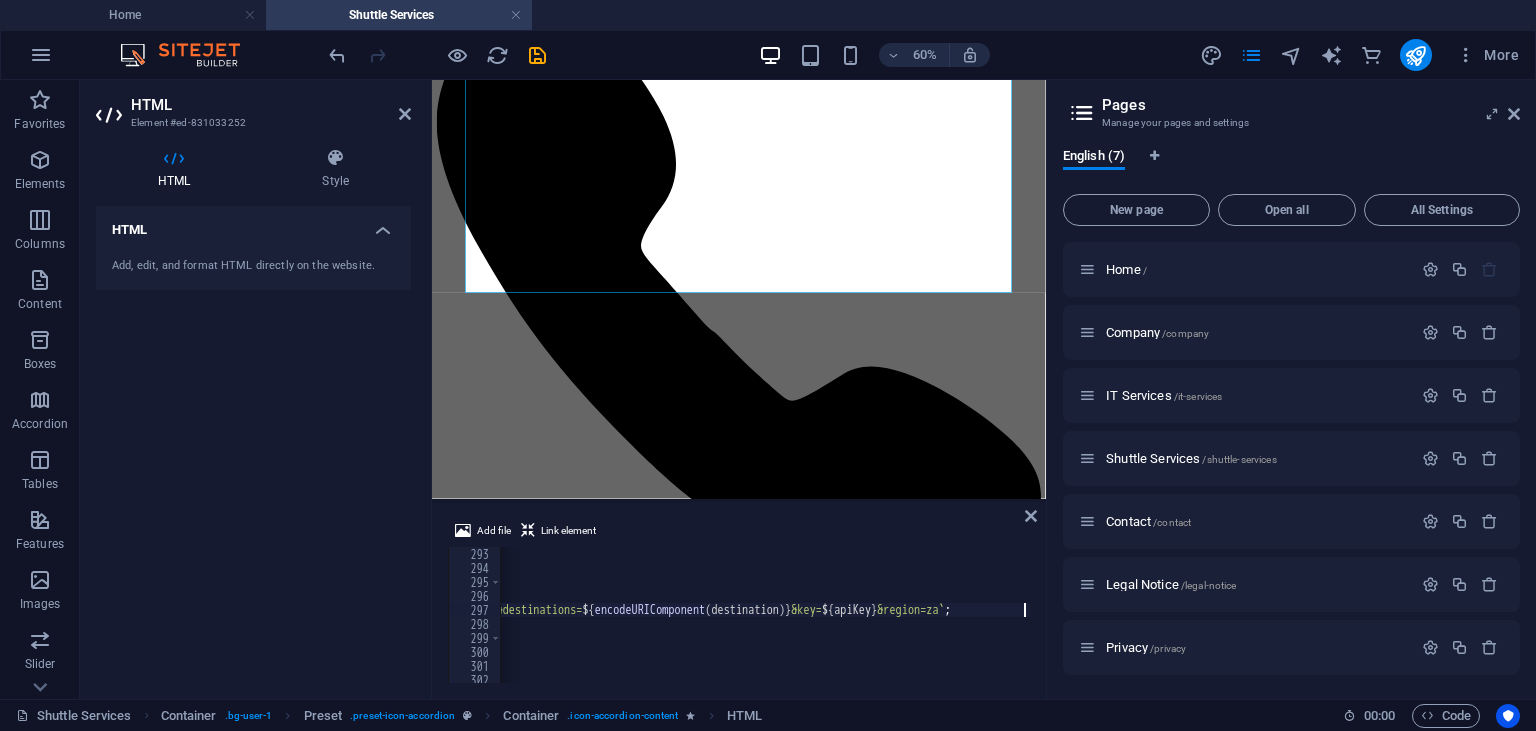 scroll, scrollTop: 0, scrollLeft: 30, axis: horizontal 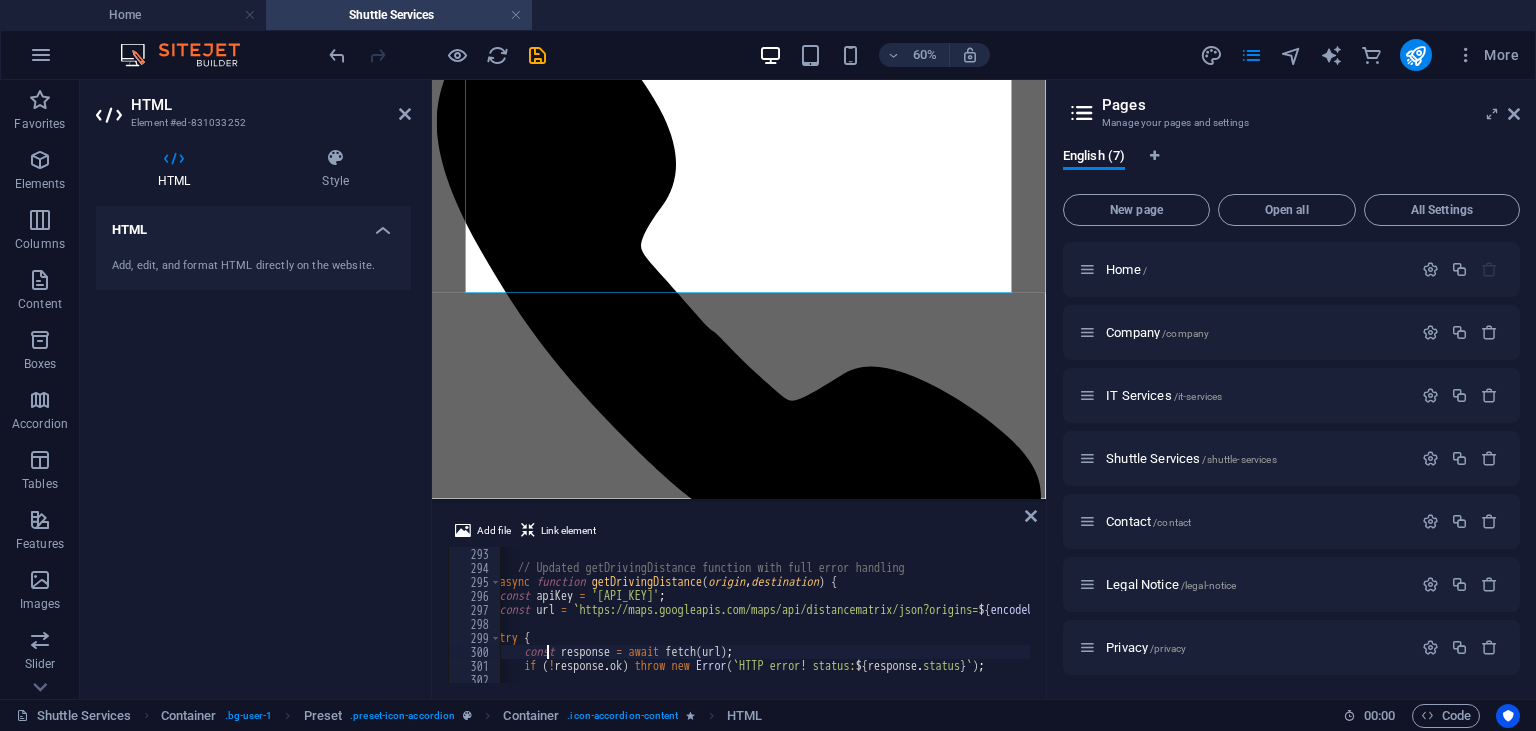 type on "try {" 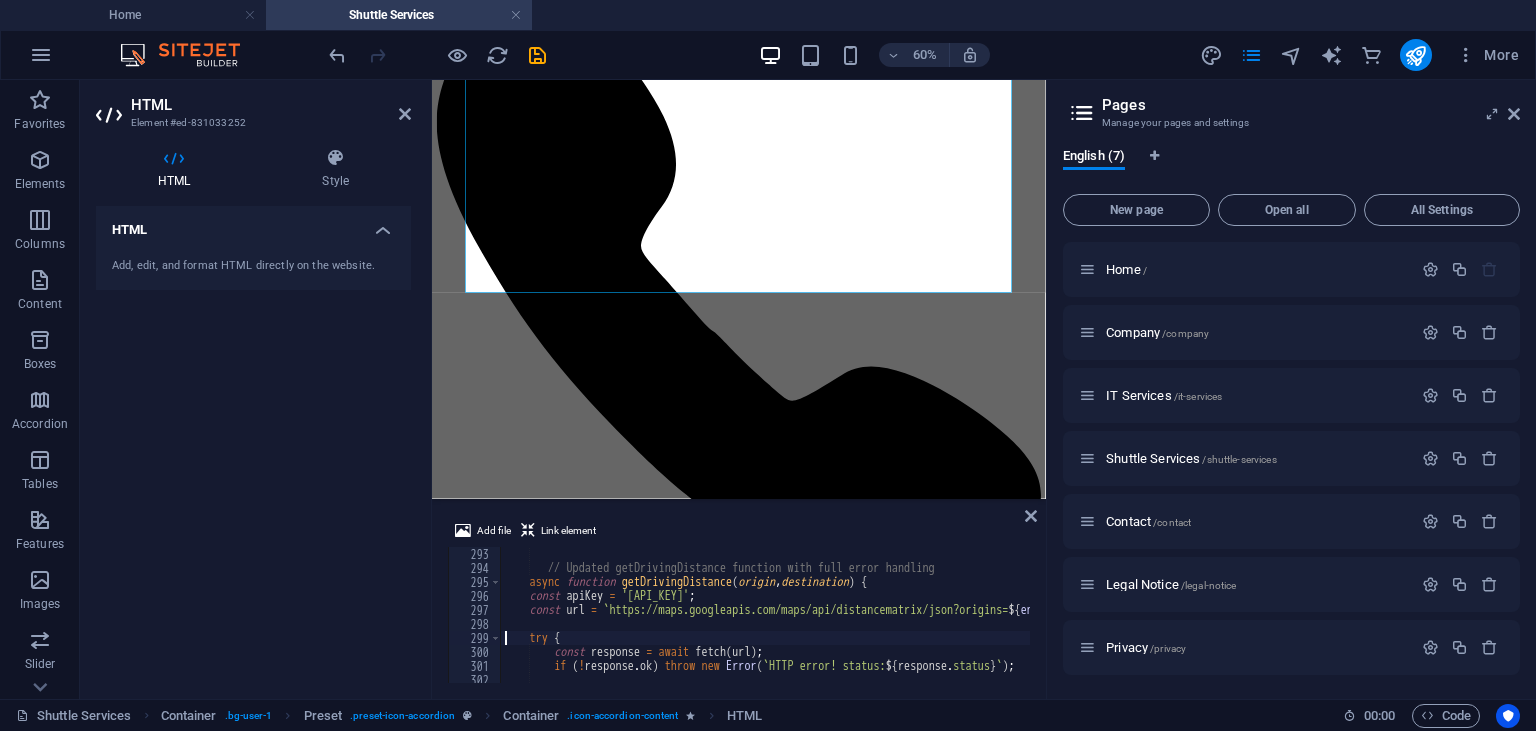 click on "// Updated getDrivingDistance function with full error handling      async   function   getDrivingDistance ( origin ,  destination )   {      const   apiKey   =   'AIzaSyDUm2o4V3h8J3dzefJVxSDi8ZcpfZjF_oQ' ;      const   url   =   ` https://maps.googleapis.com/maps/api/distancematrix/json?origins= ${ encodeURIComponent ( origin ) } &destinations= ${ encodeURIComponent ( destination ) } &key= ${ apiKey } &region=za ` ;           try   {           const   response   =   await   fetch ( url ) ;           if   ( ! response . ok )   throw   new   Error ( ` HTTP error! status:  ${ response . status } ` ) ;                     const   data   =   await   response . json ( ) ;" at bounding box center (1171, 629) 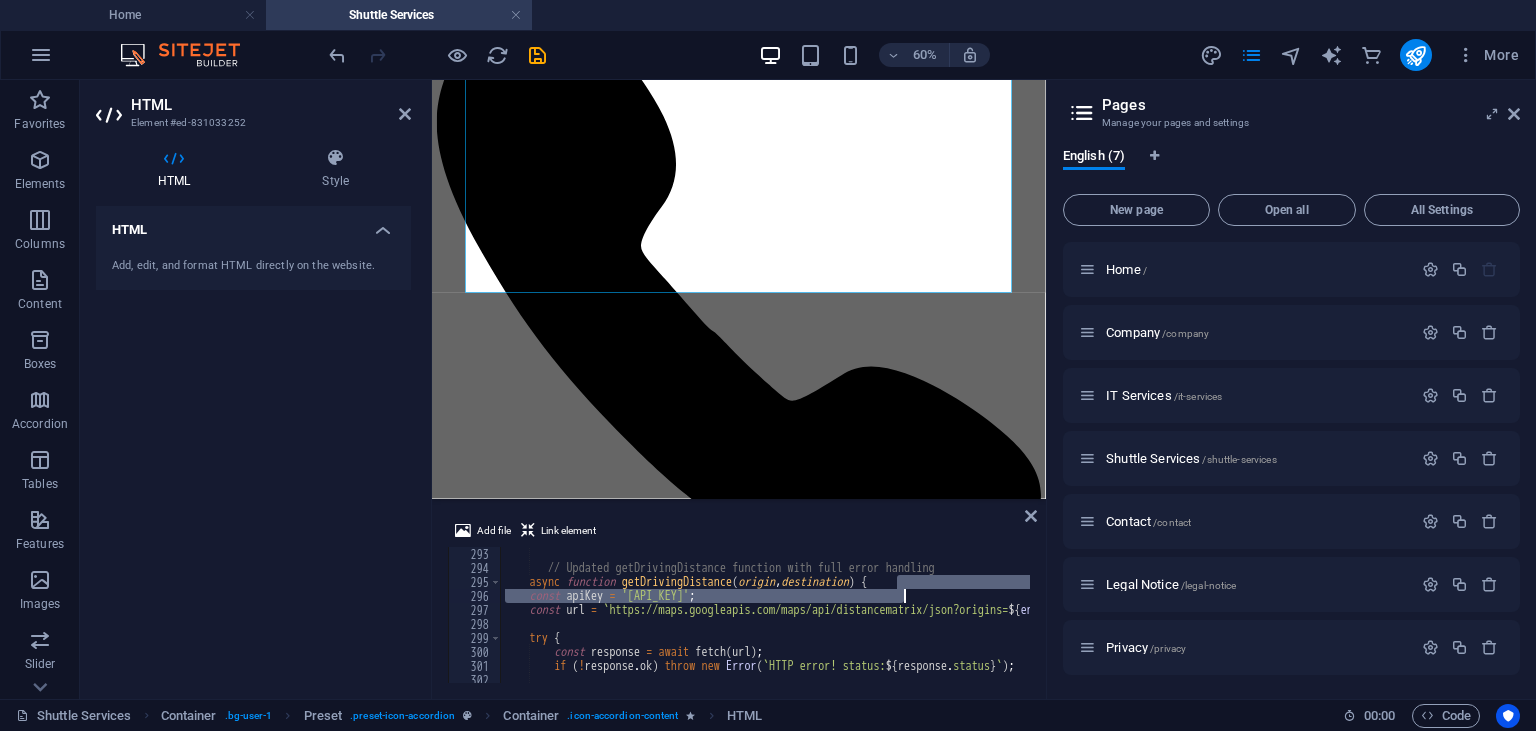 click on "// Updated getDrivingDistance function with full error handling      async   function   getDrivingDistance ( origin ,  destination )   {      const   apiKey   =   'AIzaSyDUm2o4V3h8J3dzefJVxSDi8ZcpfZjF_oQ' ;      const   url   =   ` https://maps.googleapis.com/maps/api/distancematrix/json?origins= ${ encodeURIComponent ( origin ) } &destinations= ${ encodeURIComponent ( destination ) } &key= ${ apiKey } &region=za ` ;           try   {           const   response   =   await   fetch ( url ) ;           if   ( ! response . ok )   throw   new   Error ( ` HTTP error! status:  ${ response . status } ` ) ;                     const   data   =   await   response . json ( ) ;" at bounding box center (765, 615) 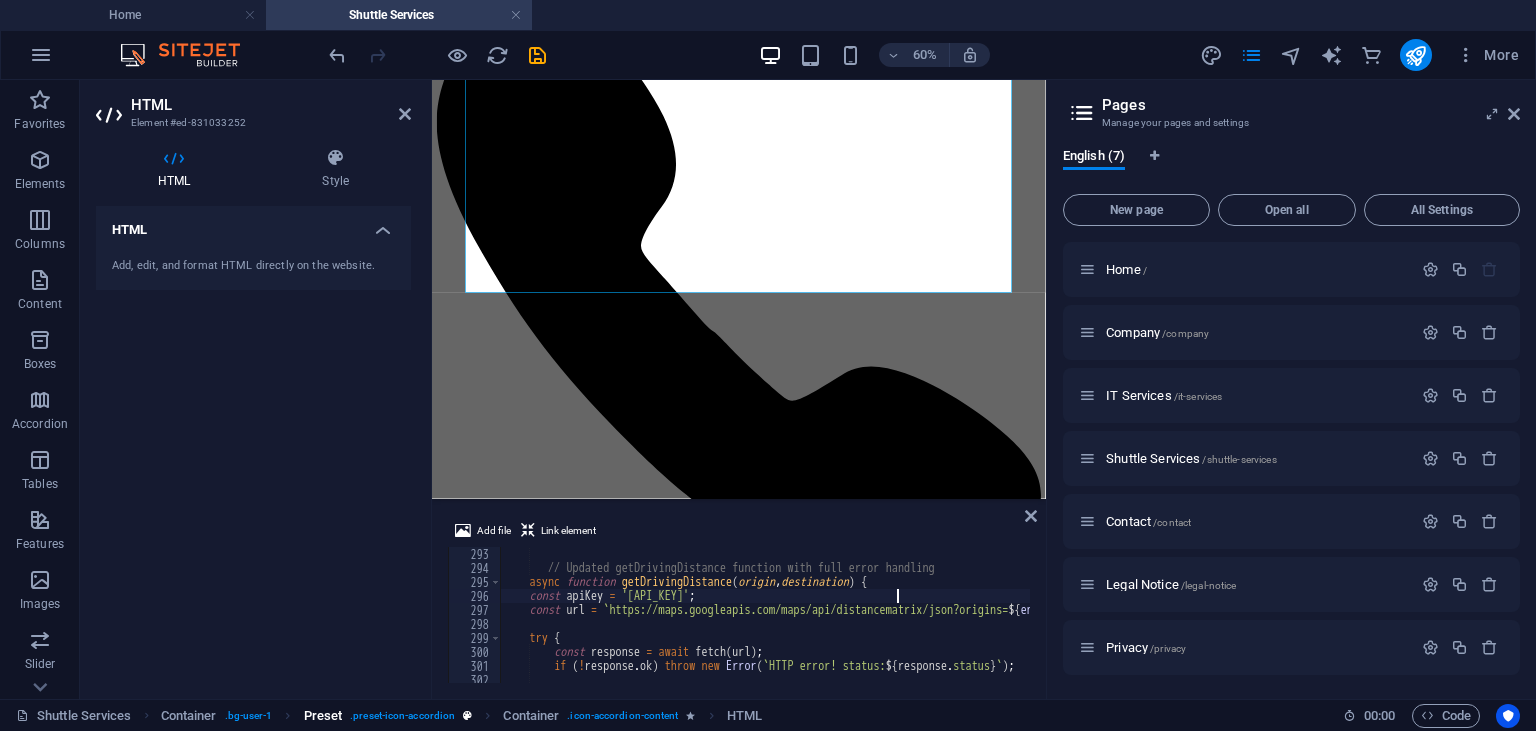 type on "const url = `https://maps.googleapis.com/maps/api/distancematrix/json?origins=${encodeURIComponent(origin)}&destinations=${encodeURIComponent(destination)}&key=${apiKey}&region=za`;" 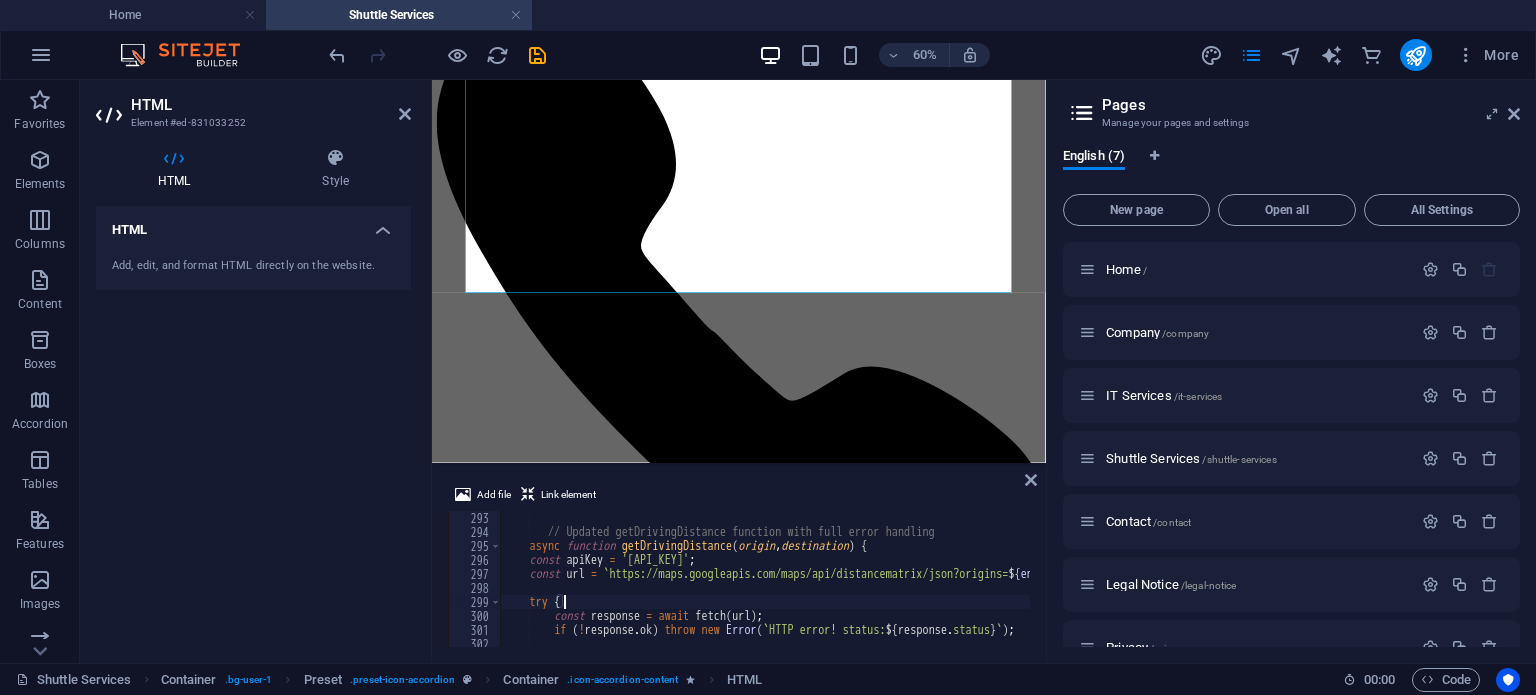 click on "// Updated getDrivingDistance function with full error handling      async   function   getDrivingDistance ( origin ,  destination )   {      const   apiKey   =   'AIzaSyDUm2o4V3h8J3dzefJVxSDi8ZcpfZjF_oQ' ;      const   url   =   ` https://maps.googleapis.com/maps/api/distancematrix/json?origins= ${ encodeURIComponent ( origin ) } &destinations= ${ encodeURIComponent ( destination ) } &key= ${ apiKey } &region=za ` ;           try   {           const   response   =   await   fetch ( url ) ;           if   ( ! response . ok )   throw   new   Error ( ` HTTP error! status:  ${ response . status } ` ) ;                     const   data   =   await   response . json ( ) ;" at bounding box center [1171, 593] 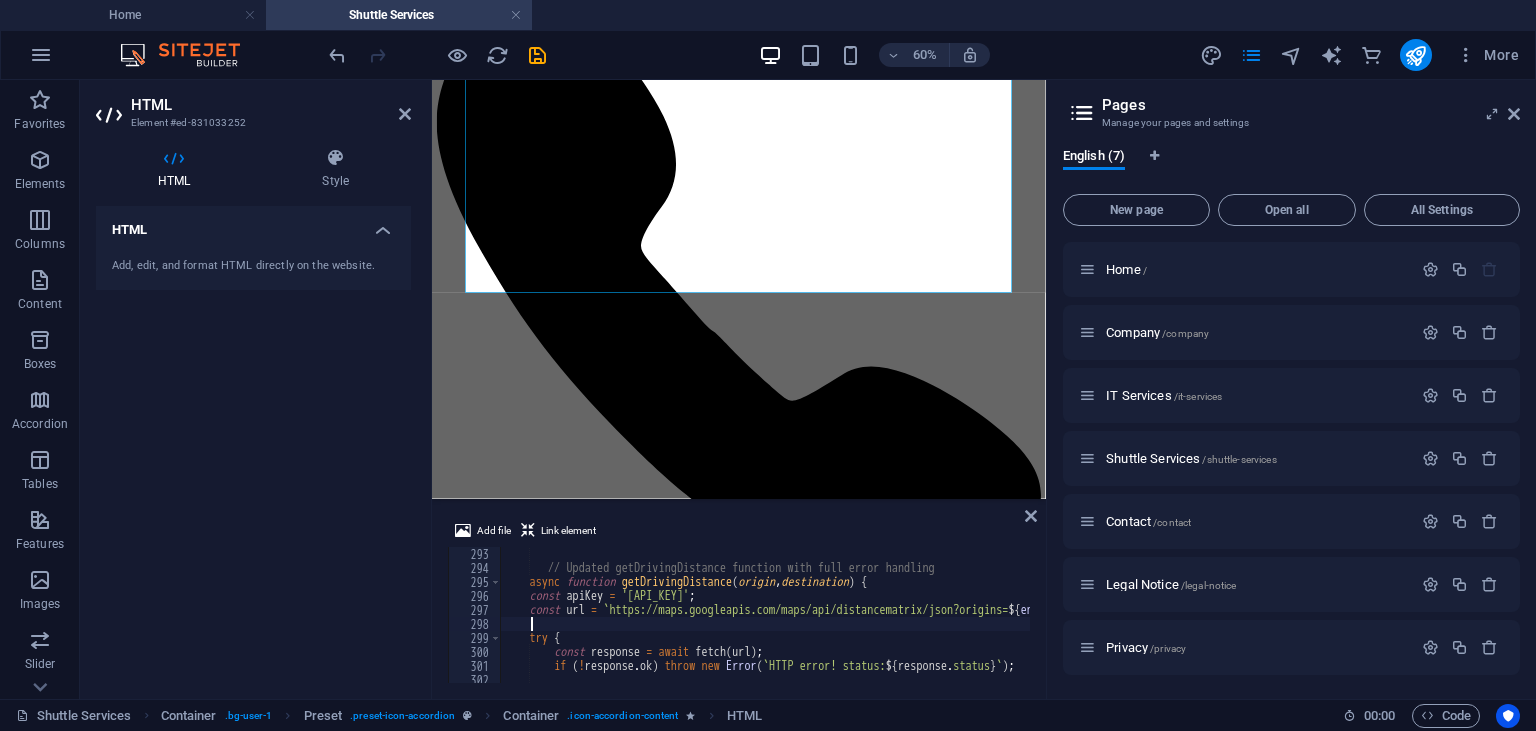 type on "if (!response.ok) throw new Error(`HTTP error! status: ${response.status}`);" 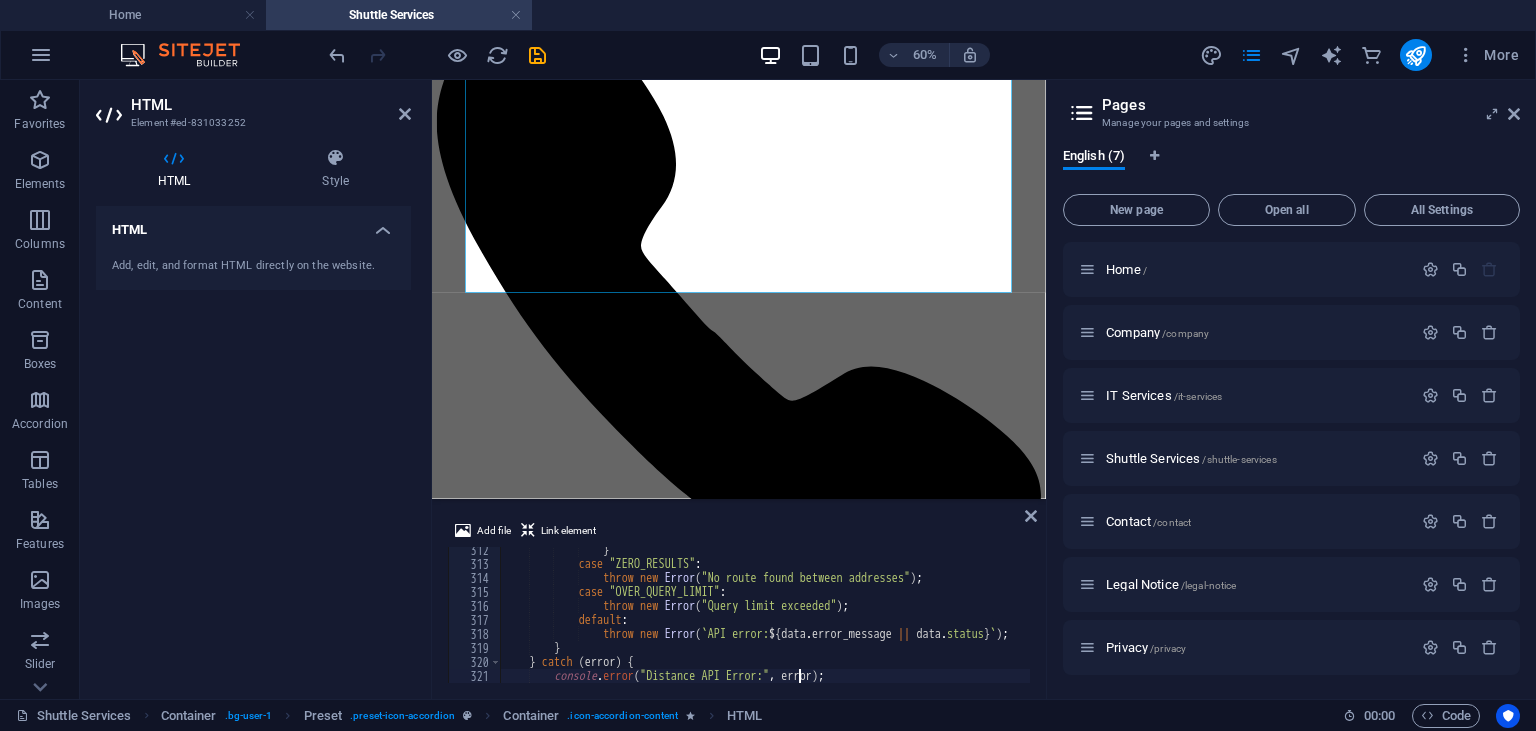 scroll, scrollTop: 4372, scrollLeft: 0, axis: vertical 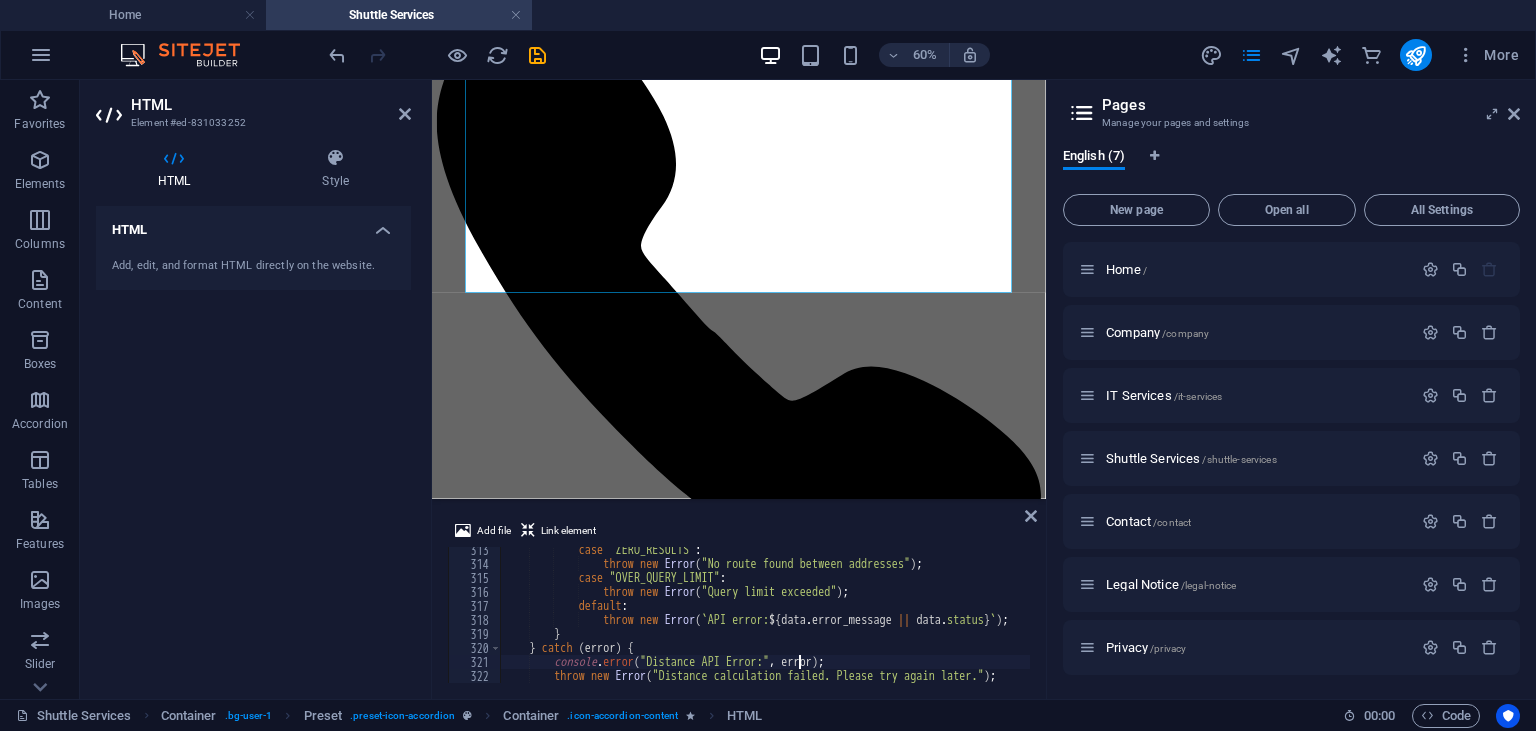 type on "}" 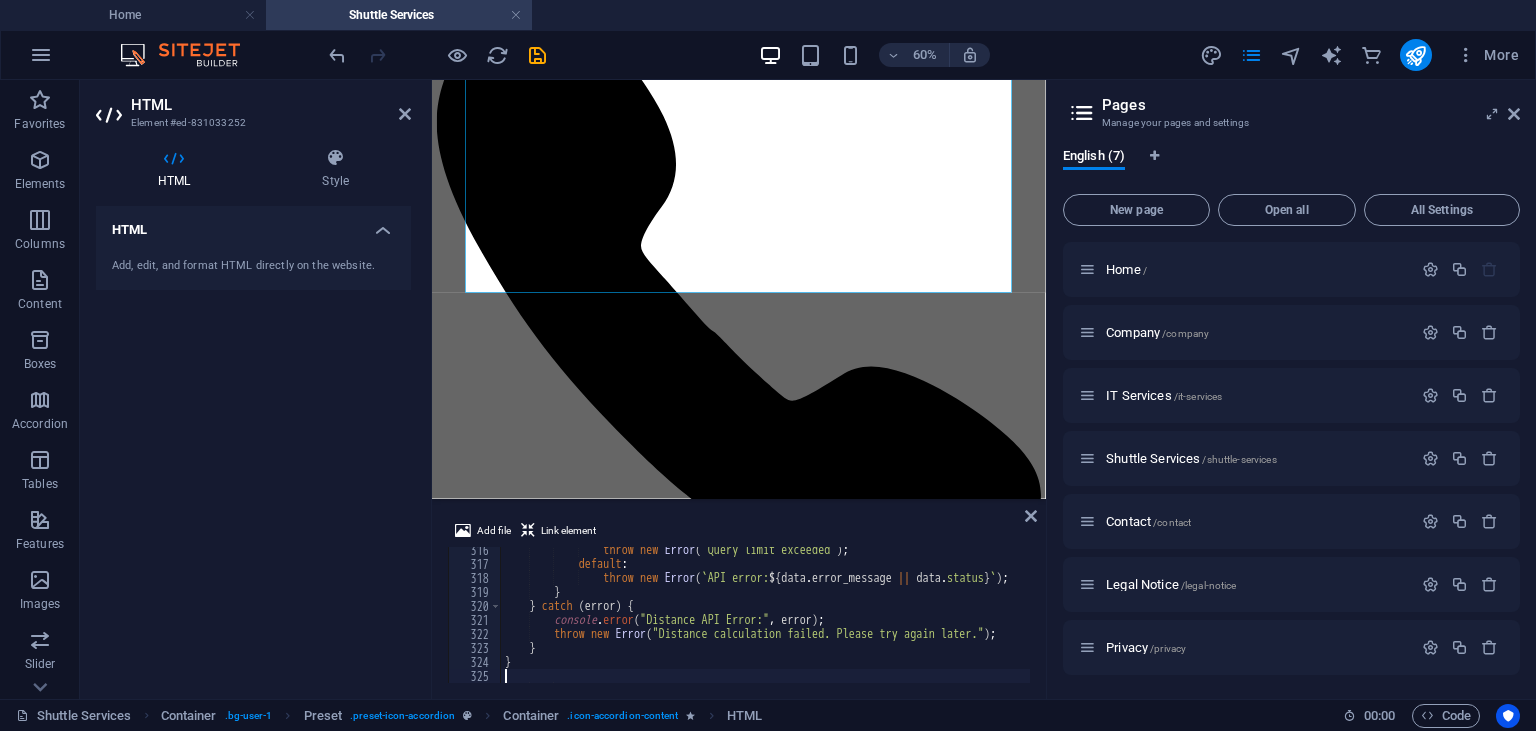 type on "// Simulate API delay" 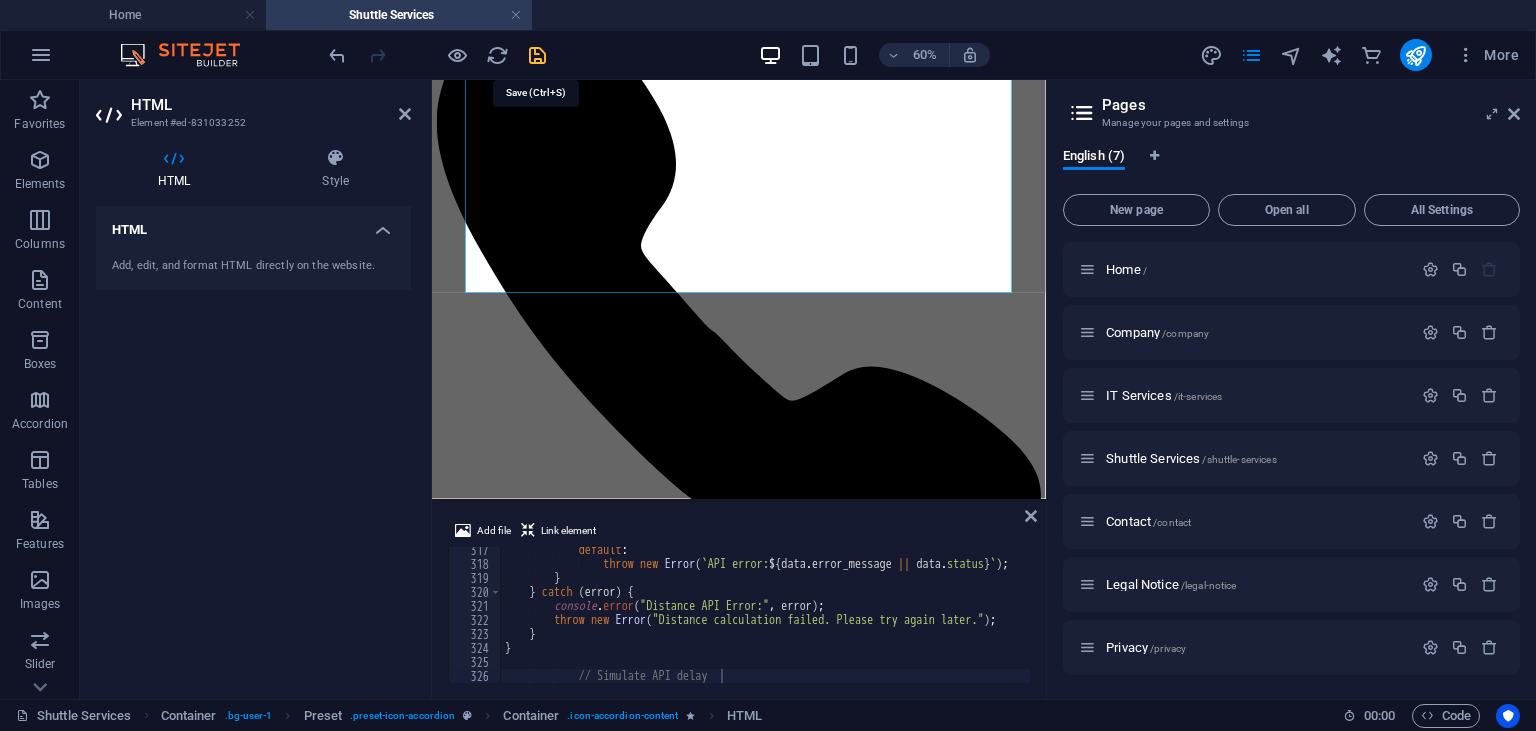 click at bounding box center (537, 55) 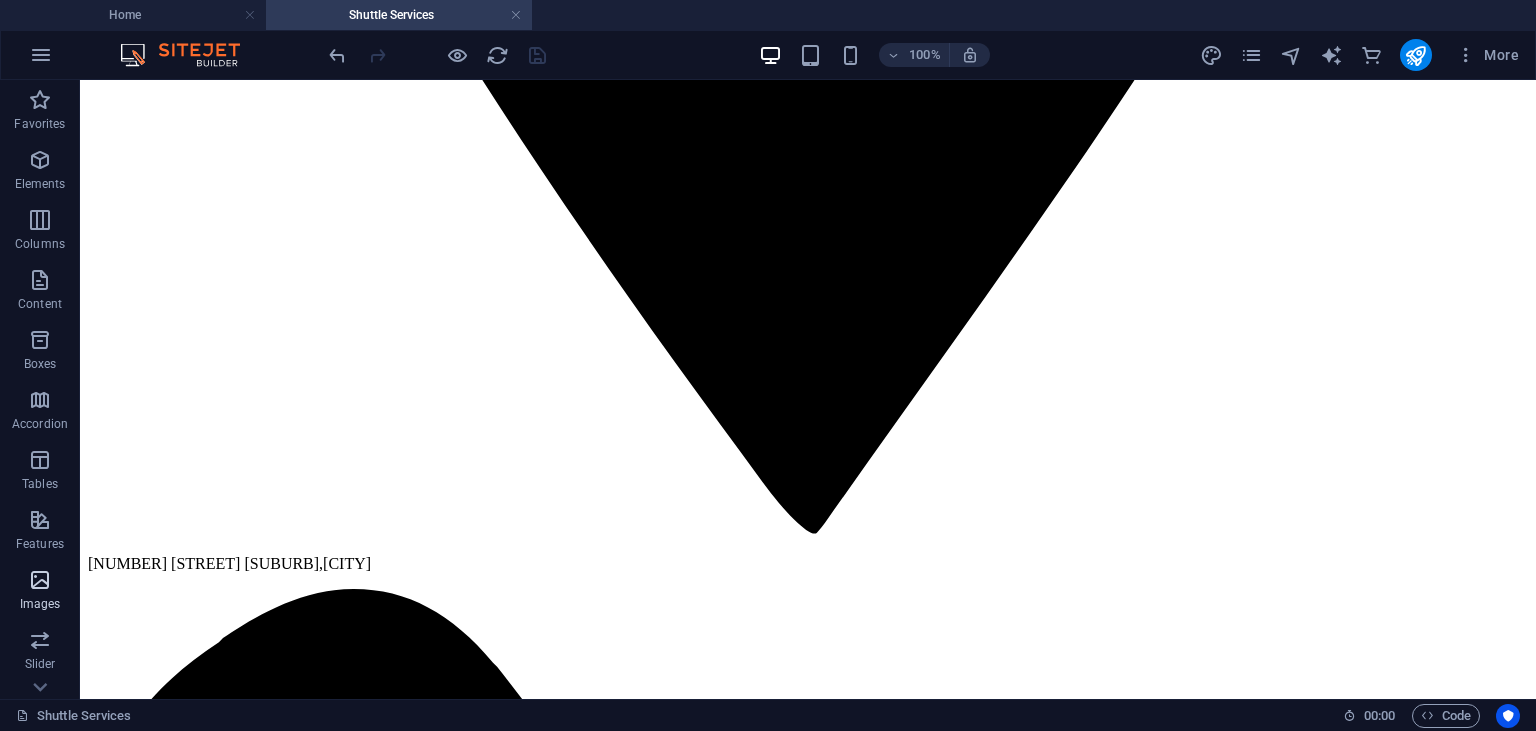 drag, startPoint x: 0, startPoint y: 570, endPoint x: 15, endPoint y: 594, distance: 28.301943 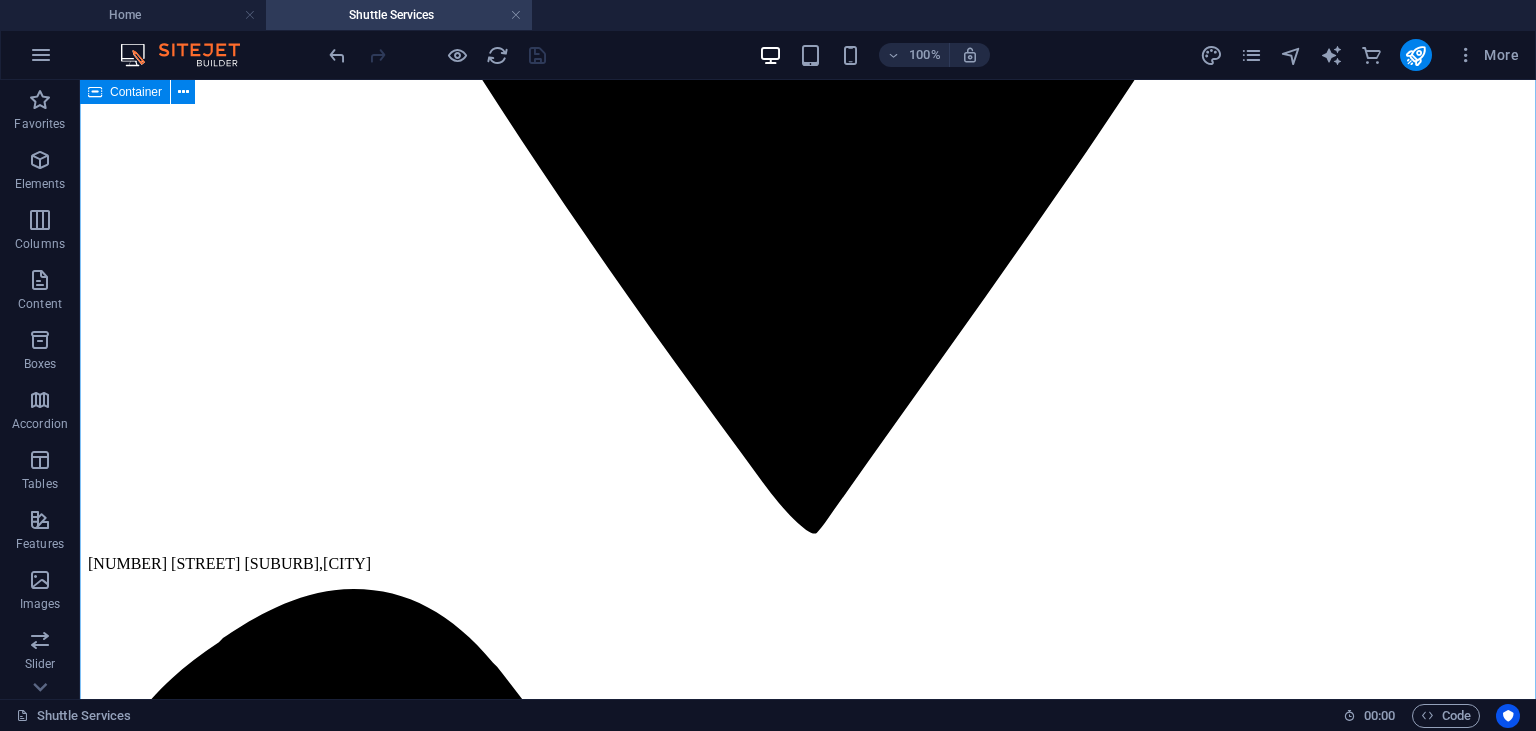 click on "Our Services Schedule a ride Why choose us for your next getaway? Travel Together, Bond Together: No more caravan chaos! Enjoy the journey in spacious, comfortable – perfect for sharing stories and snacks. Your Pace, Your Schedule: Day trips, weekends, or week-long escapes – we adapt to your itinerary. Winery tours? Beach day? Festival? We’ve got you. Hassle-Free from Start to Finish: Door-to-door service | No late pickups | No parking fees | Climate-controlled comfort Reconnect, Explore, and Laugh Together – Leave the Driving to Us. Group Trip Planned? Skip the Headaches. Ride Together in Comfort & Style. Our mission: Your profile: 👉 Ready for a Trip Where Everyone Arrives Happy? Get Your Instant Quote or Book Online in 60 Seconds!
Trip Quotation Calculator
Instant Trip Quotation
Pickup Location:
Destination:
Trip Date:" at bounding box center [808, 5097] 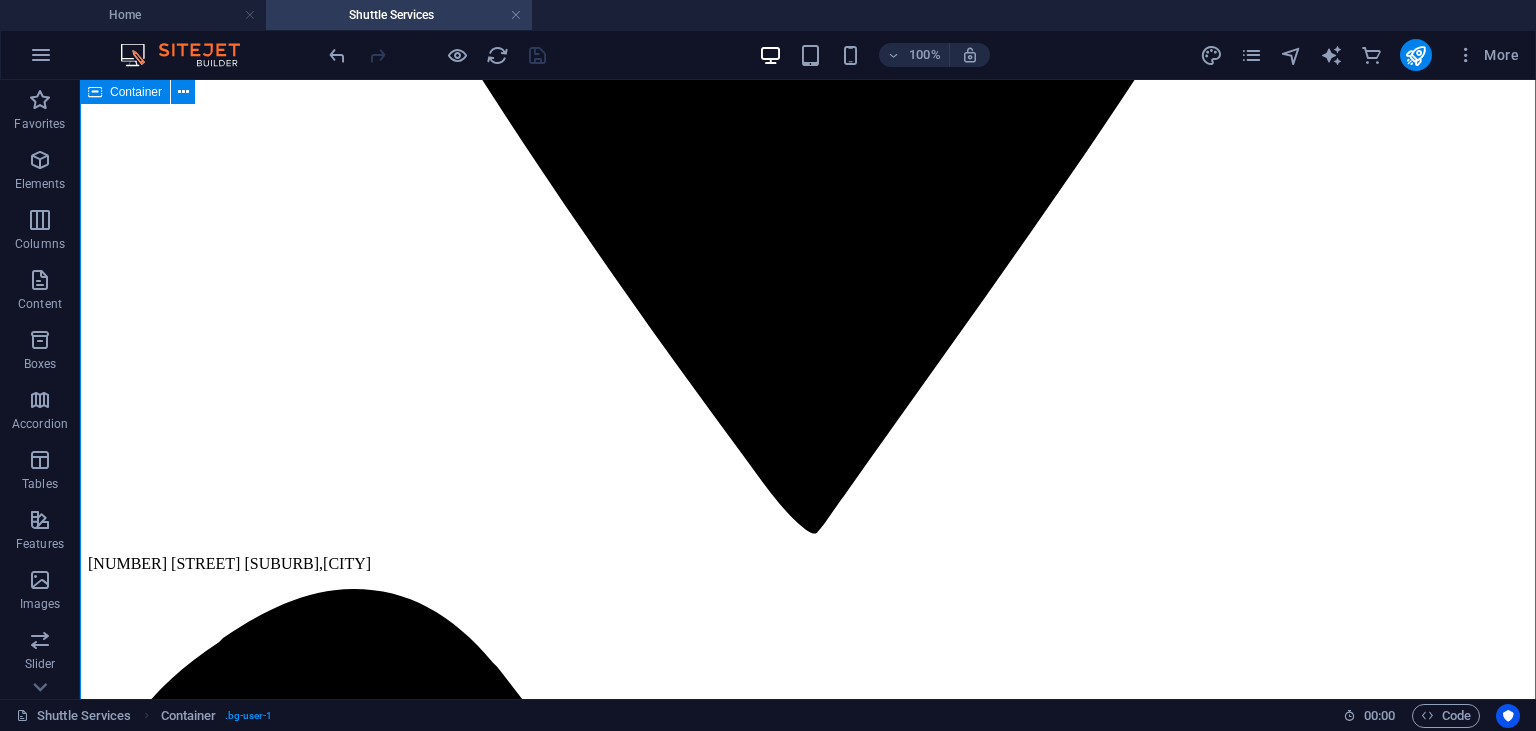 click on "Our Services Schedule a ride Why choose us for your next getaway? Travel Together, Bond Together: No more caravan chaos! Enjoy the journey in spacious, comfortable – perfect for sharing stories and snacks. Your Pace, Your Schedule: Day trips, weekends, or week-long escapes – we adapt to your itinerary. Winery tours? Beach day? Festival? We’ve got you. Hassle-Free from Start to Finish: Door-to-door service | No late pickups | No parking fees | Climate-controlled comfort Reconnect, Explore, and Laugh Together – Leave the Driving to Us. Group Trip Planned? Skip the Headaches. Ride Together in Comfort & Style. Our mission: Your profile: 👉 Ready for a Trip Where Everyone Arrives Happy? Get Your Instant Quote or Book Online in 60 Seconds!
Trip Quotation Calculator
Instant Trip Quotation
Pickup Location:
Destination:
Trip Date:" at bounding box center [808, 5097] 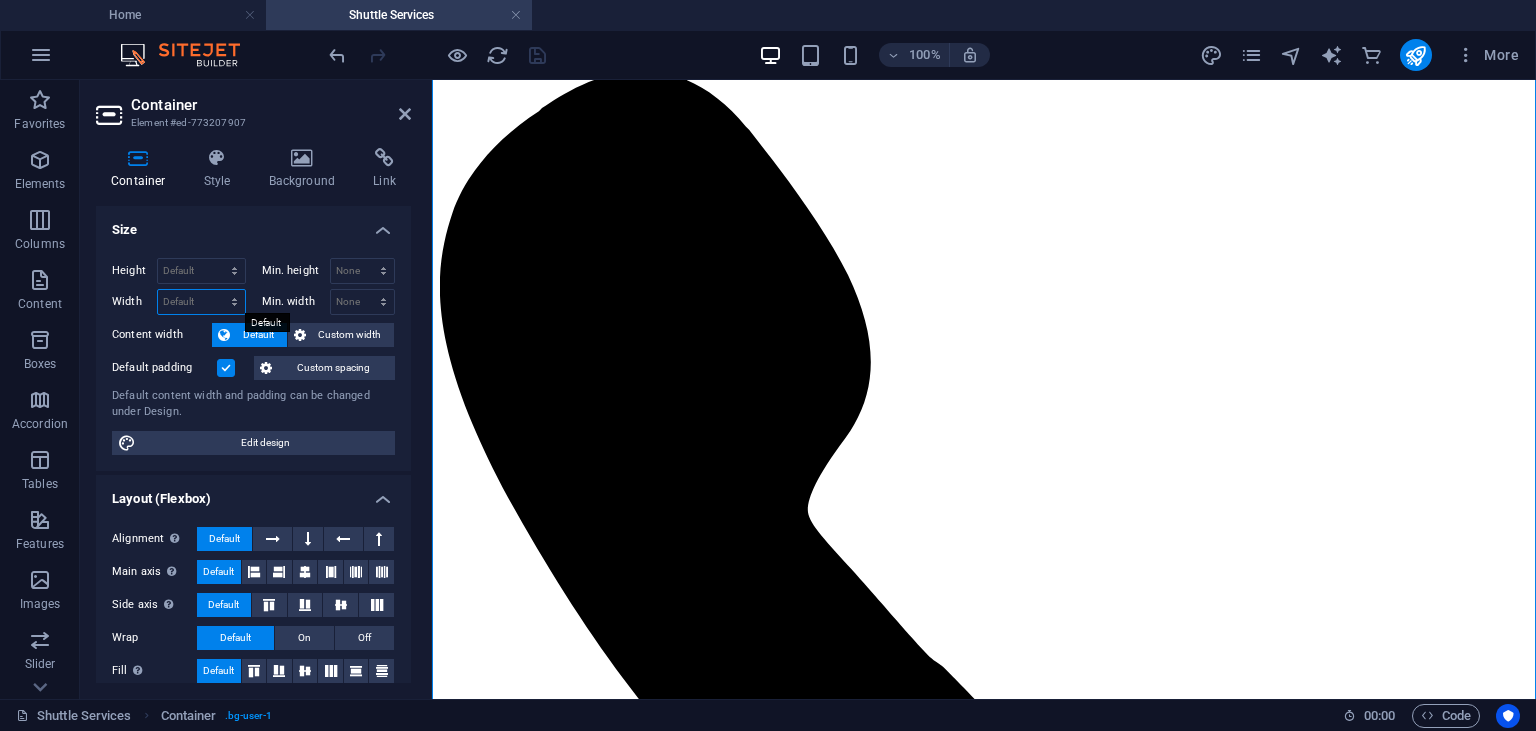 click on "Default px rem % em vh vw" at bounding box center [201, 302] 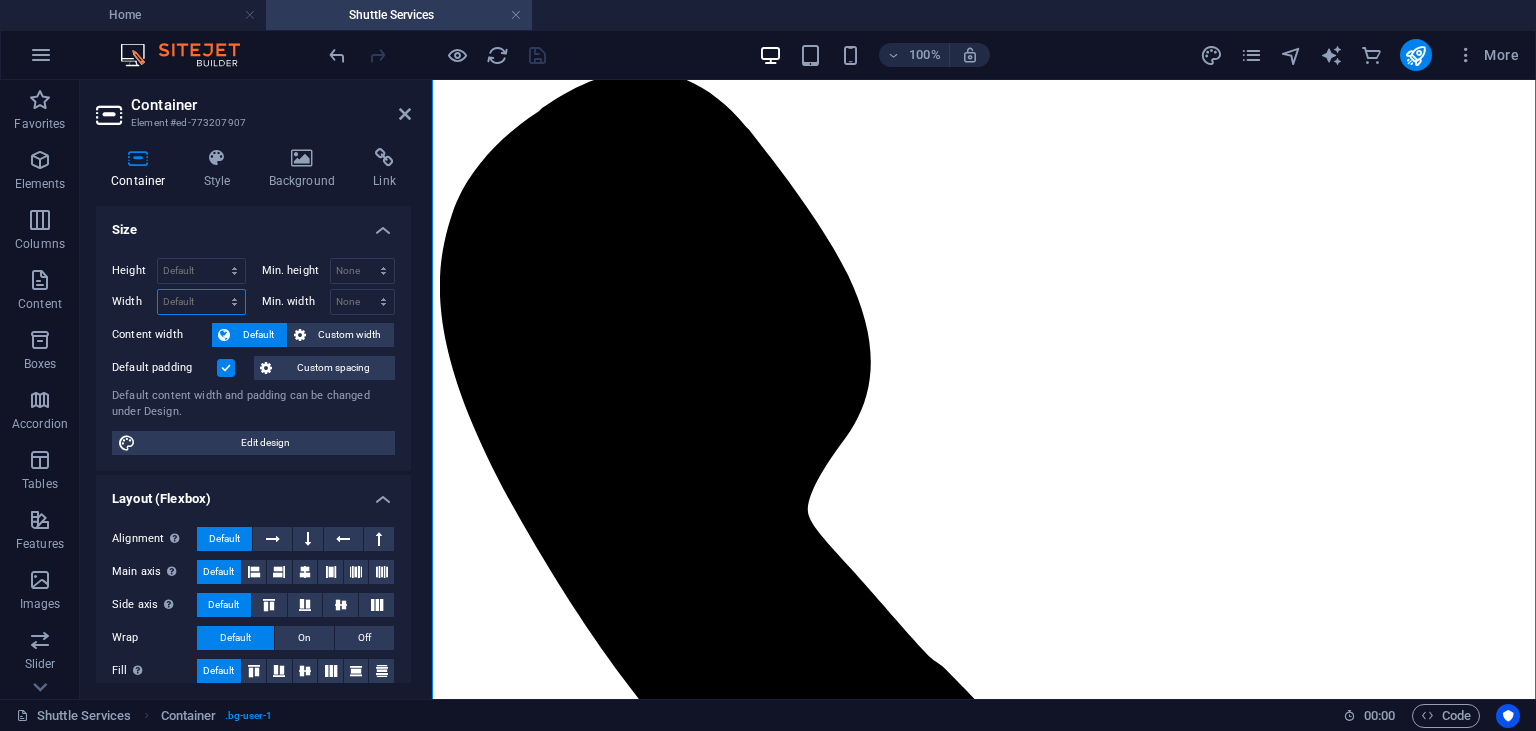 click on "Default px rem % em vh vw" at bounding box center [201, 302] 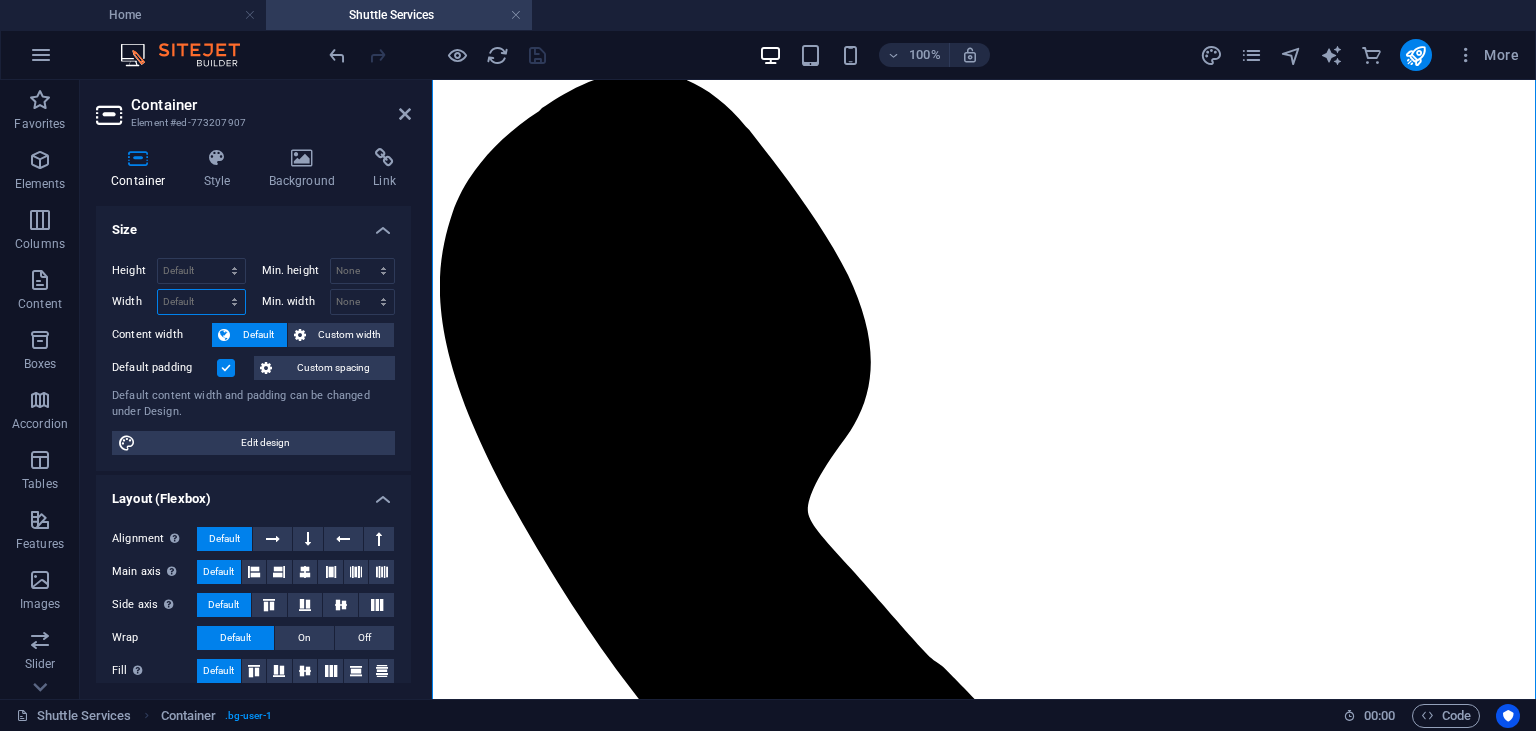 click on "Default px rem % em vh vw" at bounding box center [201, 302] 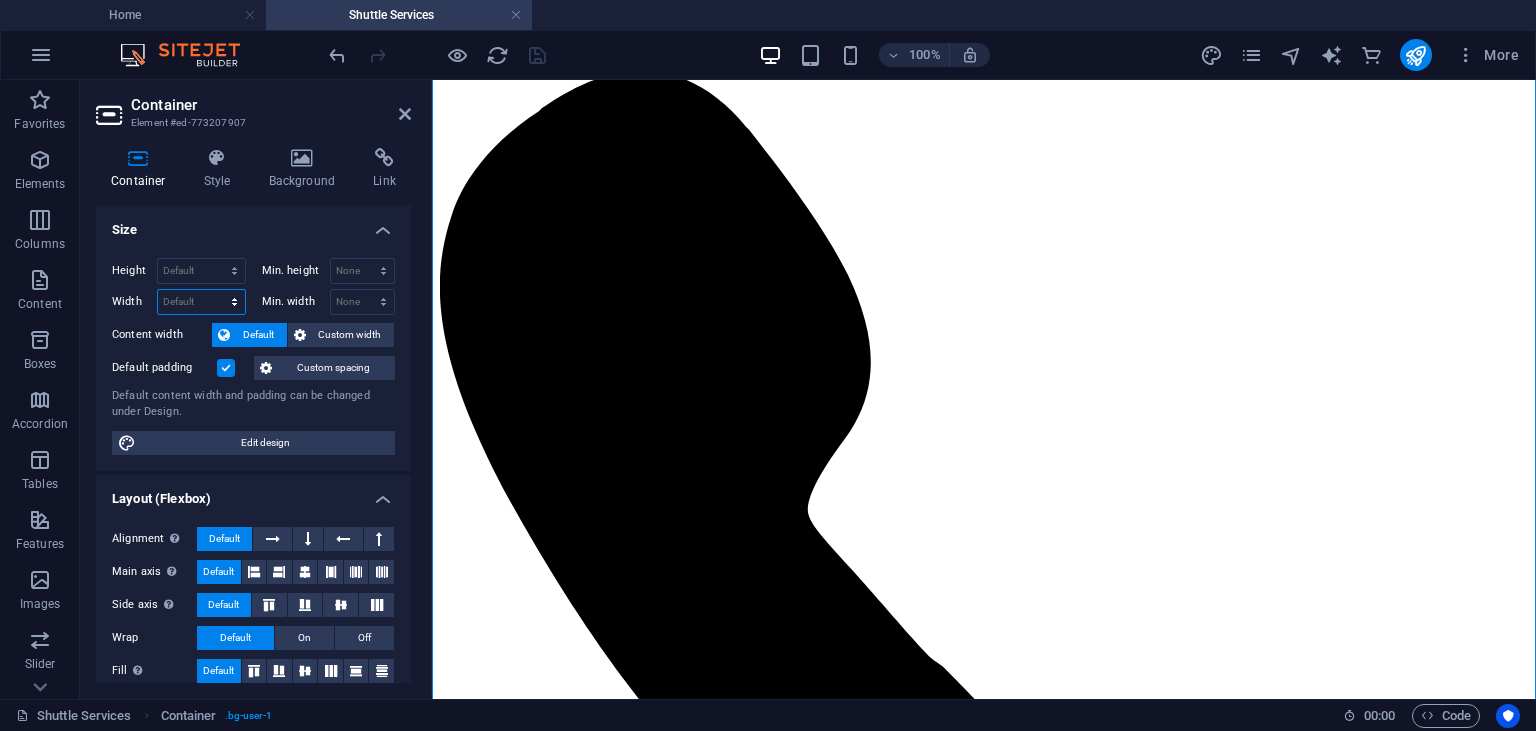 drag, startPoint x: 96, startPoint y: 222, endPoint x: 170, endPoint y: 320, distance: 122.80065 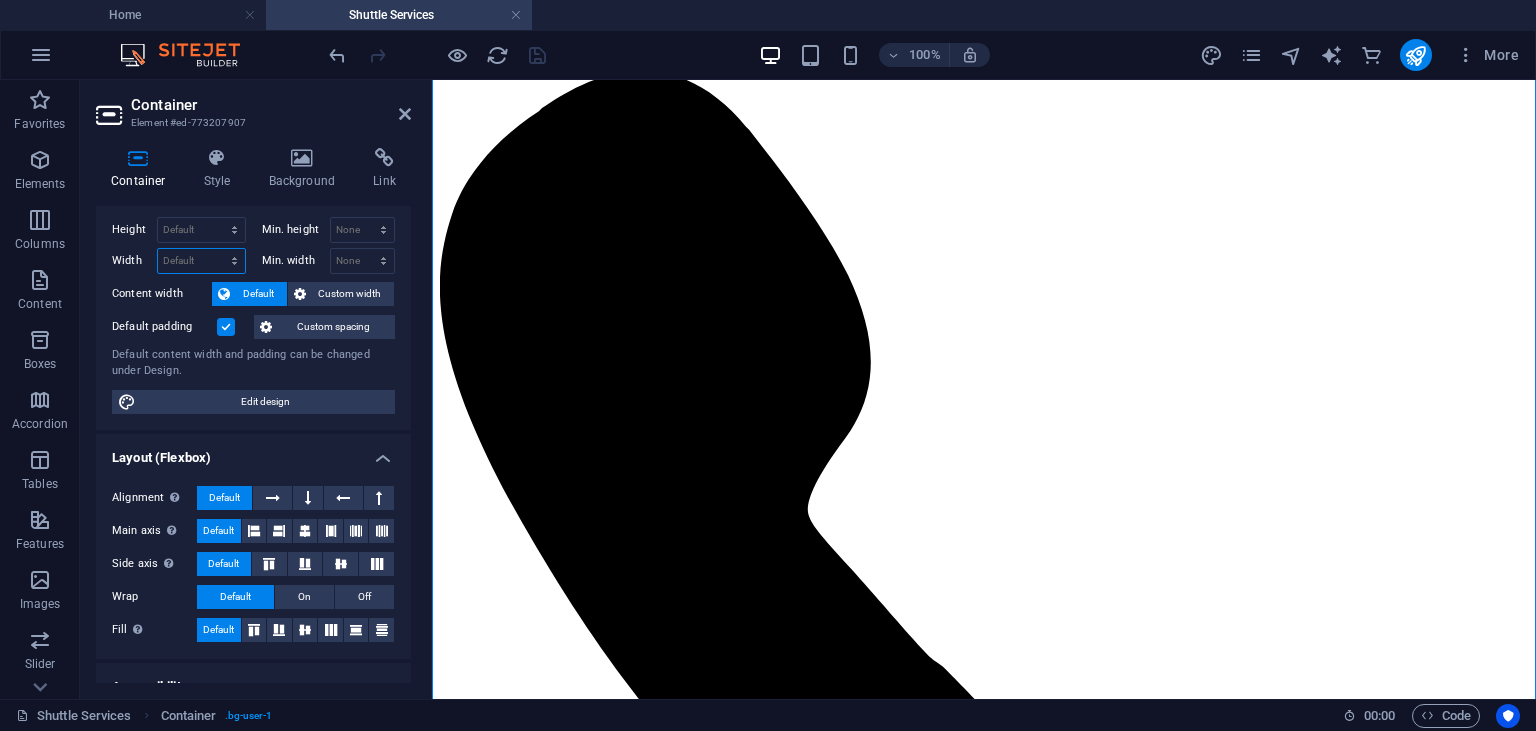 scroll, scrollTop: 46, scrollLeft: 0, axis: vertical 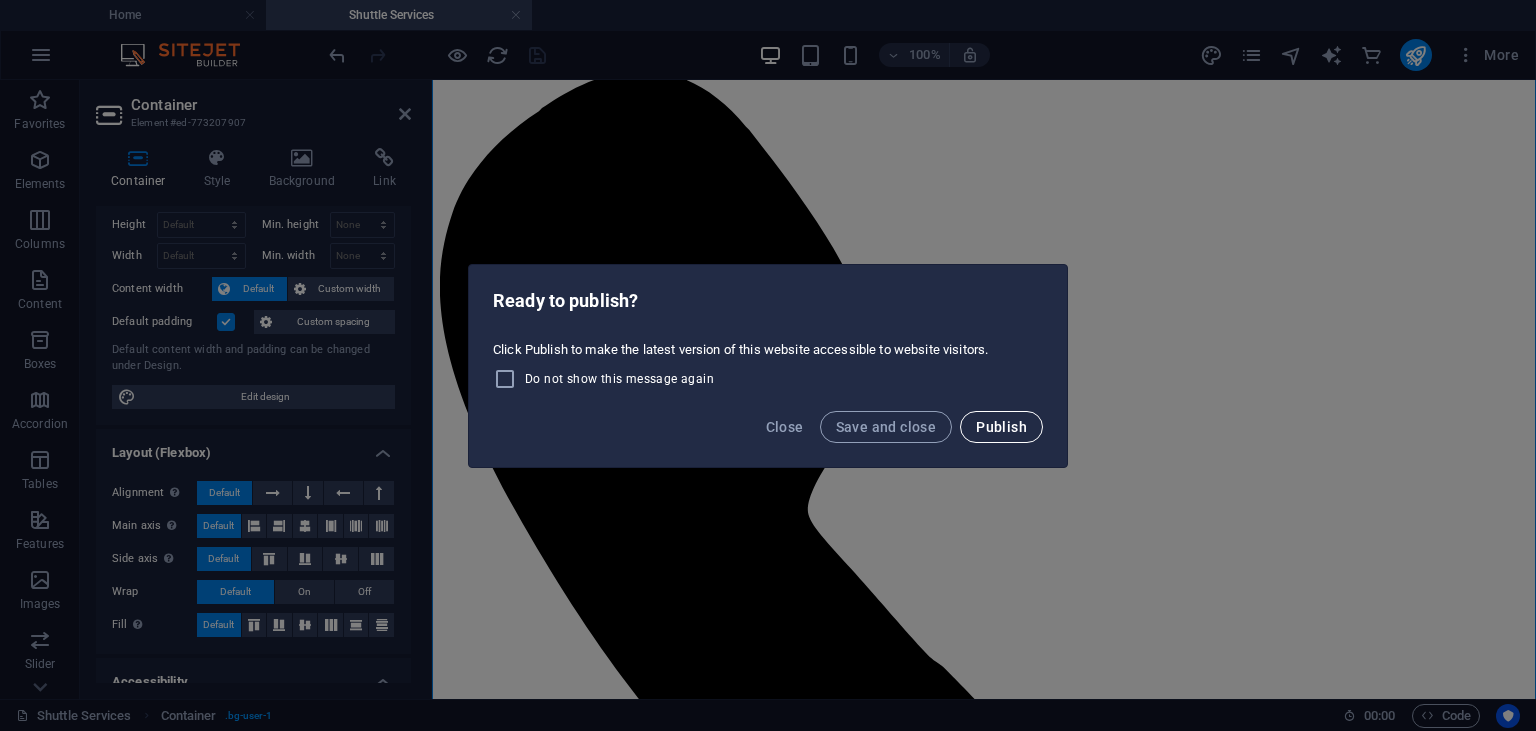click on "Publish" at bounding box center [1001, 427] 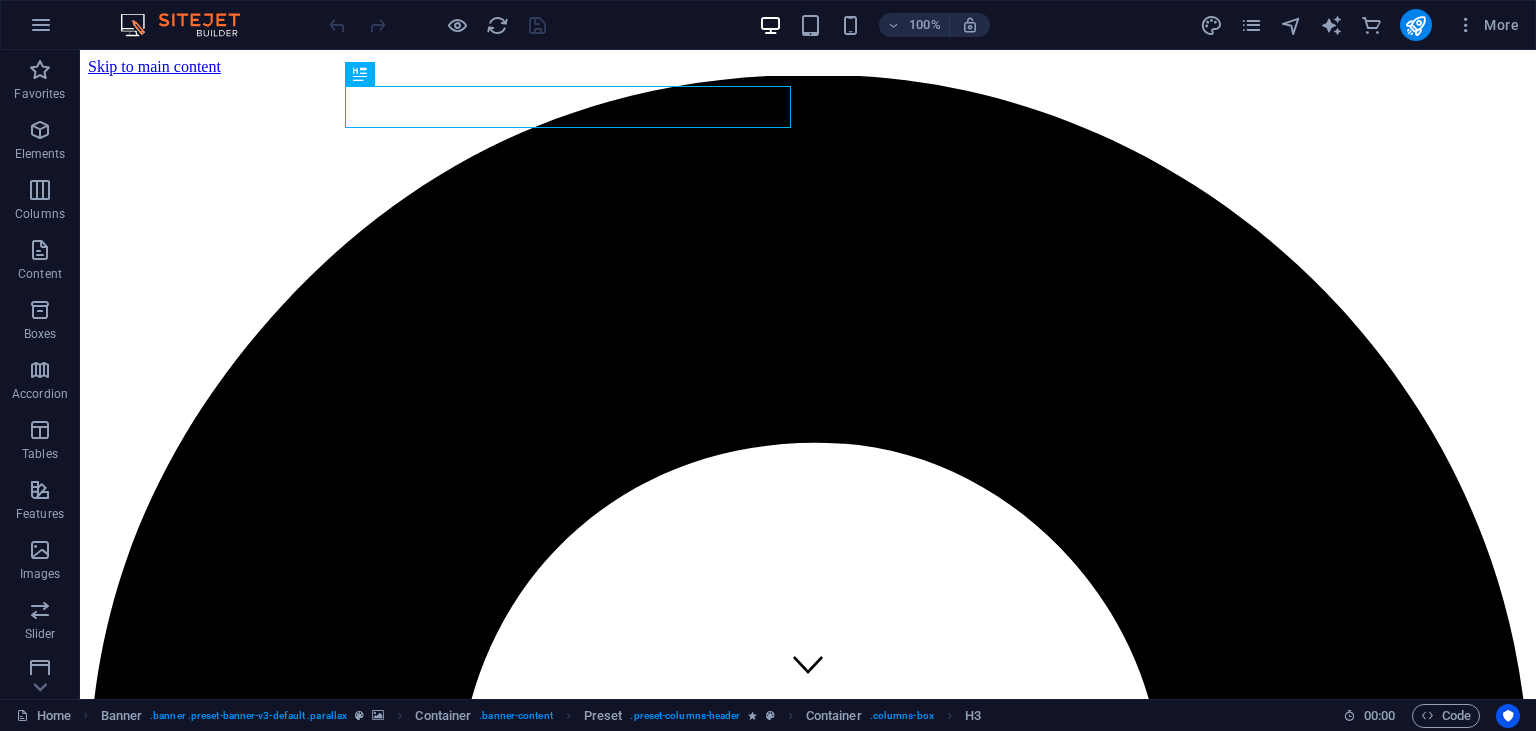 scroll, scrollTop: 352, scrollLeft: 0, axis: vertical 